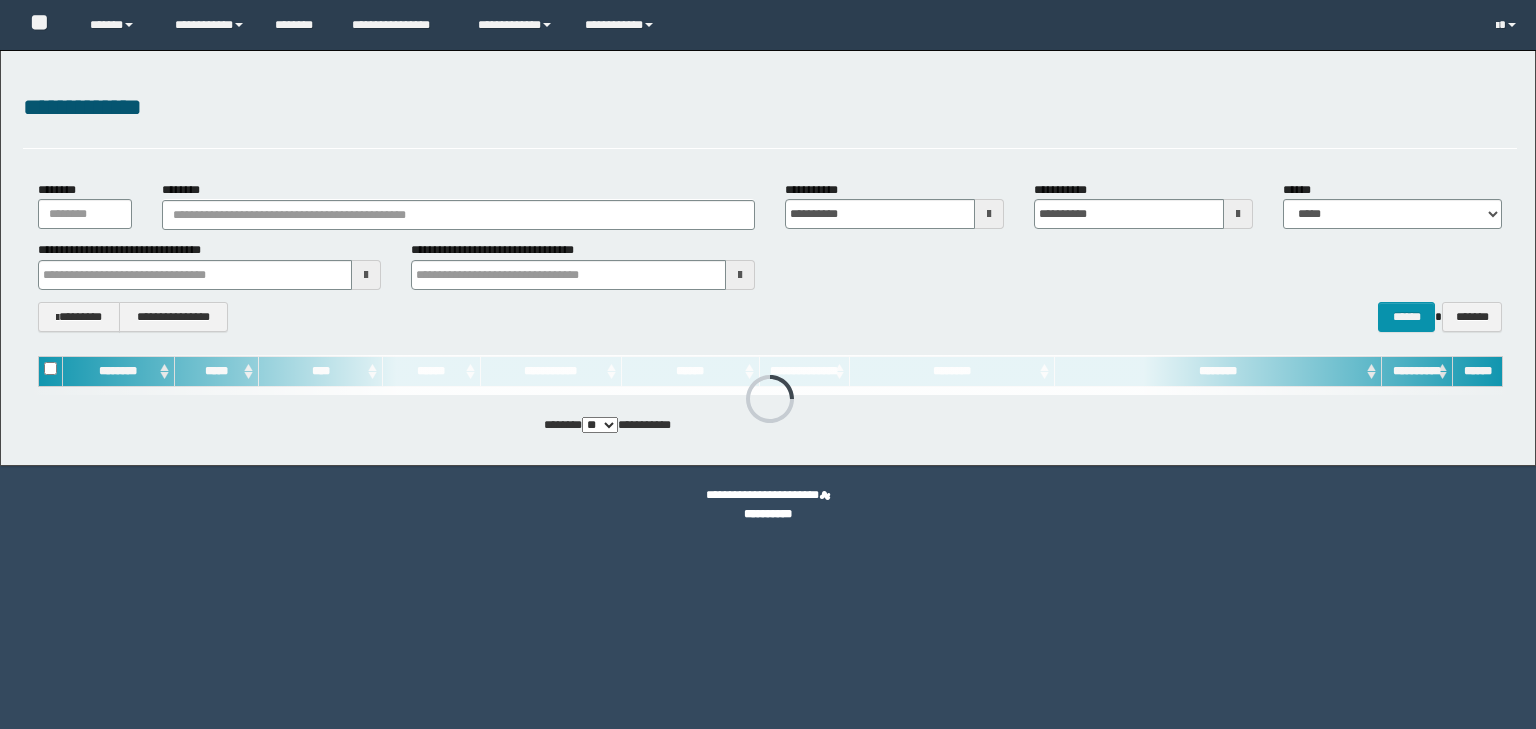 scroll, scrollTop: 0, scrollLeft: 0, axis: both 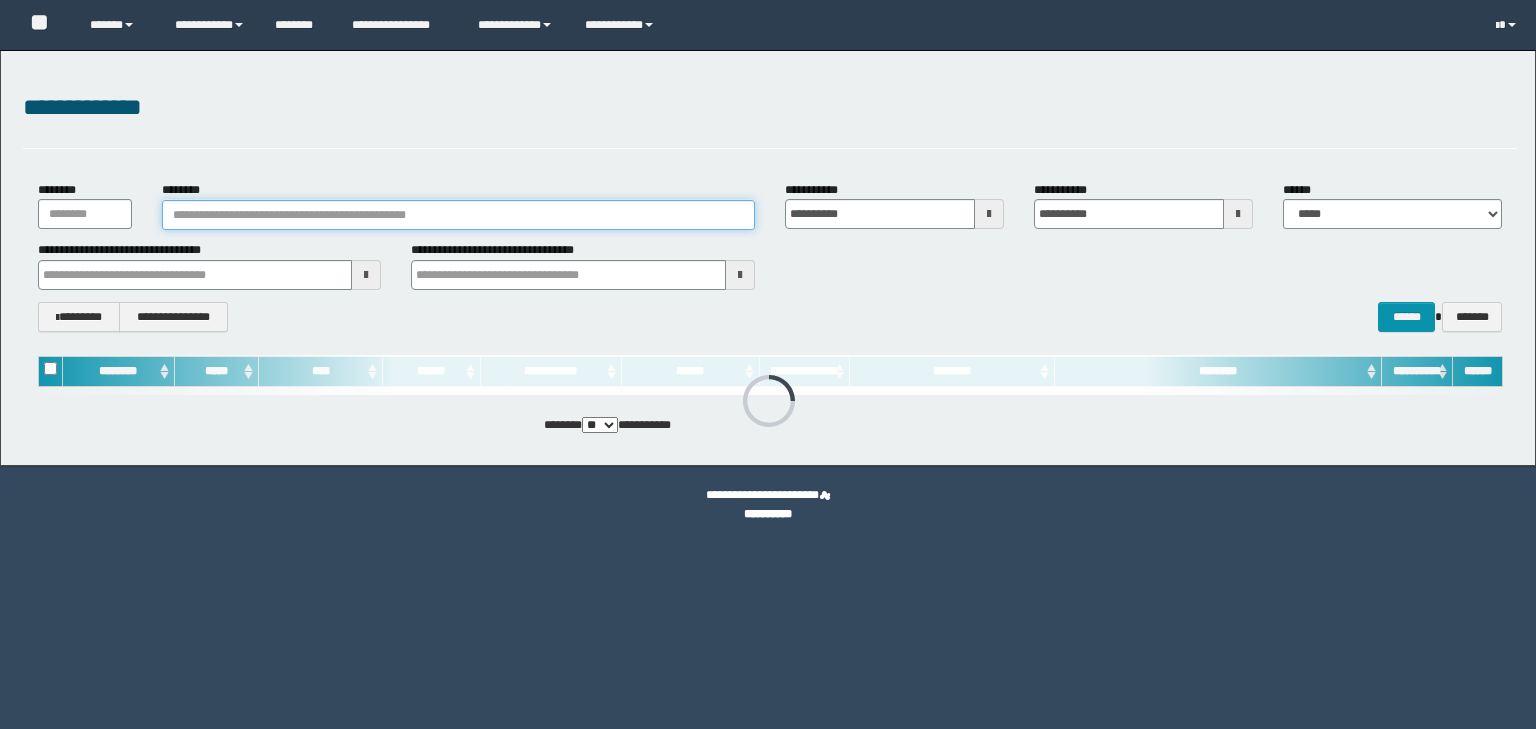 click on "********" at bounding box center [458, 215] 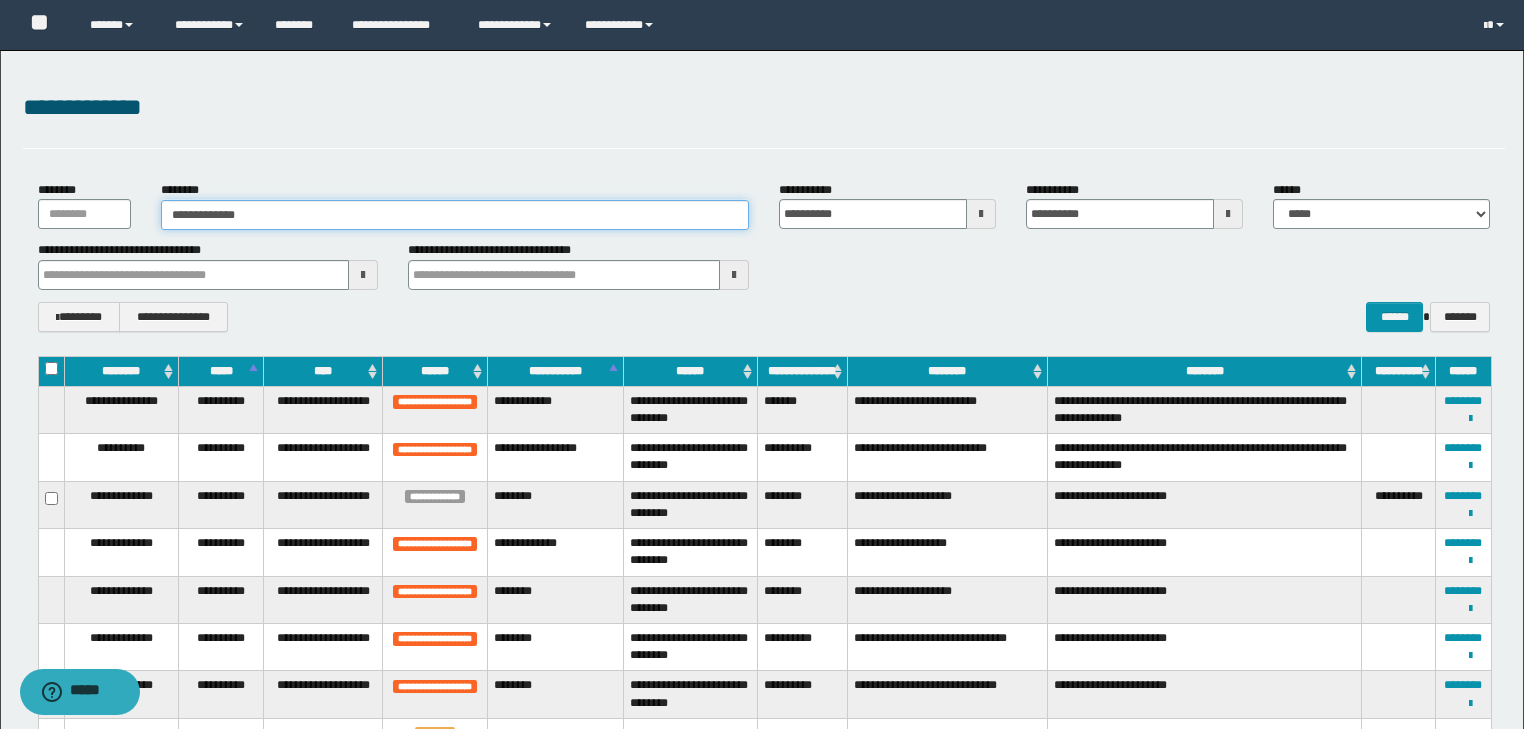 type on "**********" 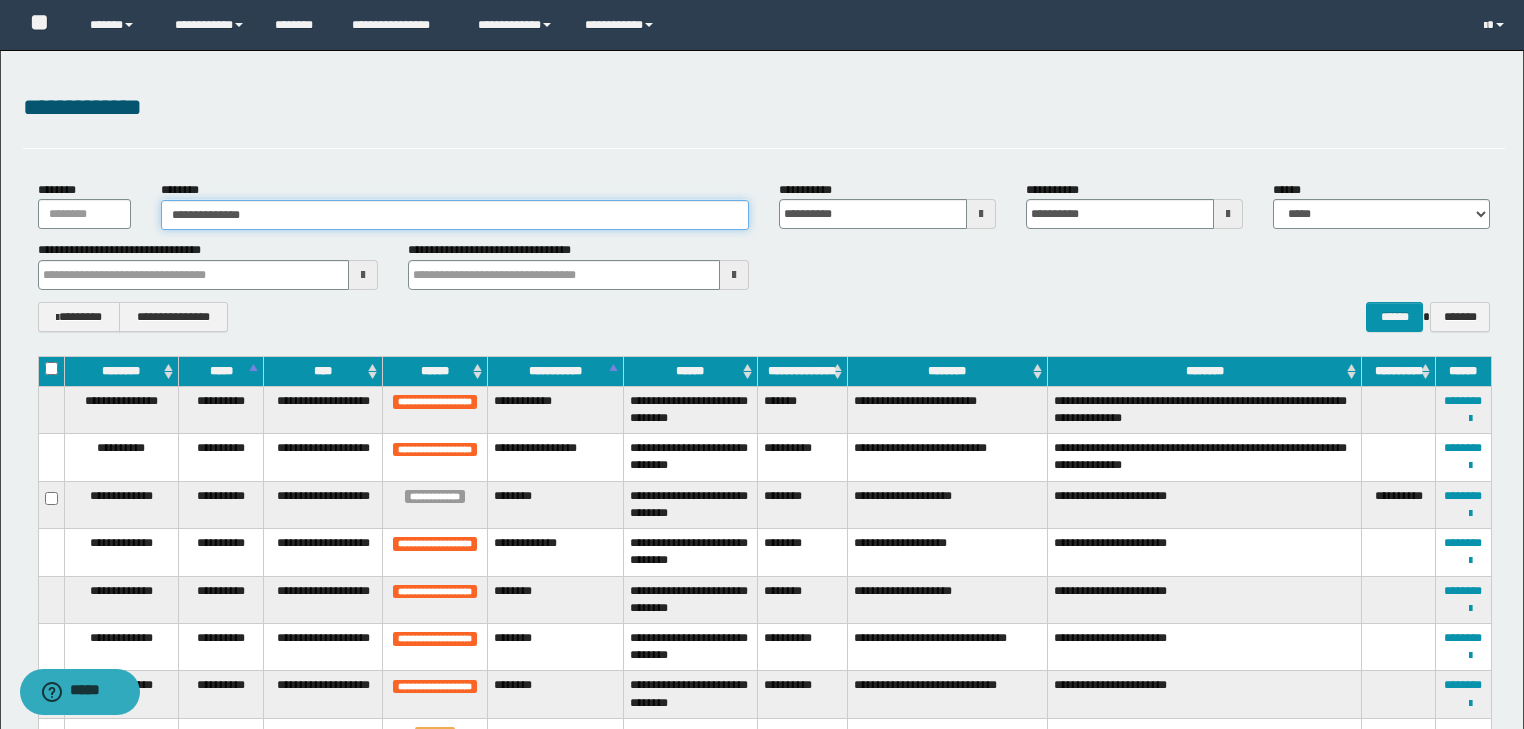 type on "**********" 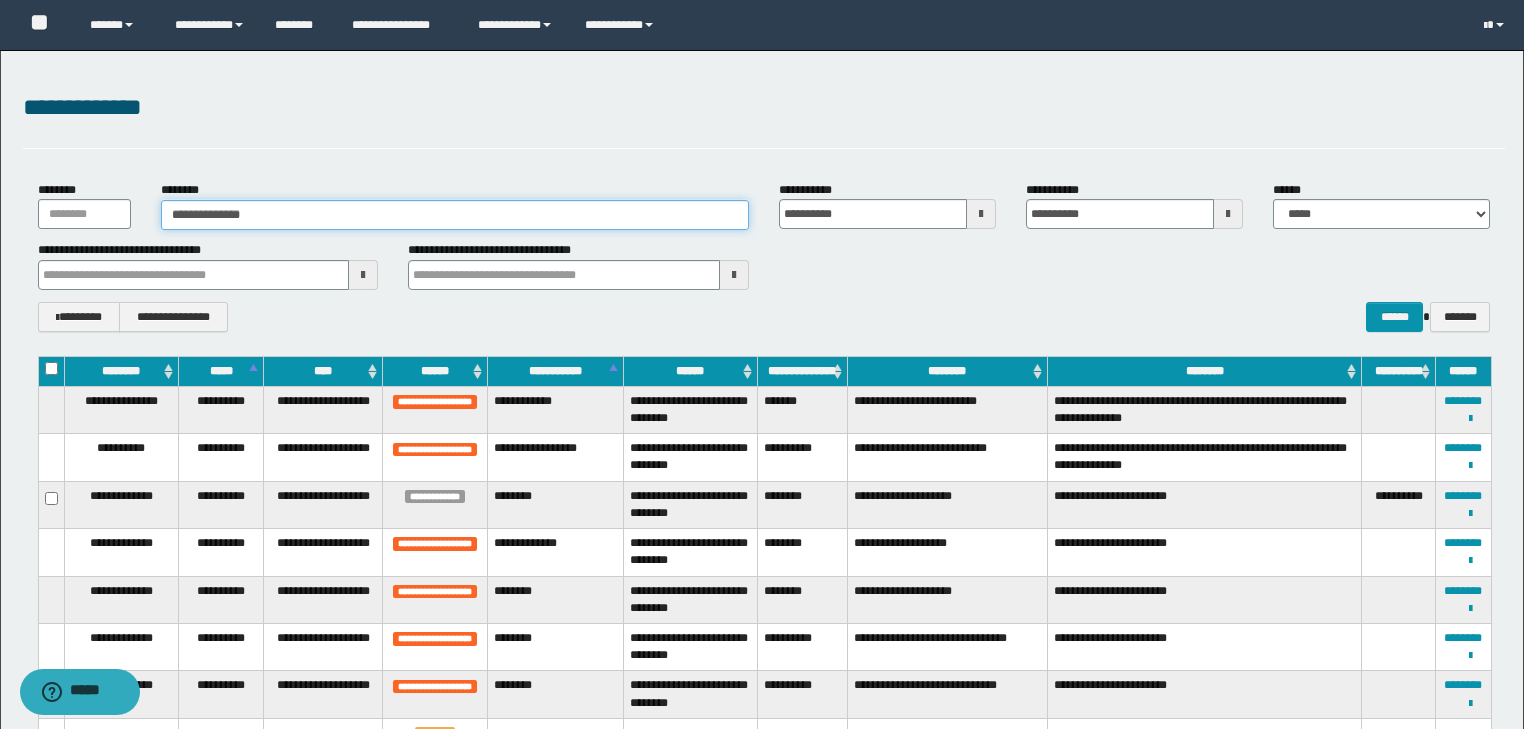 type 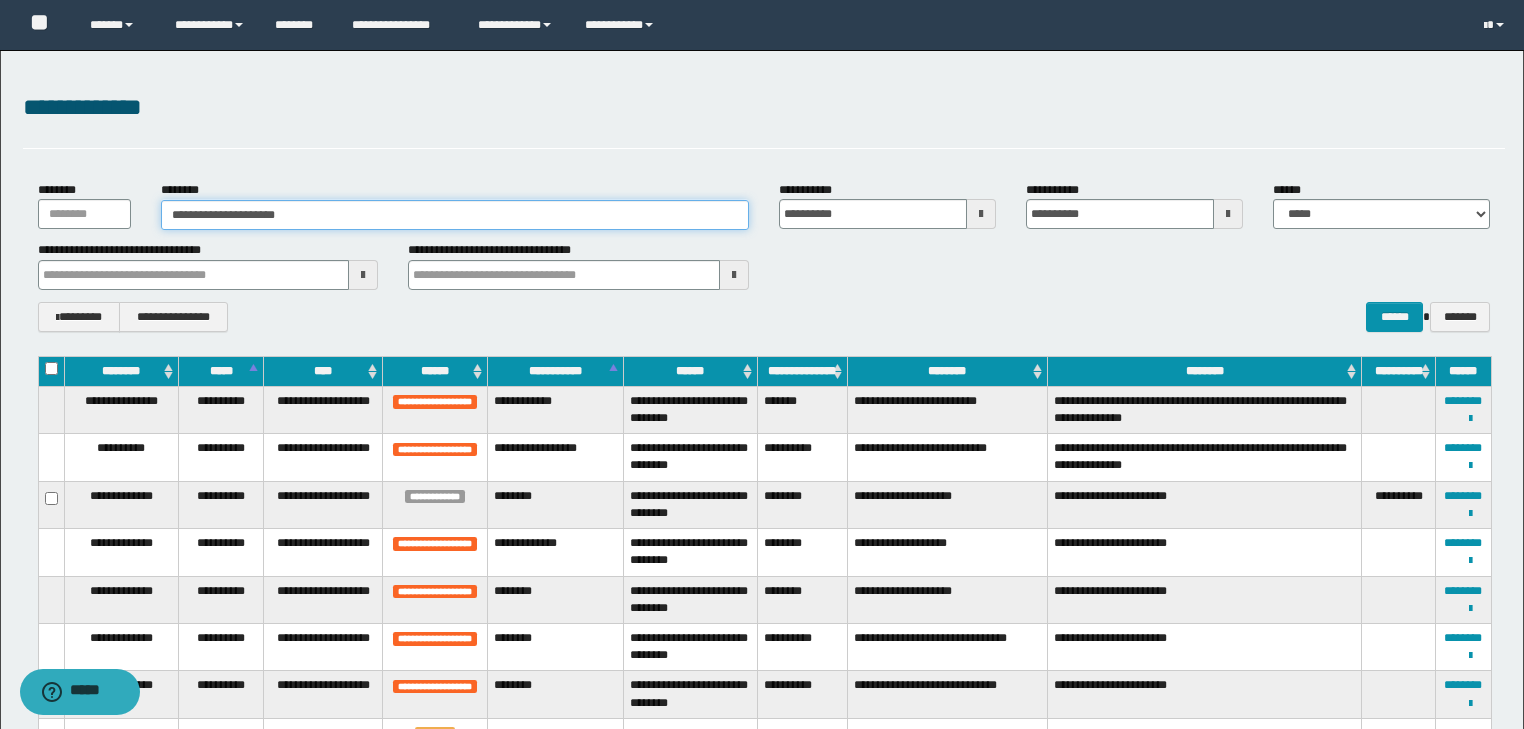 type on "**********" 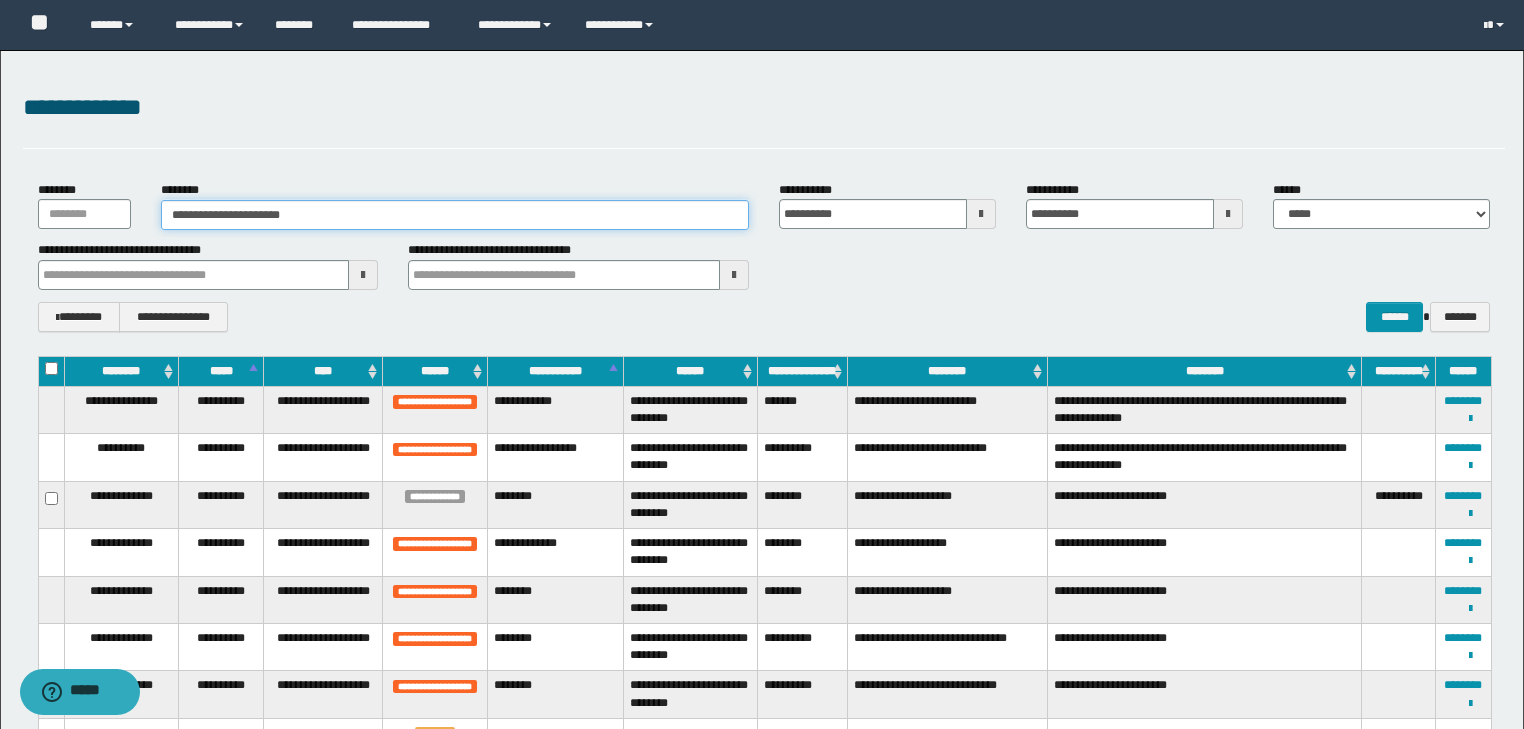 type on "**********" 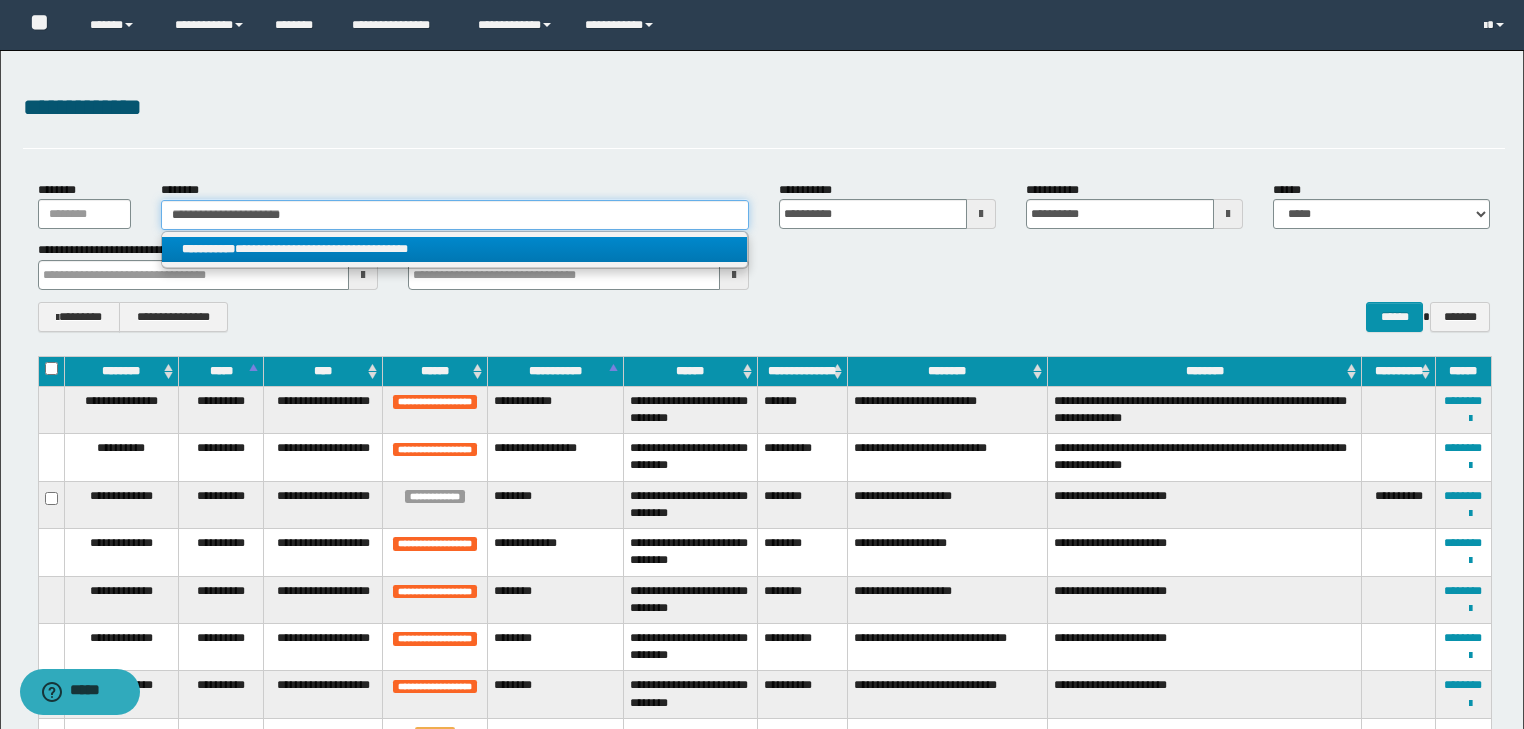 type on "**********" 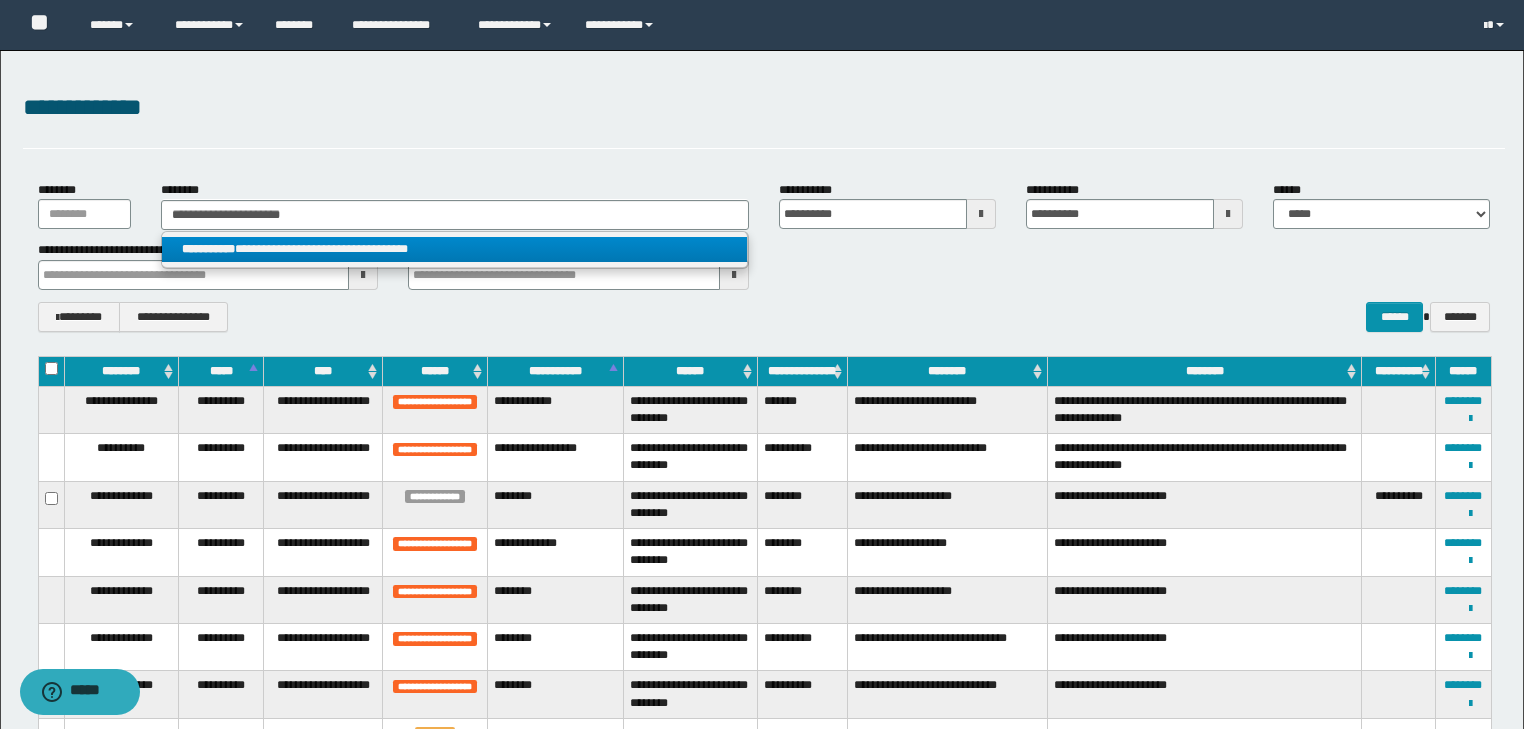 click on "**********" at bounding box center (454, 249) 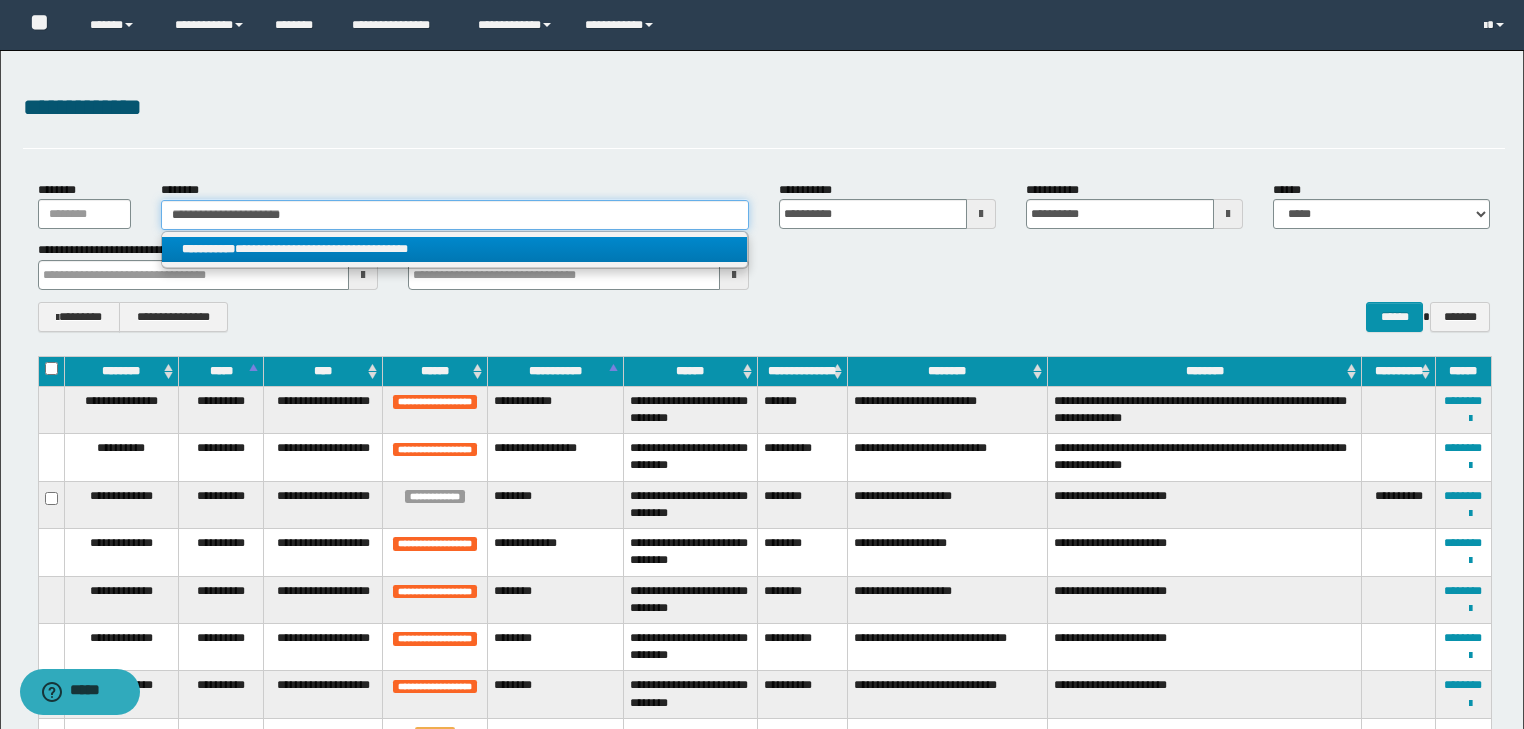 type 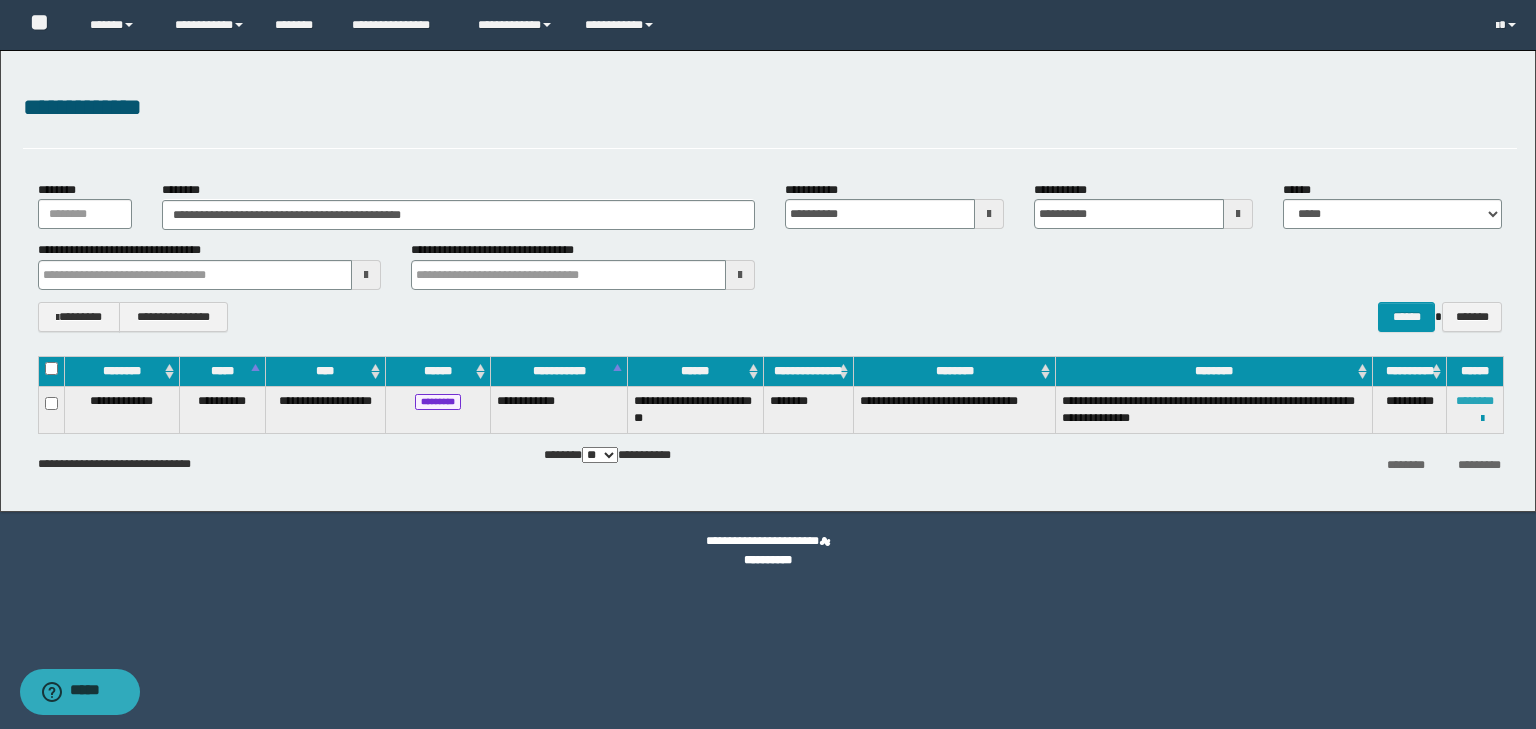 click on "********" at bounding box center [1475, 401] 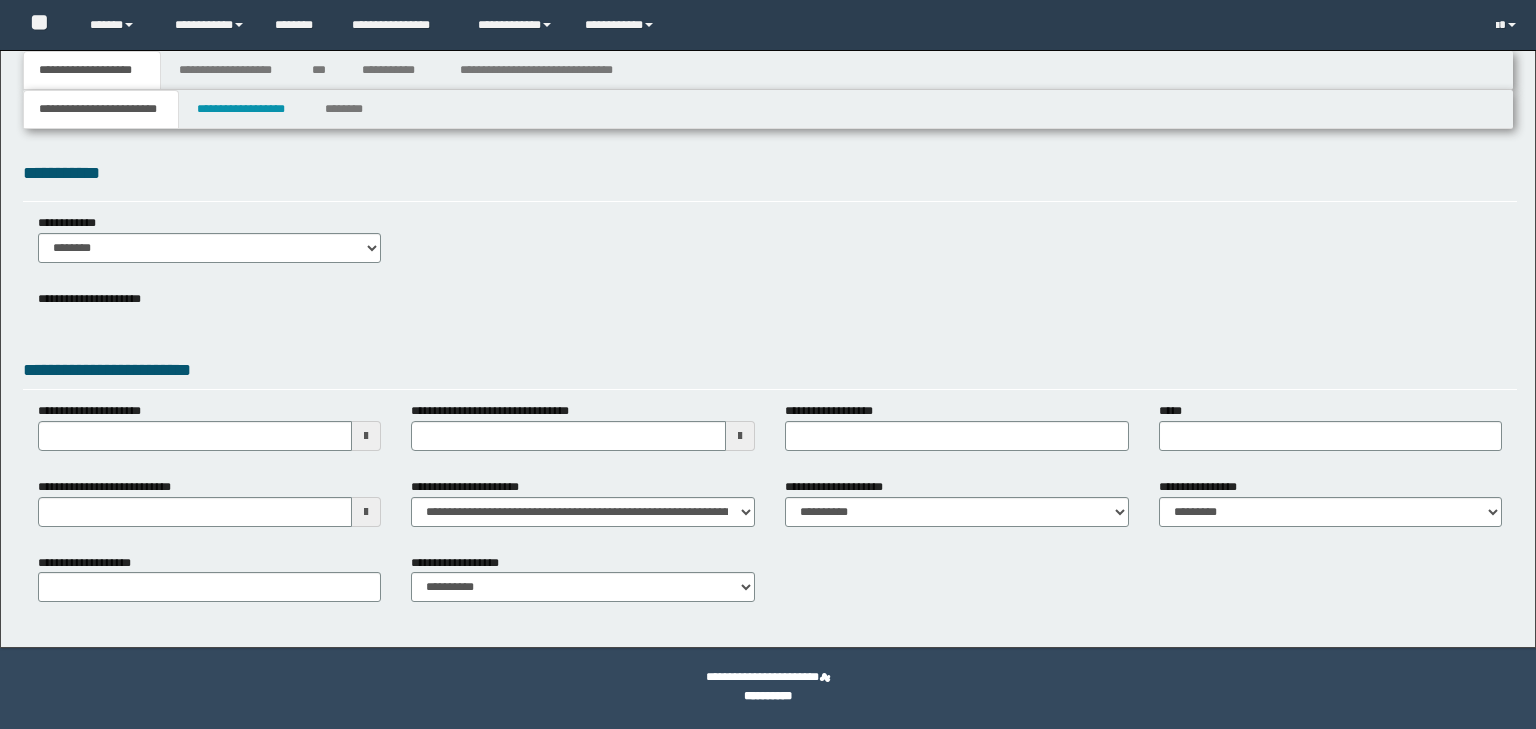 scroll, scrollTop: 0, scrollLeft: 0, axis: both 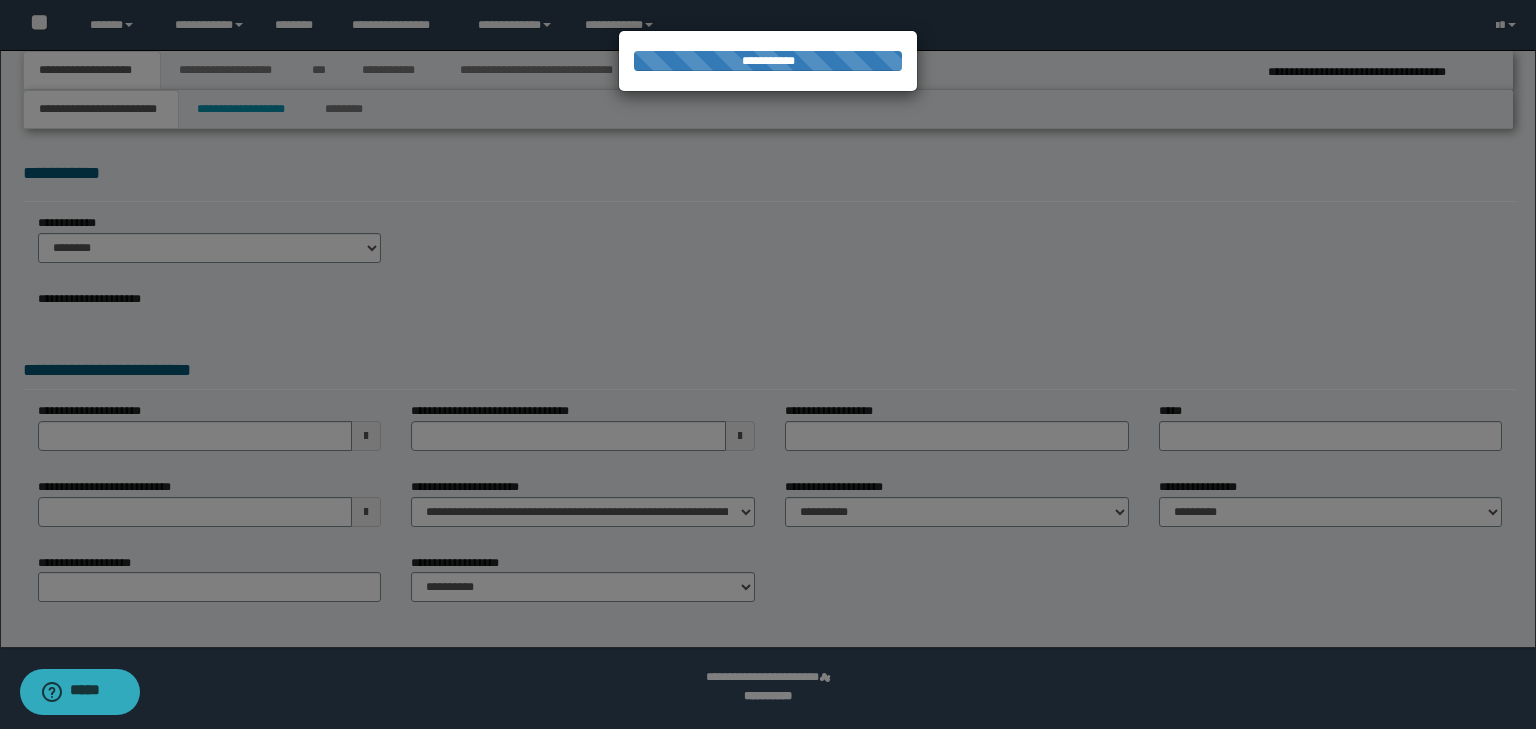 select on "**" 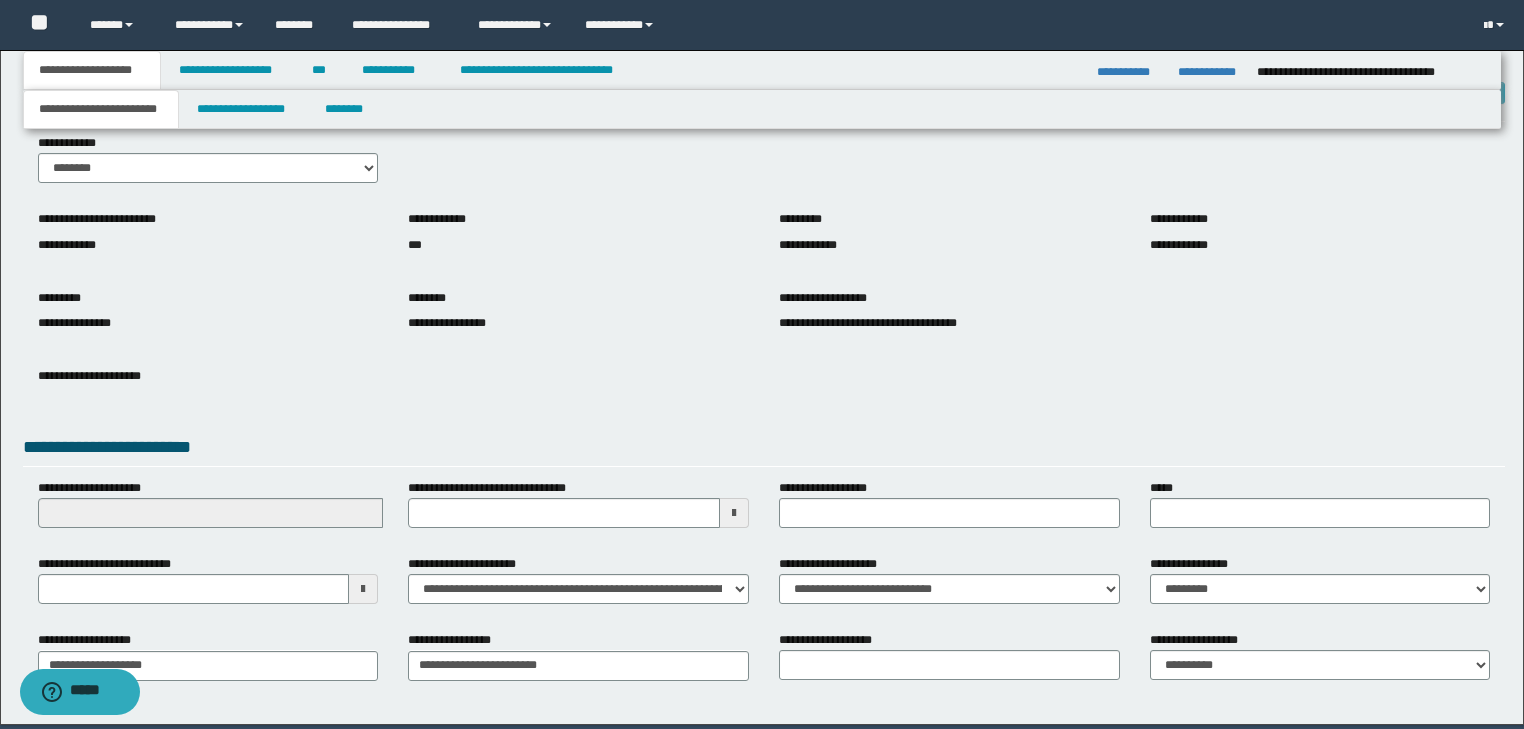 scroll, scrollTop: 154, scrollLeft: 0, axis: vertical 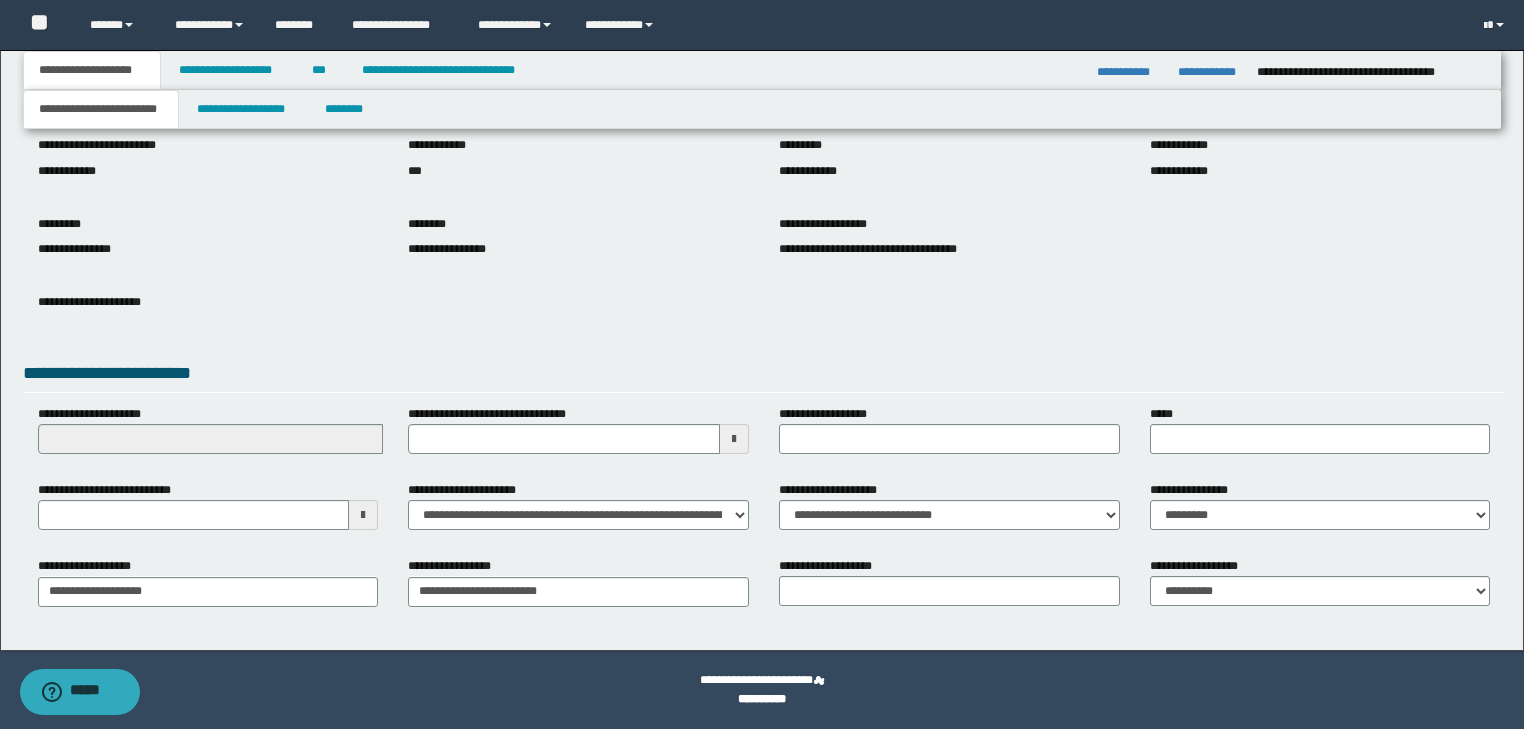 click on "**********" at bounding box center (762, 273) 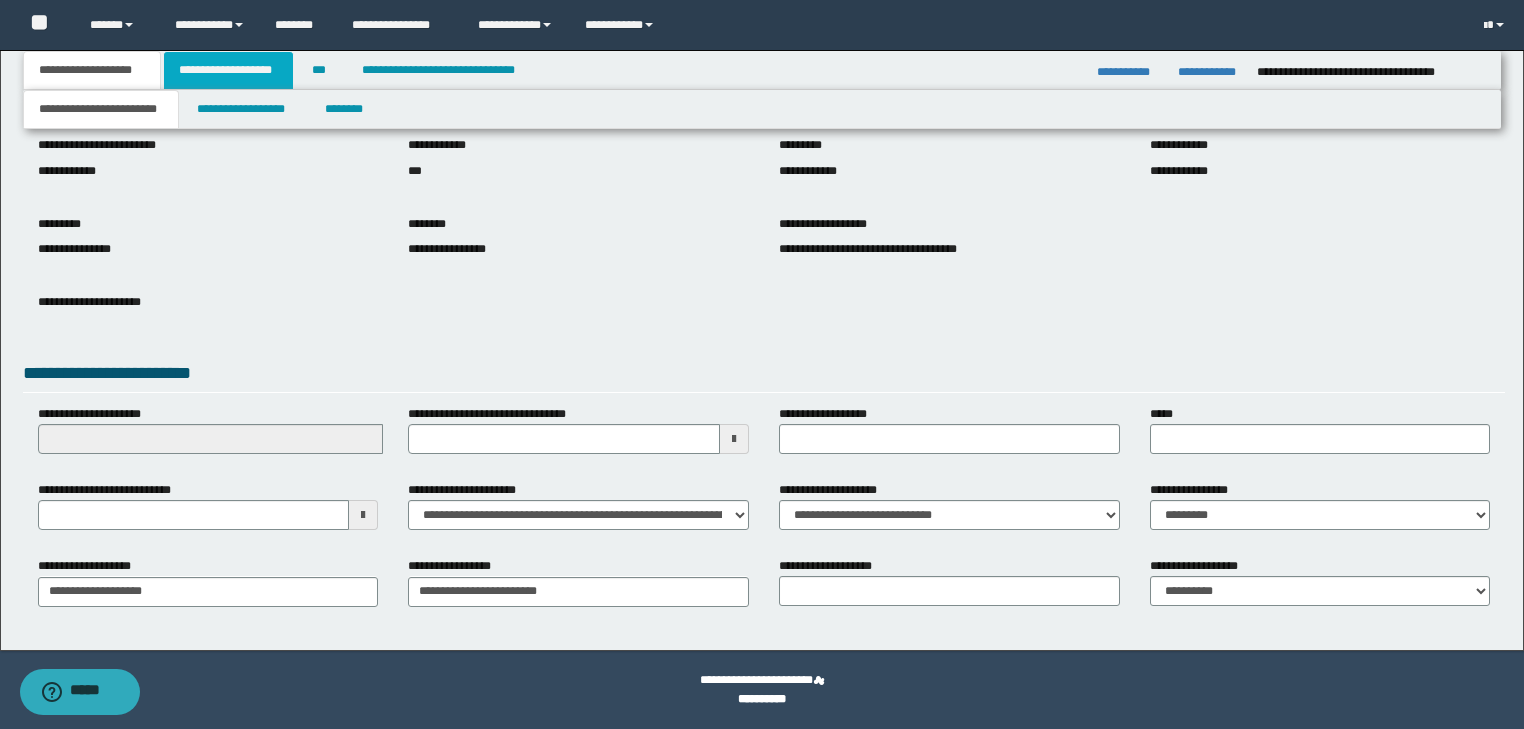 click on "**********" at bounding box center [228, 70] 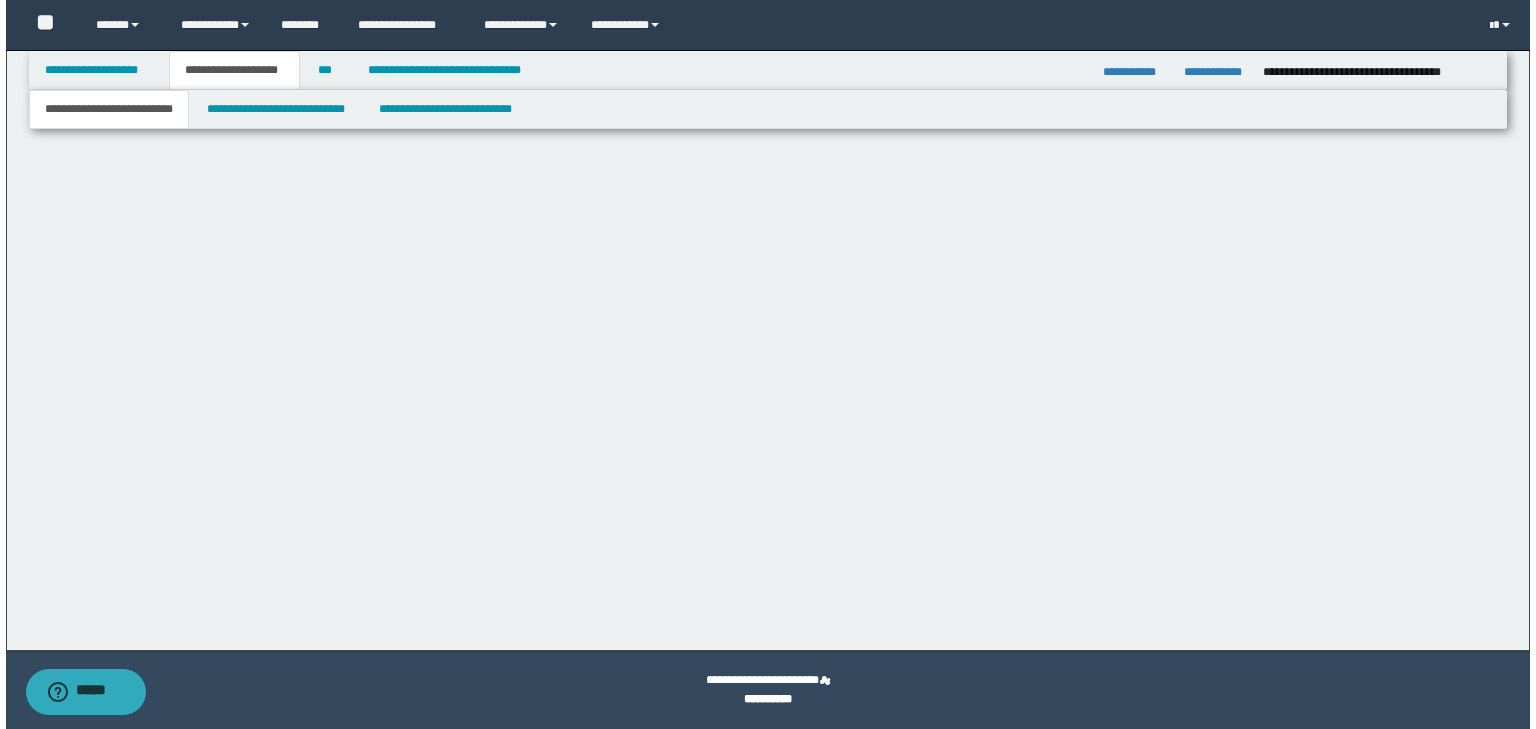 scroll, scrollTop: 0, scrollLeft: 0, axis: both 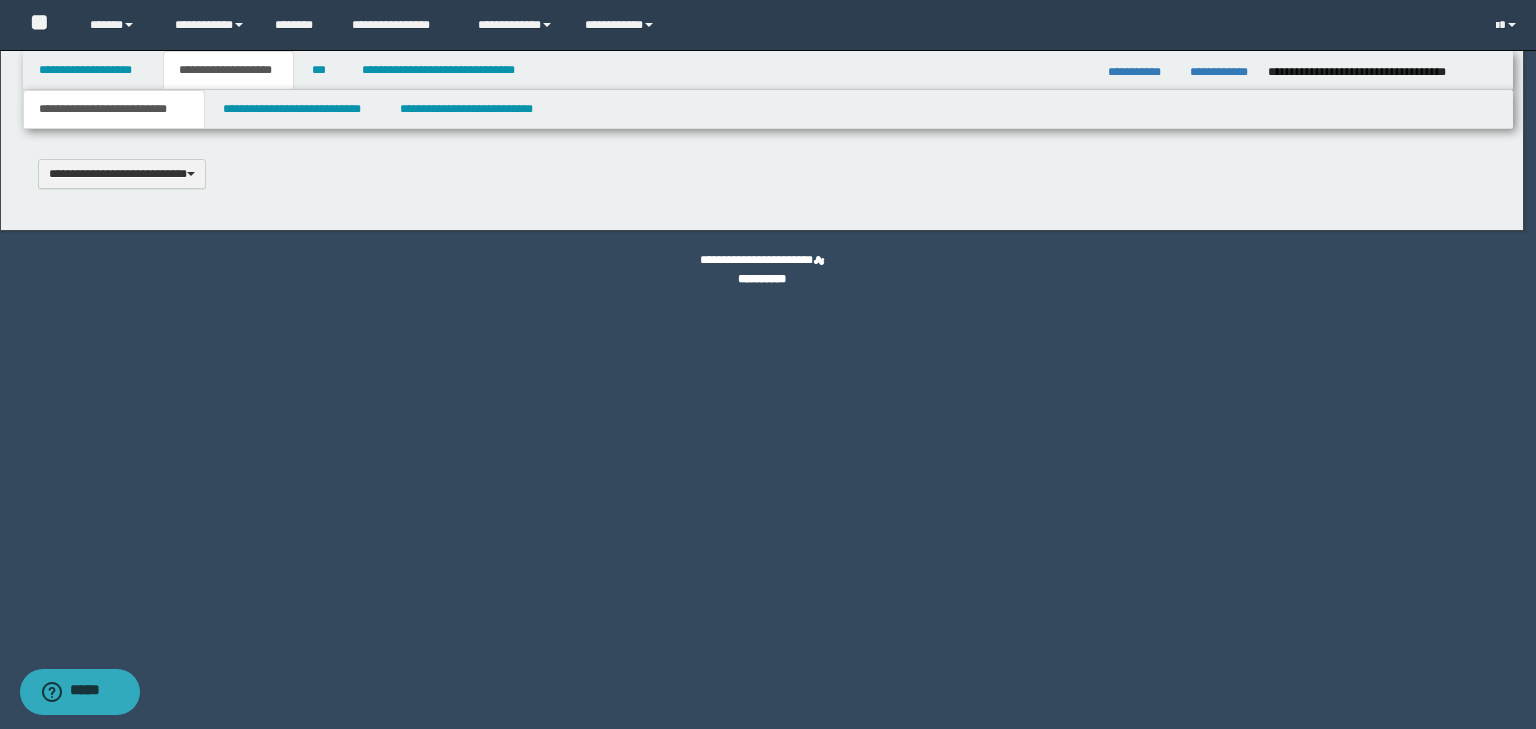 type 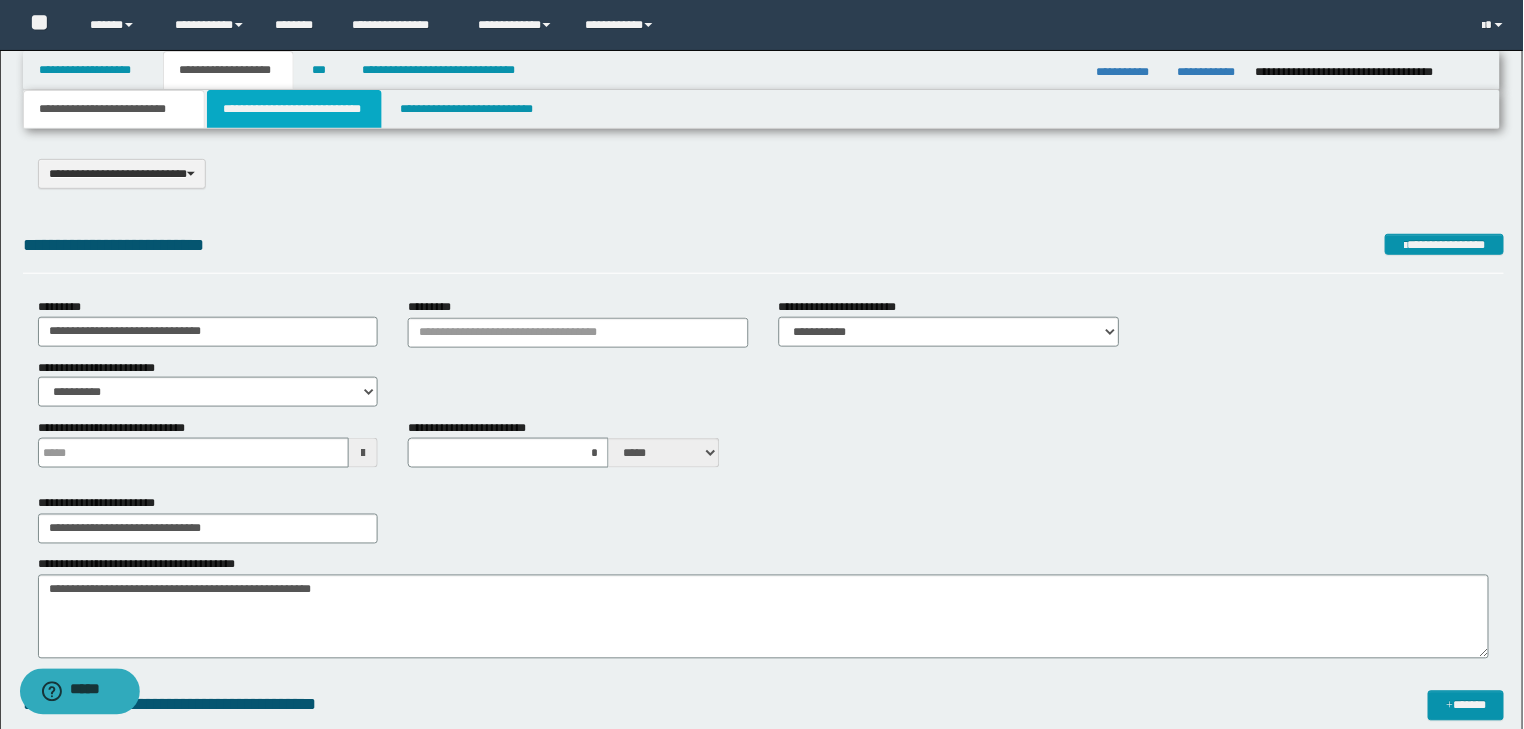 click on "**********" at bounding box center (294, 109) 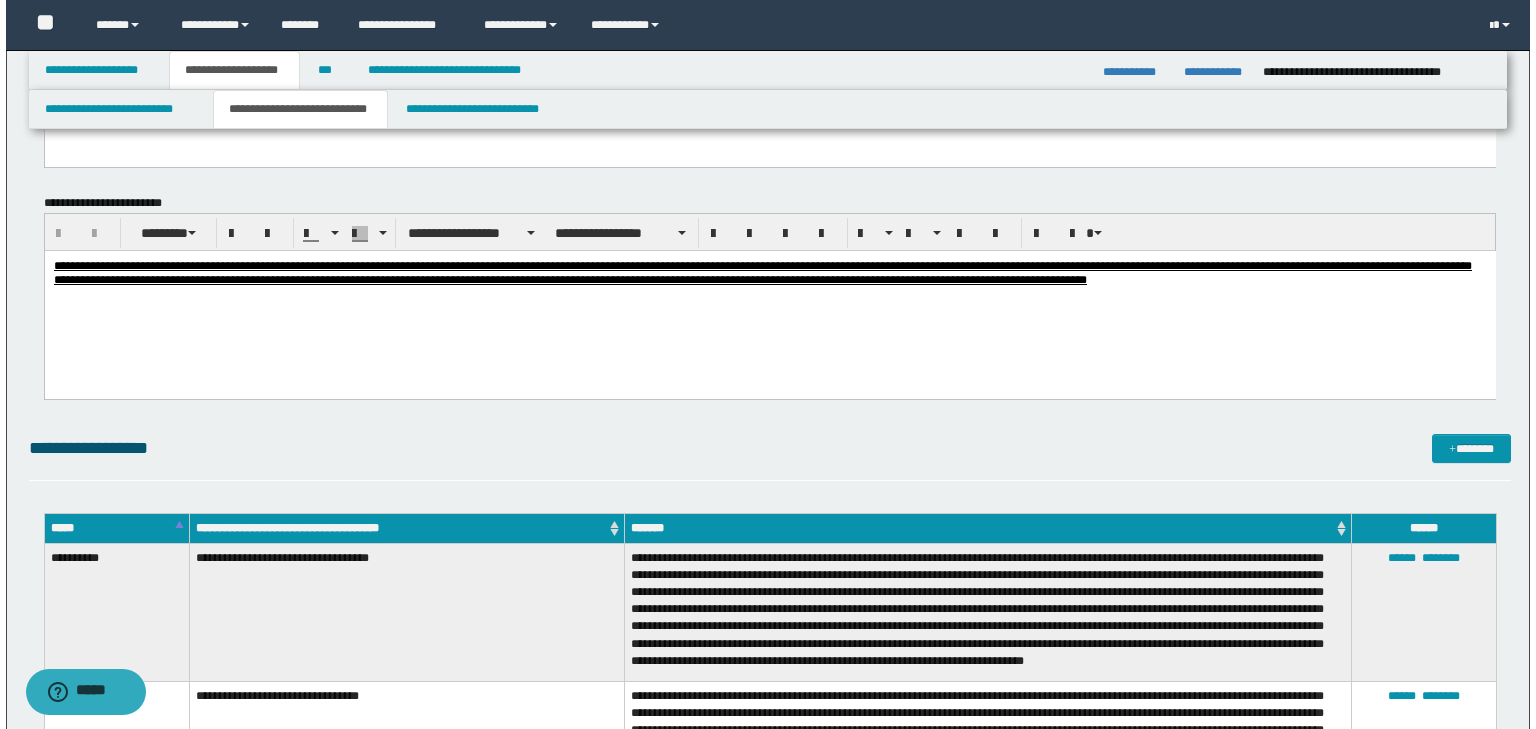 scroll, scrollTop: 2080, scrollLeft: 0, axis: vertical 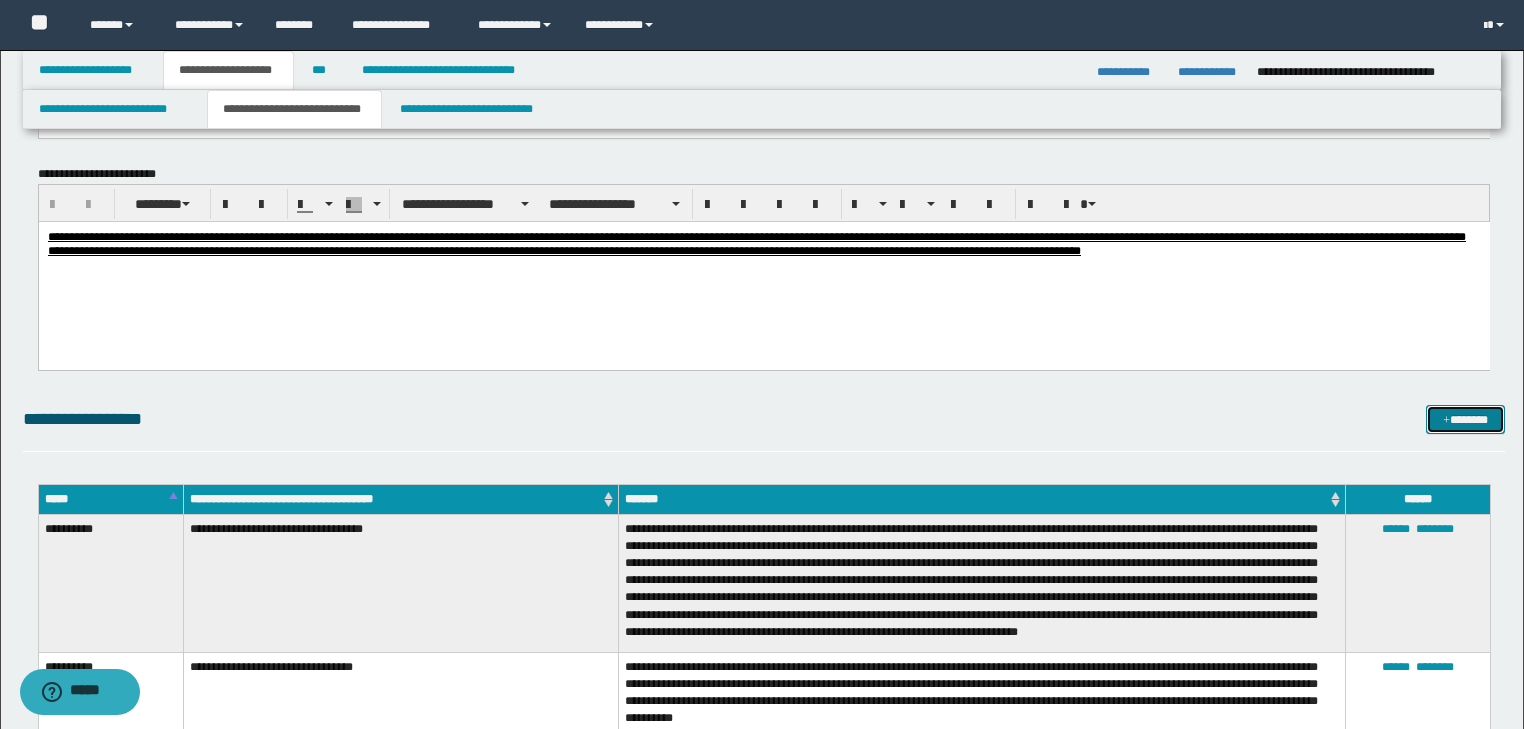click on "*******" at bounding box center [1465, 420] 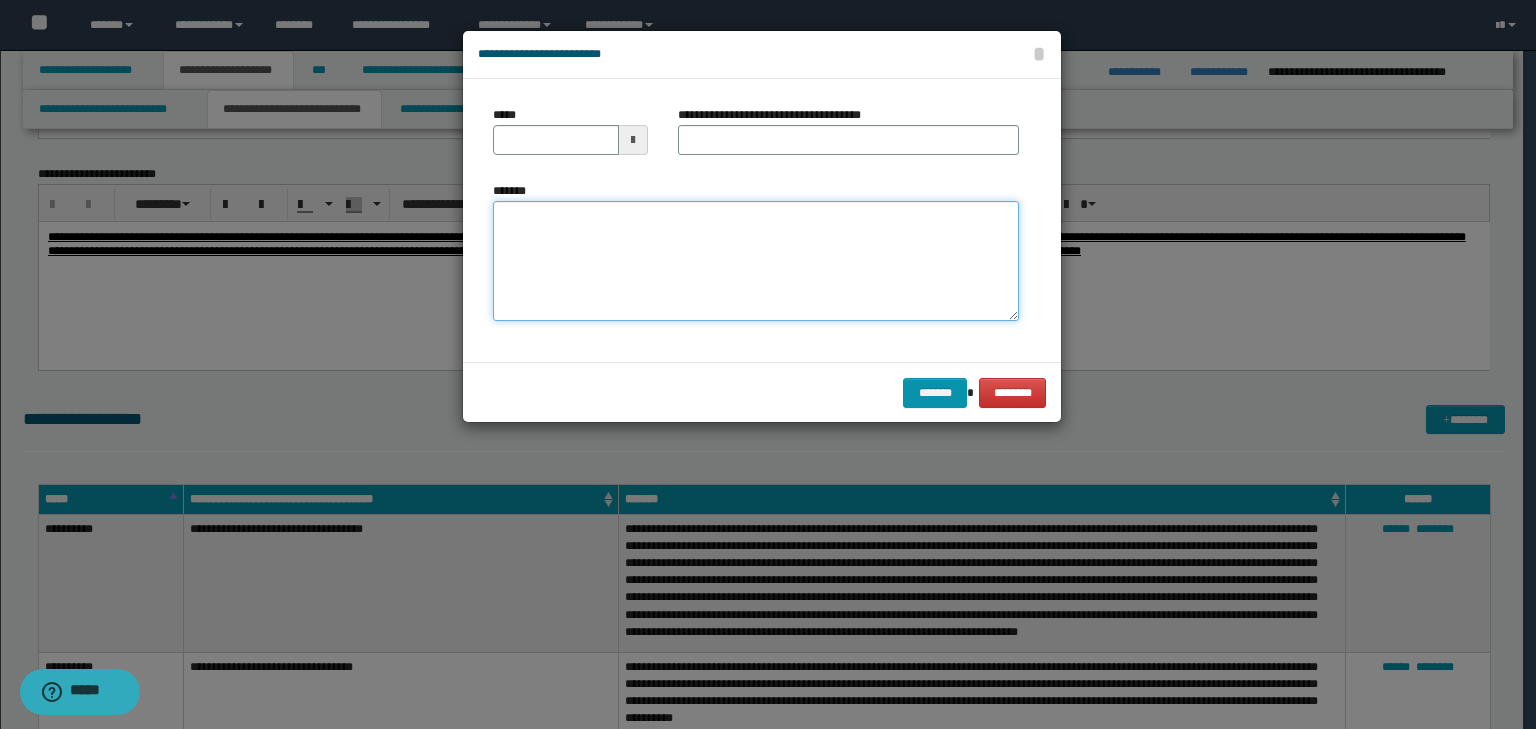 drag, startPoint x: 704, startPoint y: 244, endPoint x: 721, endPoint y: 234, distance: 19.723083 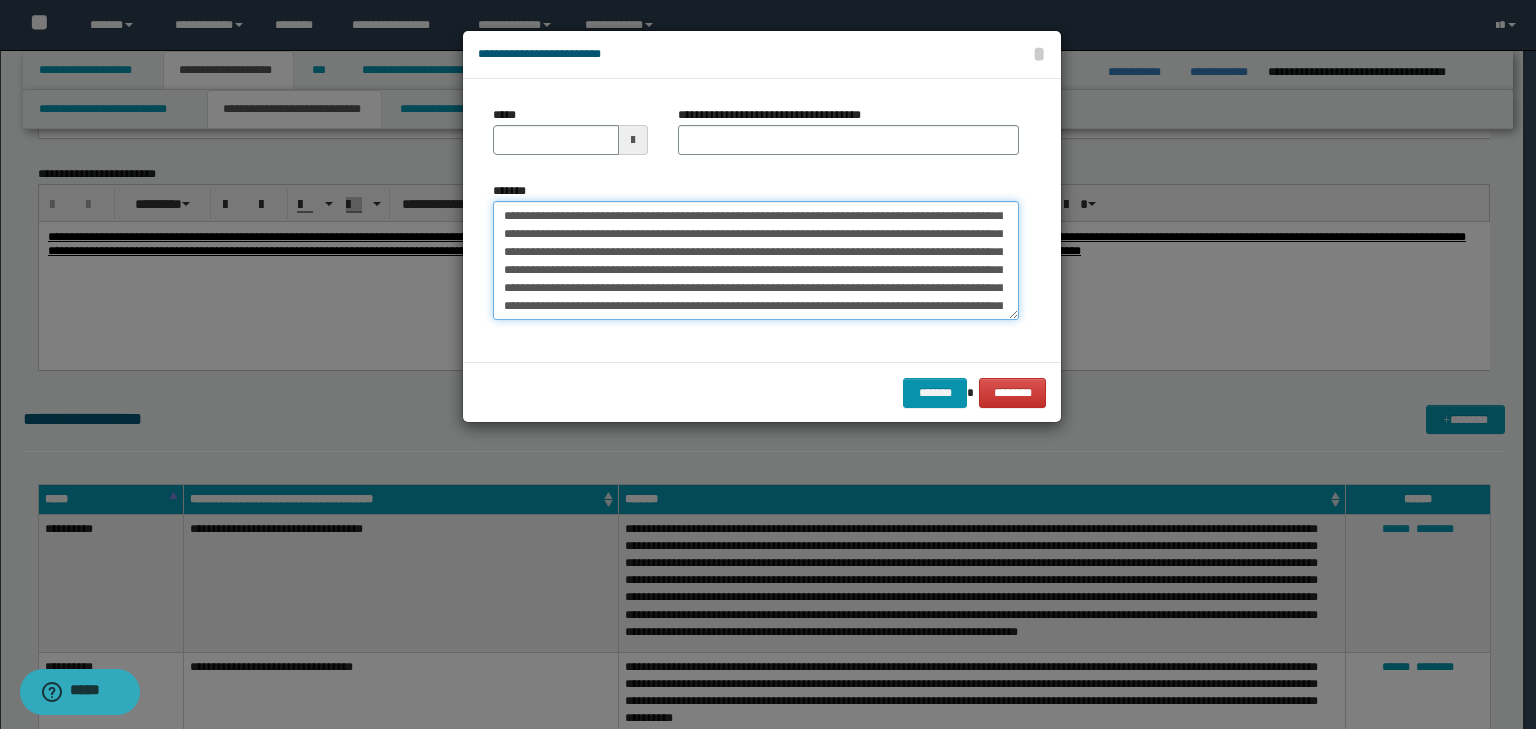 scroll, scrollTop: 0, scrollLeft: 0, axis: both 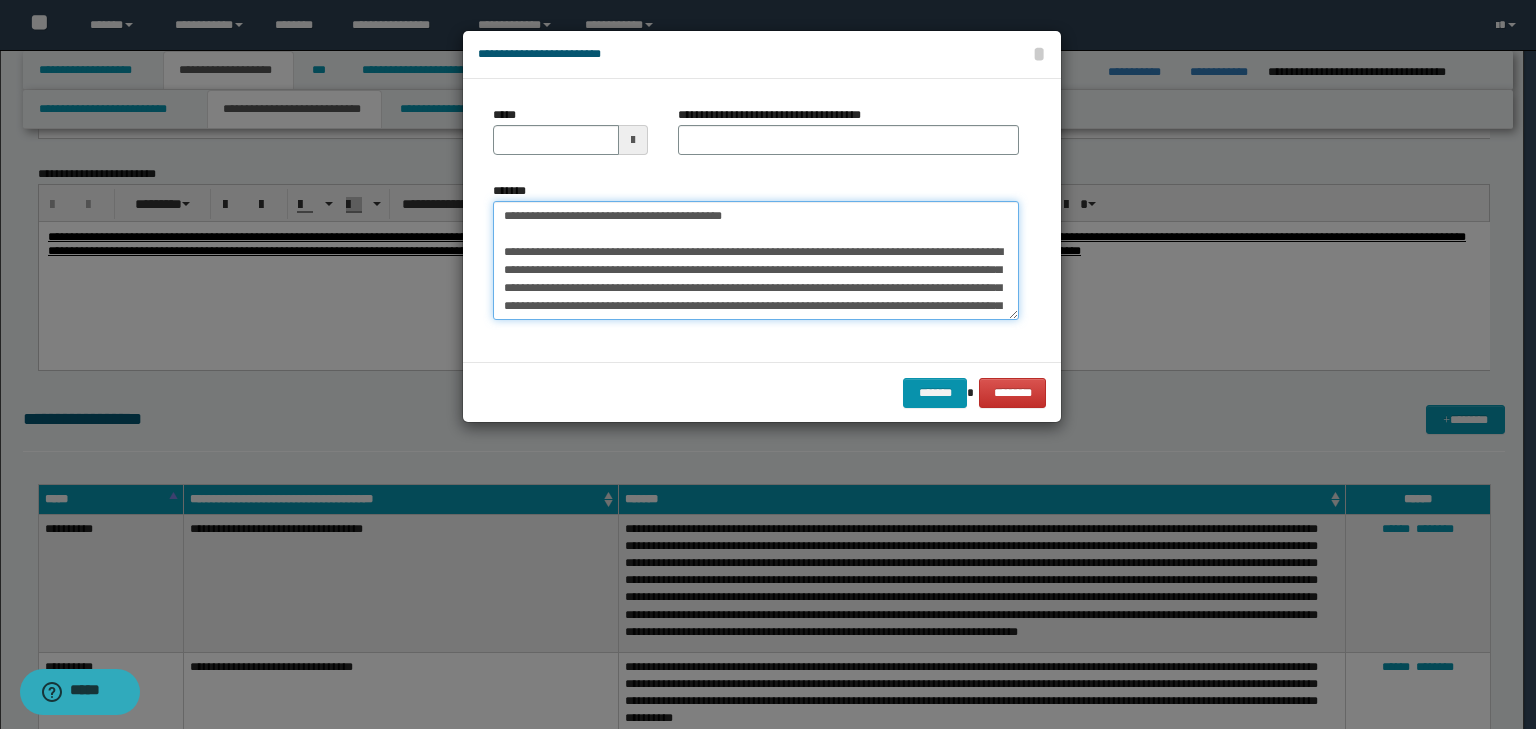 drag, startPoint x: 584, startPoint y: 200, endPoint x: 424, endPoint y: 172, distance: 162.43152 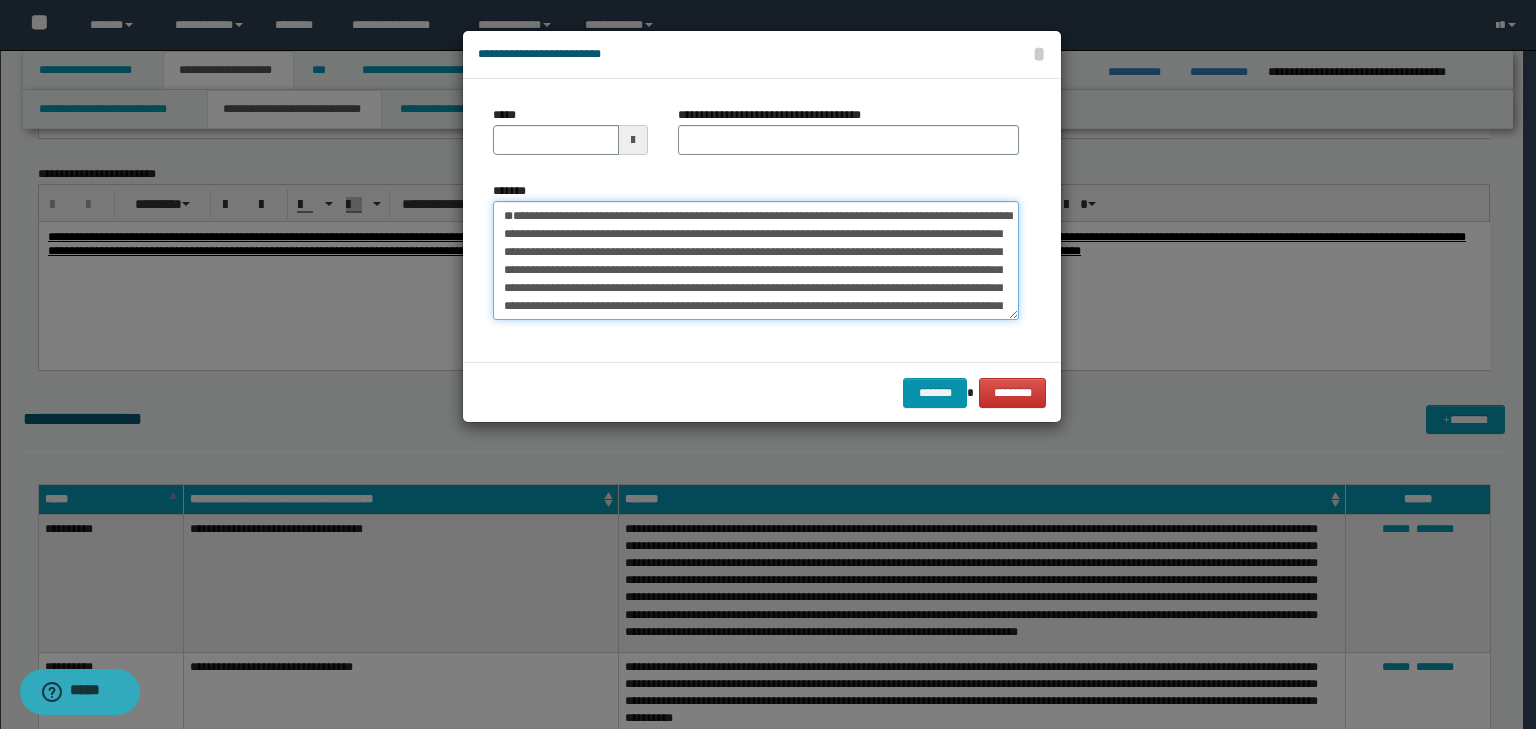 type 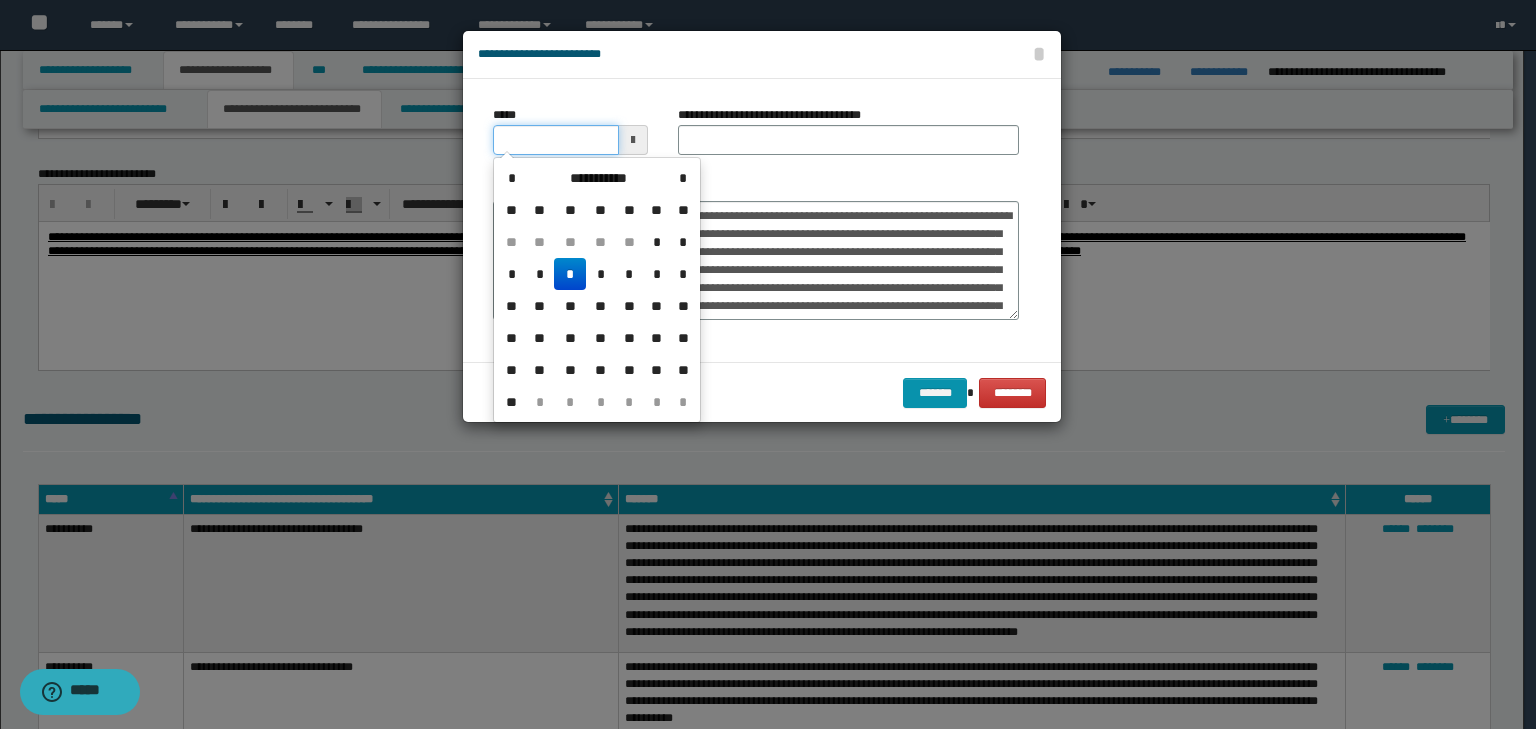 drag, startPoint x: 602, startPoint y: 144, endPoint x: 616, endPoint y: 144, distance: 14 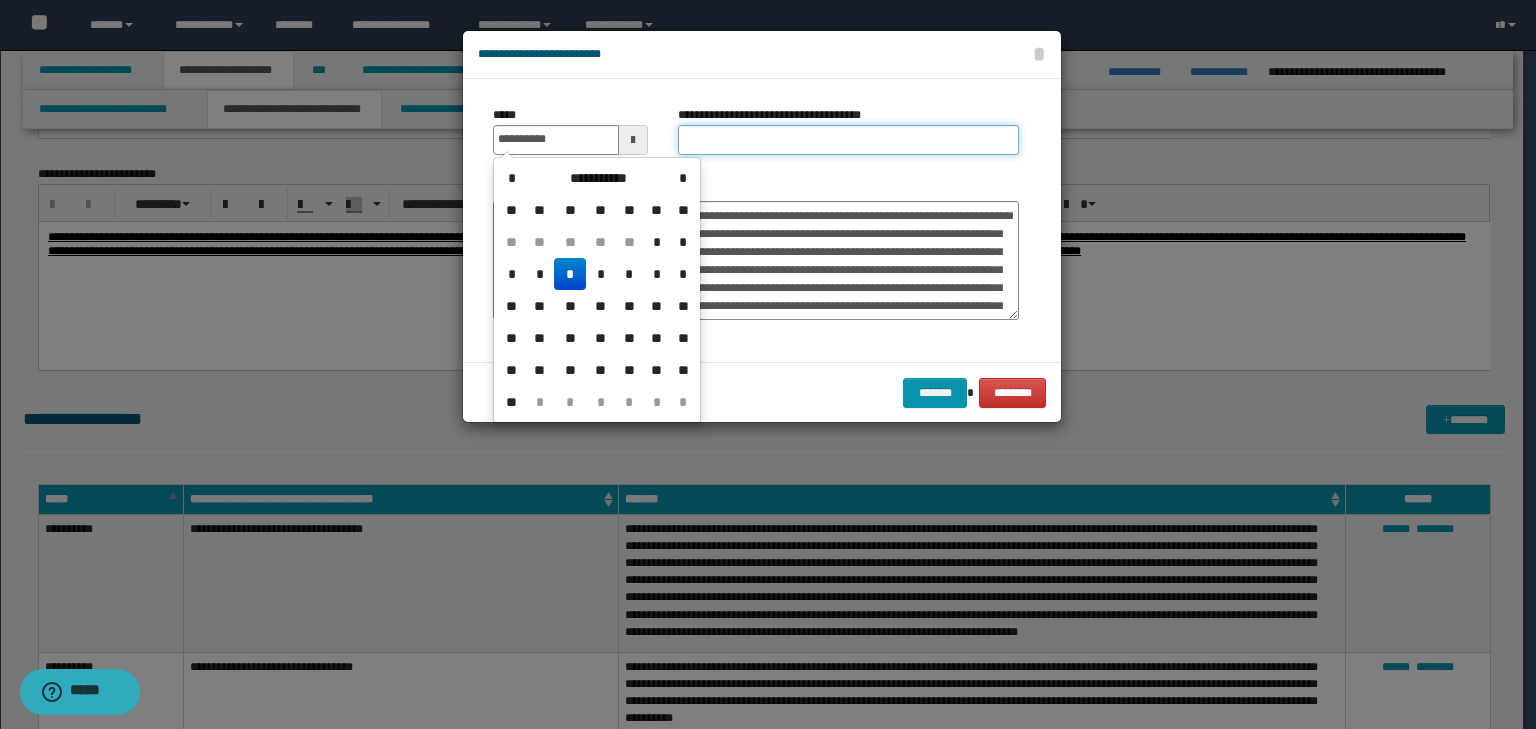 type on "**********" 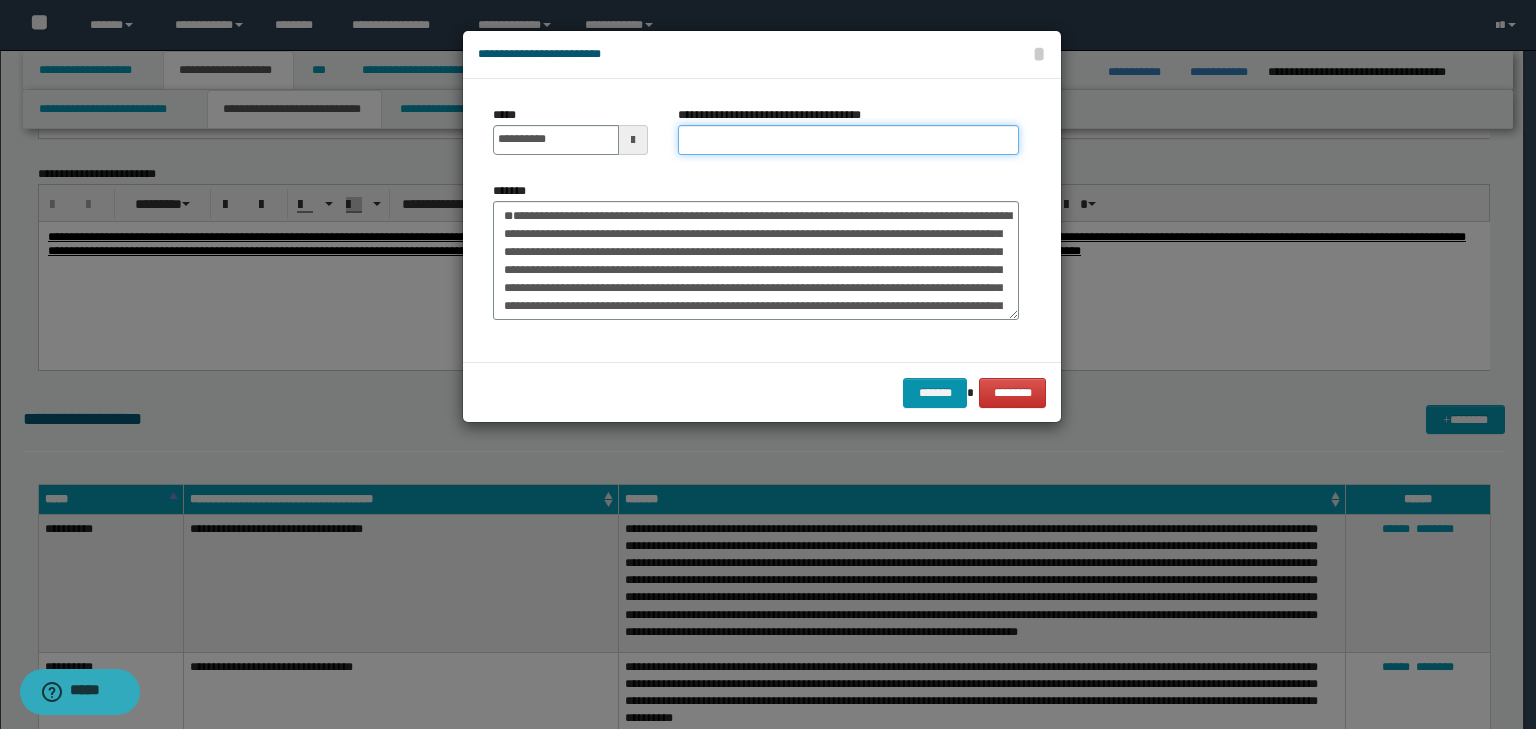 paste on "**********" 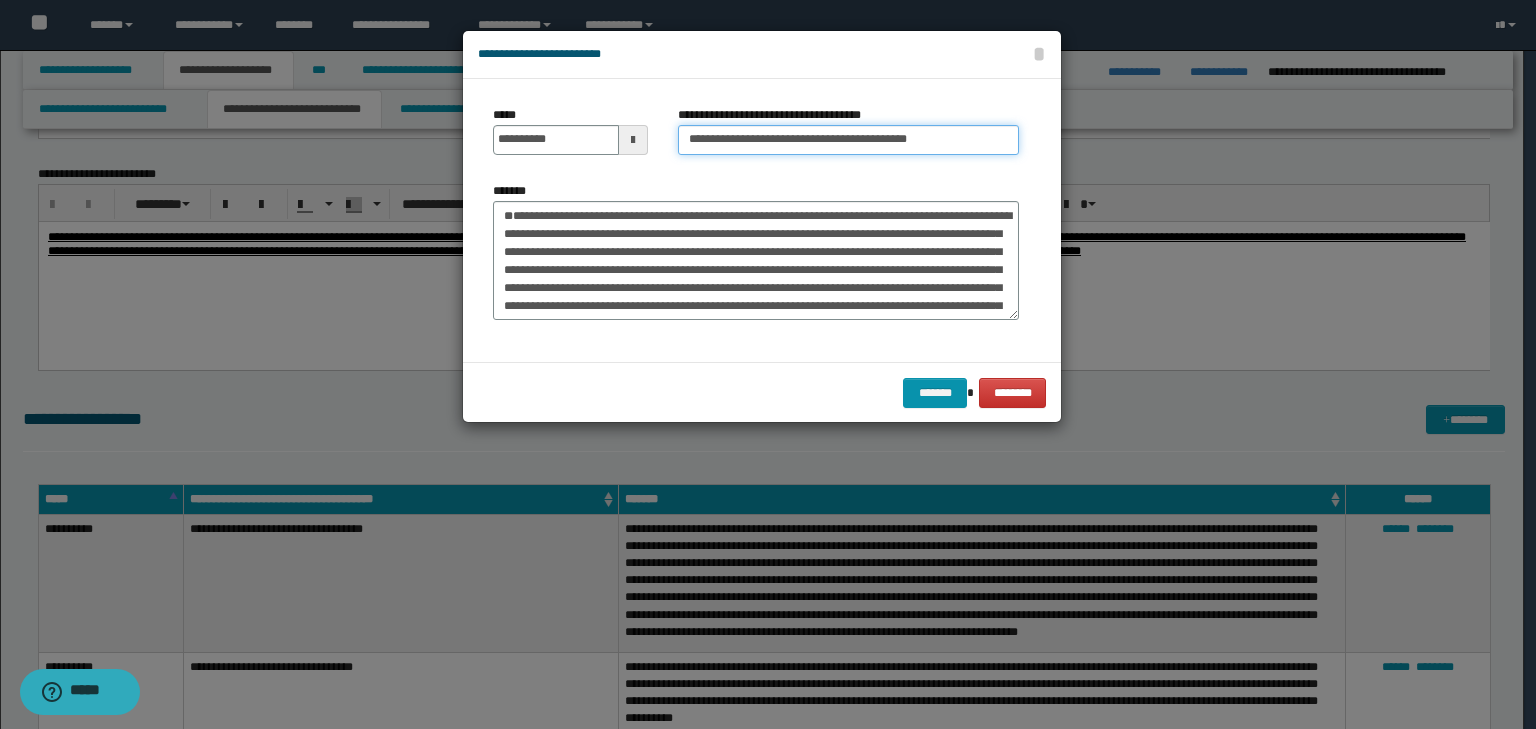 drag, startPoint x: 730, startPoint y: 125, endPoint x: 761, endPoint y: 142, distance: 35.35534 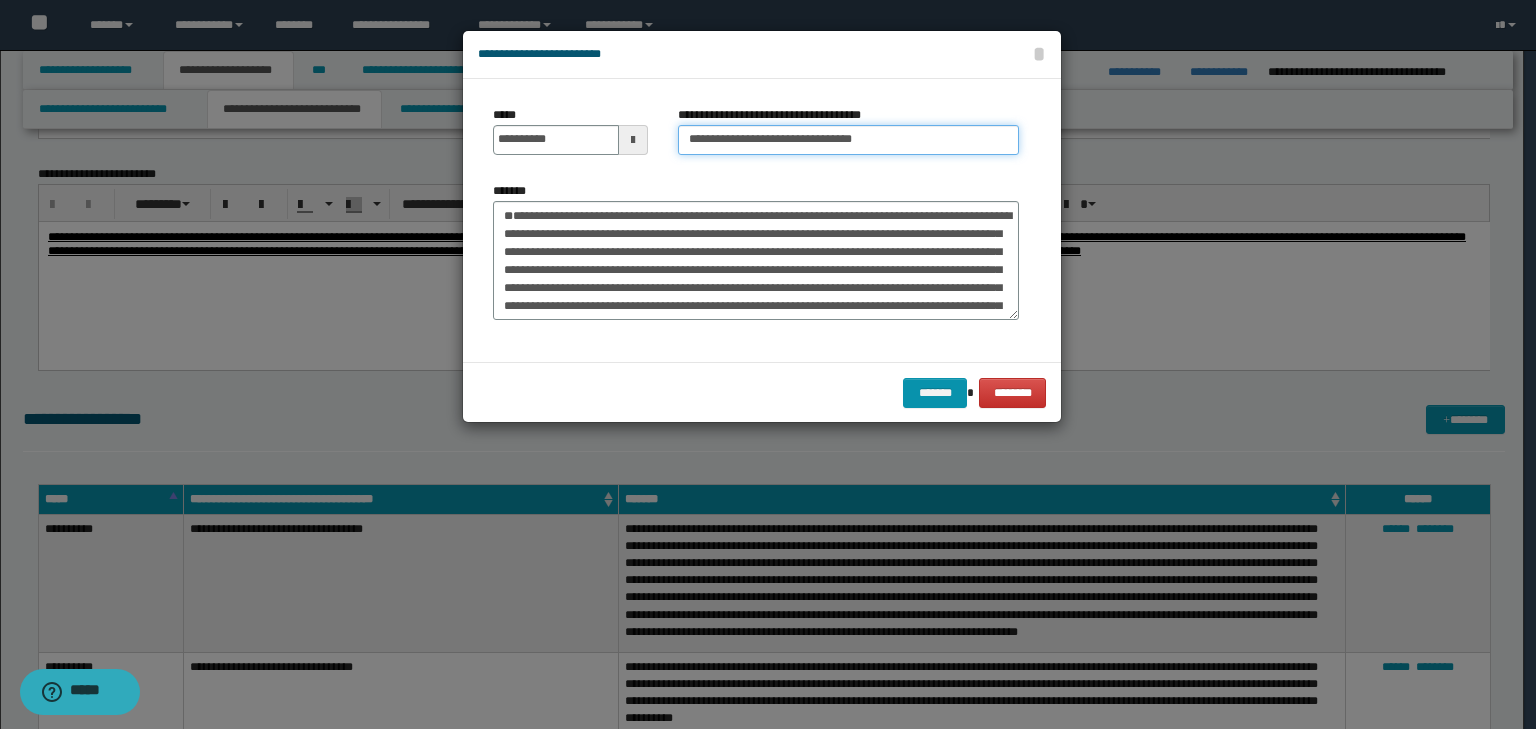 type on "**********" 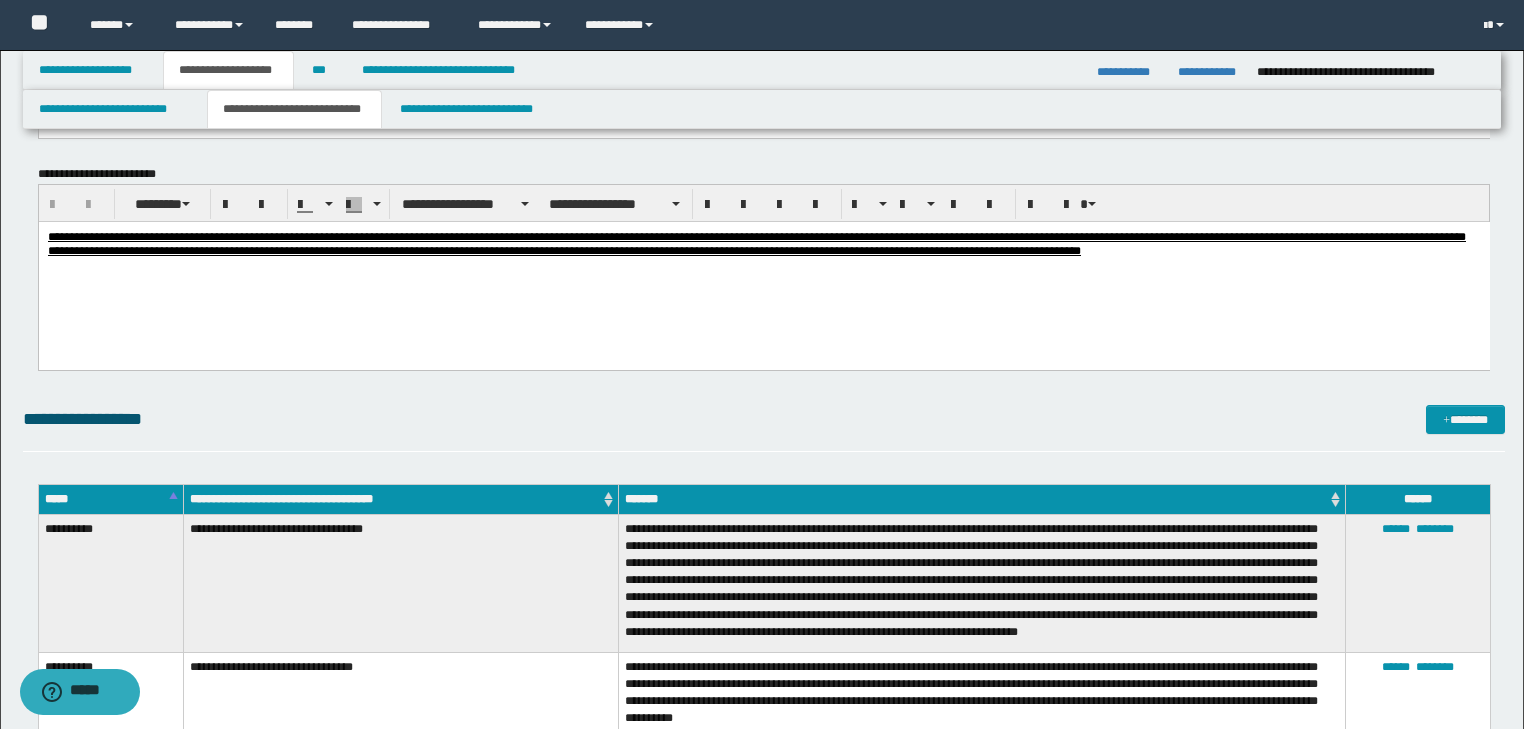 click on "**********" at bounding box center [764, 754] 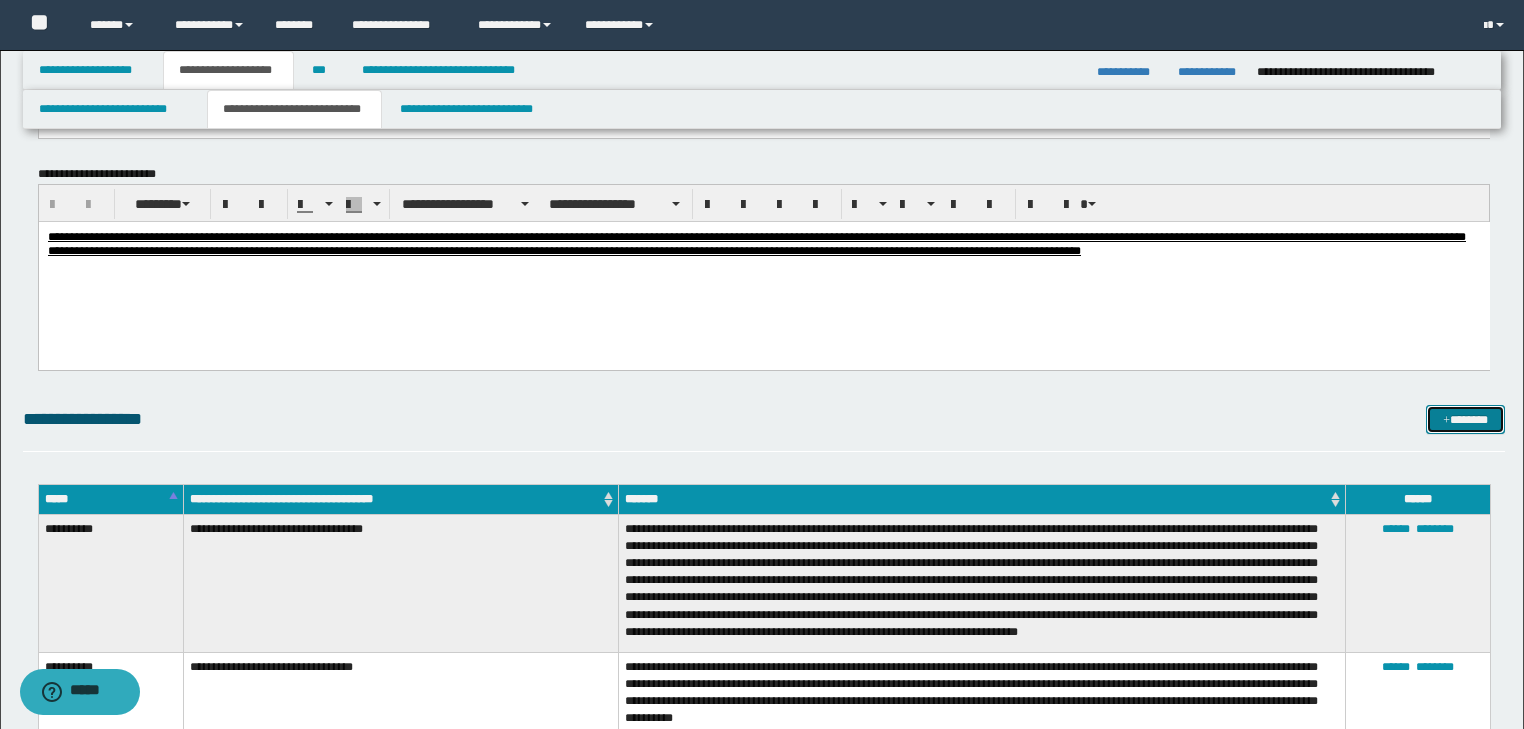 click on "*******" at bounding box center [1465, 420] 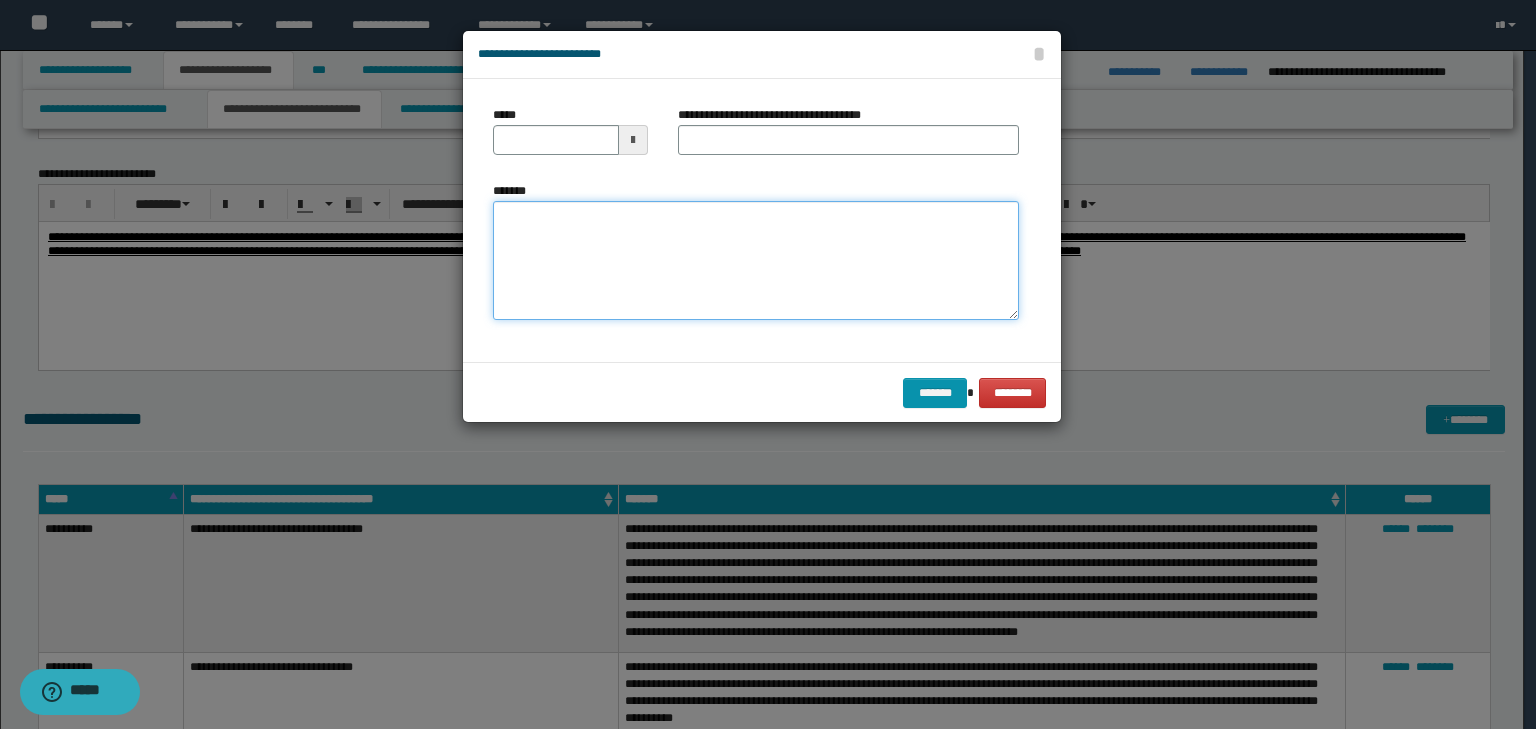 click on "*******" at bounding box center (756, 261) 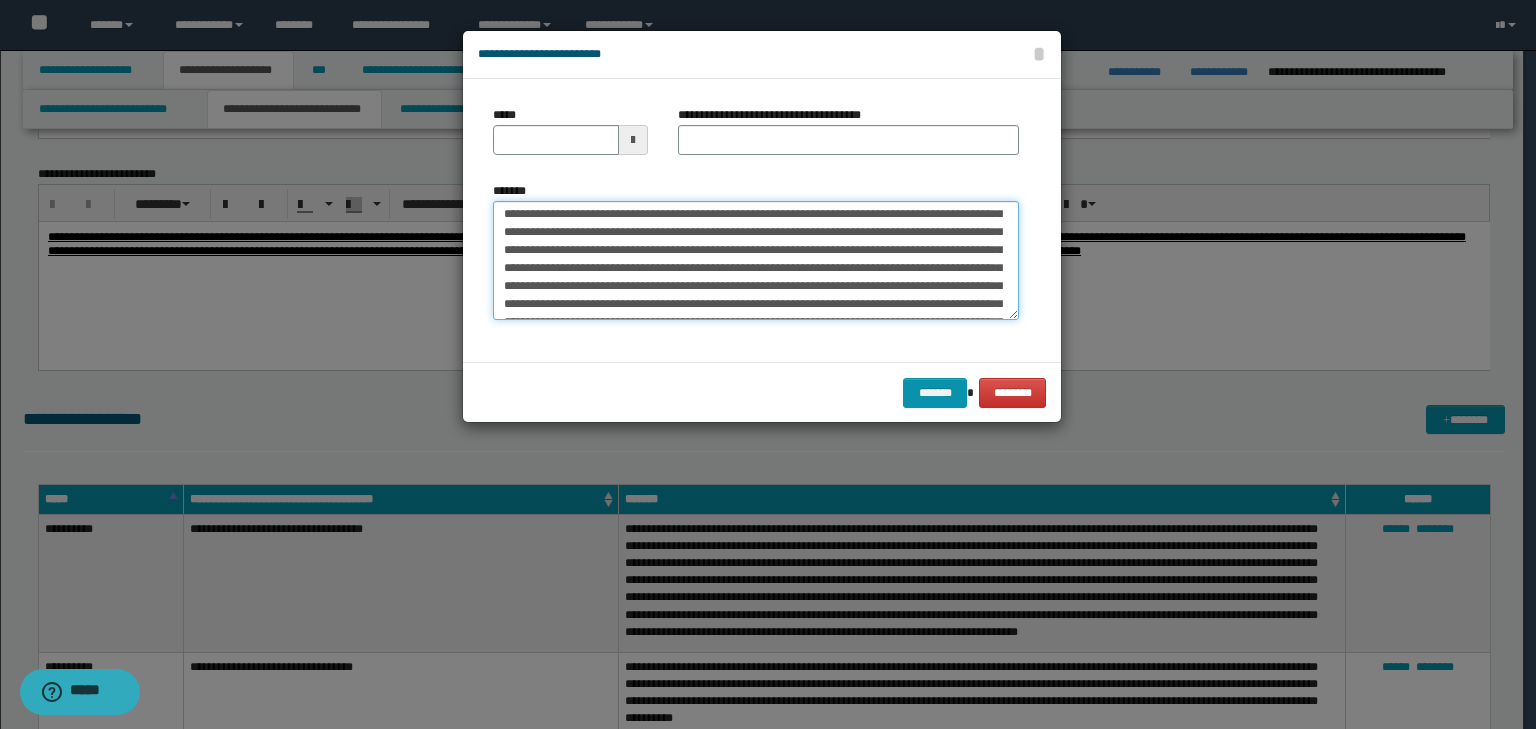 scroll, scrollTop: 0, scrollLeft: 0, axis: both 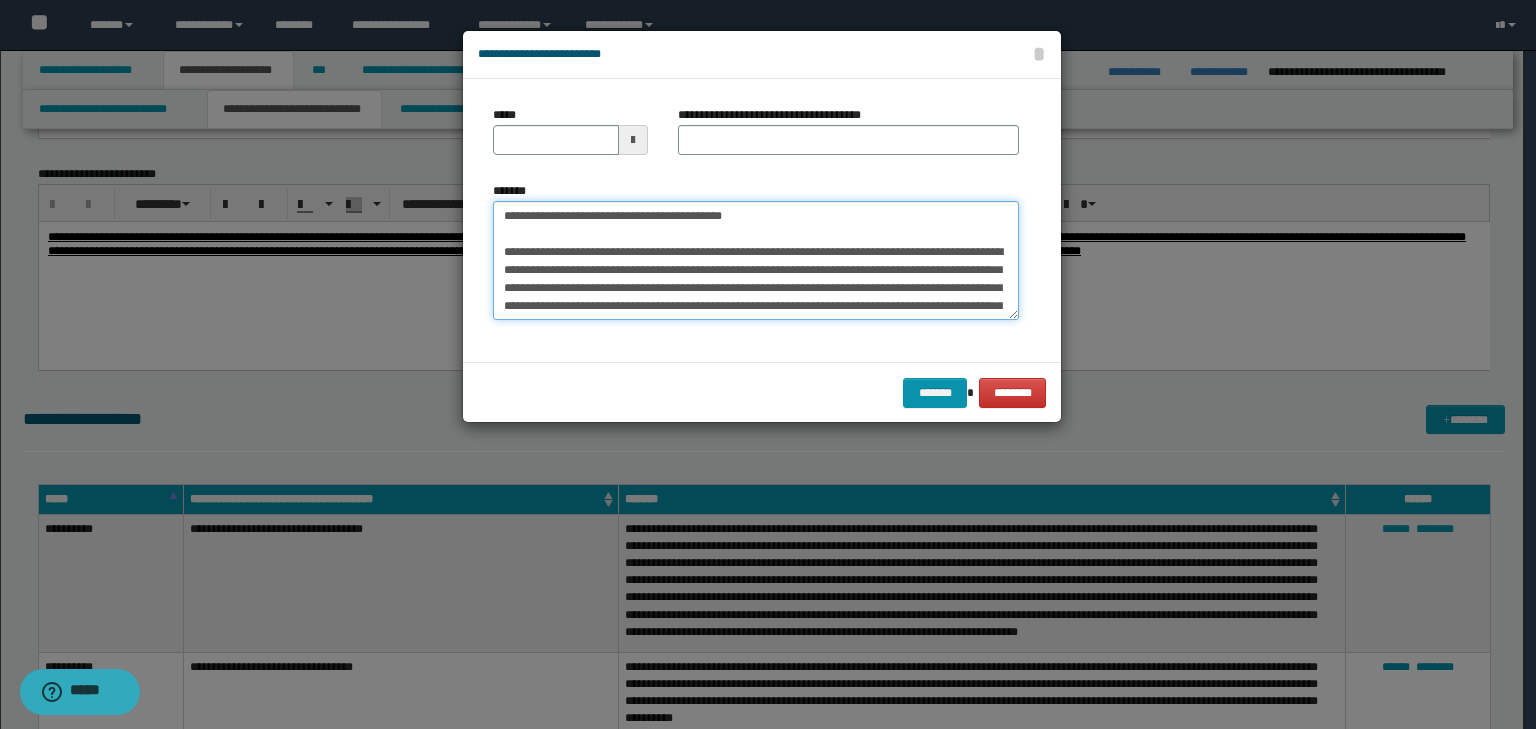 drag, startPoint x: 755, startPoint y: 213, endPoint x: 404, endPoint y: 184, distance: 352.19595 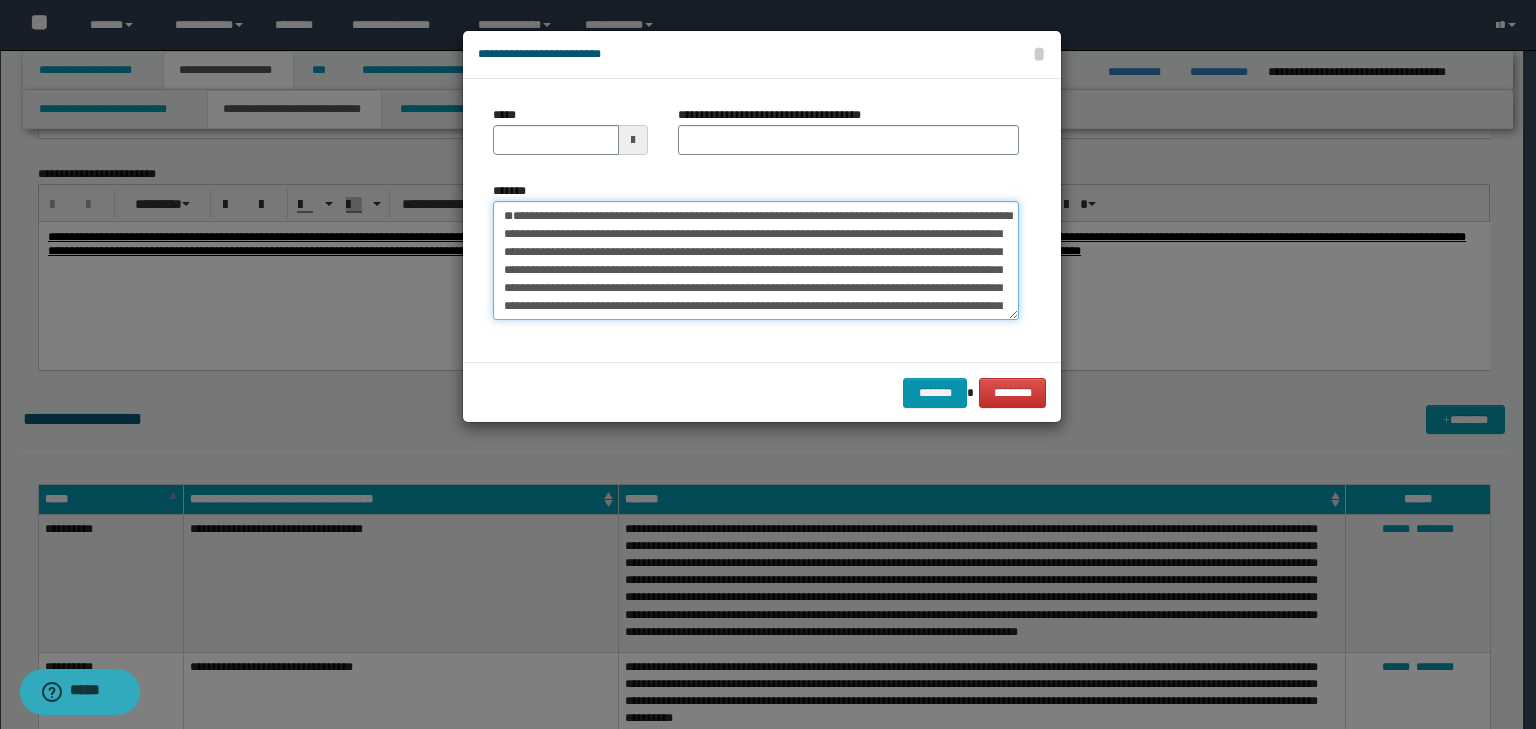 type 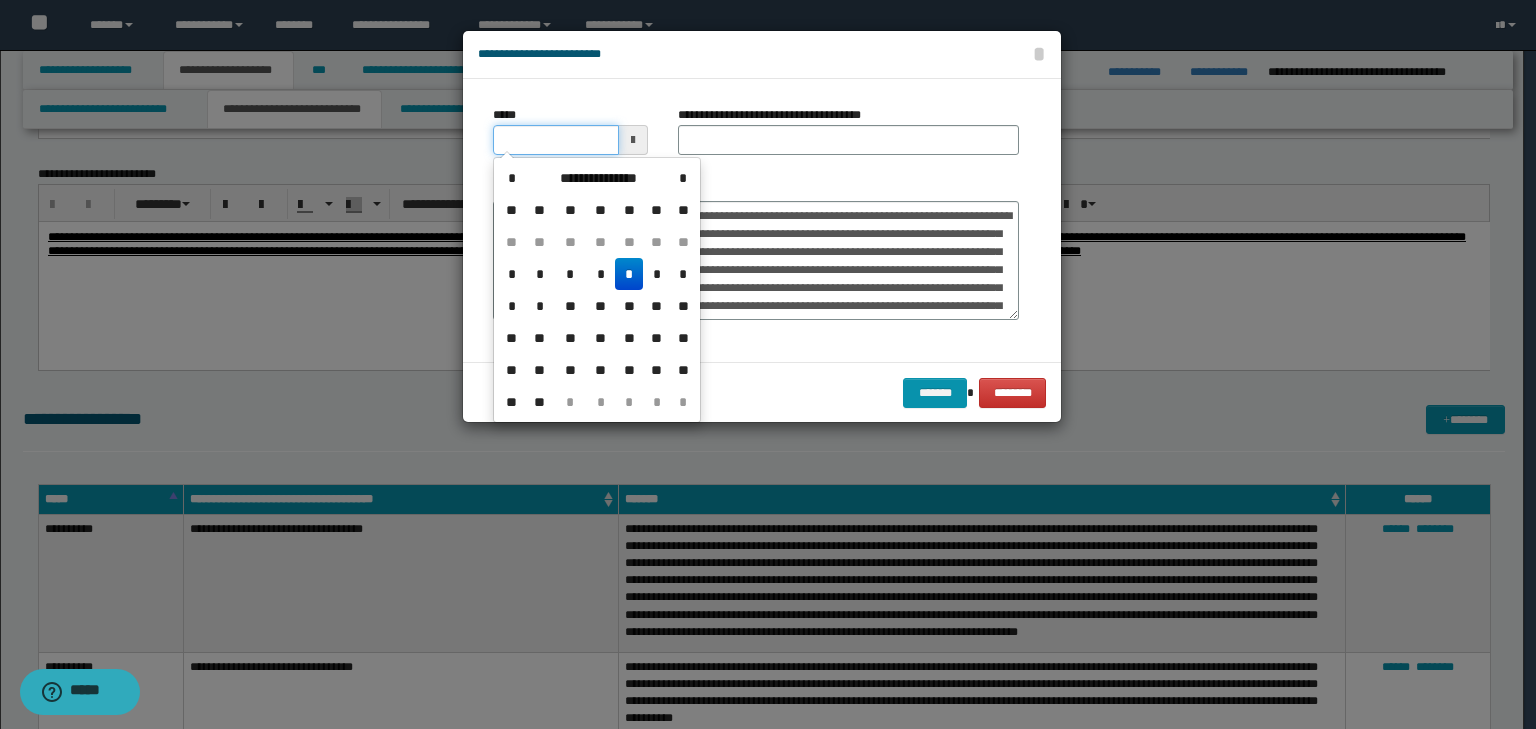 click on "*****" at bounding box center (556, 140) 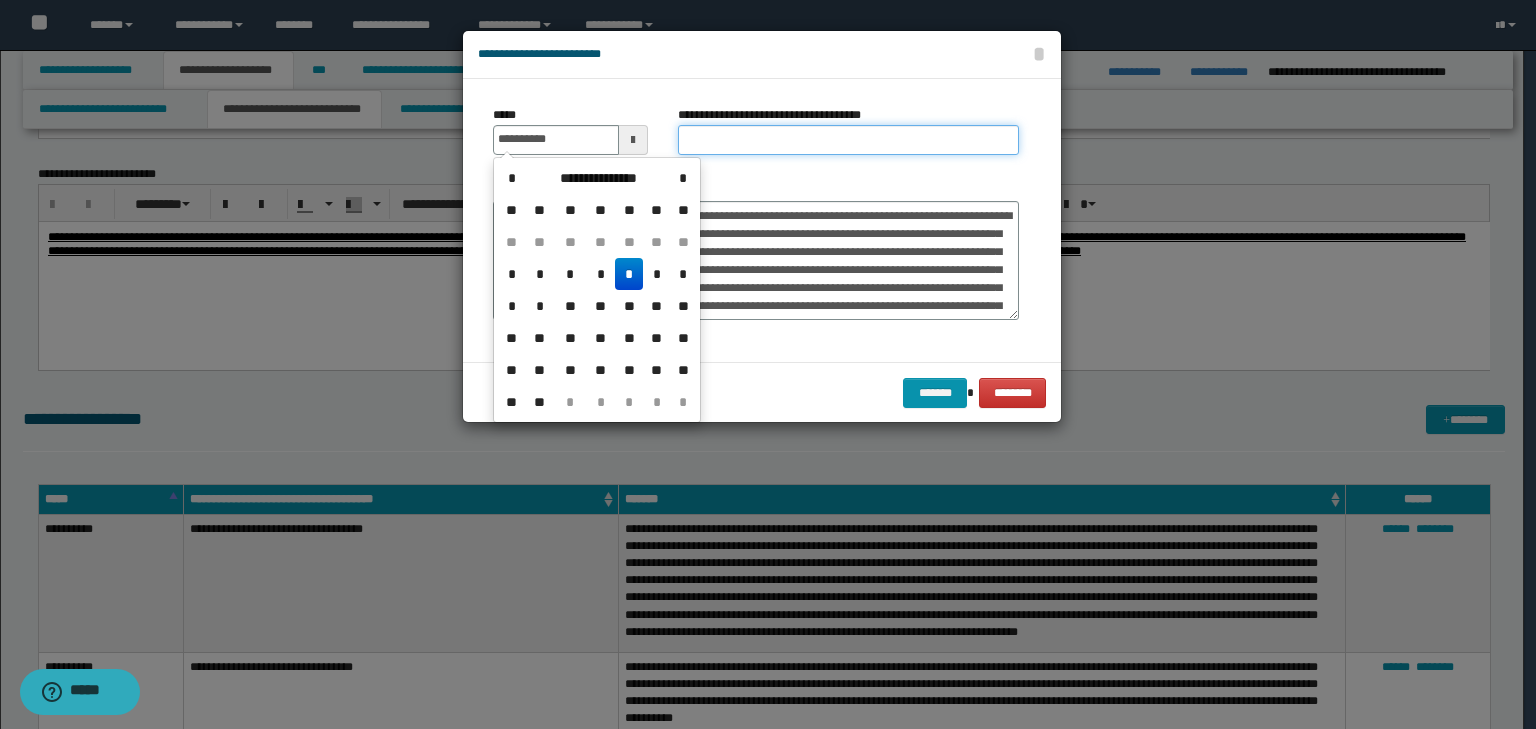 type on "**********" 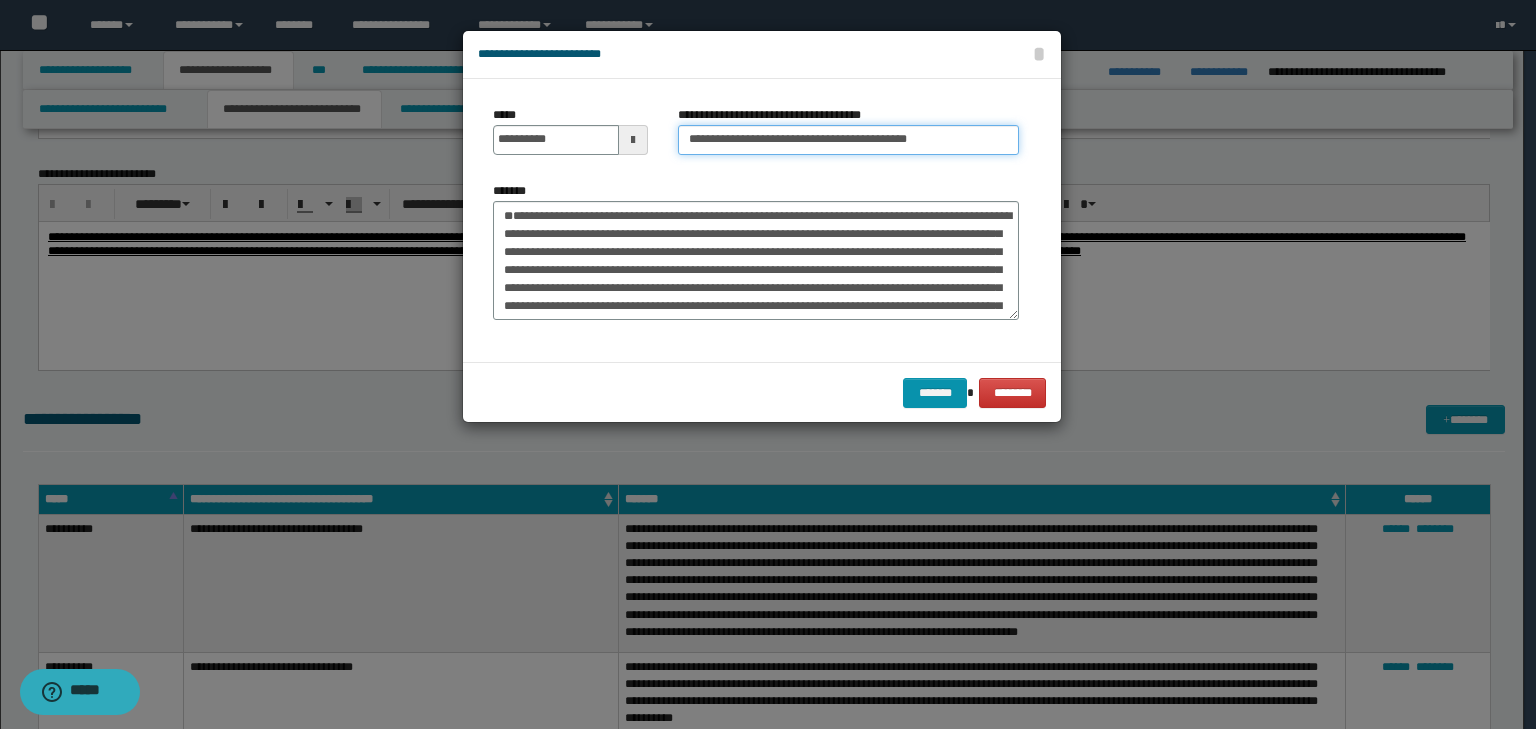 drag, startPoint x: 708, startPoint y: 136, endPoint x: 738, endPoint y: 140, distance: 30.265491 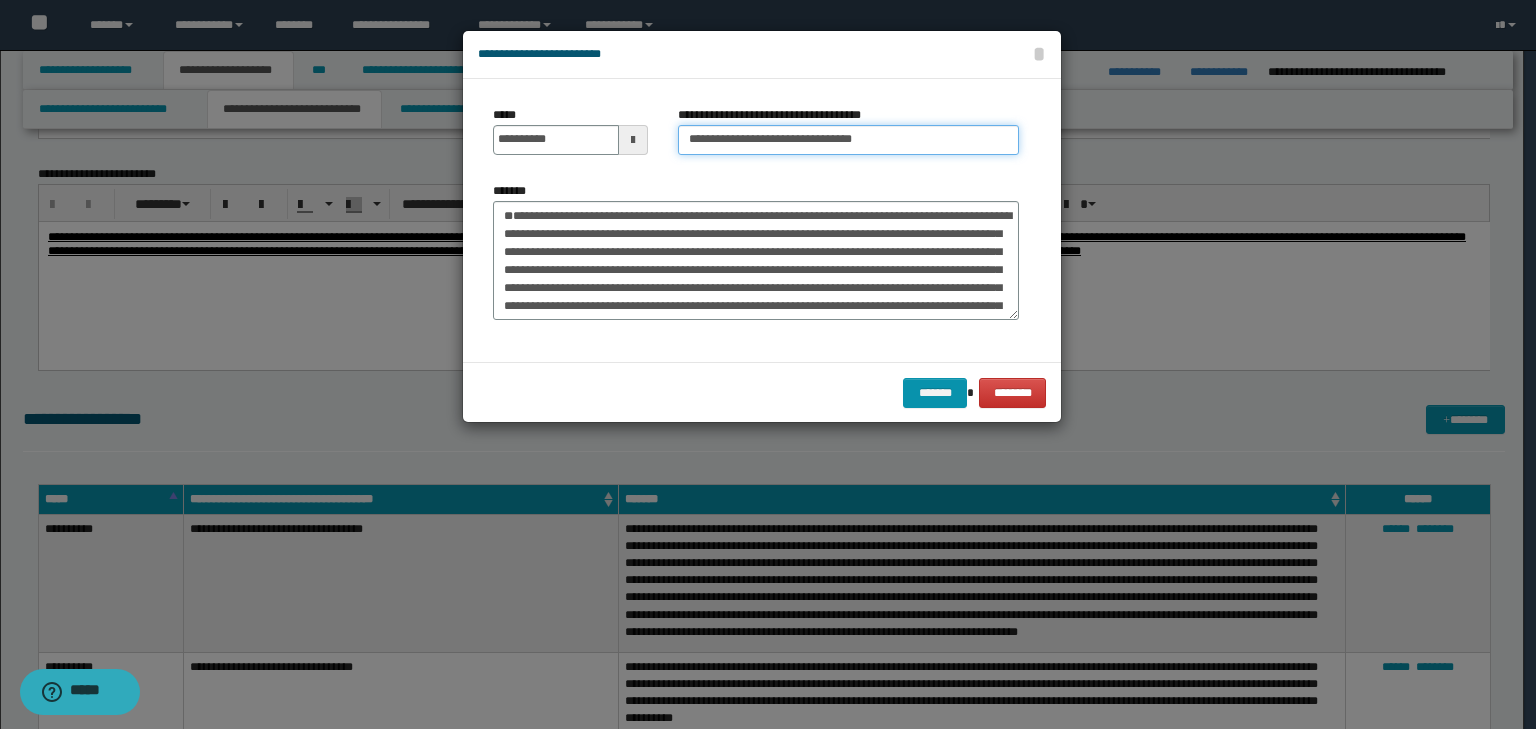 type on "**********" 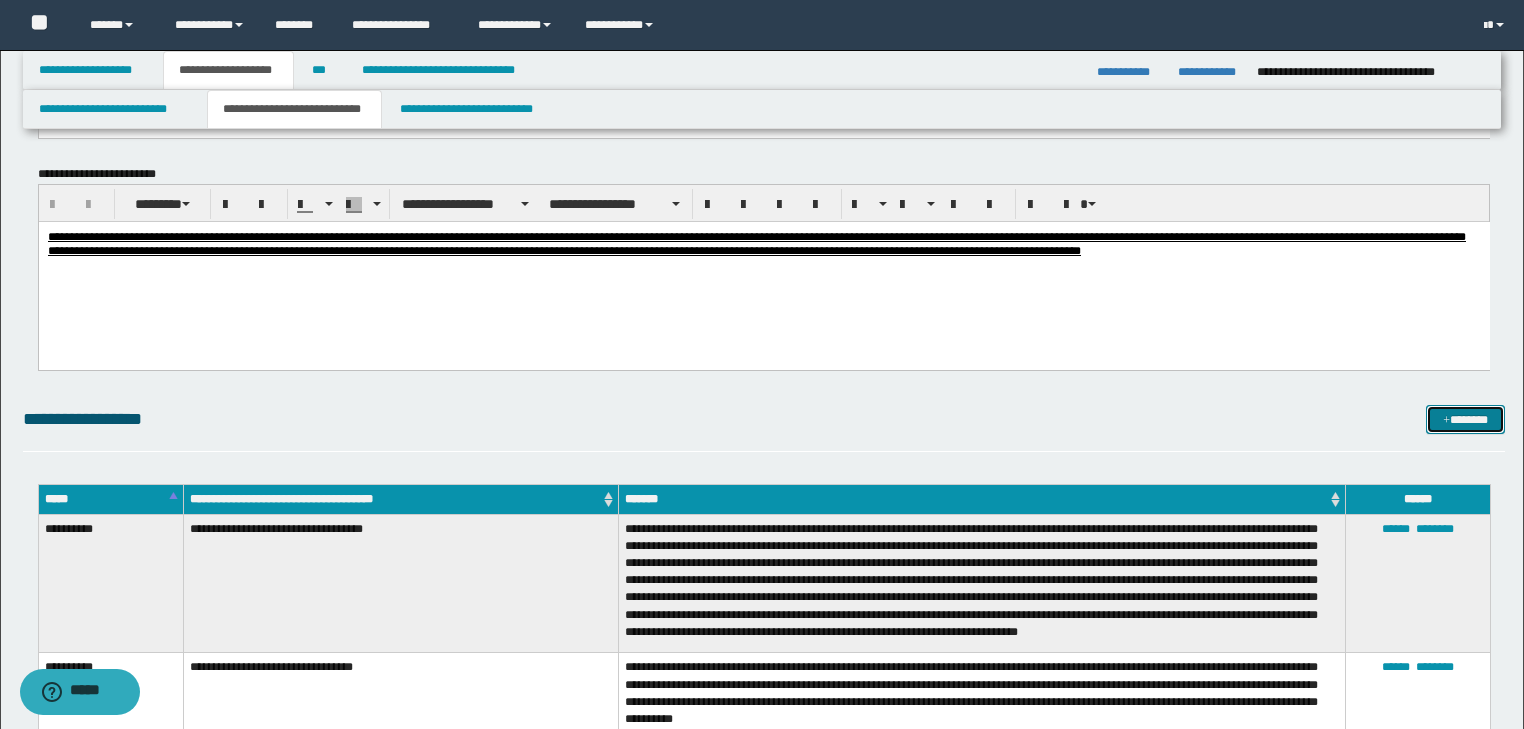 click on "*******" at bounding box center [1465, 420] 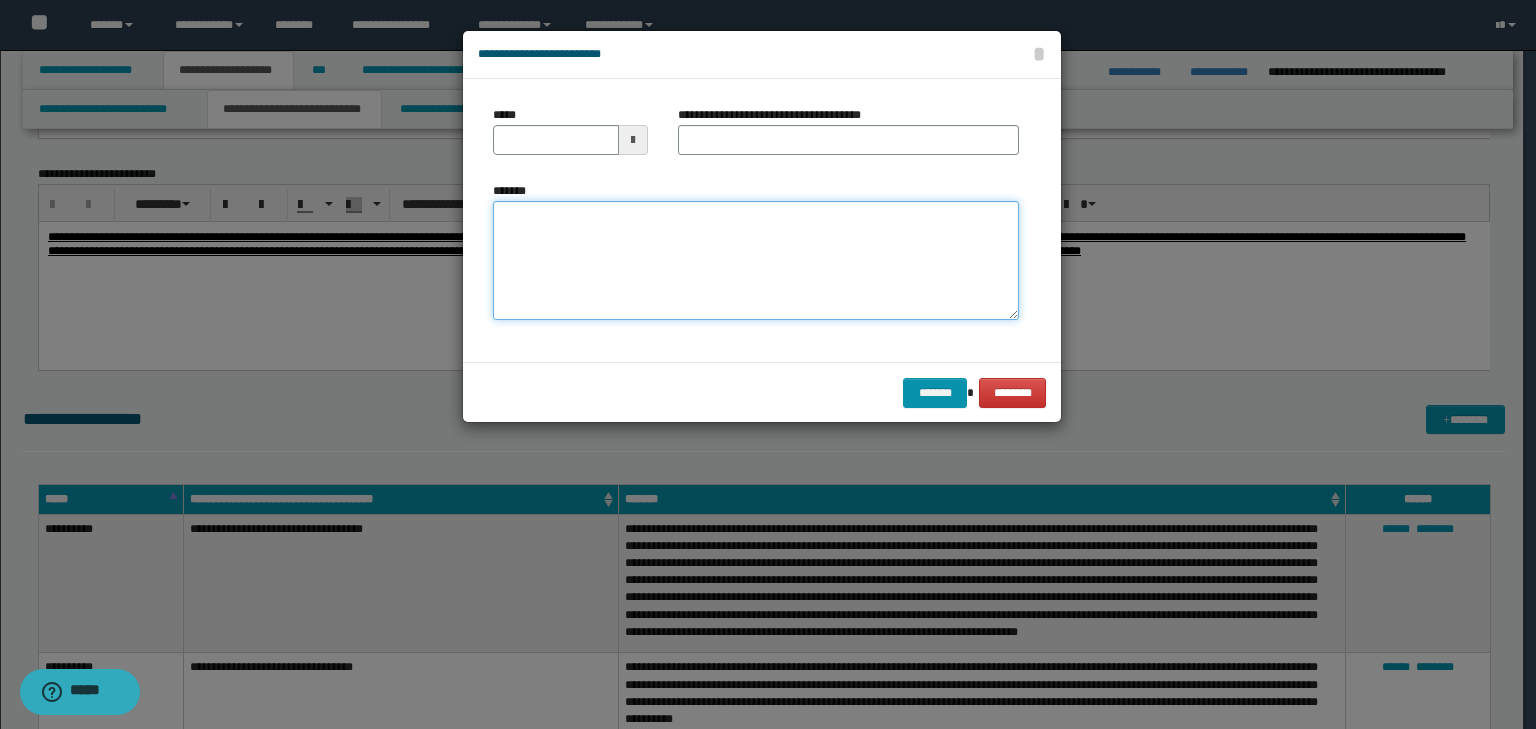 click on "*******" at bounding box center (756, 261) 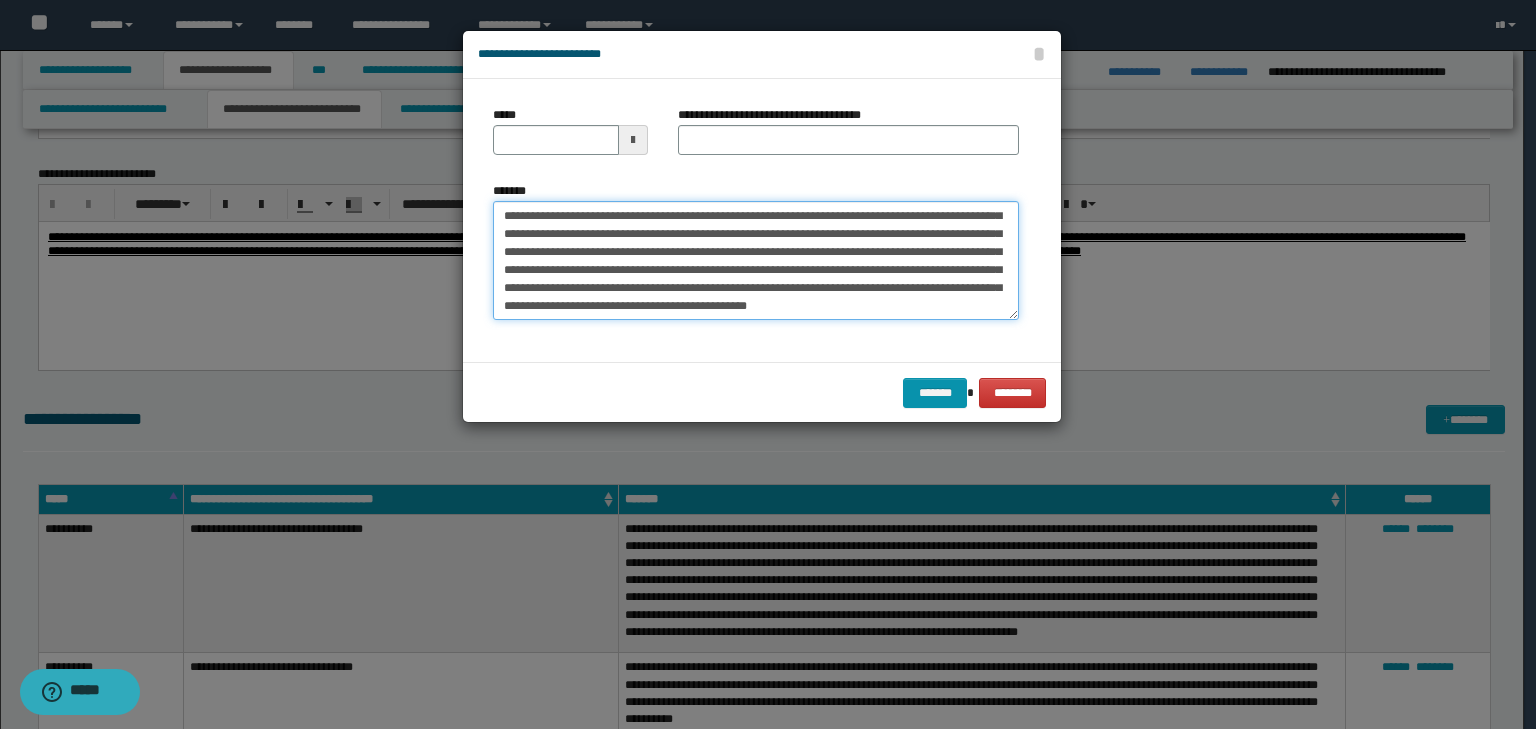 scroll, scrollTop: 0, scrollLeft: 0, axis: both 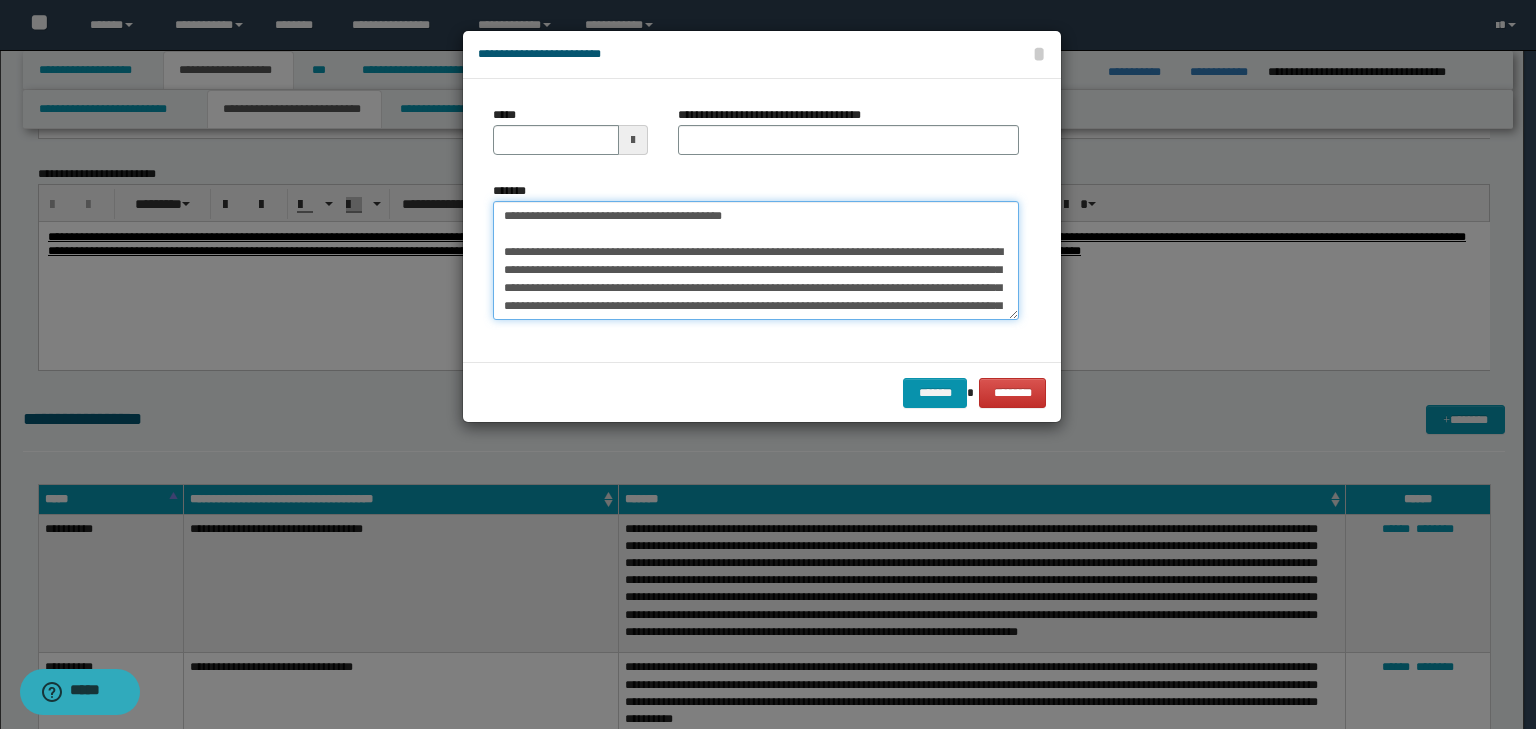 drag, startPoint x: 769, startPoint y: 216, endPoint x: 422, endPoint y: 178, distance: 349.0745 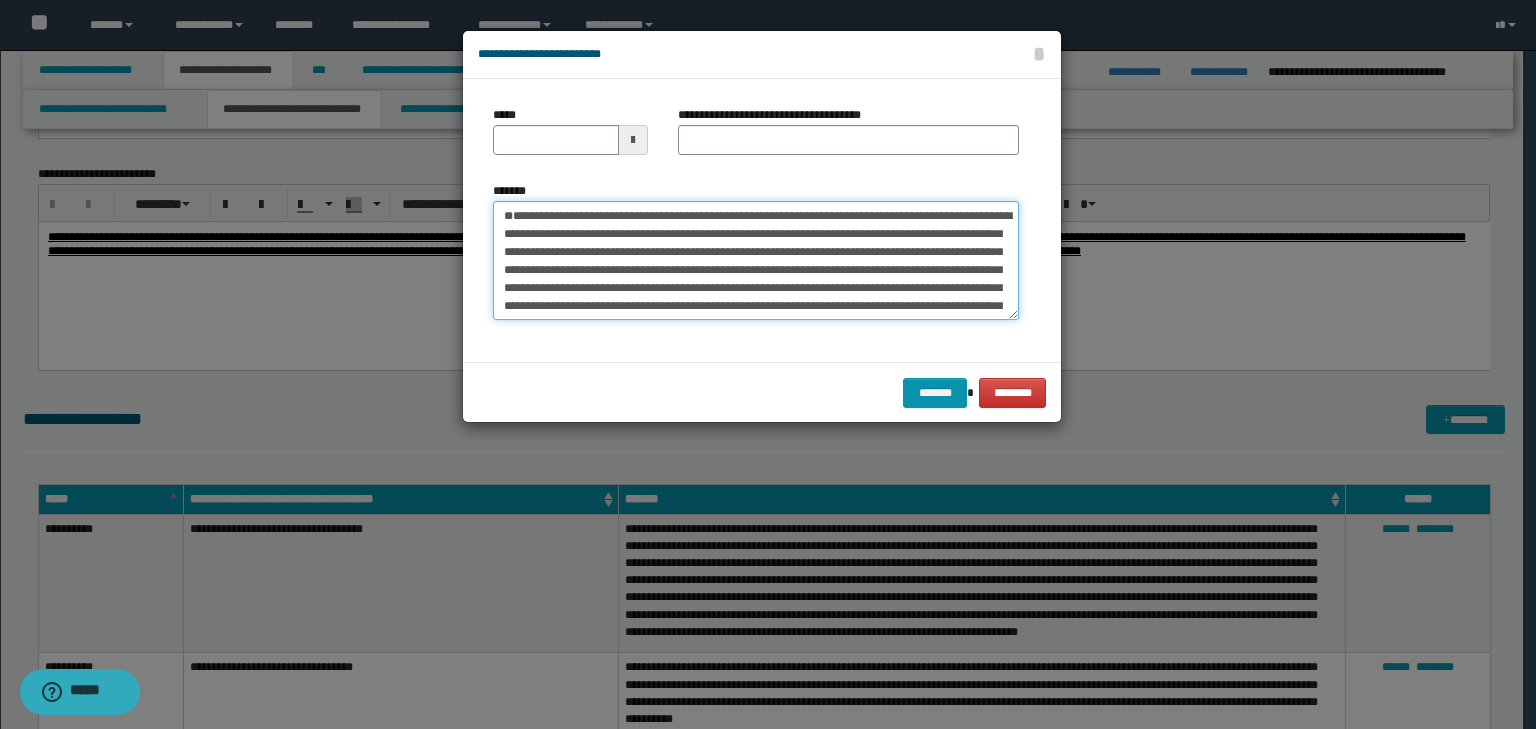type 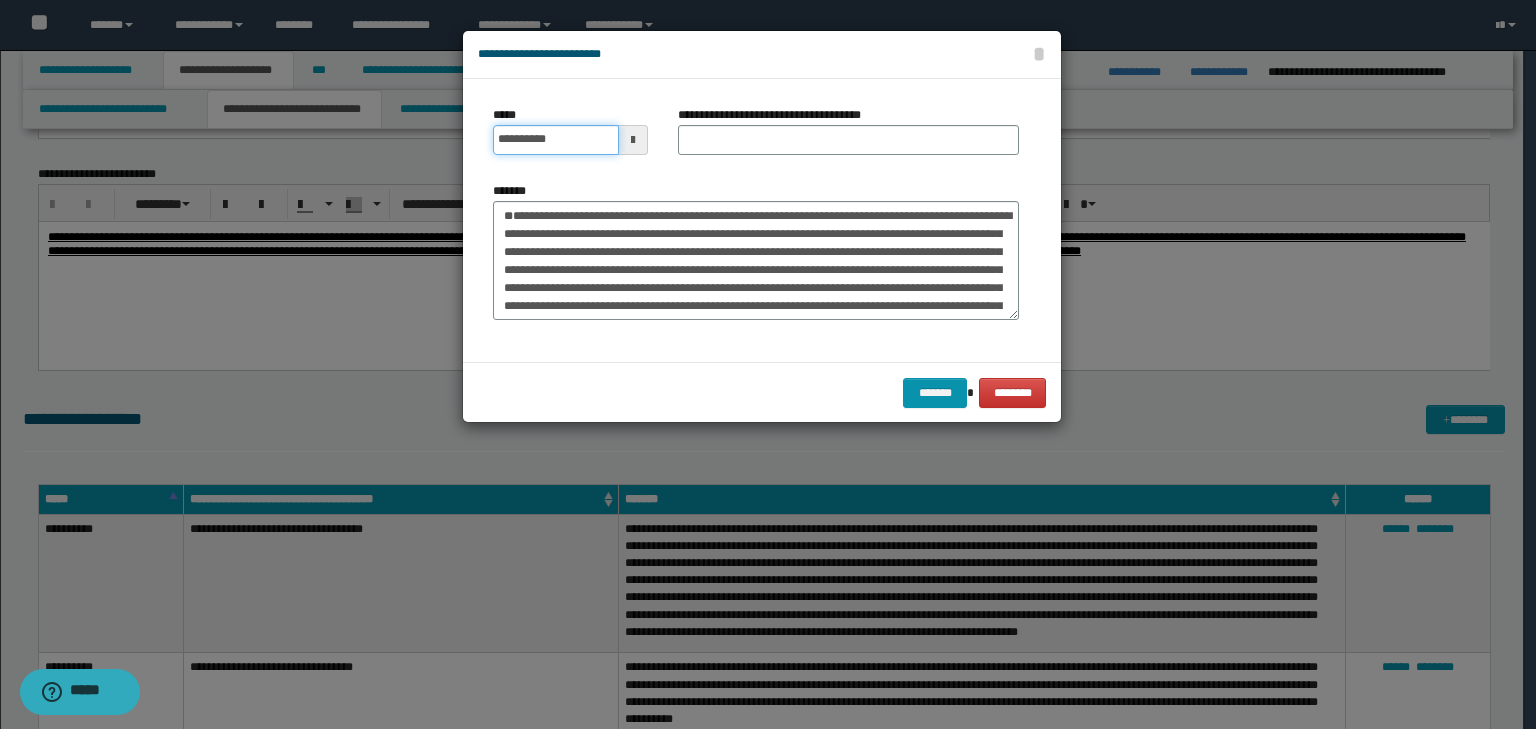 click on "**********" at bounding box center [556, 140] 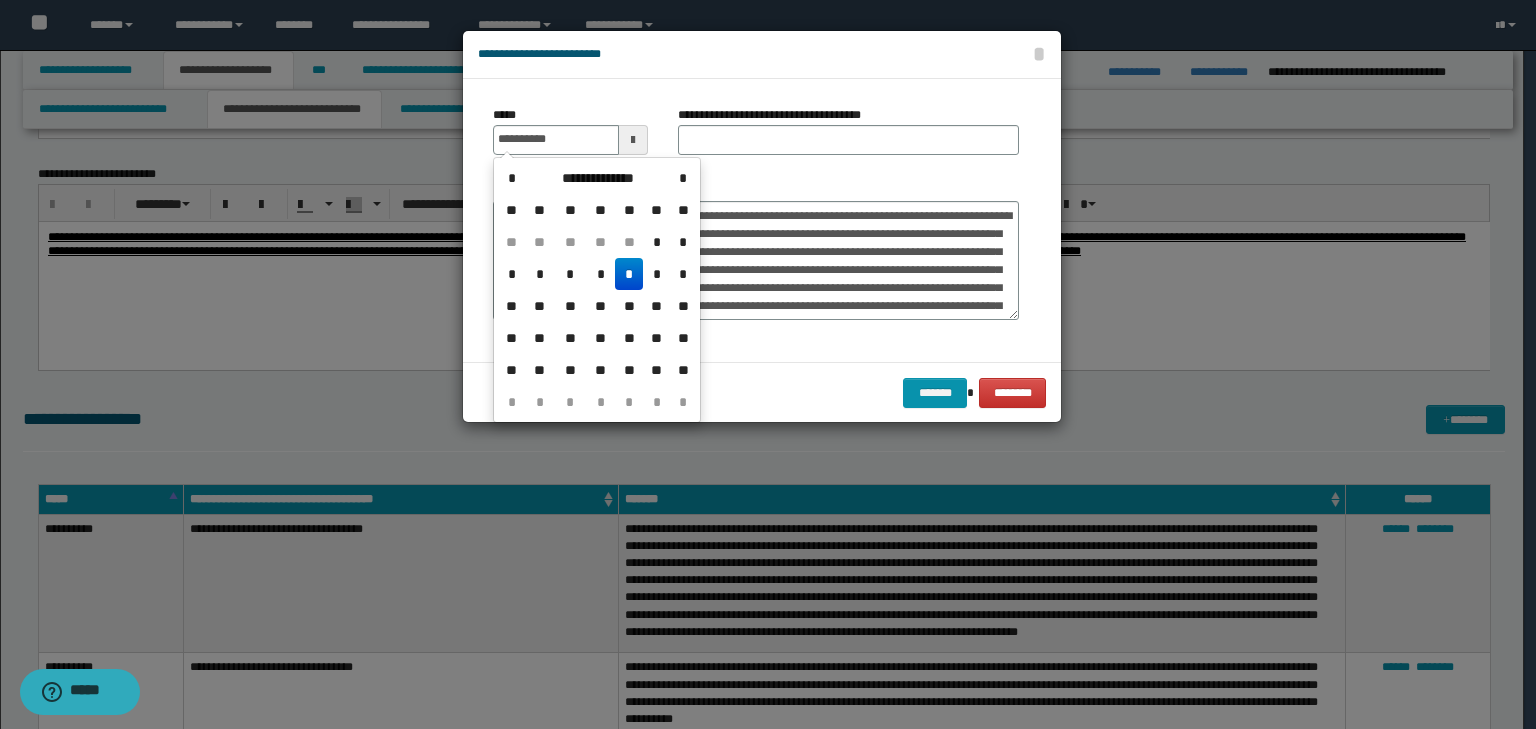 type on "**********" 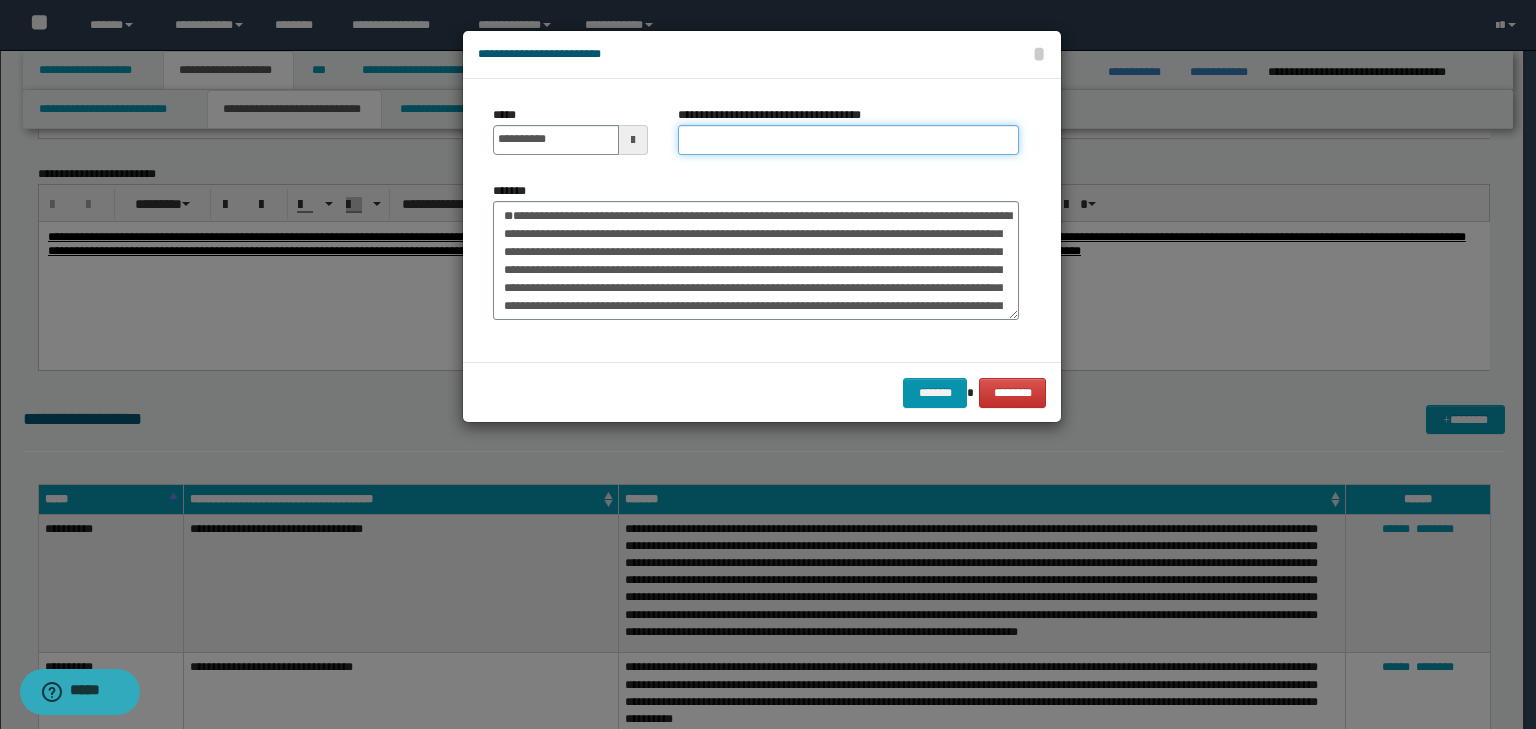 click on "**********" at bounding box center [848, 140] 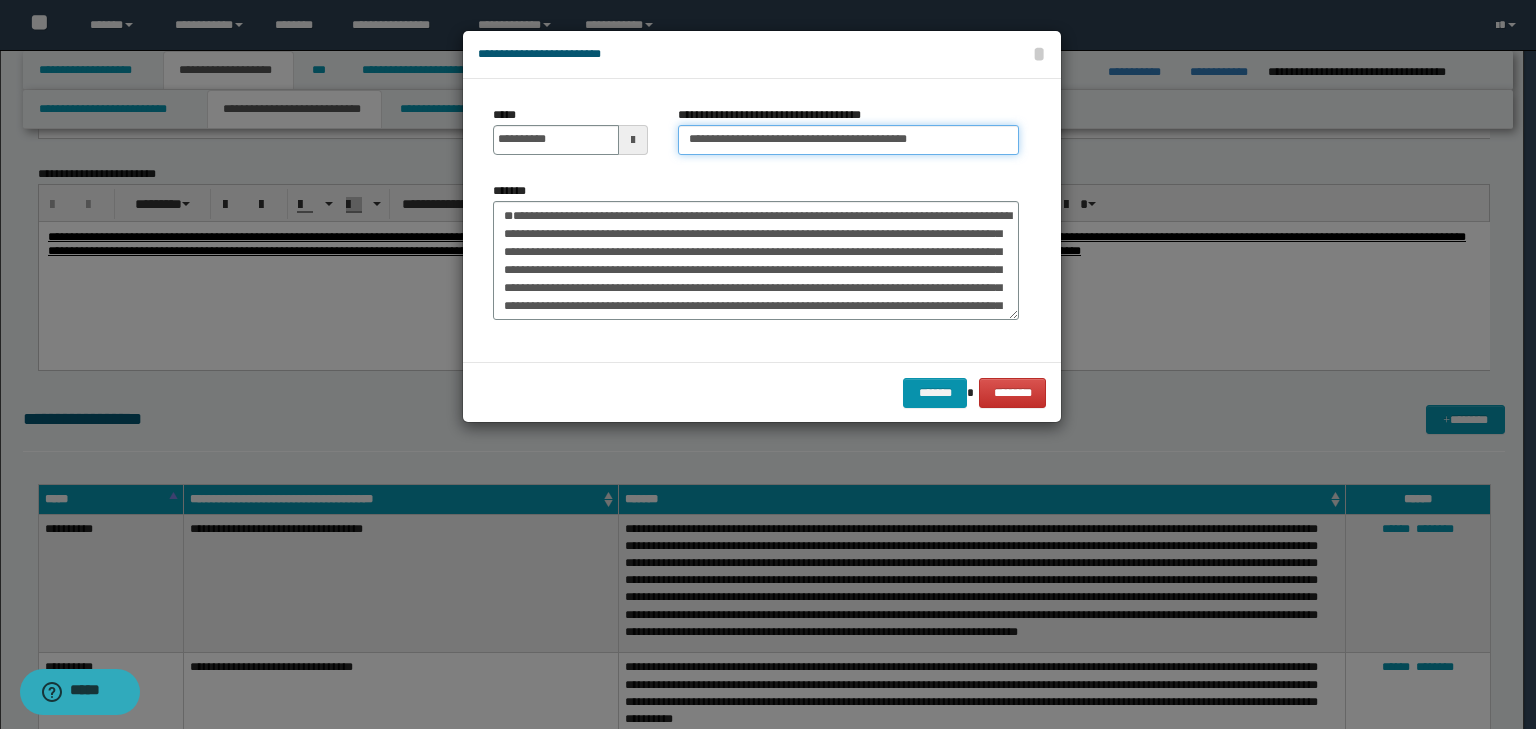 drag, startPoint x: 749, startPoint y: 139, endPoint x: 226, endPoint y: 112, distance: 523.6965 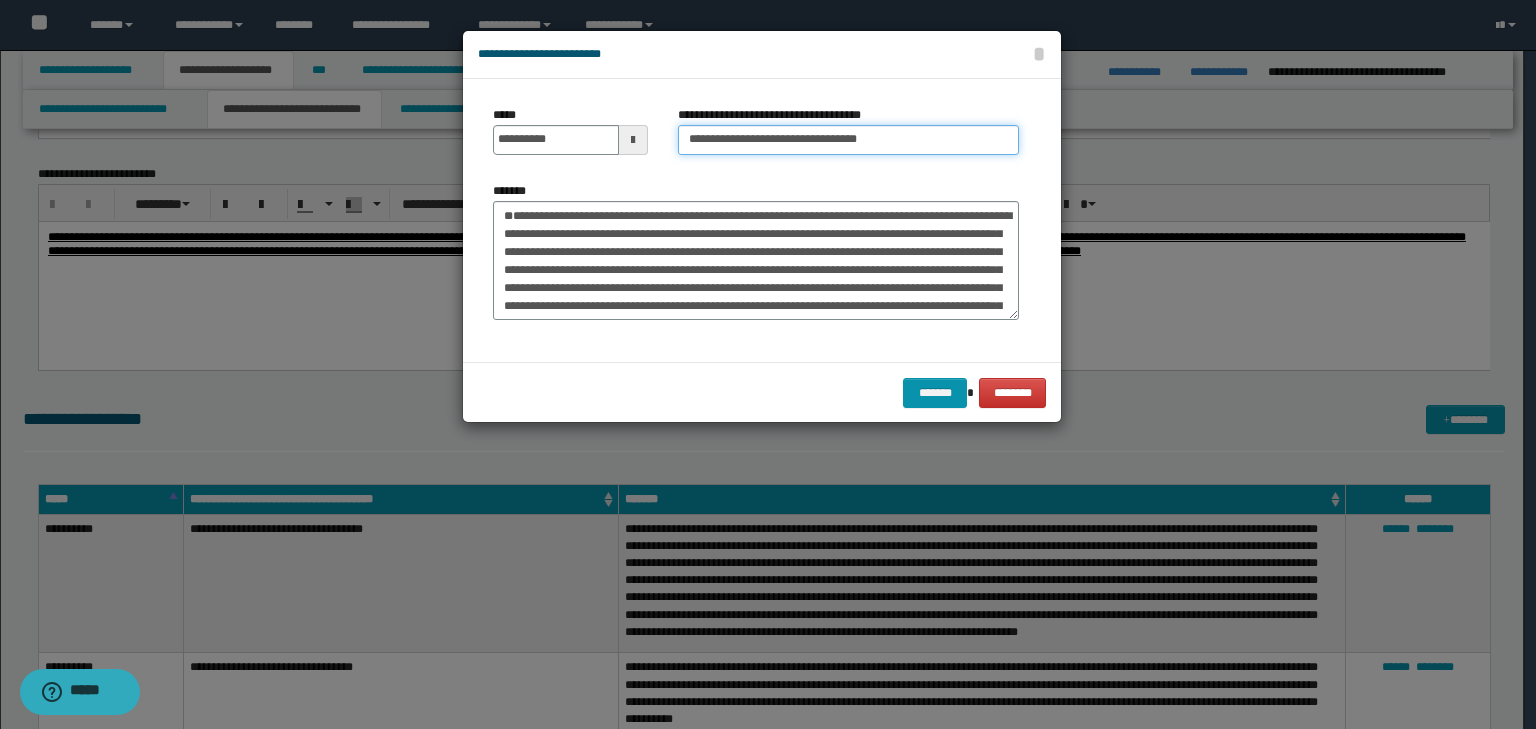 type on "**********" 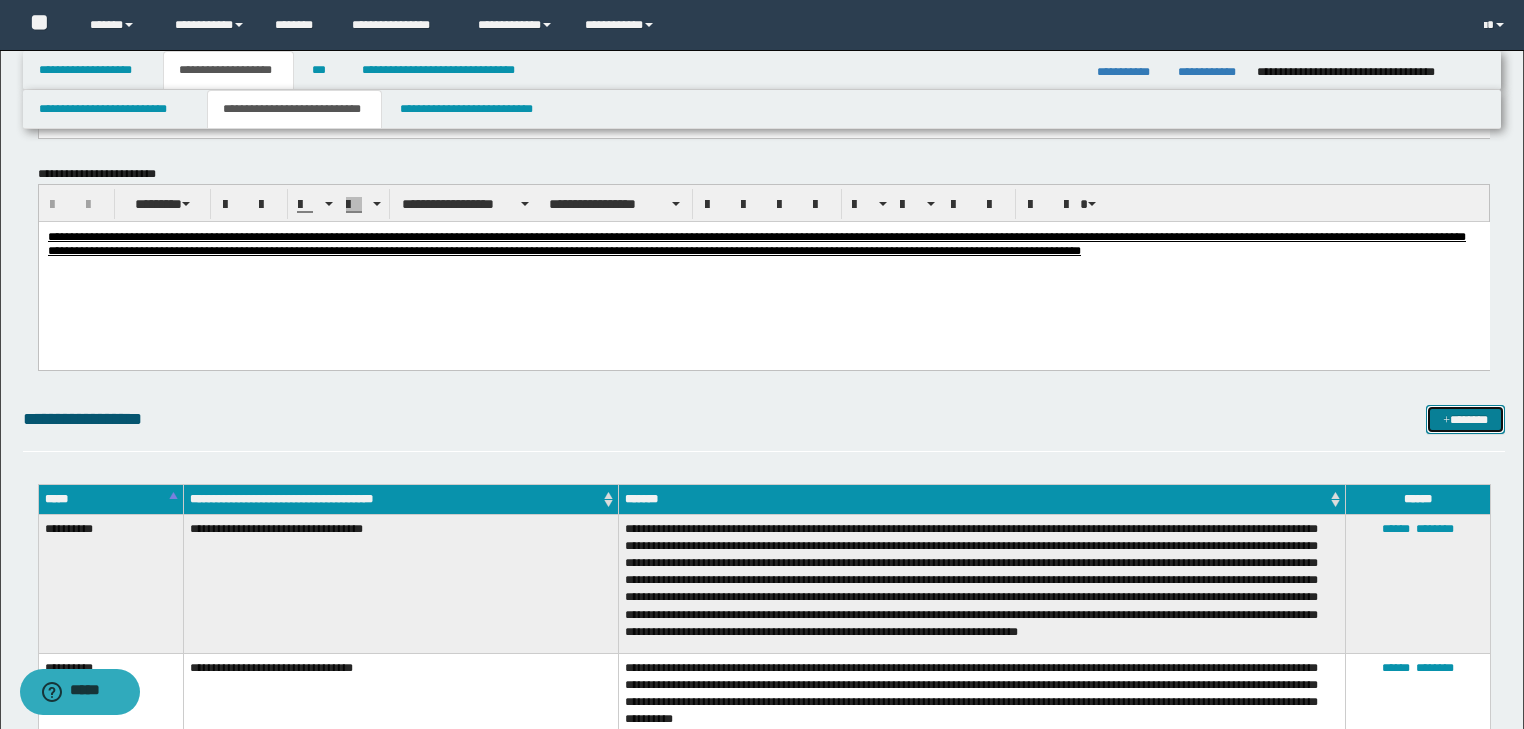 click on "*******" at bounding box center [1465, 420] 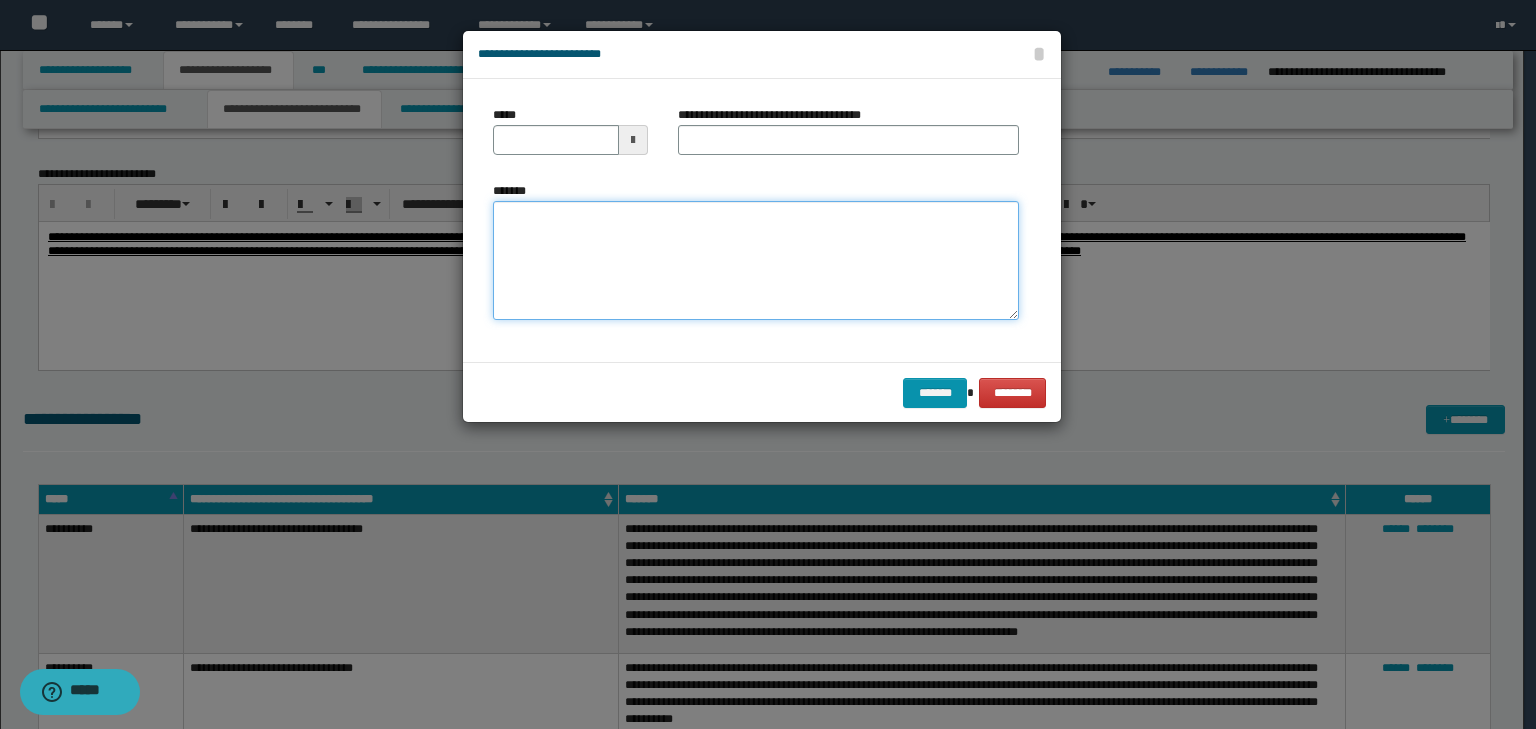 drag, startPoint x: 692, startPoint y: 273, endPoint x: 687, endPoint y: 244, distance: 29.427877 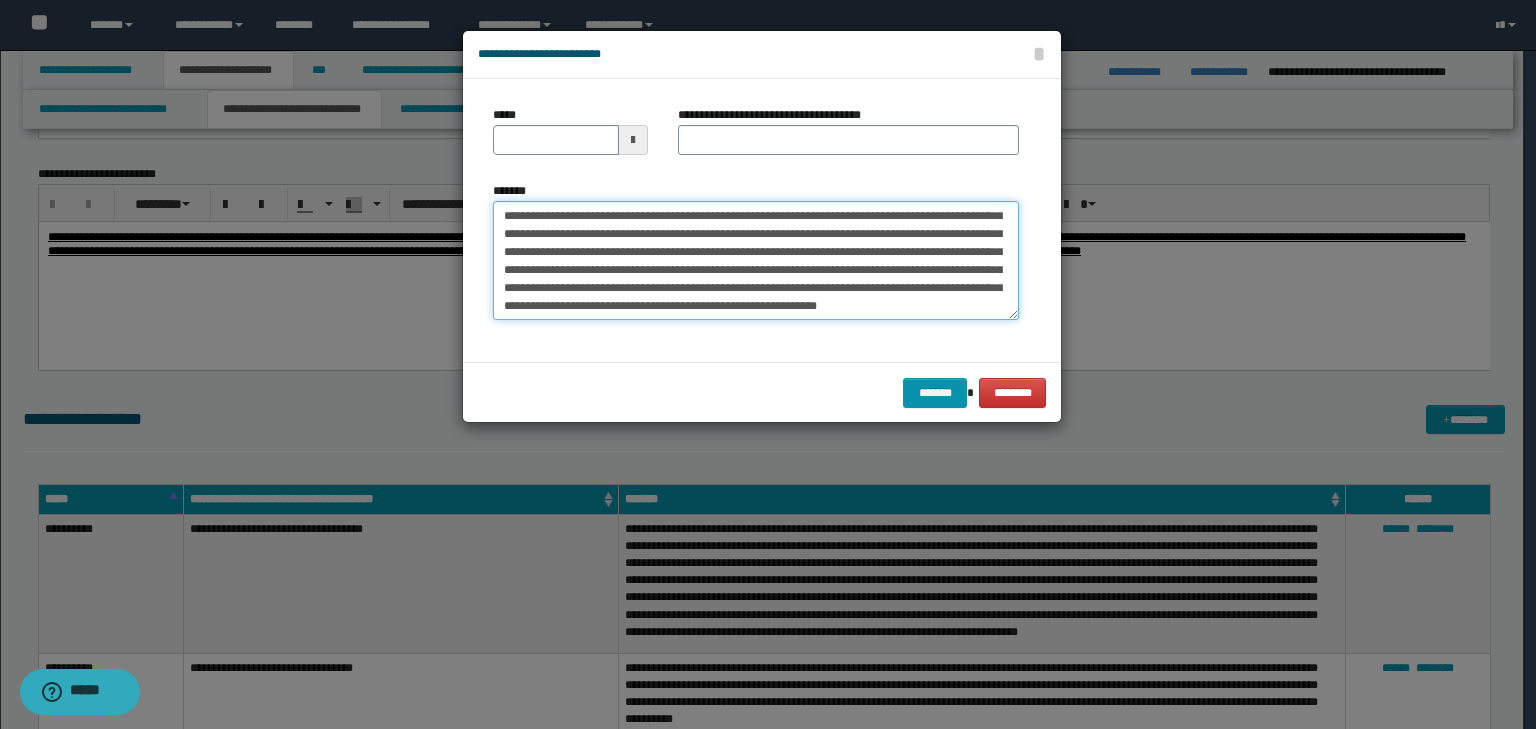 scroll, scrollTop: 0, scrollLeft: 0, axis: both 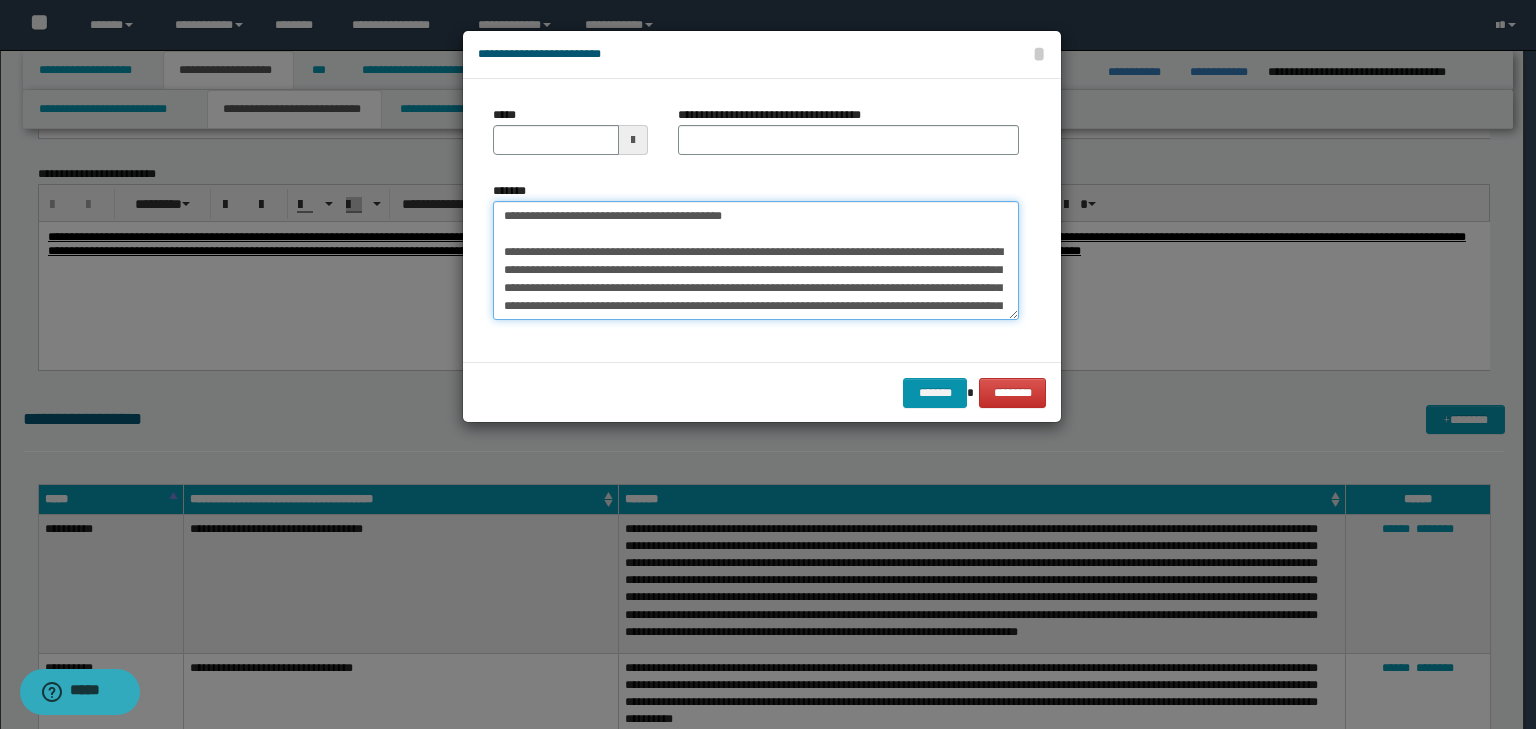 click on "**********" at bounding box center (768, 364) 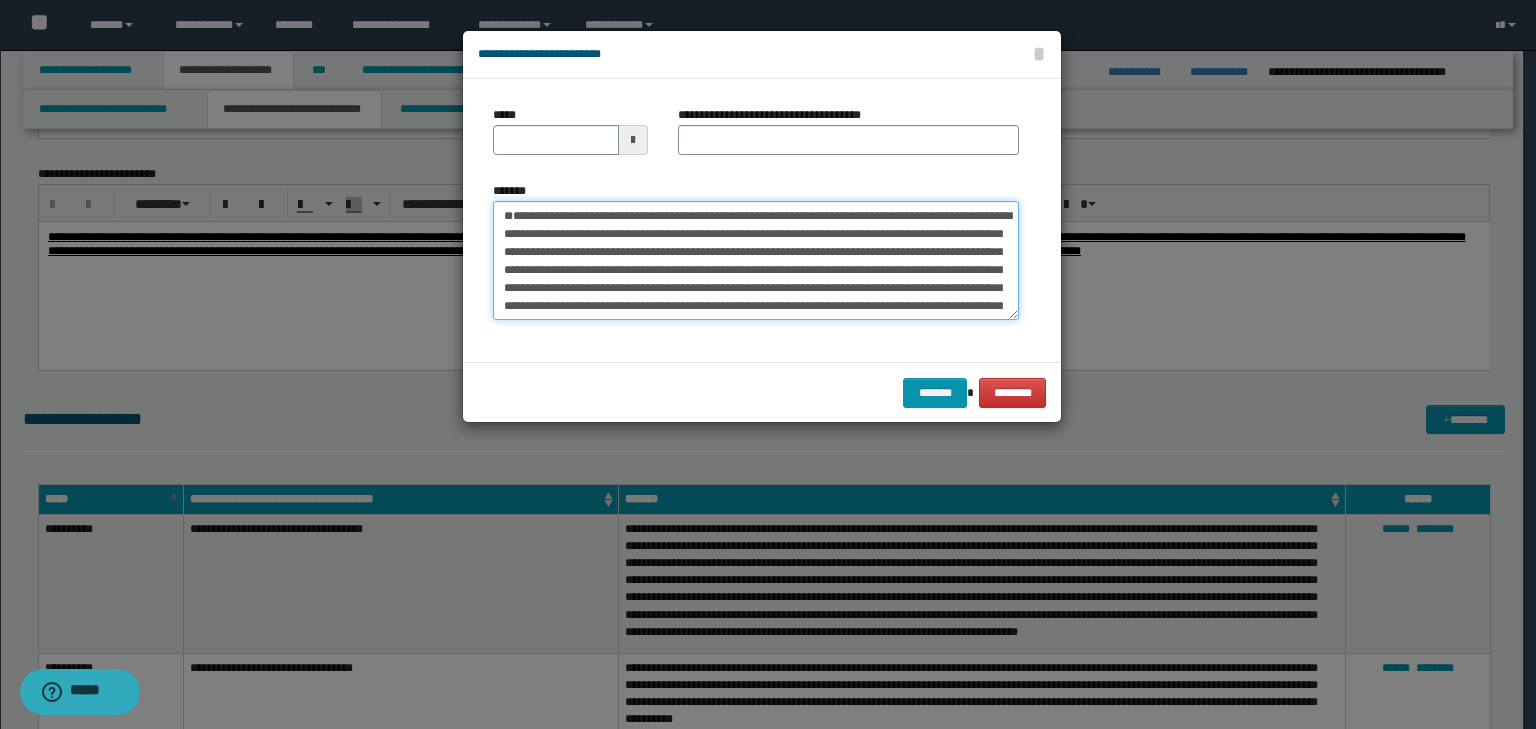type 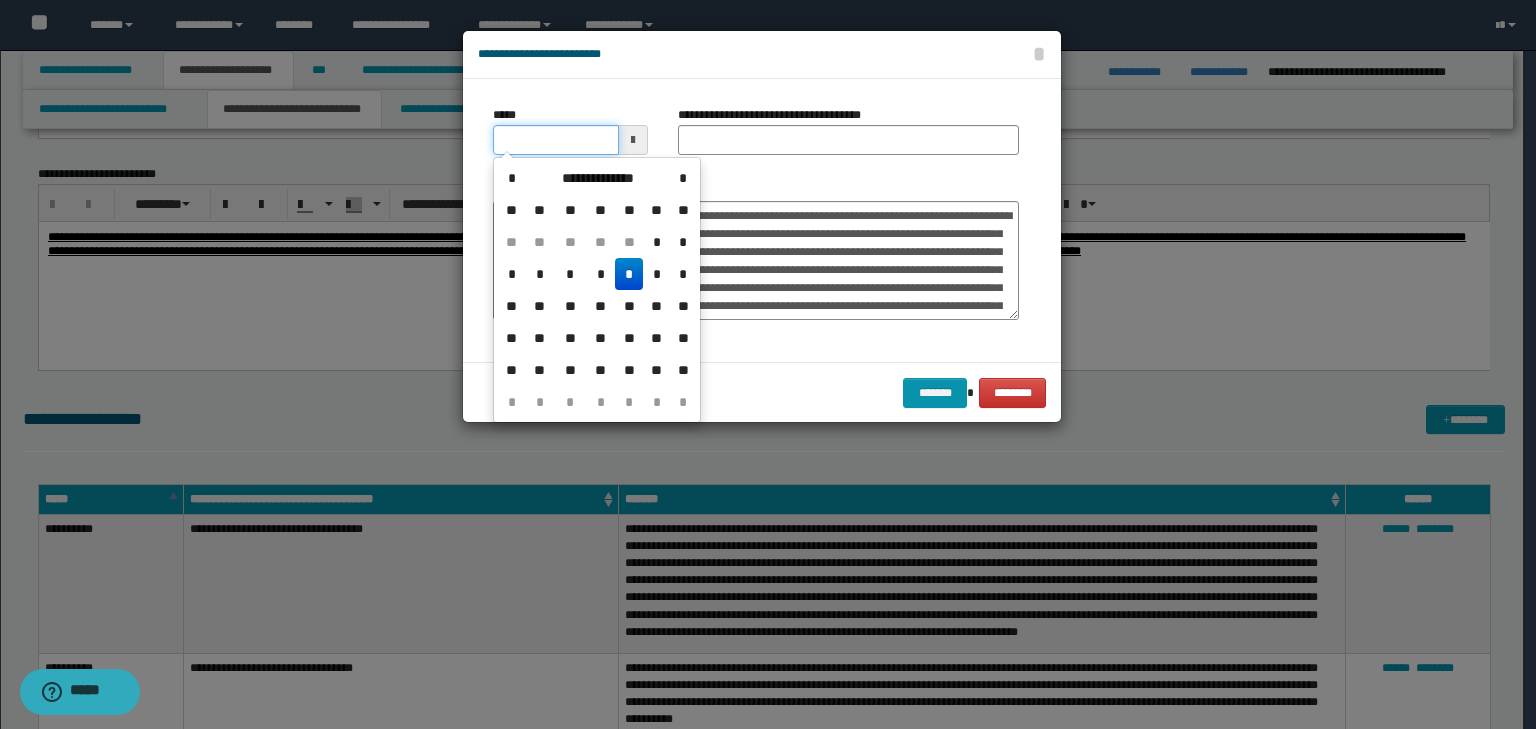 drag, startPoint x: 564, startPoint y: 145, endPoint x: 609, endPoint y: 140, distance: 45.276924 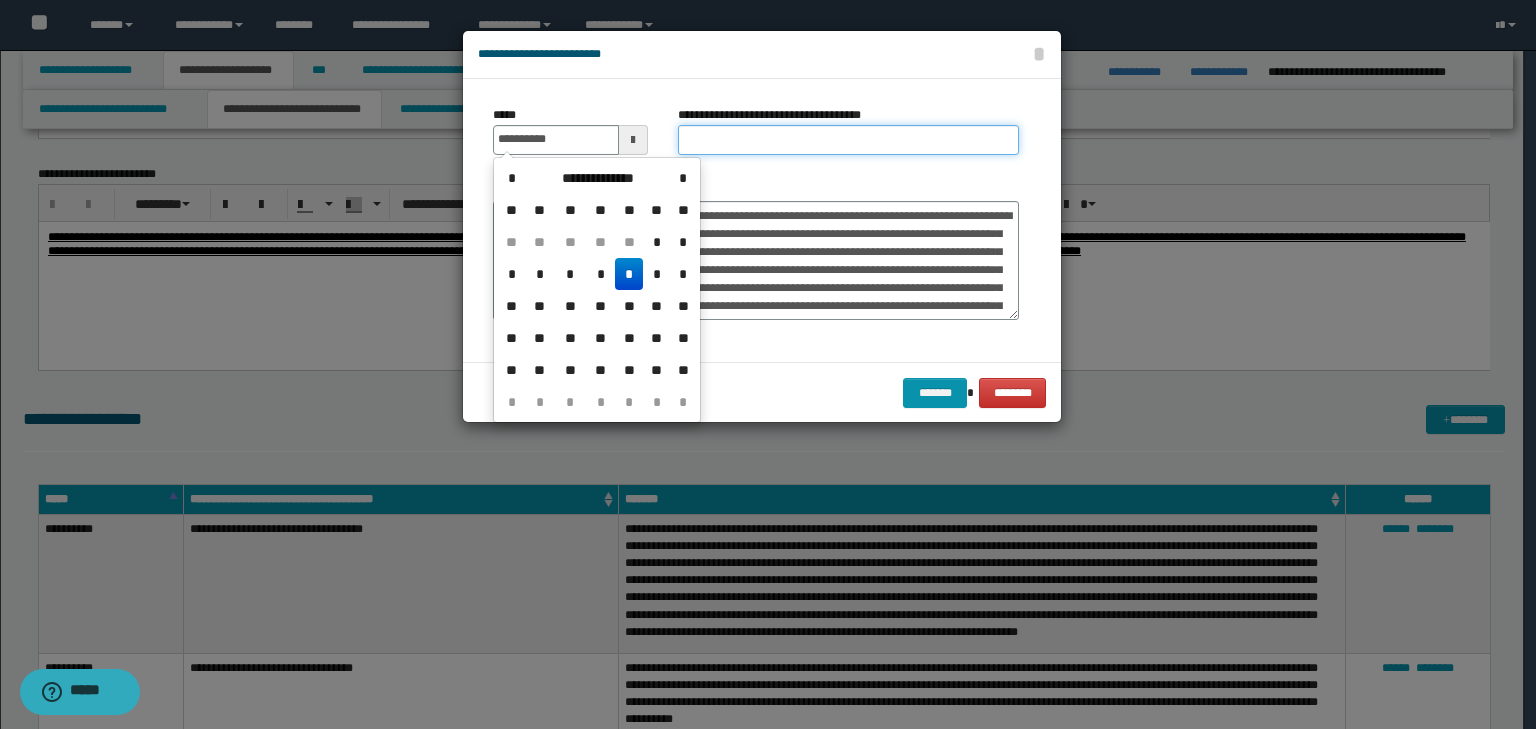 type on "**********" 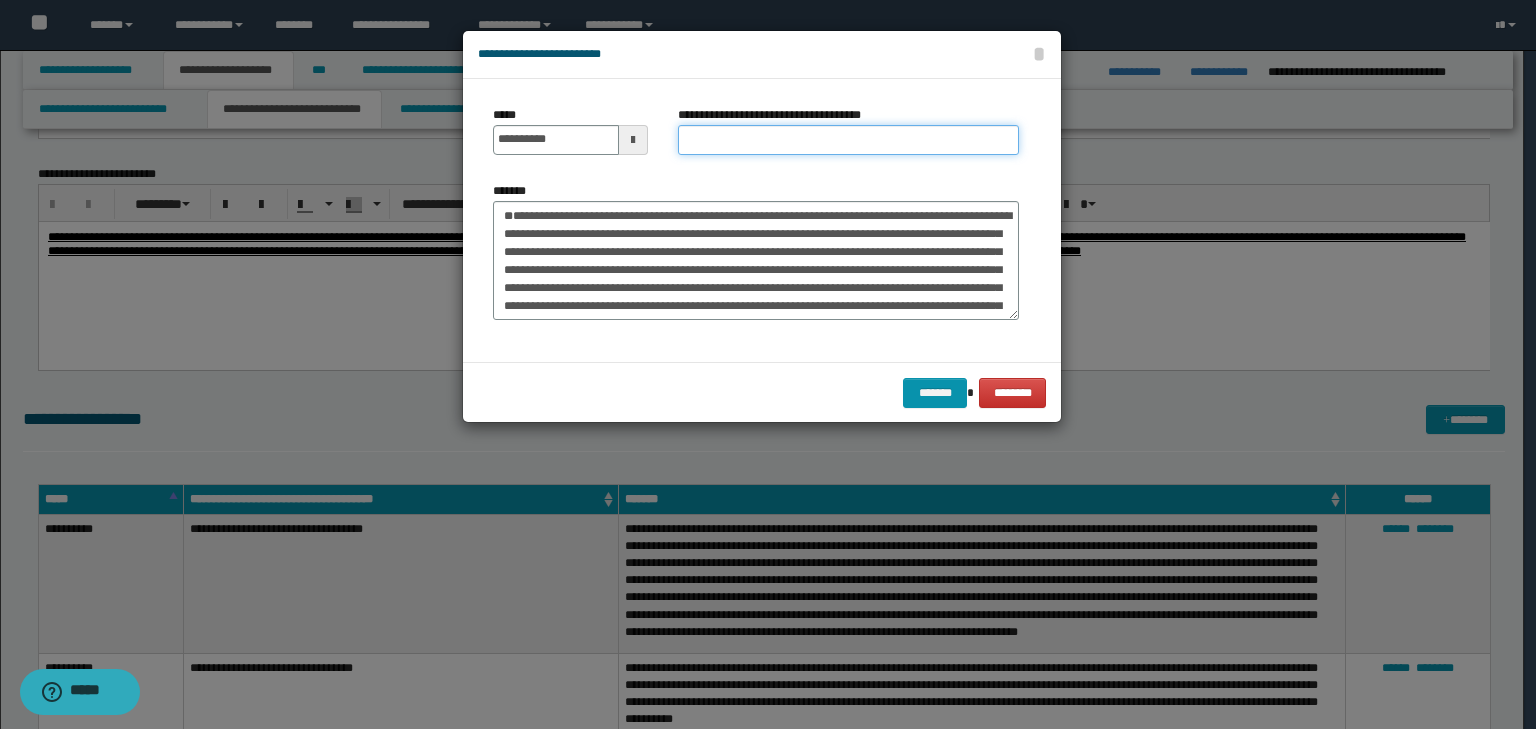 paste on "**********" 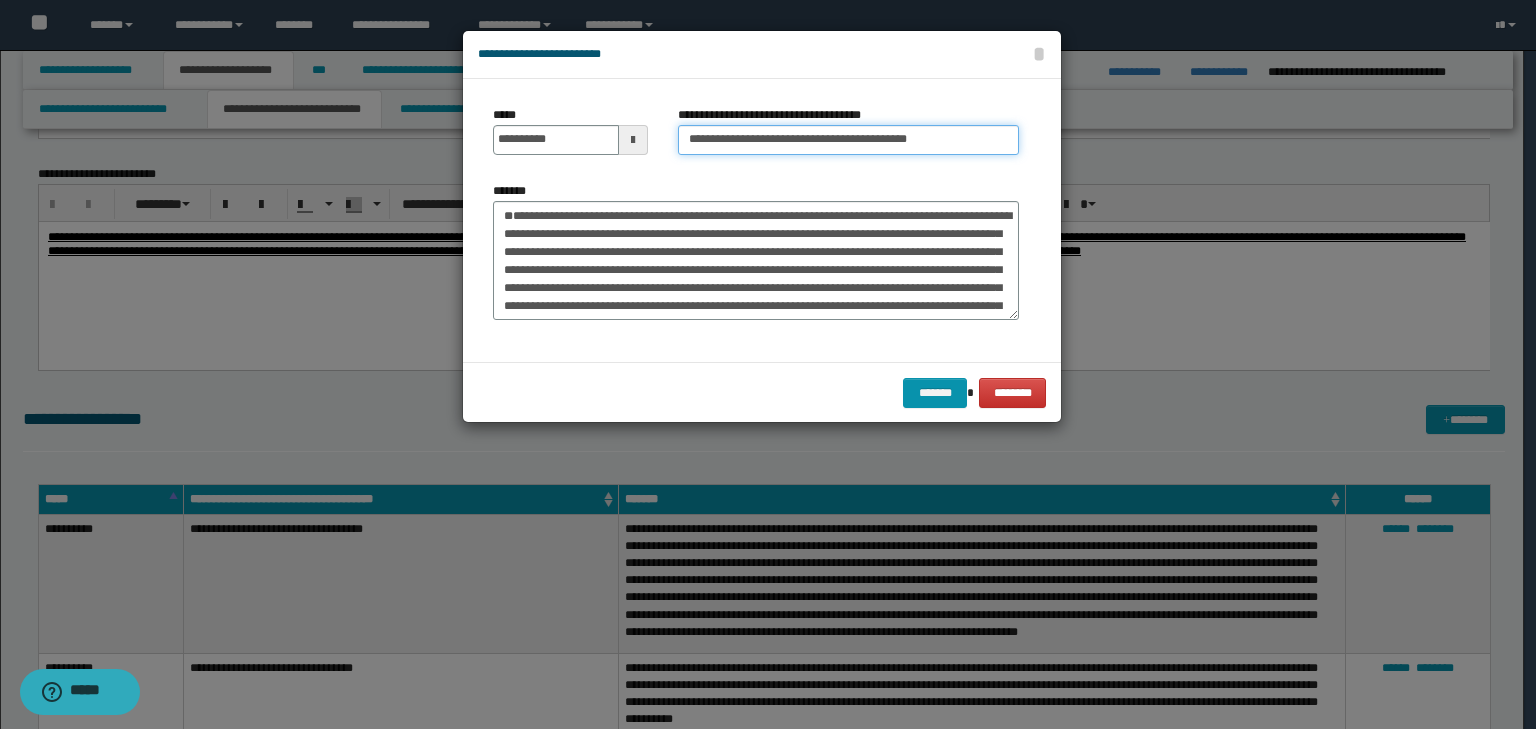 click on "**********" at bounding box center (848, 140) 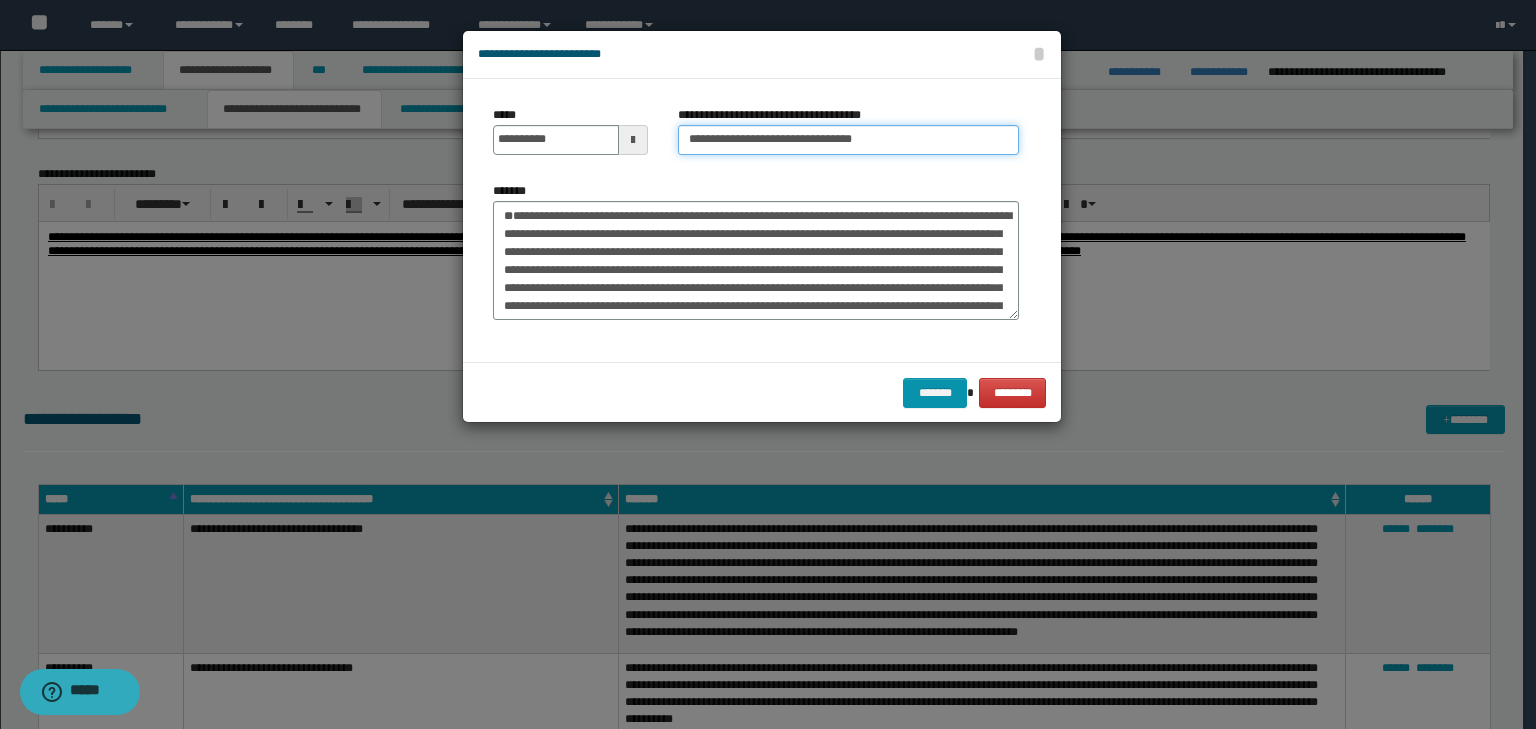 type on "**********" 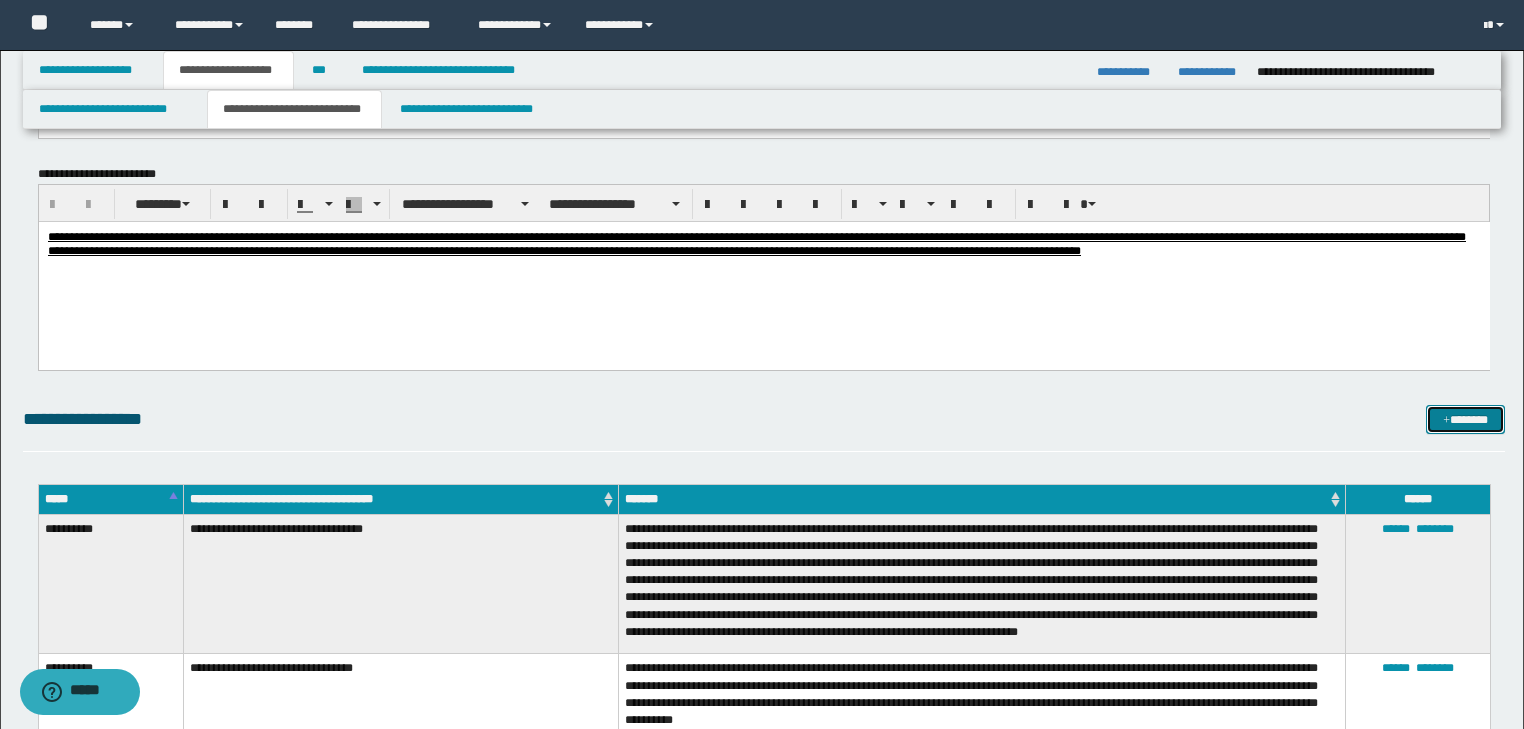 click at bounding box center [1446, 421] 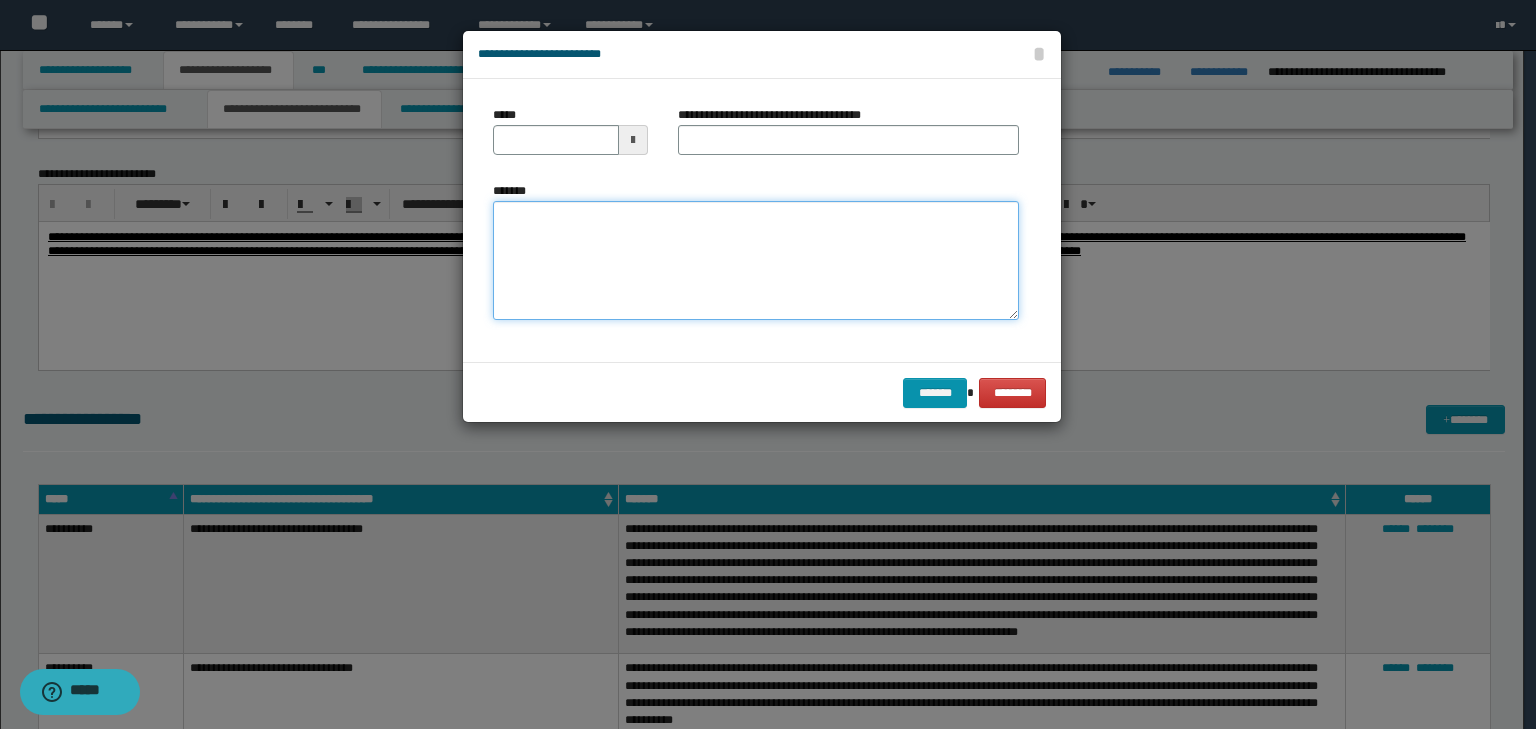click on "*******" at bounding box center (756, 261) 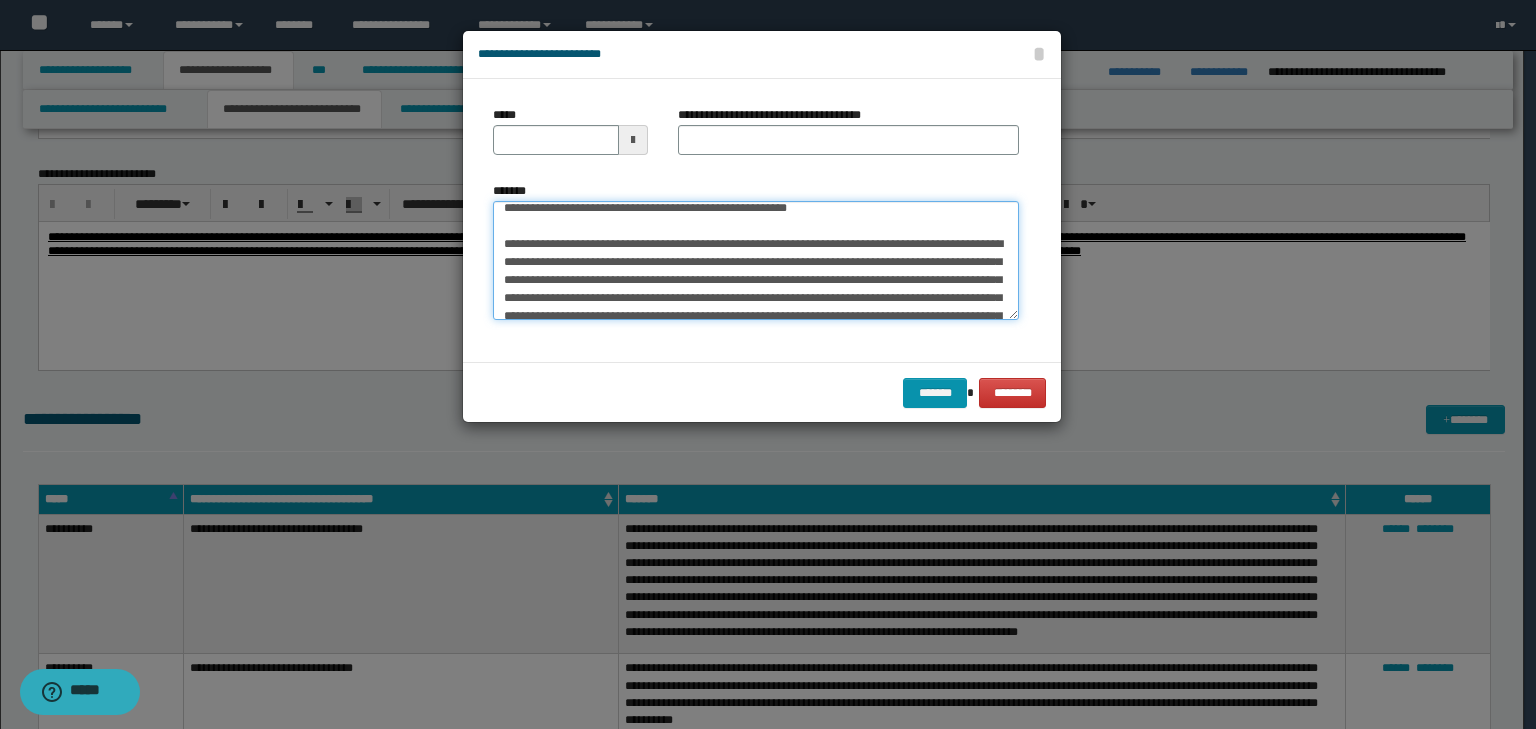 scroll, scrollTop: 0, scrollLeft: 0, axis: both 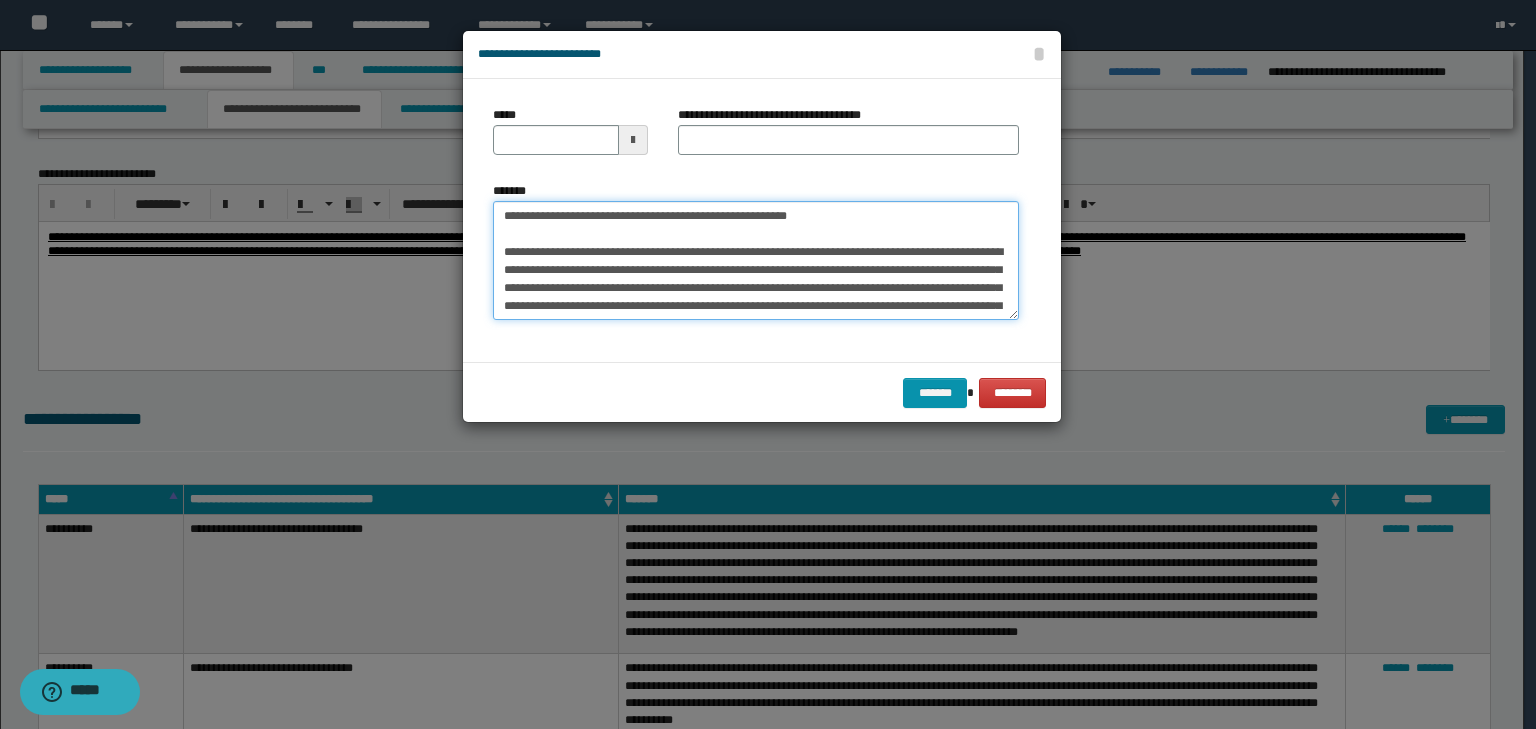 drag, startPoint x: 744, startPoint y: 206, endPoint x: 447, endPoint y: 160, distance: 300.54117 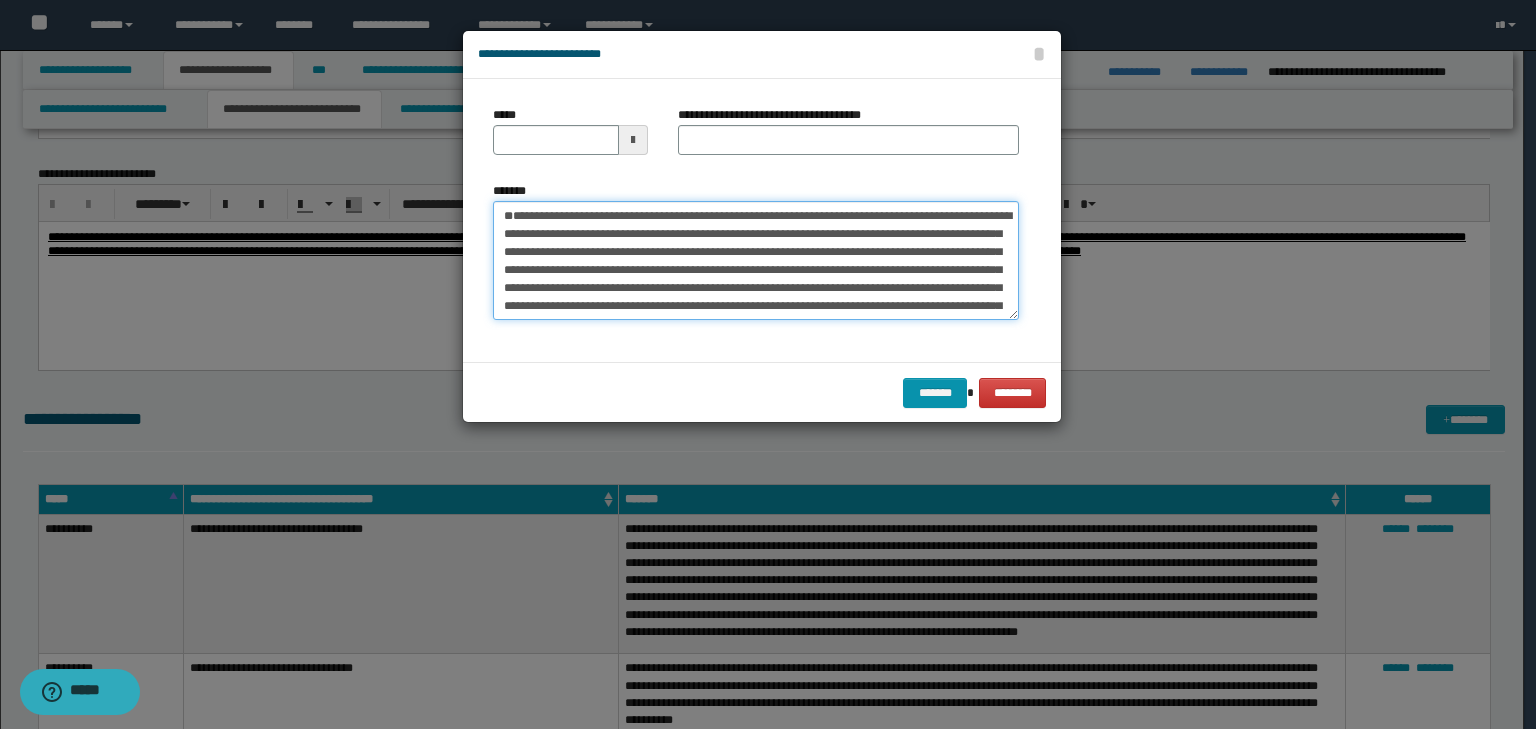 type 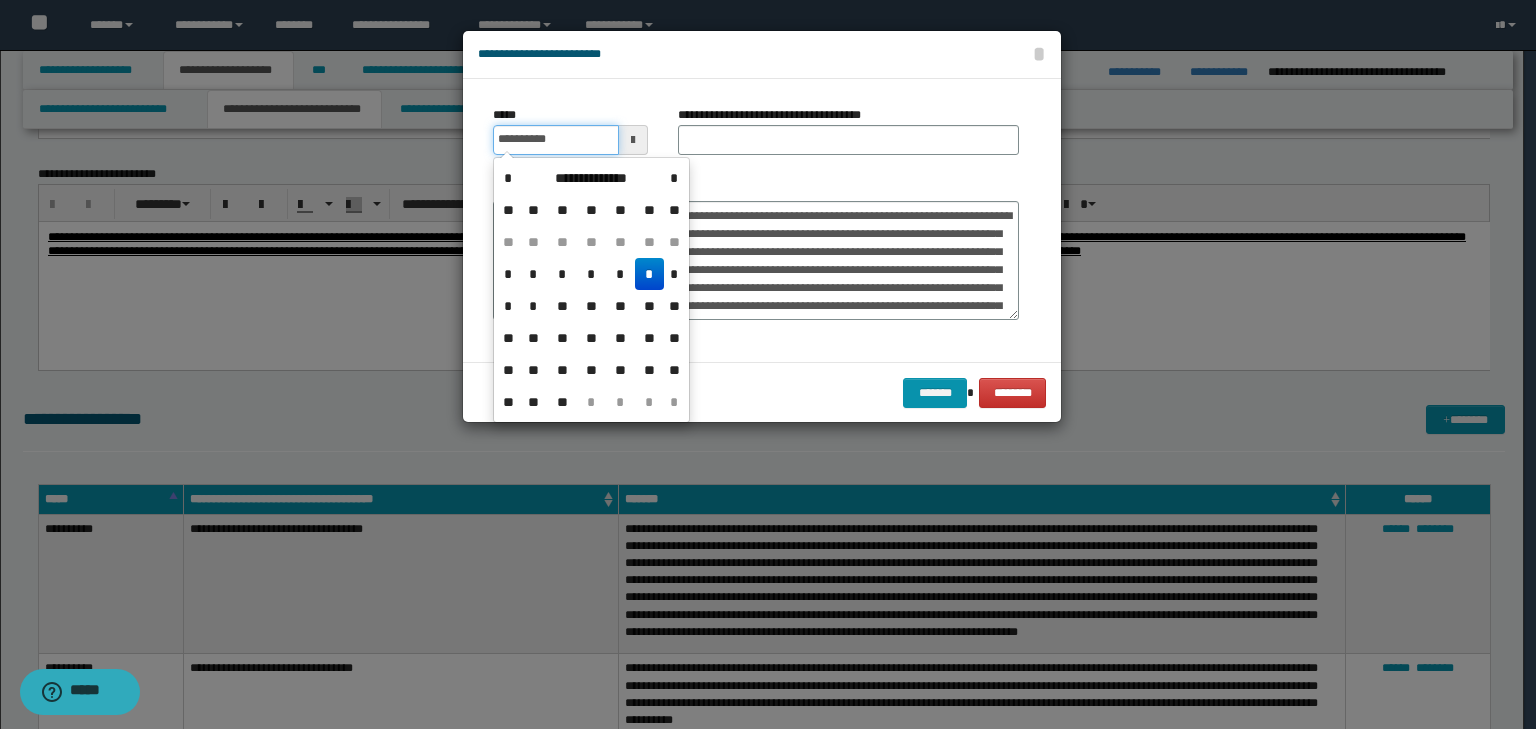 drag, startPoint x: 584, startPoint y: 132, endPoint x: 726, endPoint y: 135, distance: 142.0317 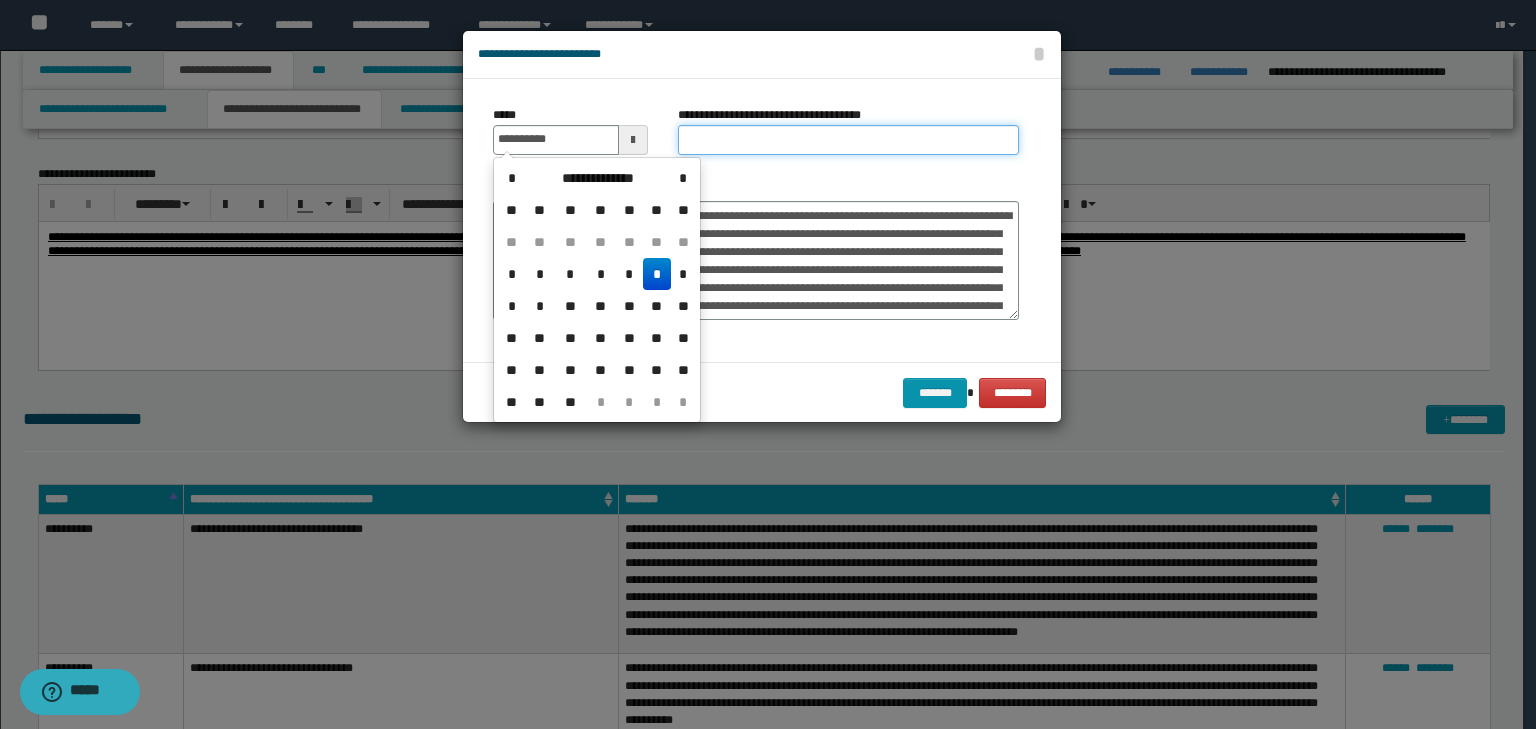 type on "**********" 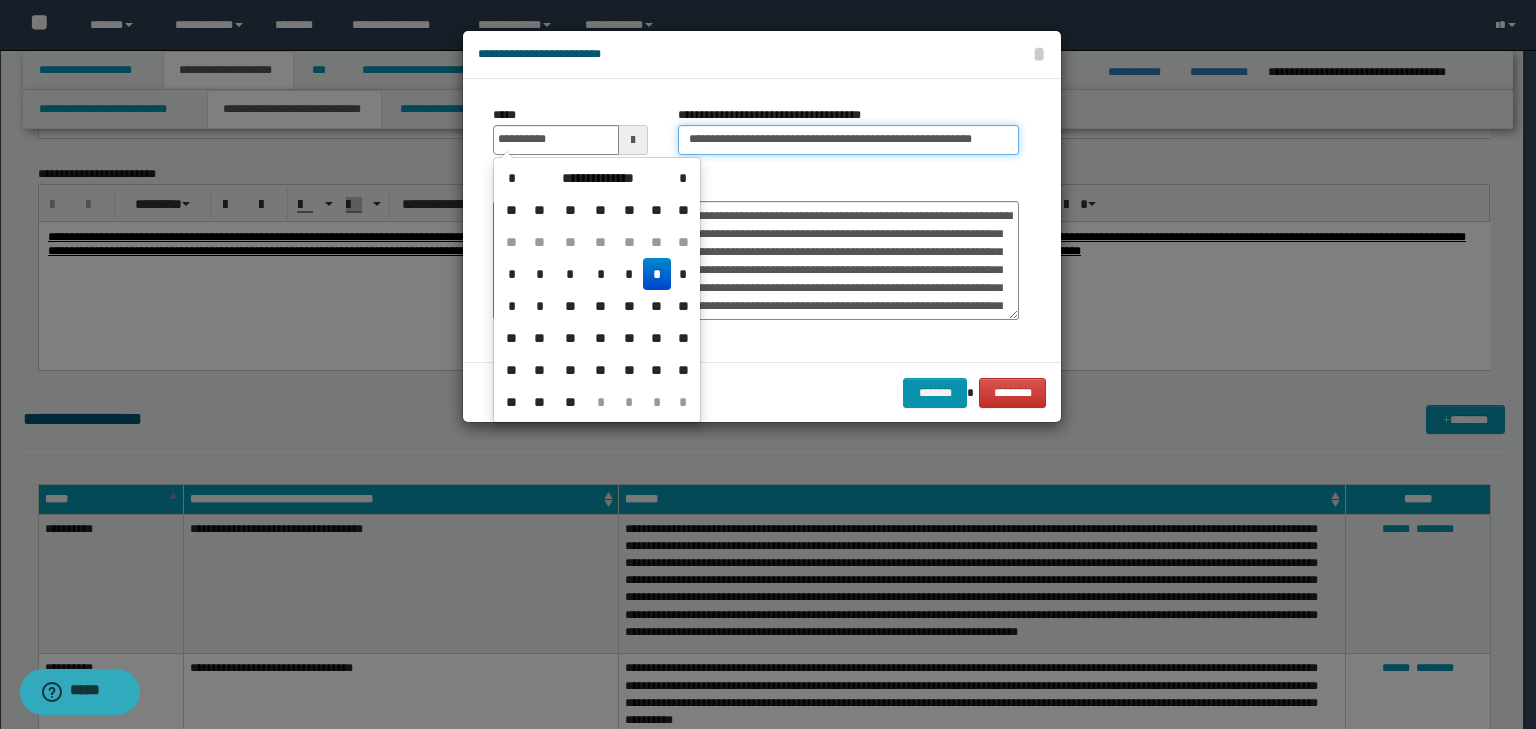 click on "**********" at bounding box center (848, 140) 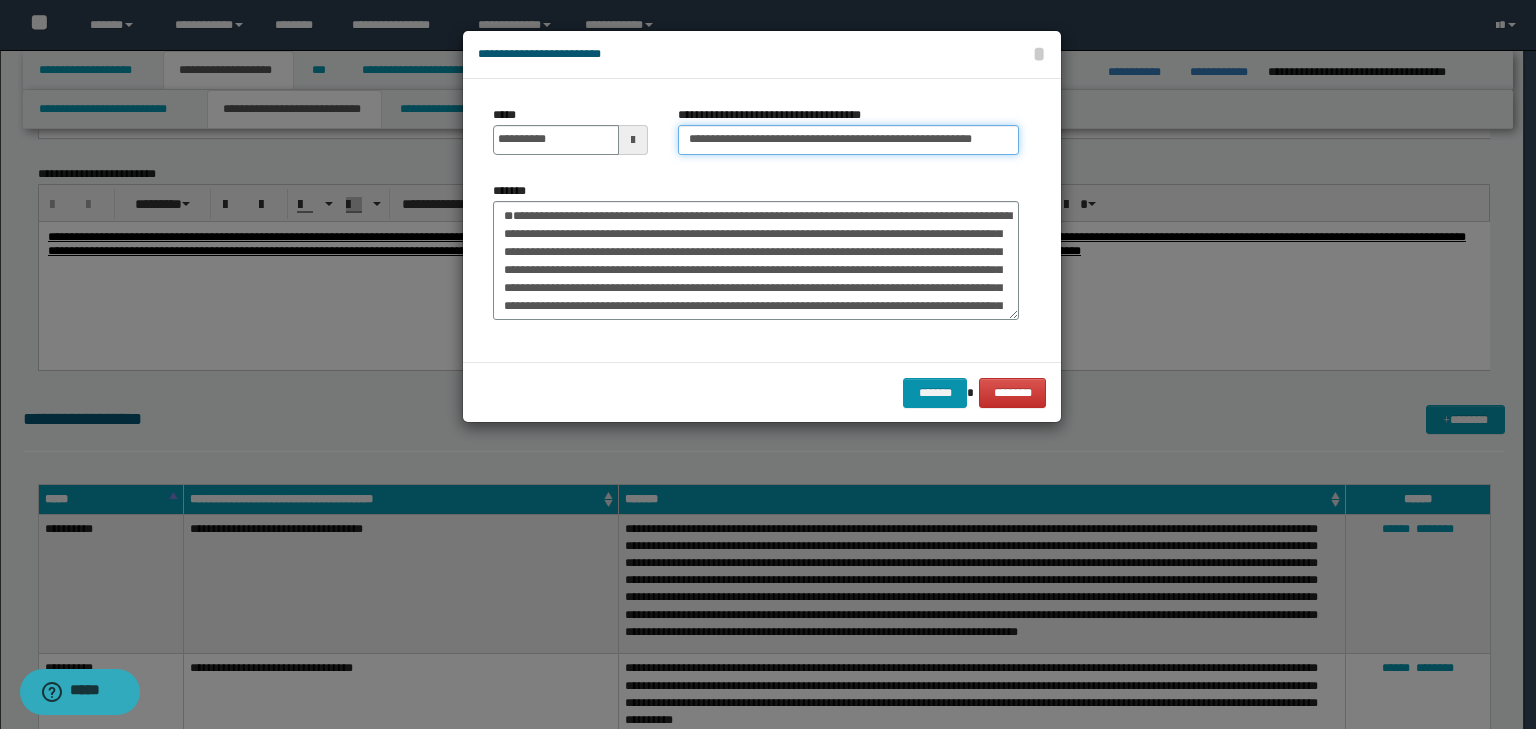 drag, startPoint x: 695, startPoint y: 127, endPoint x: 221, endPoint y: 88, distance: 475.6017 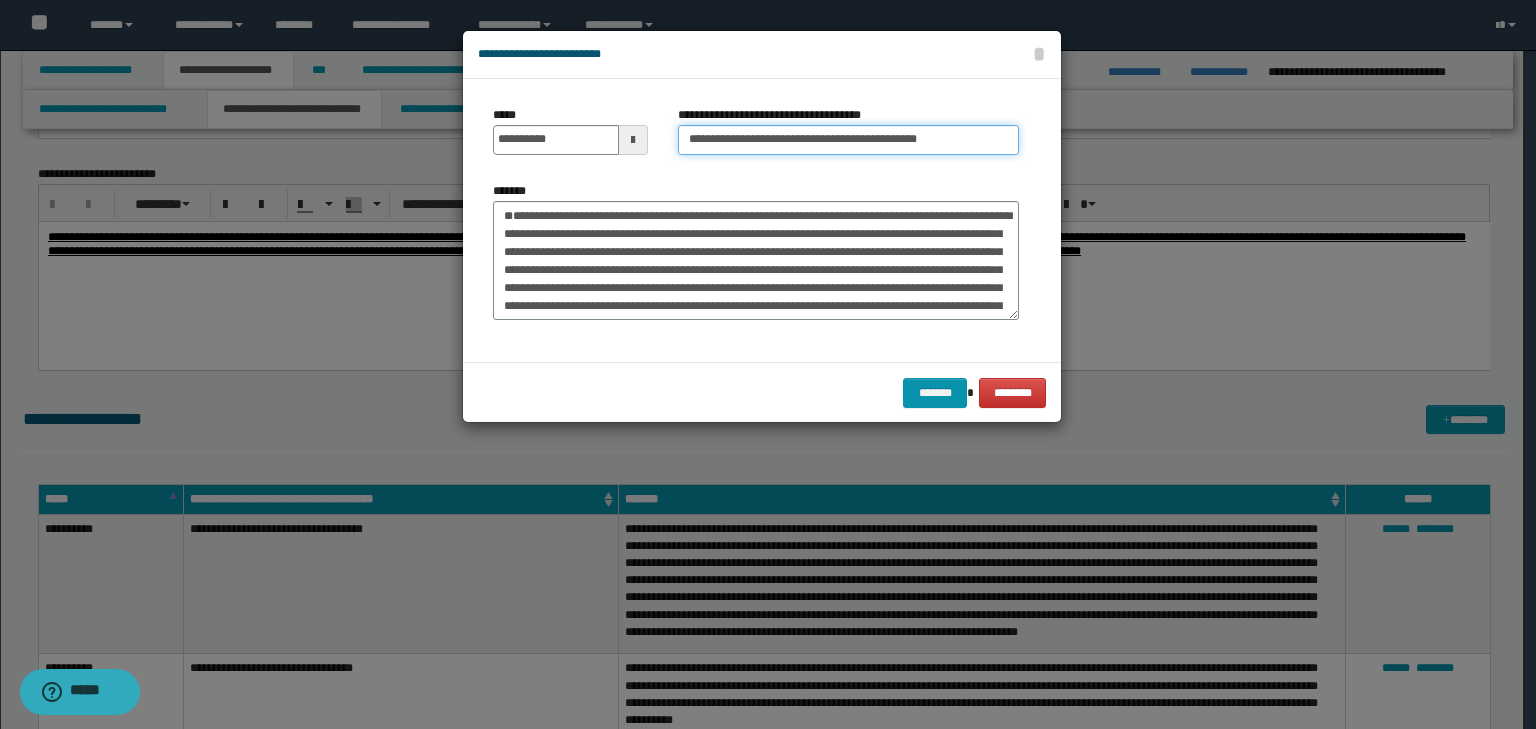 type on "**********" 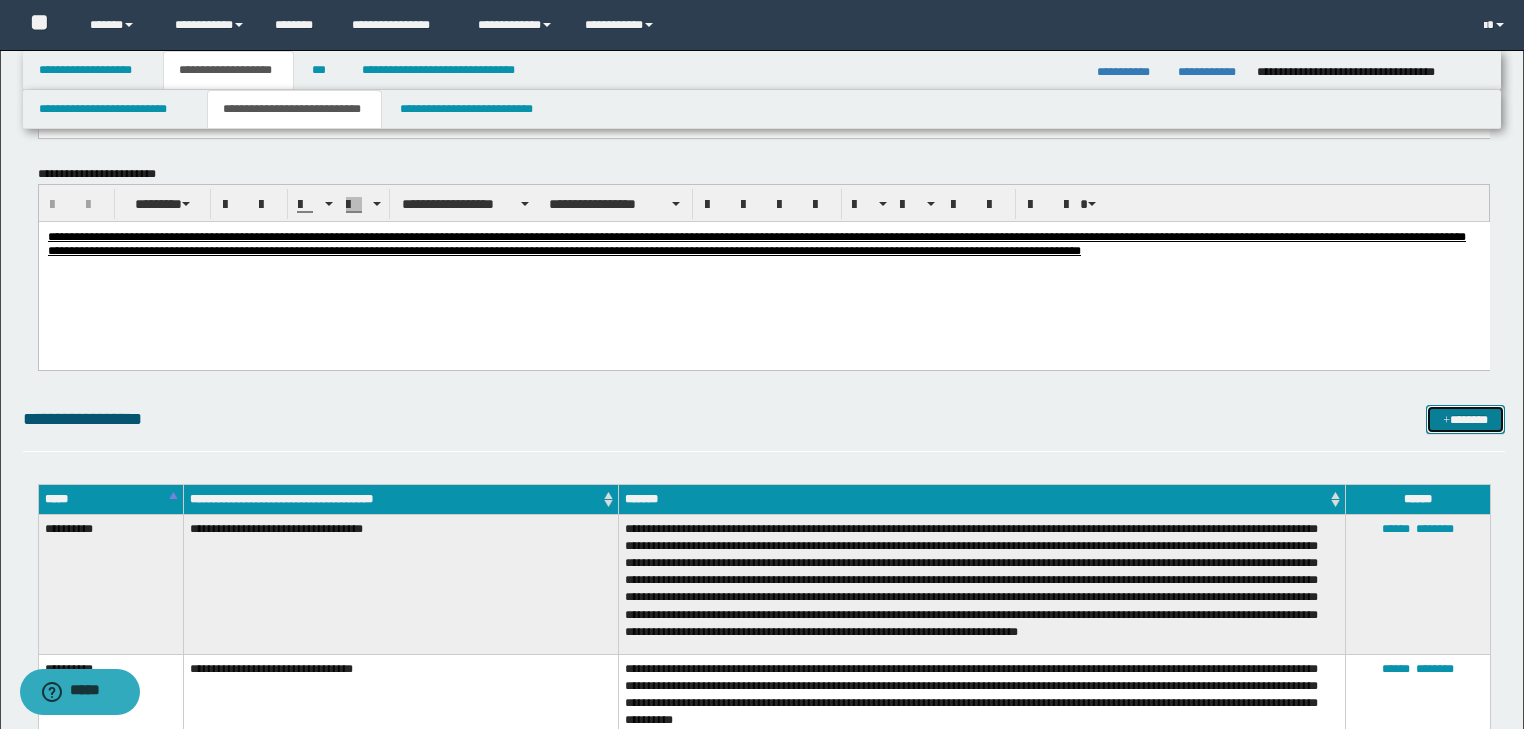 click on "*******" at bounding box center (1465, 420) 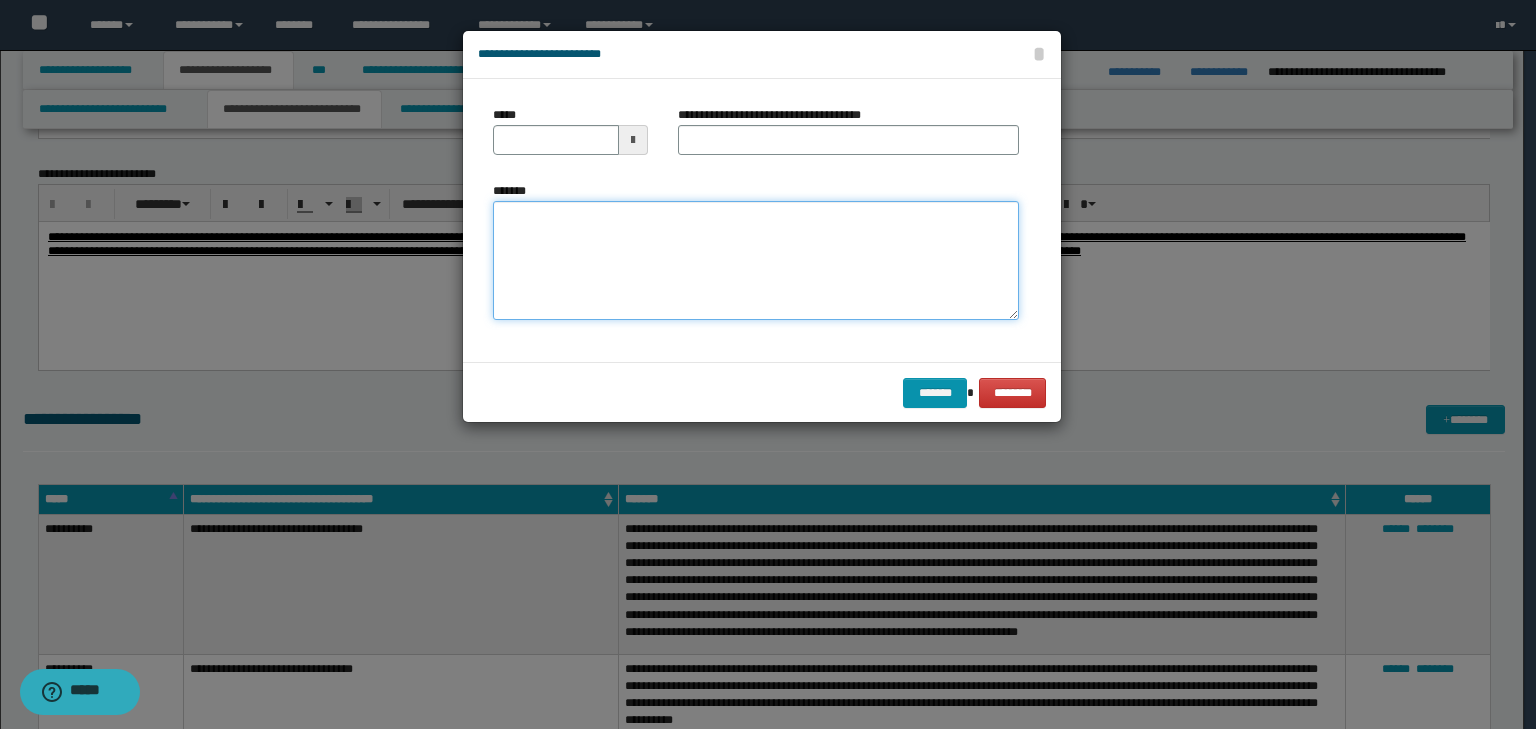 click on "*******" at bounding box center [756, 261] 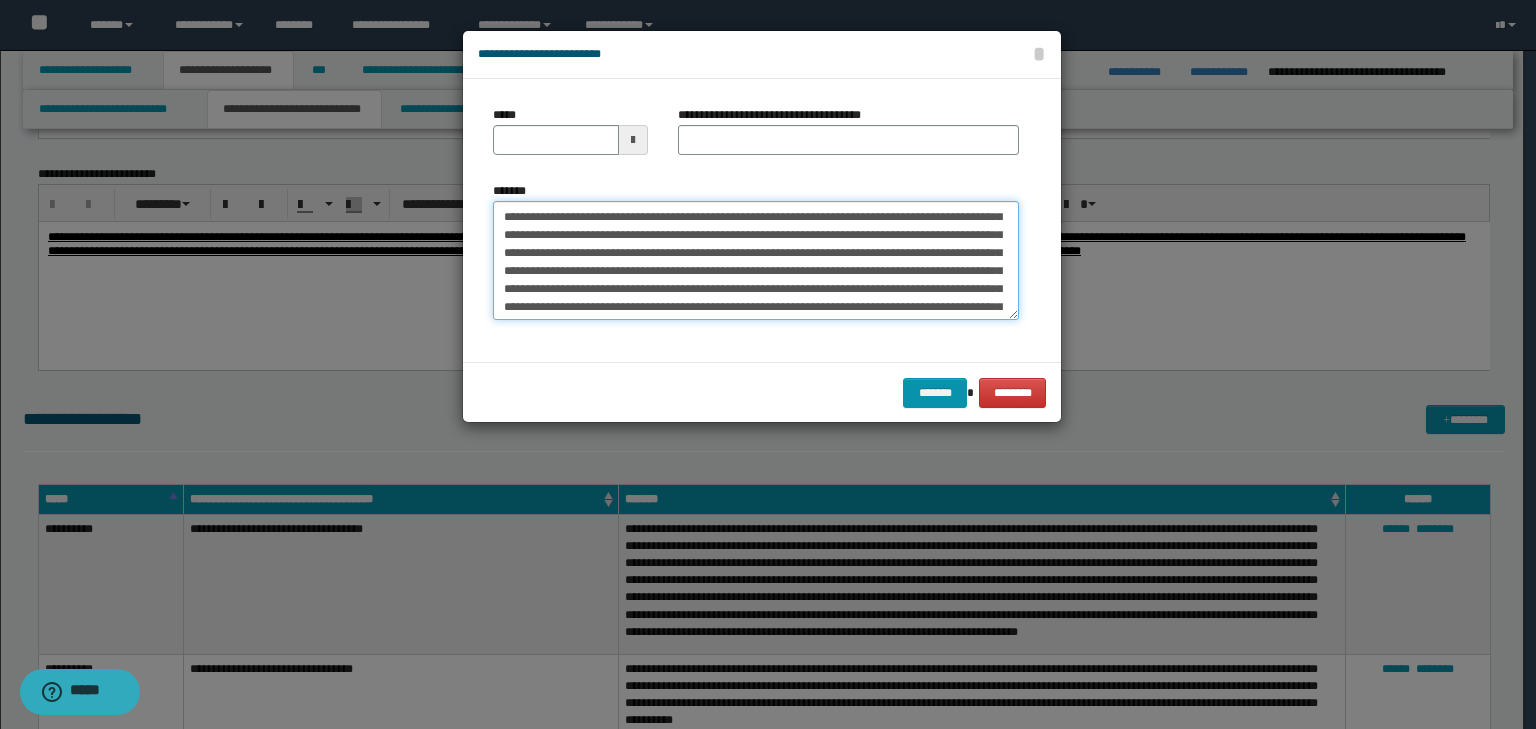 scroll, scrollTop: 0, scrollLeft: 0, axis: both 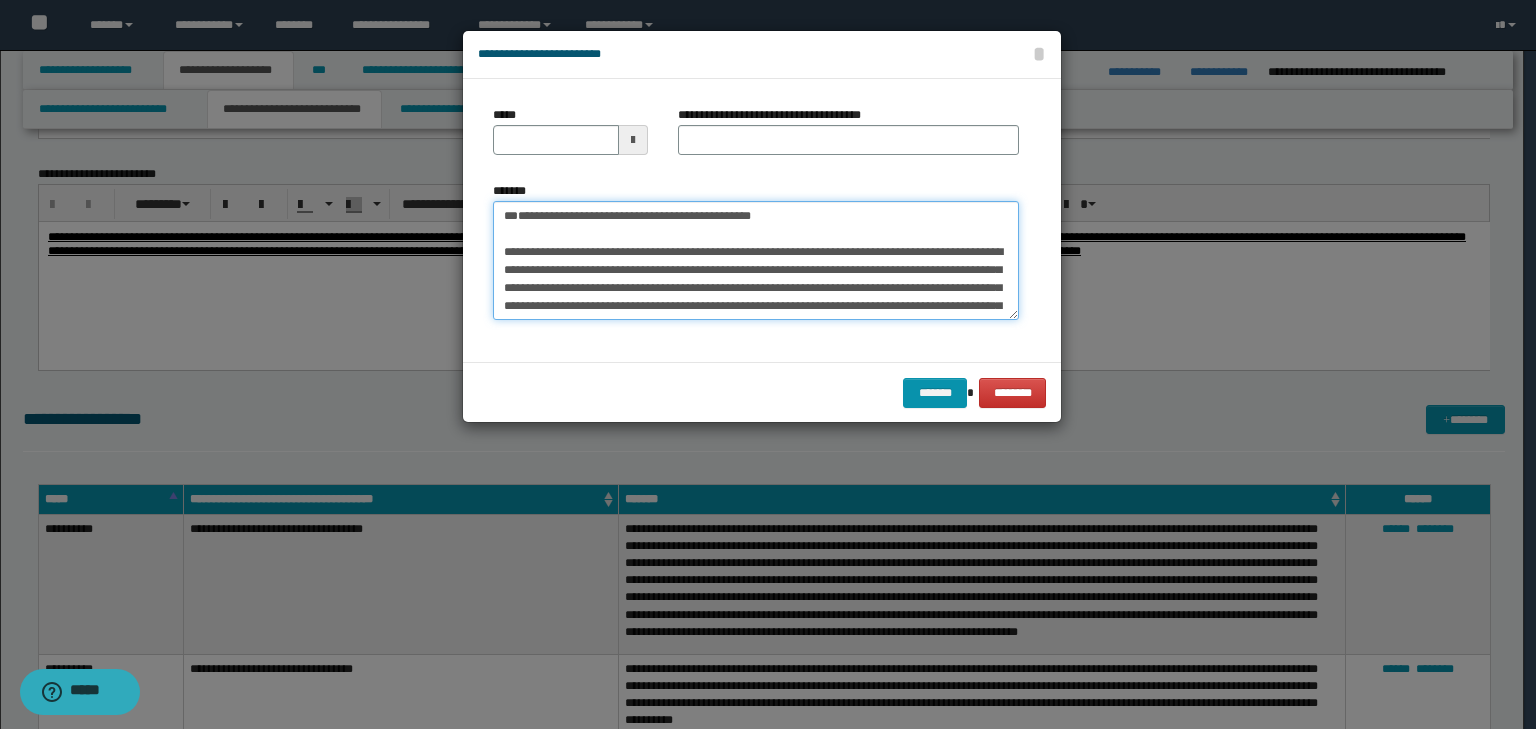 drag, startPoint x: 479, startPoint y: 222, endPoint x: 432, endPoint y: 204, distance: 50.32892 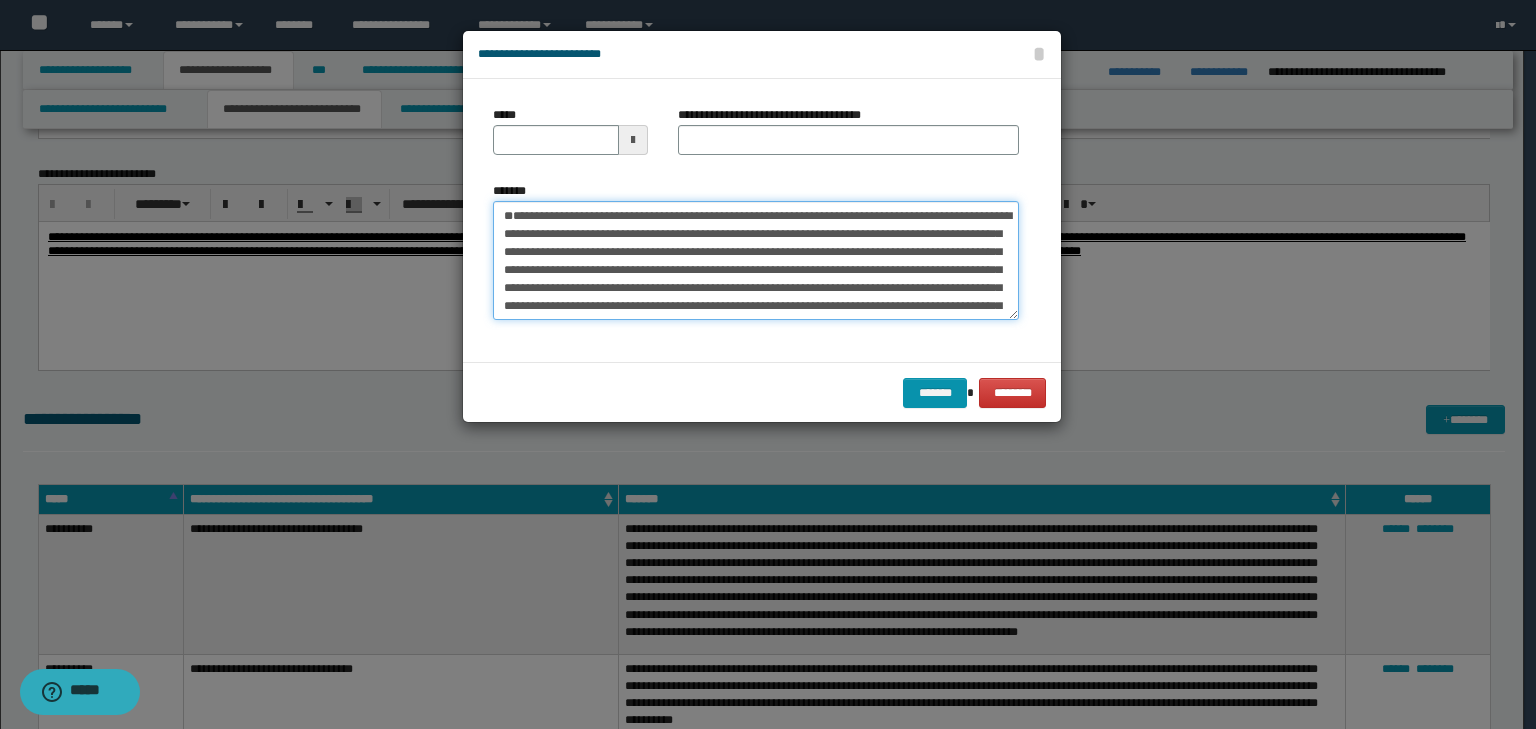 type on "**********" 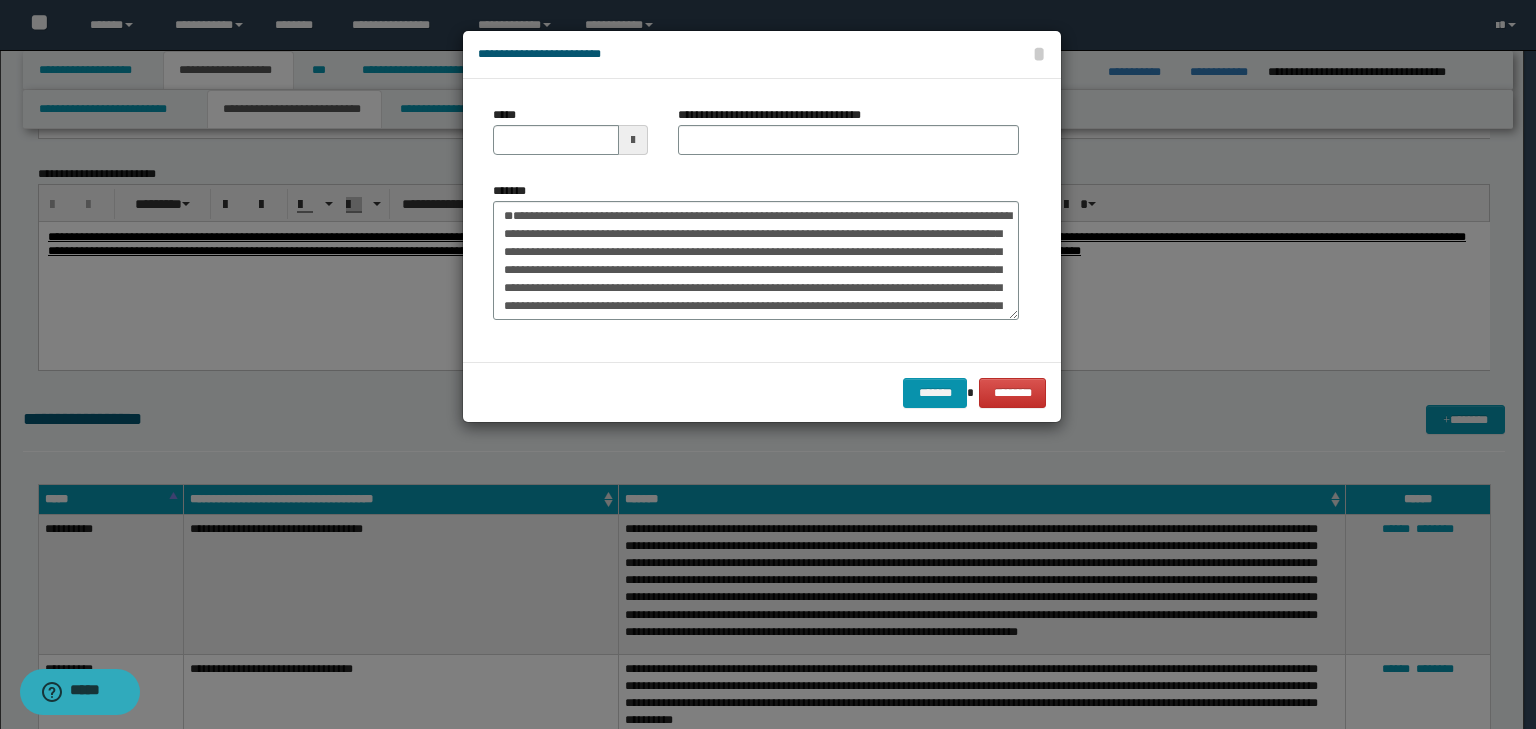 drag, startPoint x: 644, startPoint y: 155, endPoint x: 654, endPoint y: 150, distance: 11.18034 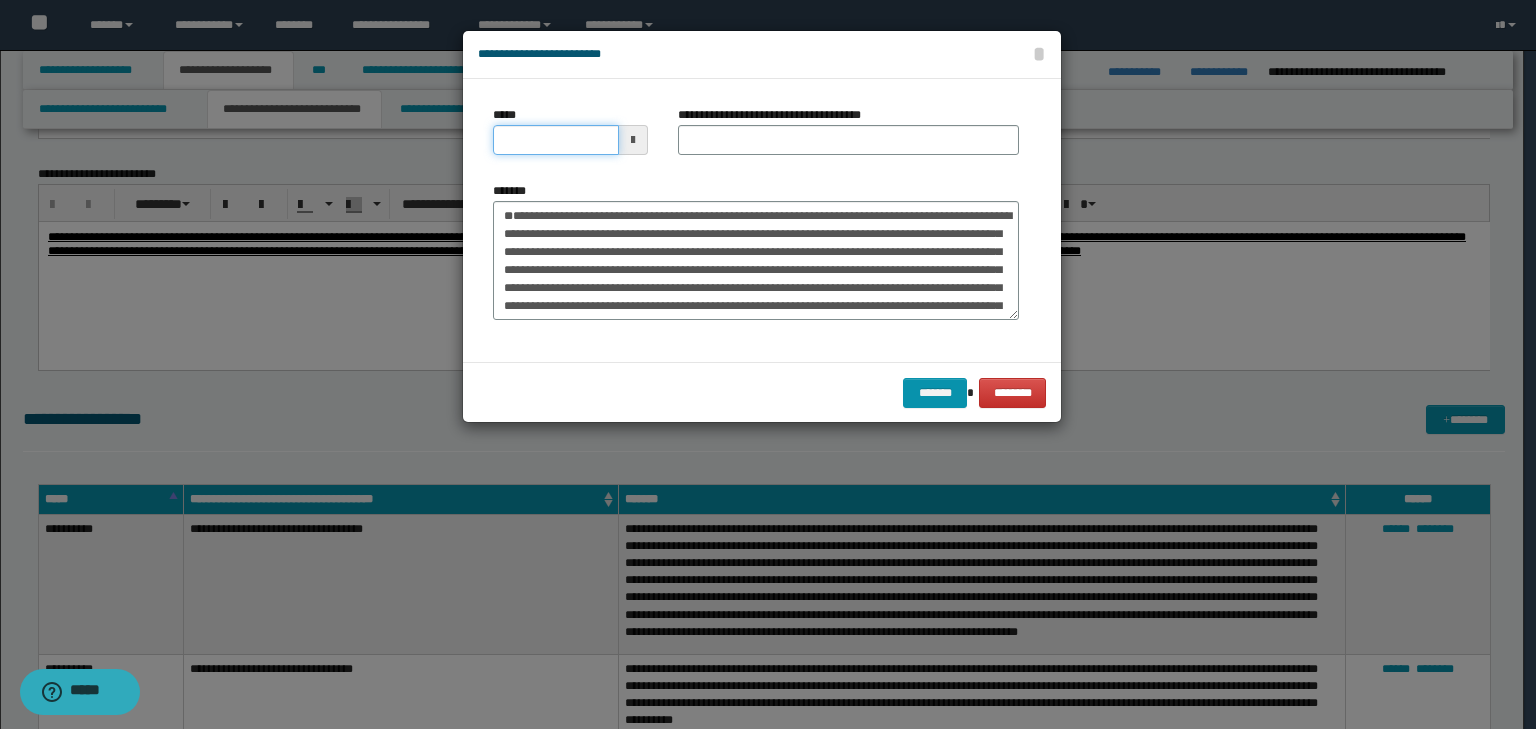 click on "*****" at bounding box center (556, 140) 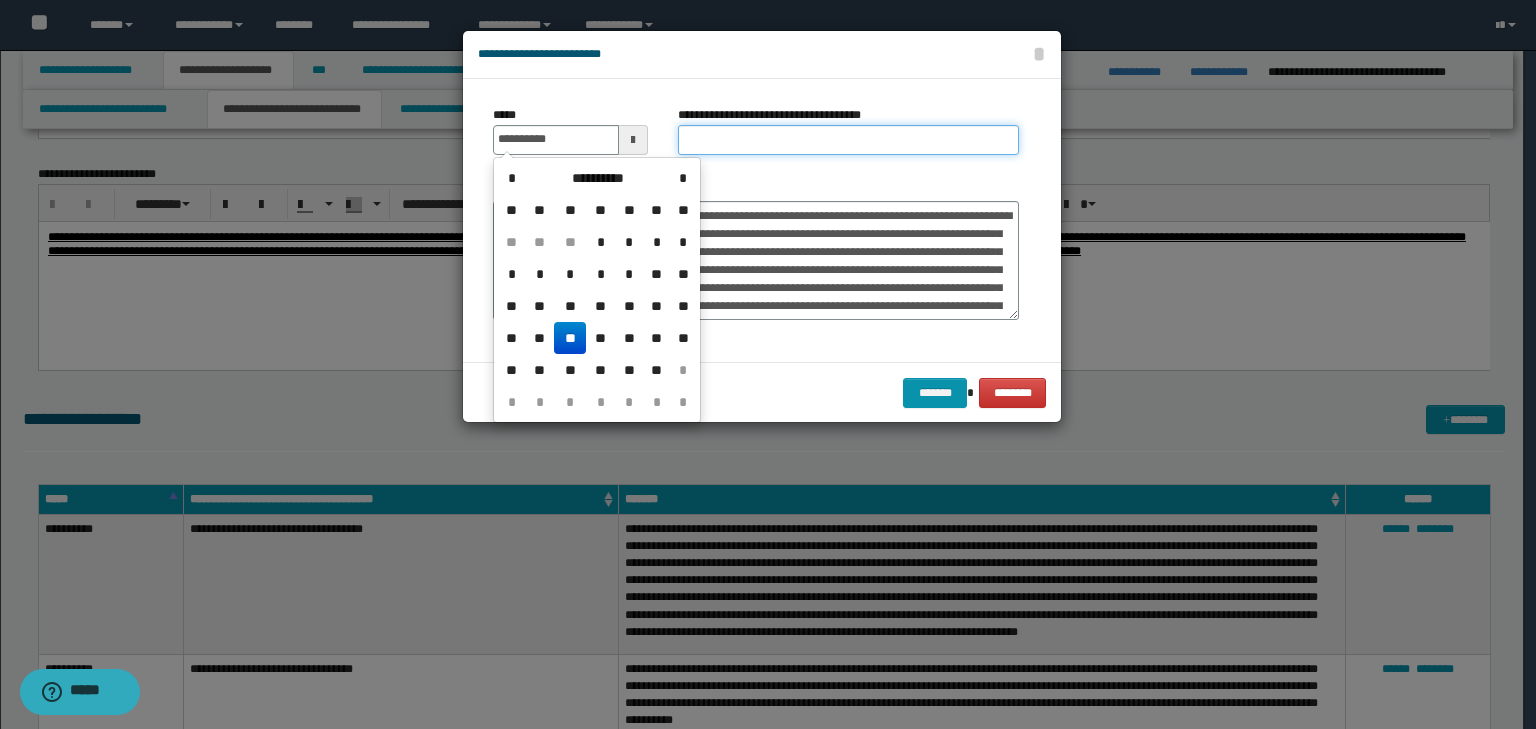 type on "**********" 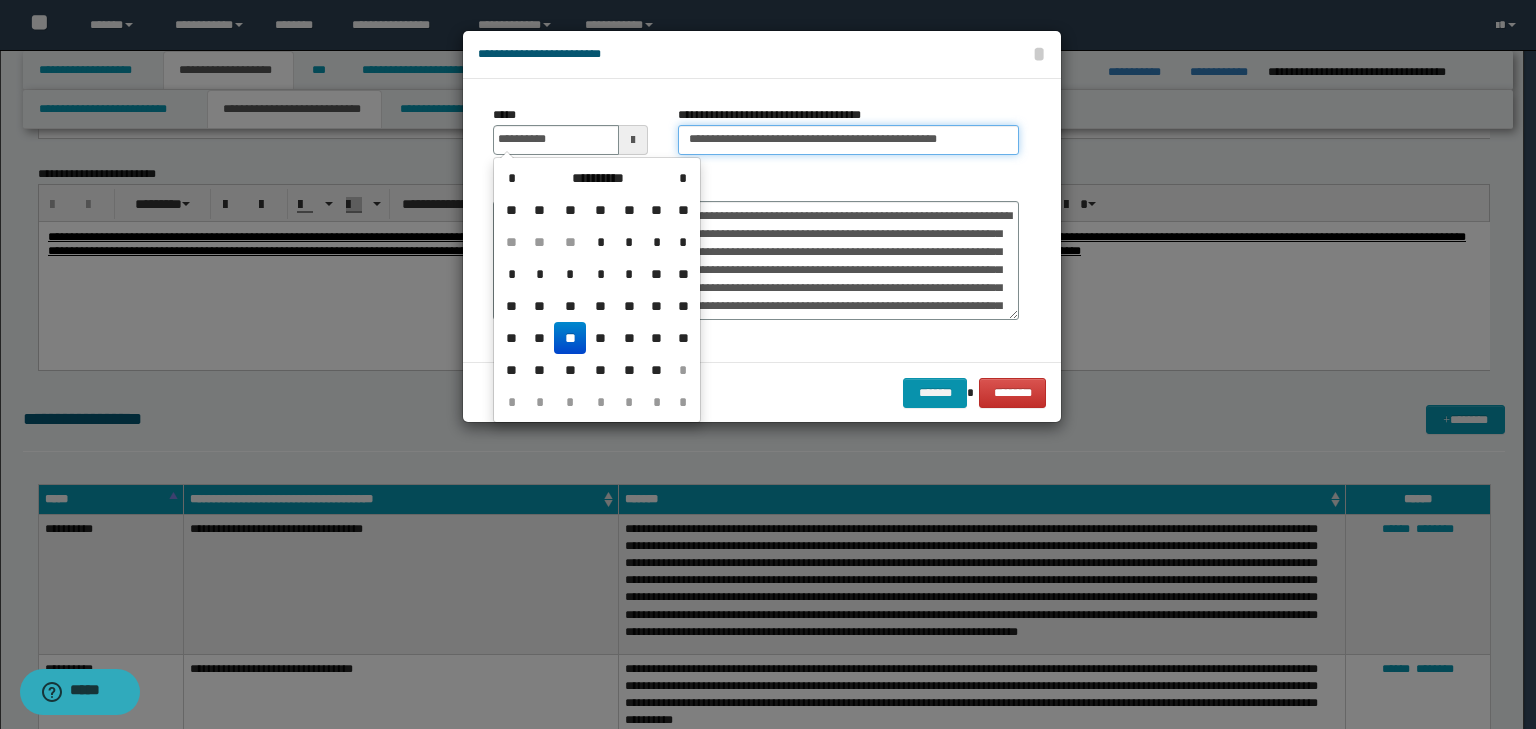 click on "**********" at bounding box center [848, 140] 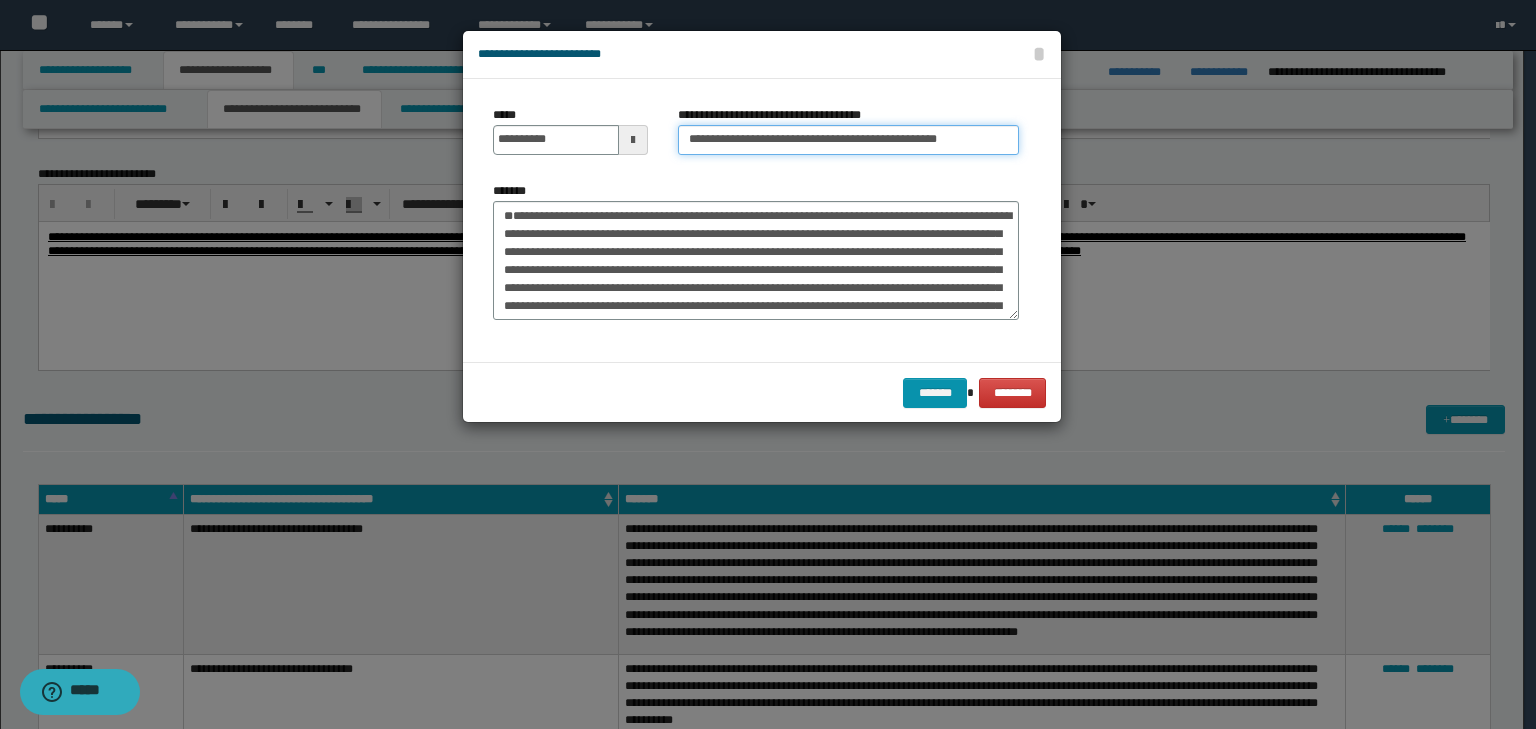 click on "**********" at bounding box center [848, 140] 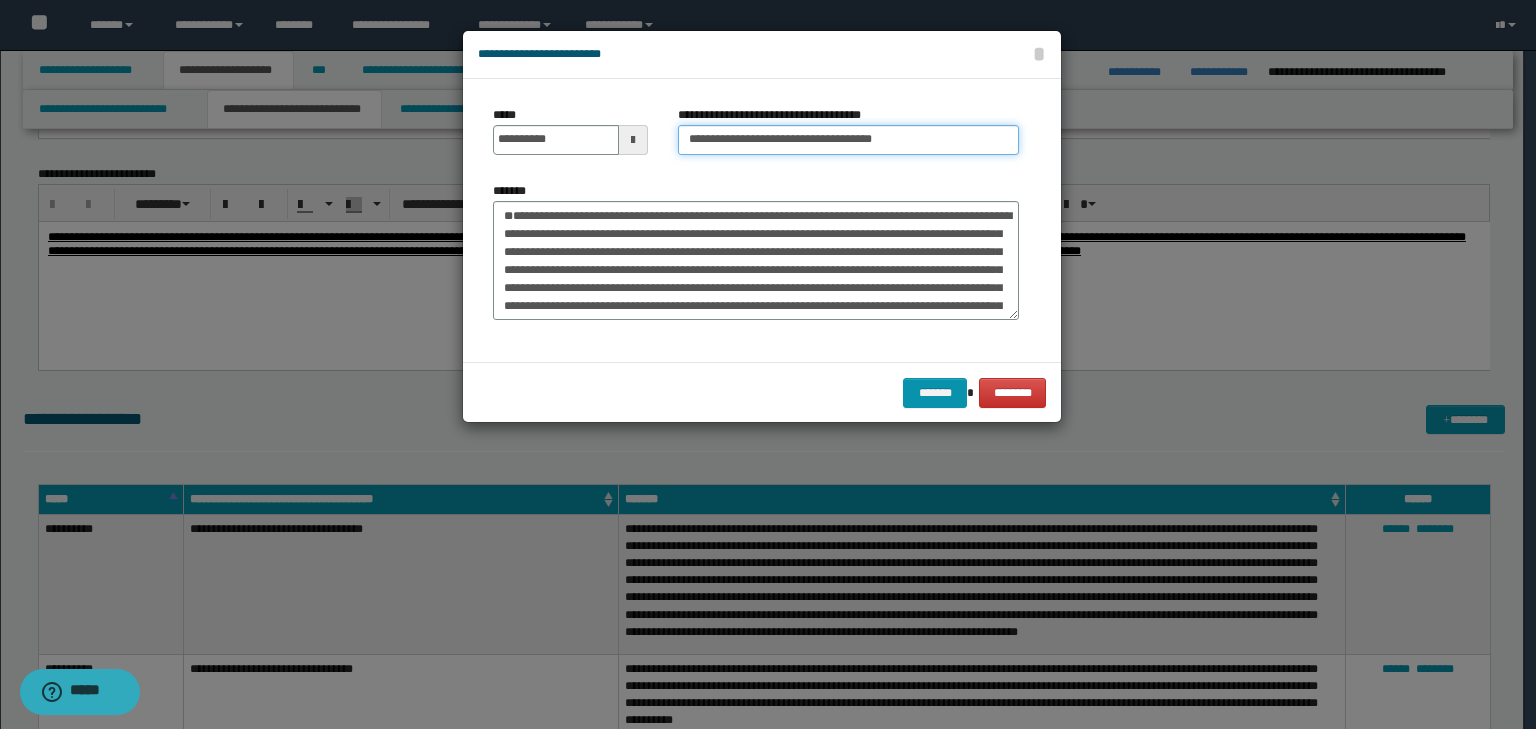 type on "**********" 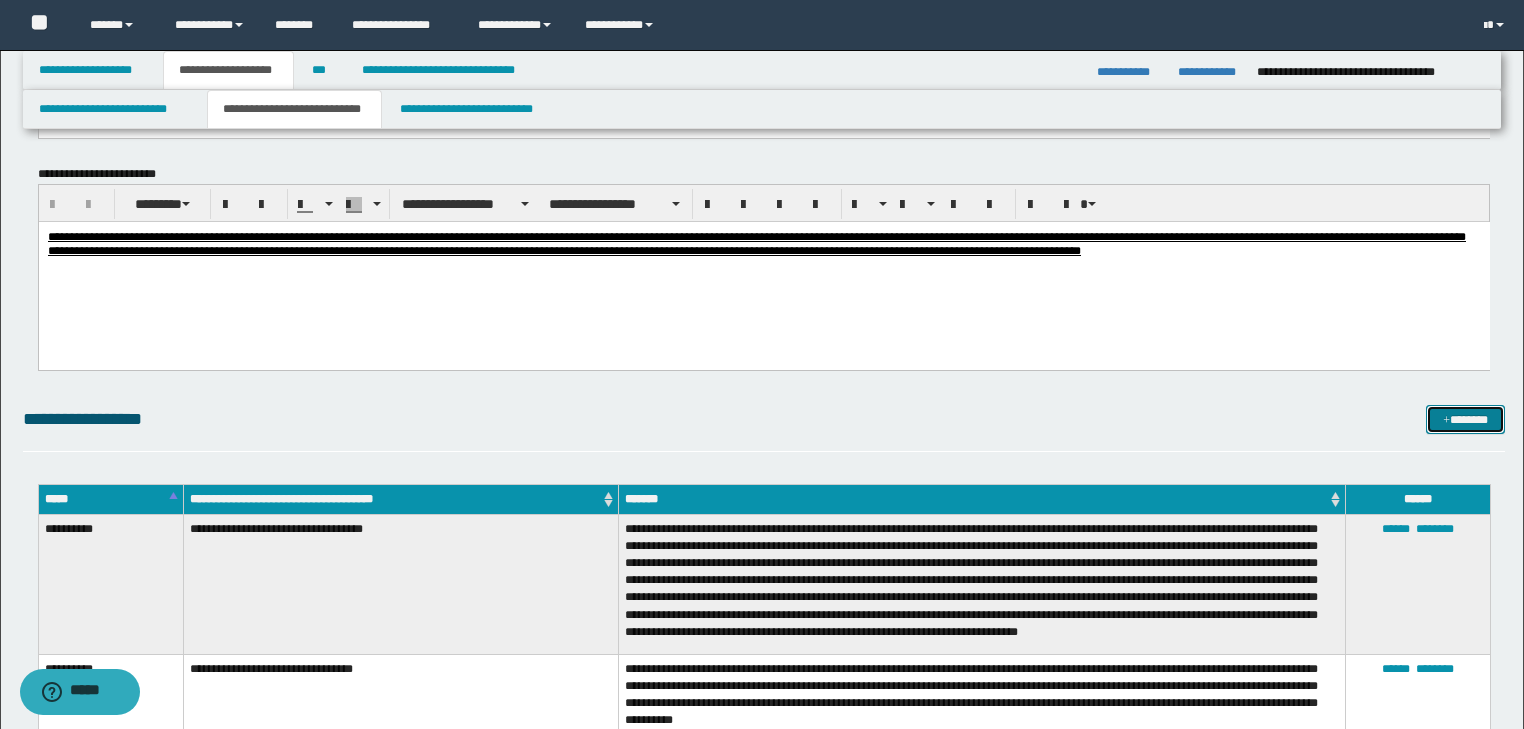 click on "*******" at bounding box center [1465, 420] 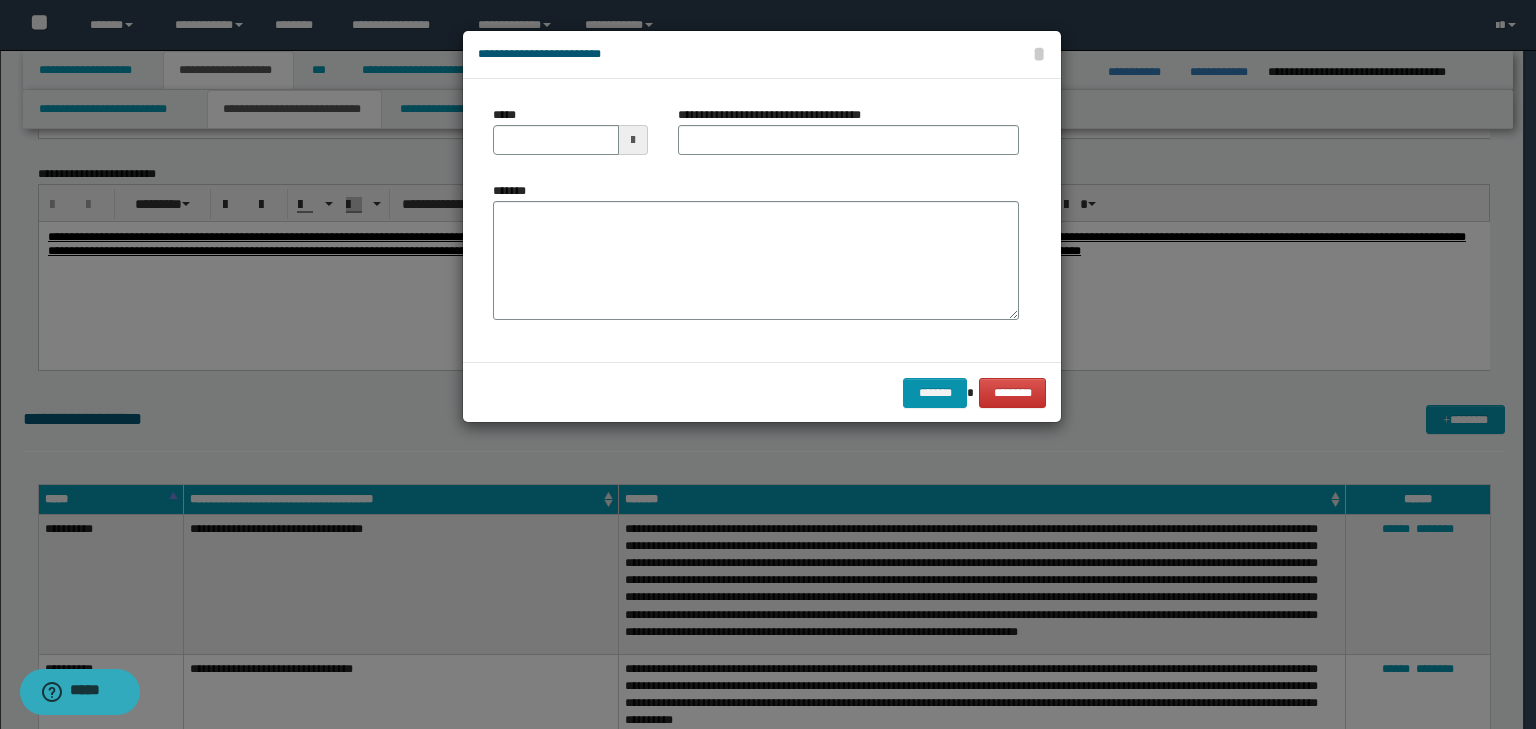 drag, startPoint x: 460, startPoint y: 181, endPoint x: 516, endPoint y: 171, distance: 56.88585 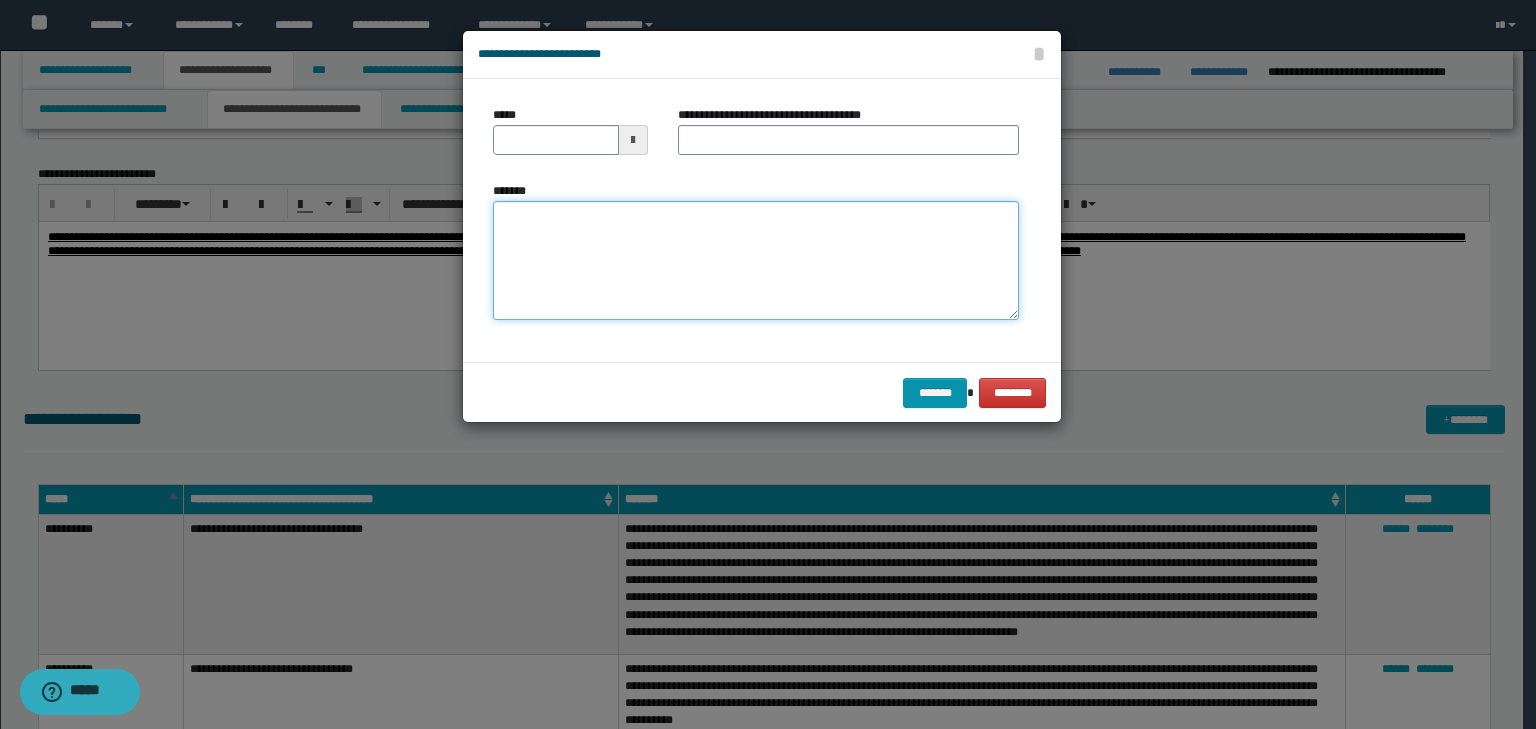 click on "*******" at bounding box center (756, 261) 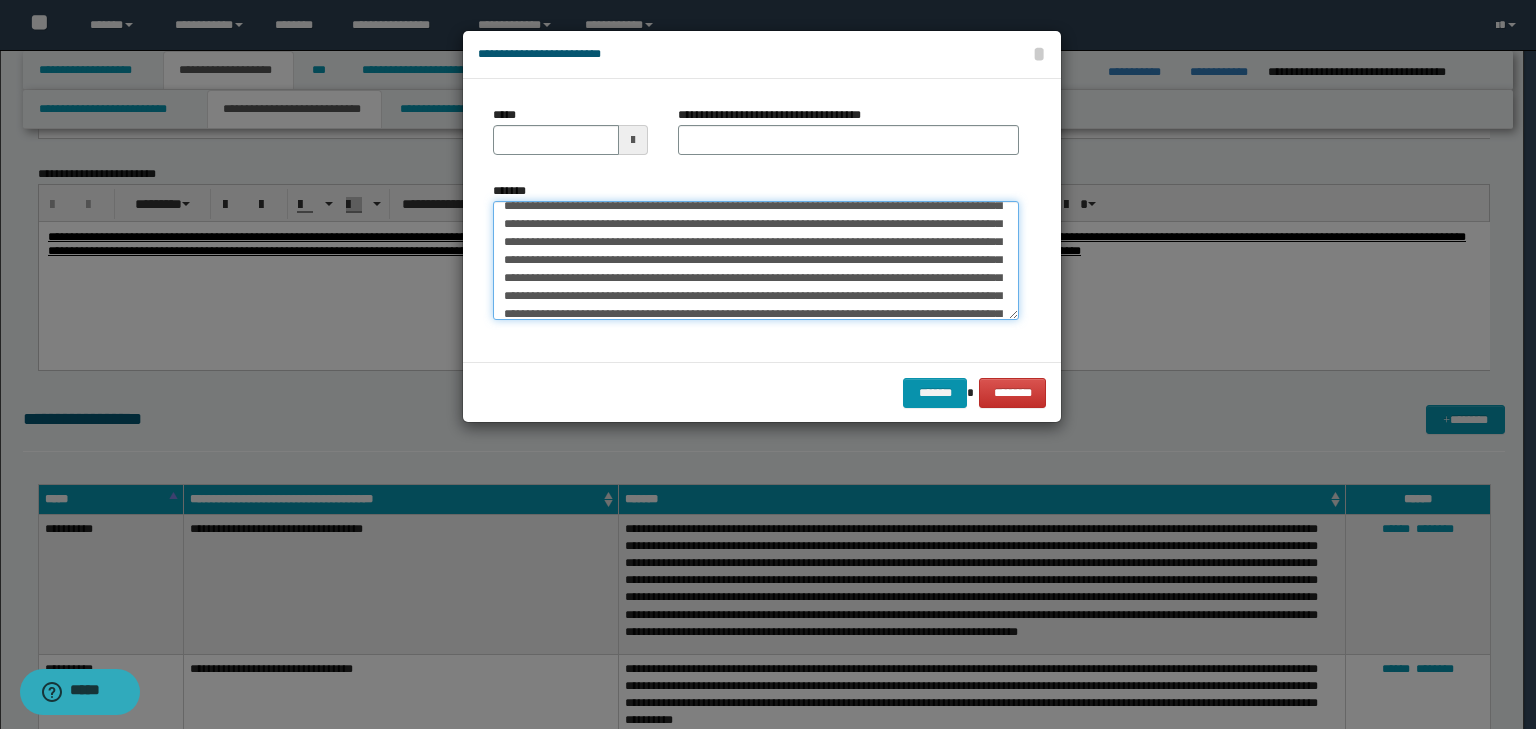 scroll, scrollTop: 0, scrollLeft: 0, axis: both 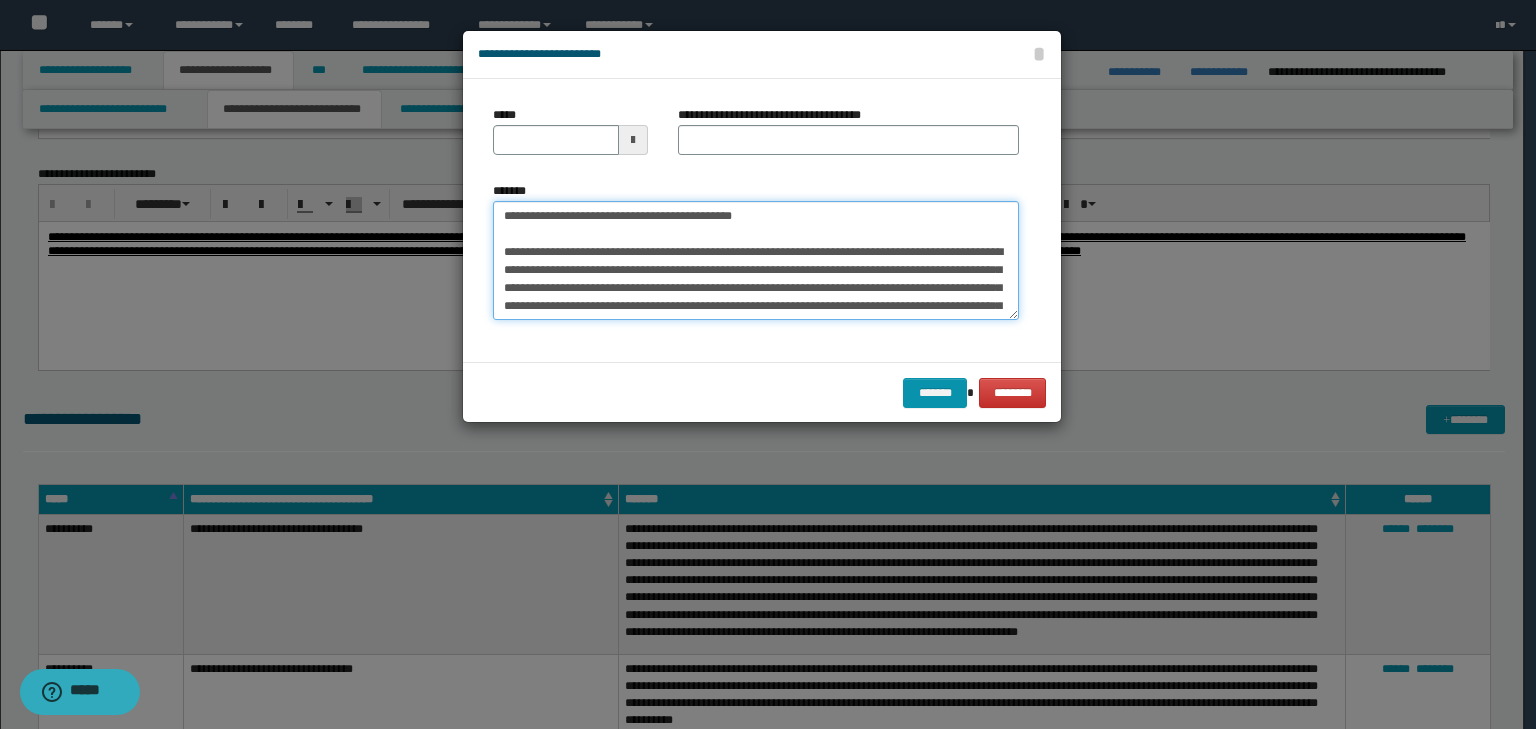 click on "**********" at bounding box center [768, 364] 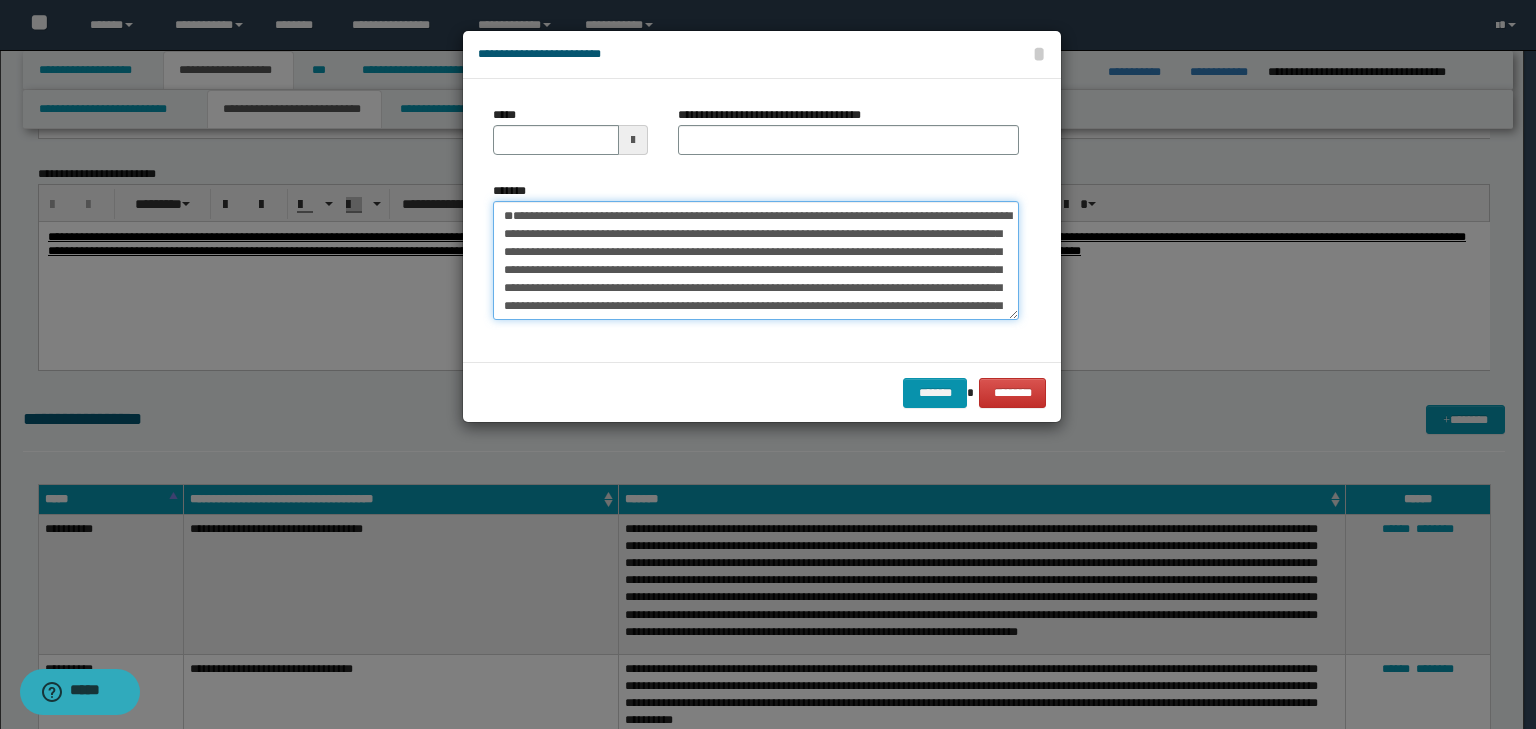 type 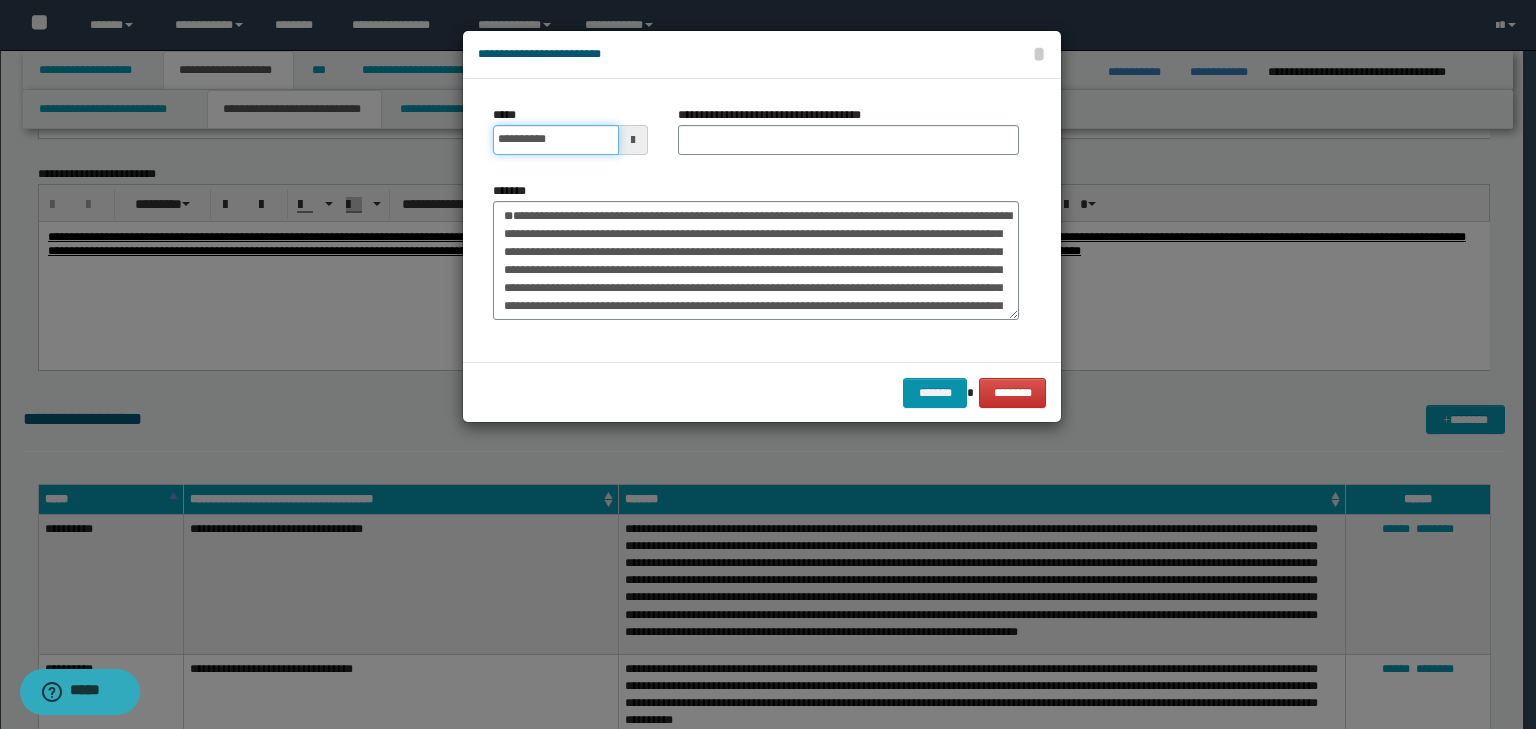 drag, startPoint x: 509, startPoint y: 132, endPoint x: 626, endPoint y: 132, distance: 117 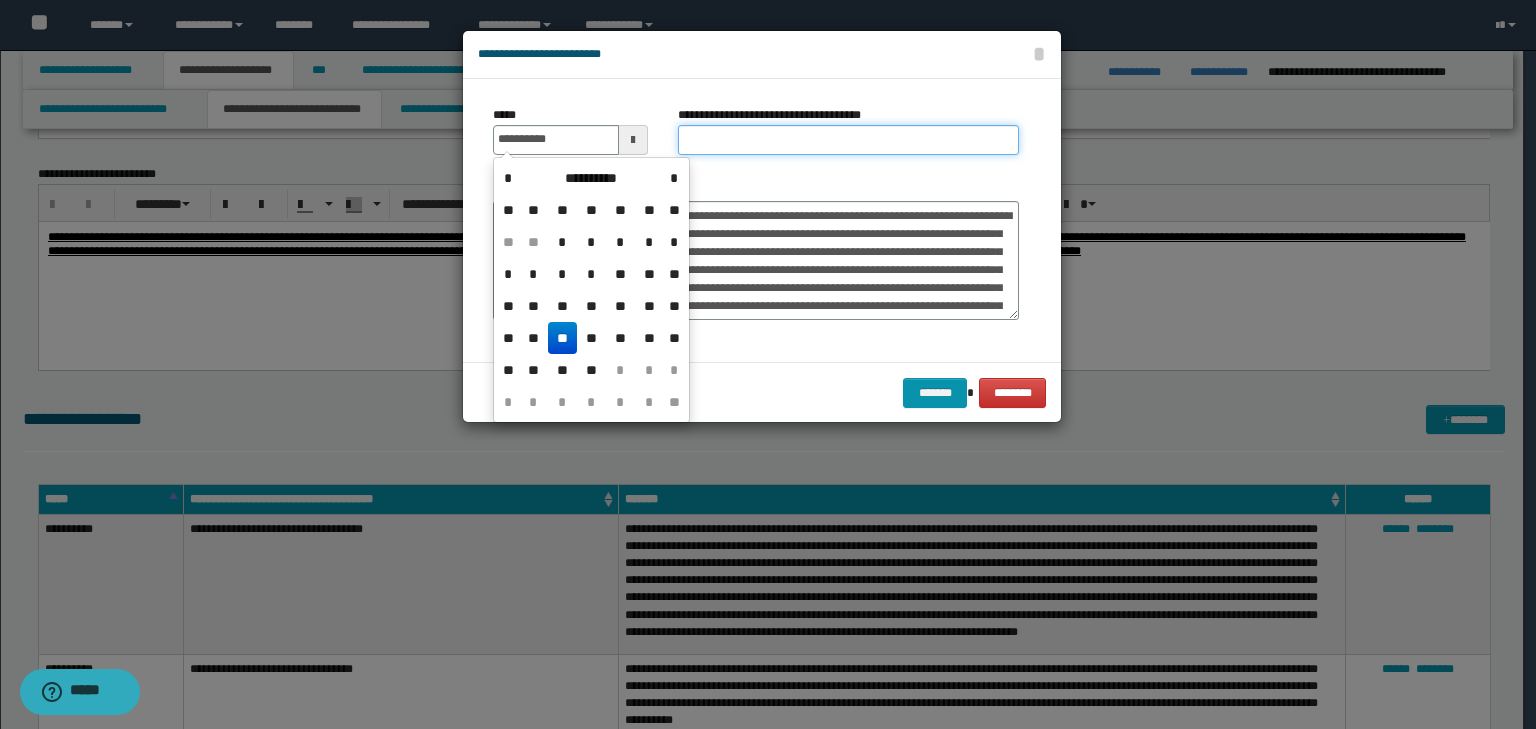 type on "**********" 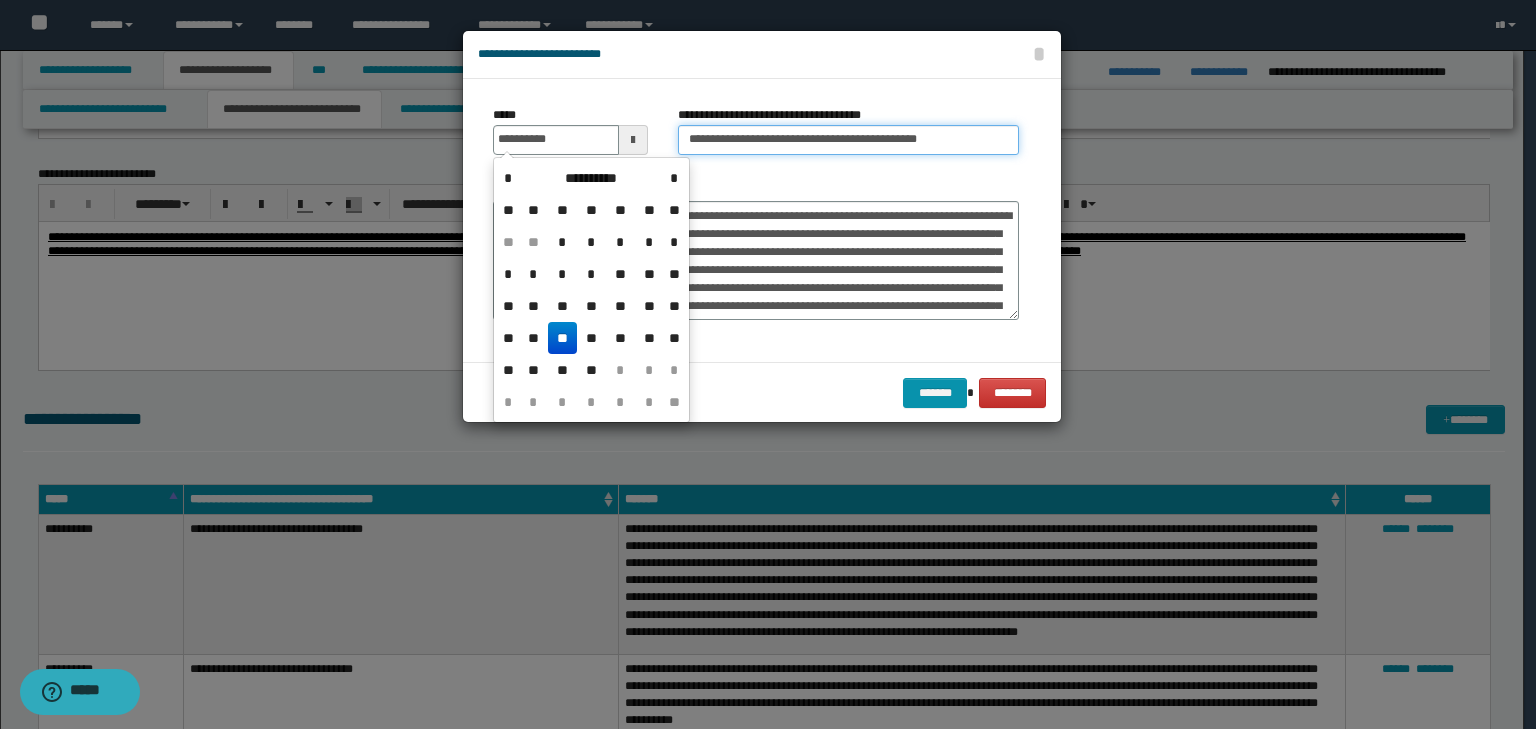click on "**********" at bounding box center (848, 140) 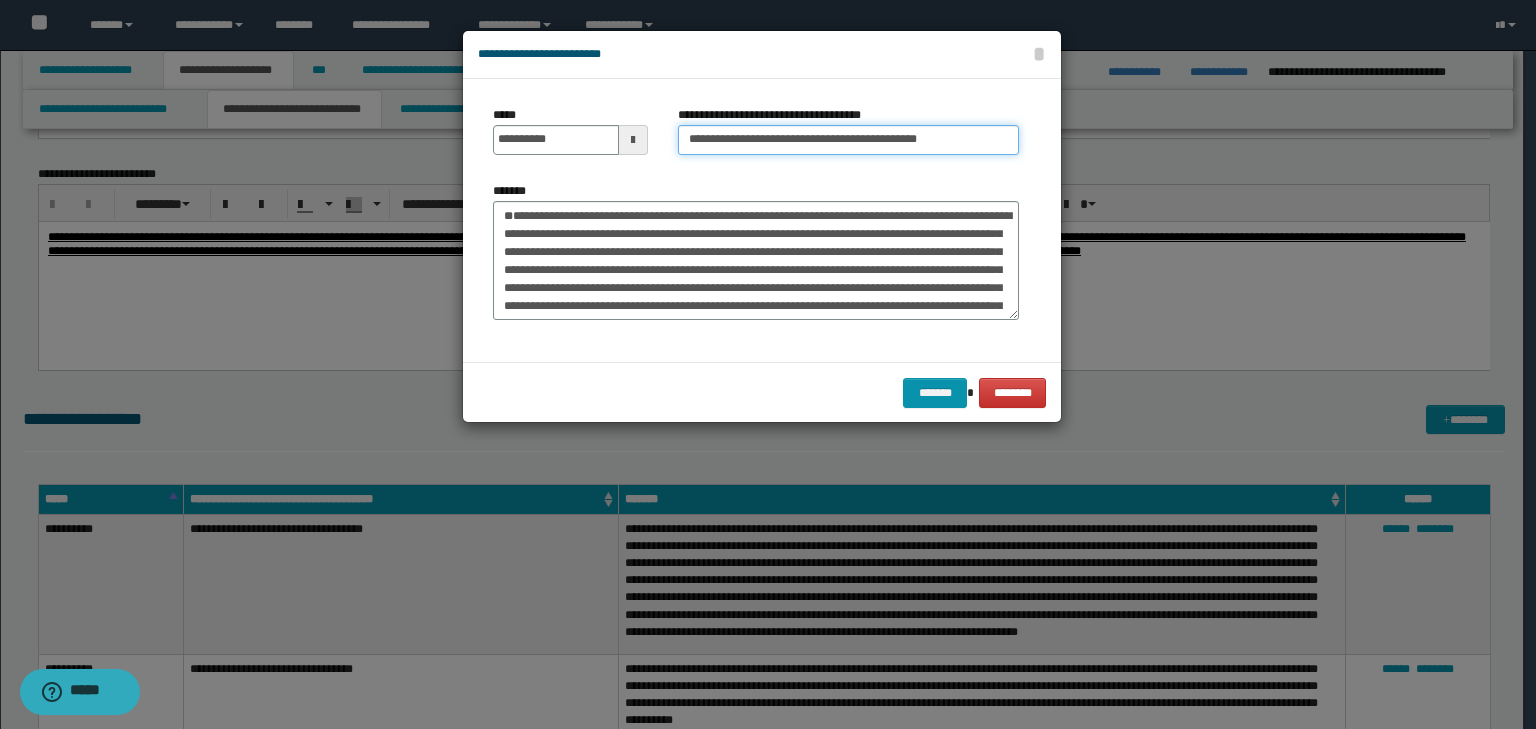 drag, startPoint x: 435, startPoint y: 113, endPoint x: 241, endPoint y: 72, distance: 198.28514 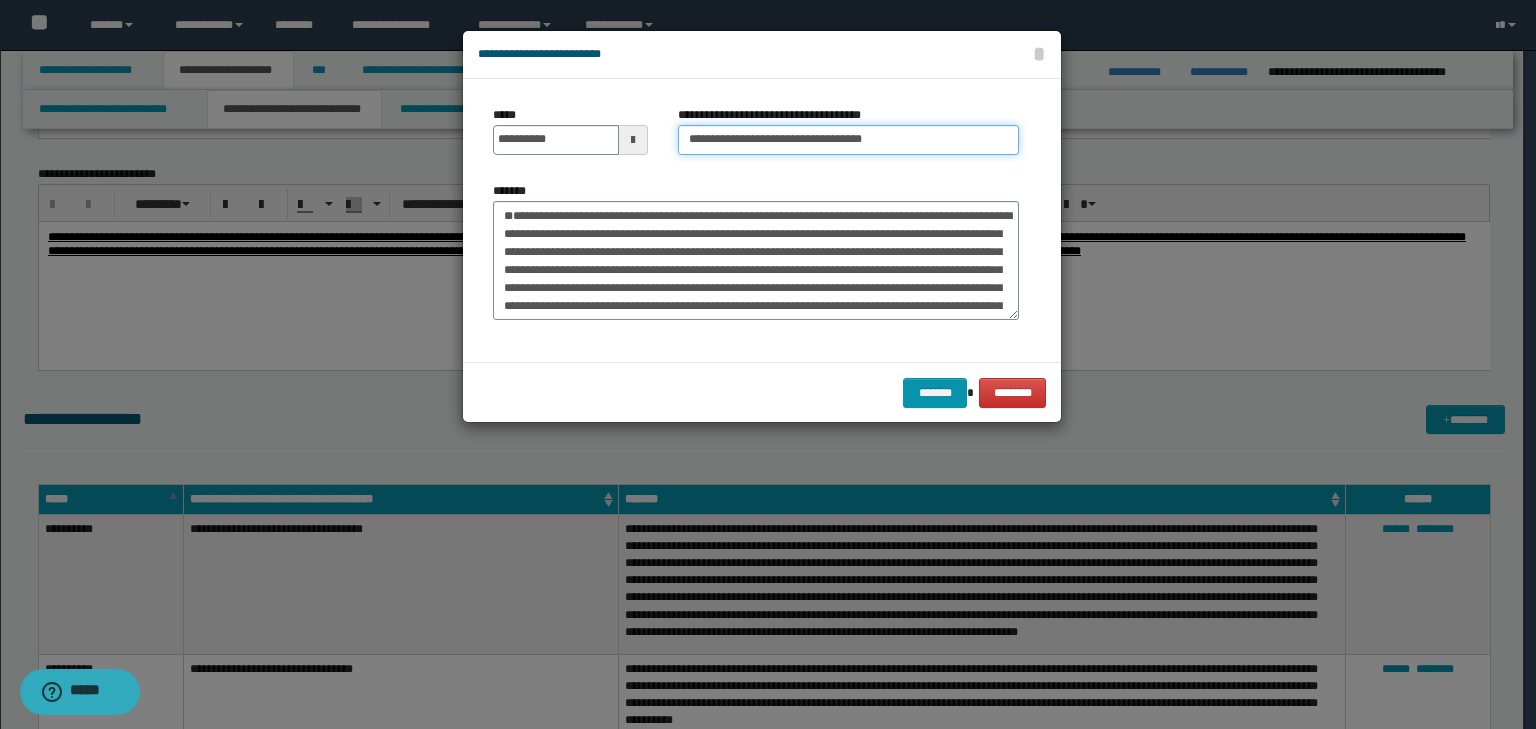 type on "**********" 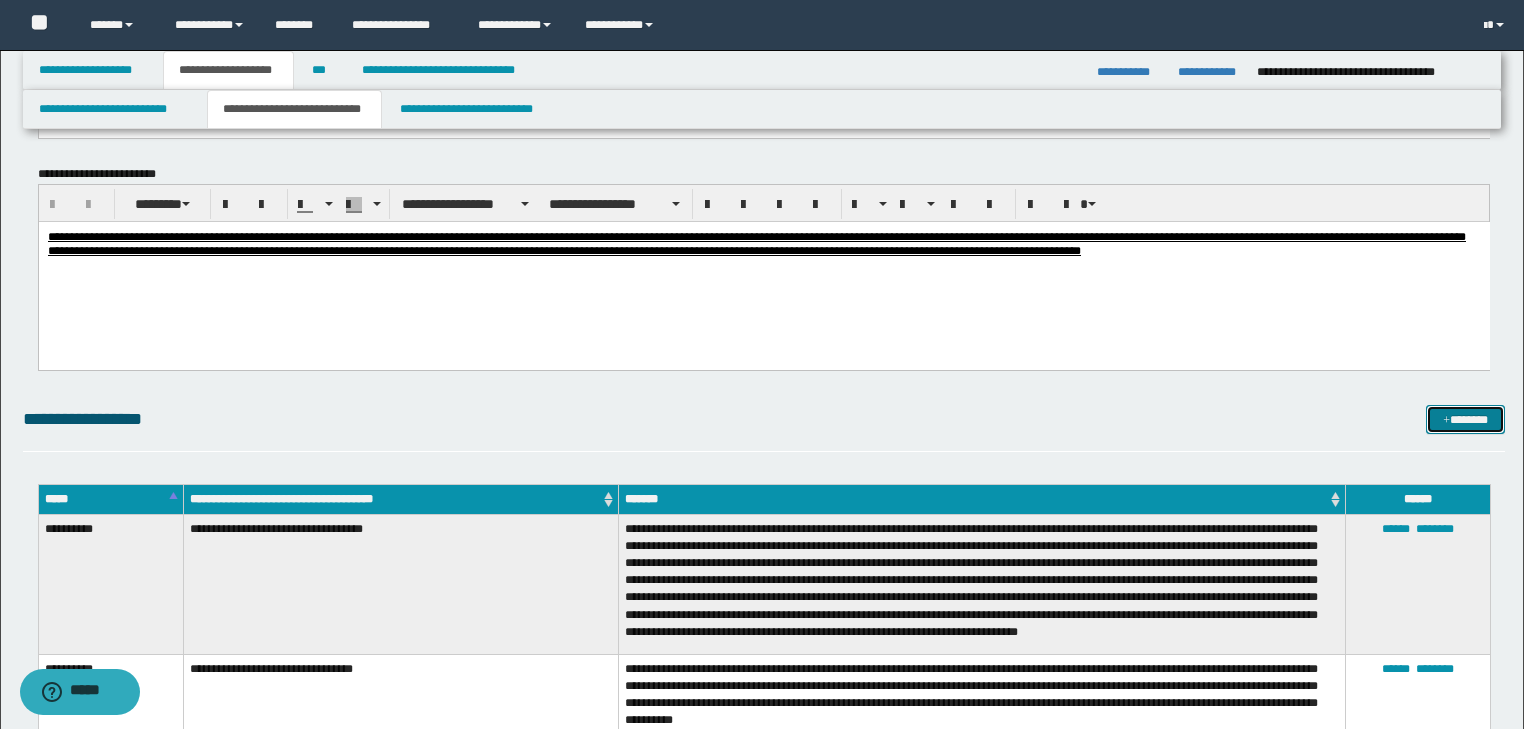 click on "*******" at bounding box center [1465, 420] 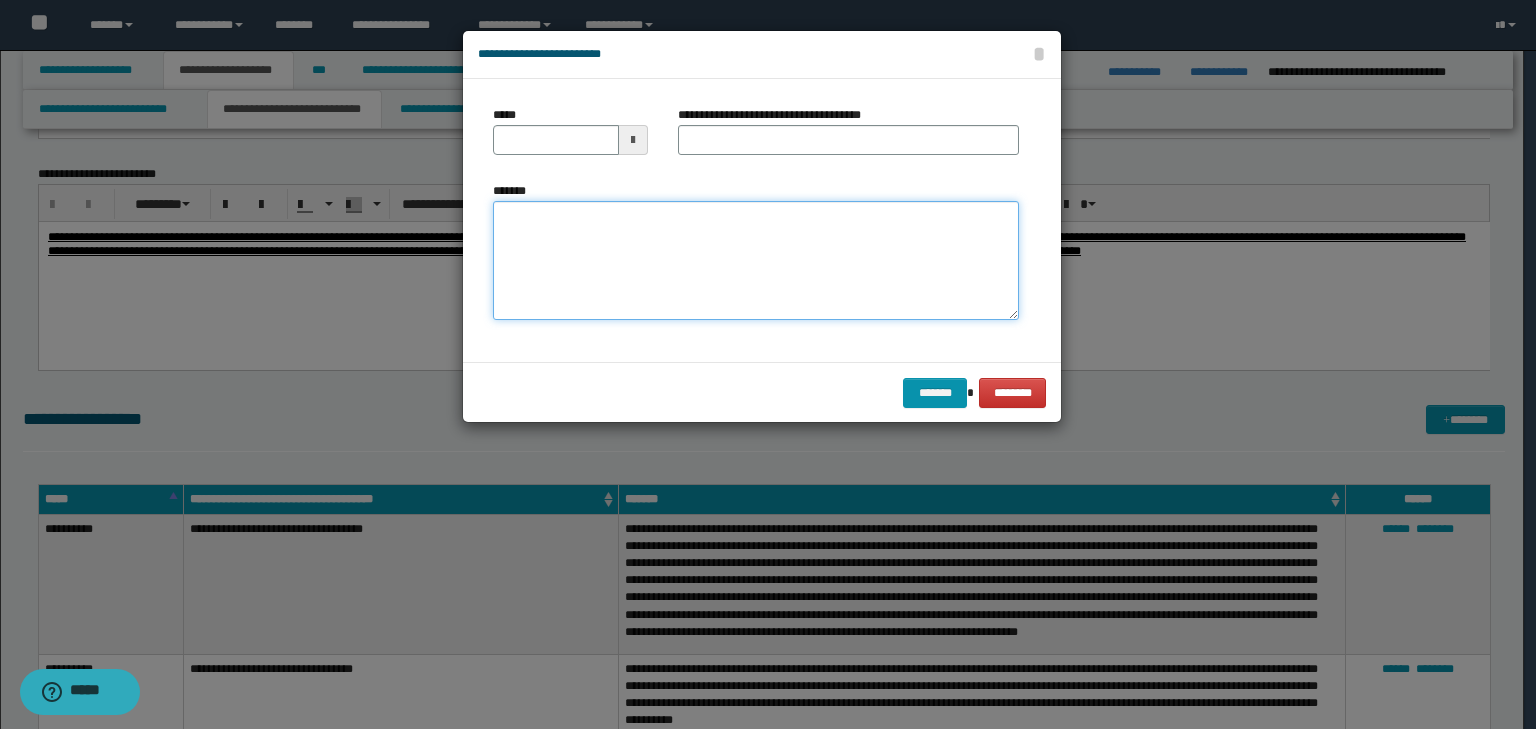 click on "*******" at bounding box center (756, 261) 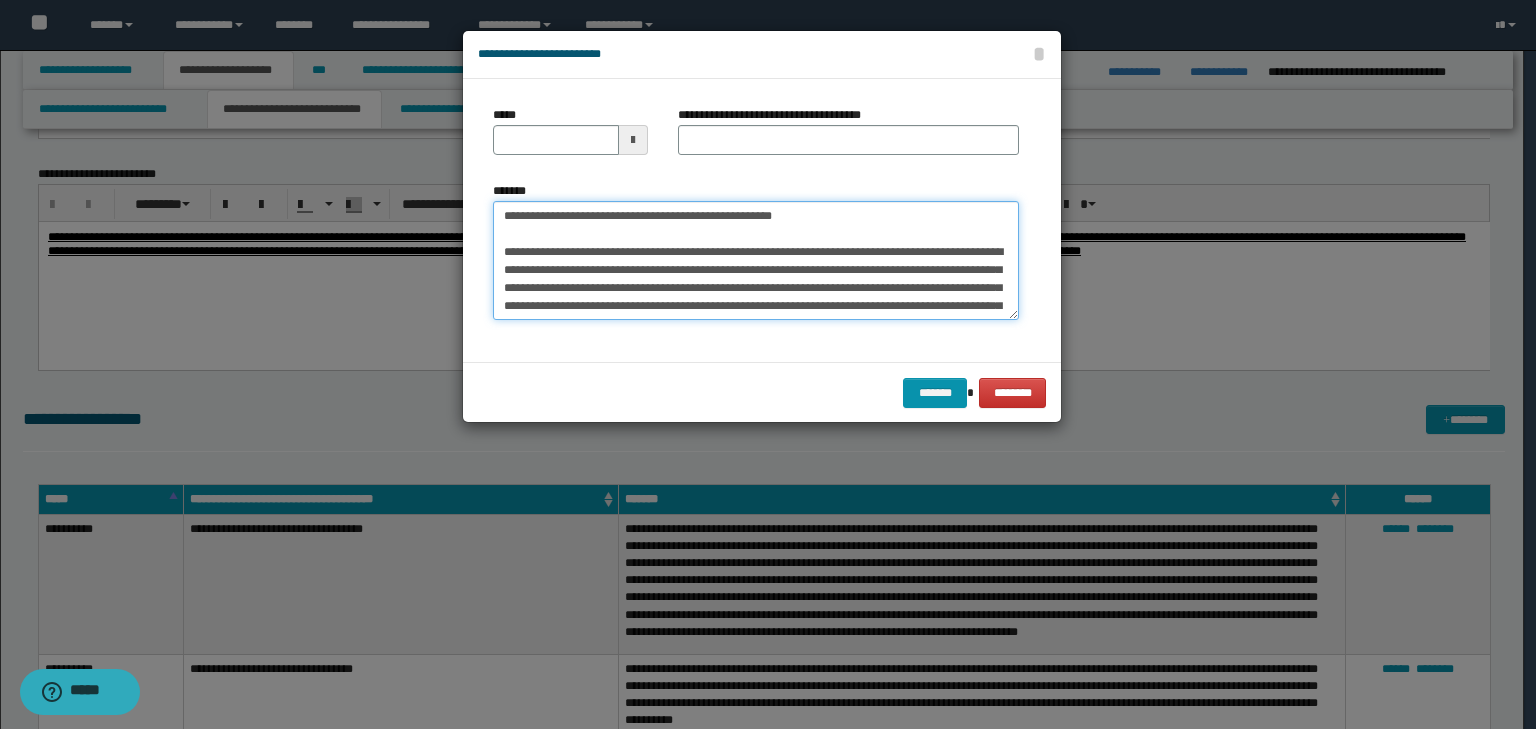 scroll, scrollTop: 0, scrollLeft: 0, axis: both 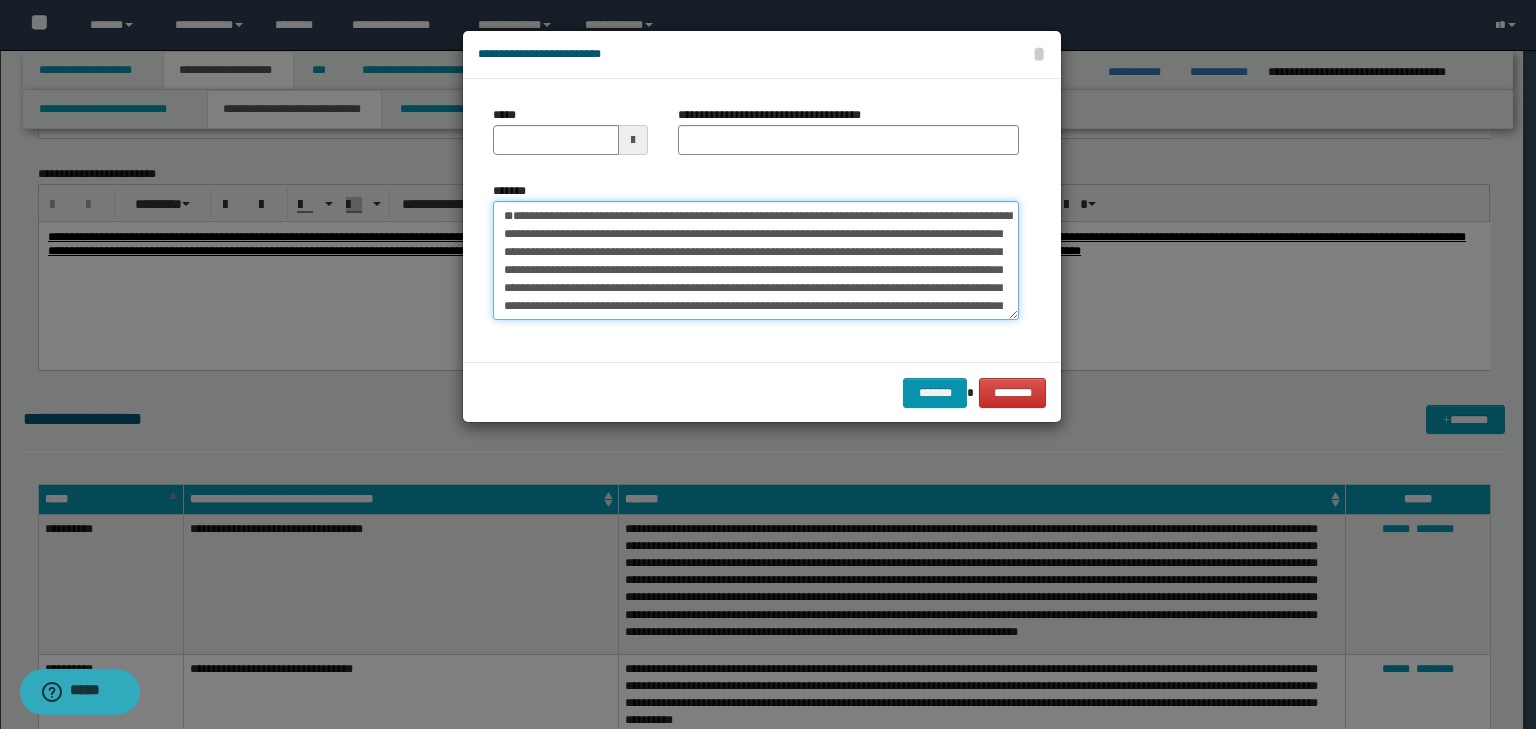 type 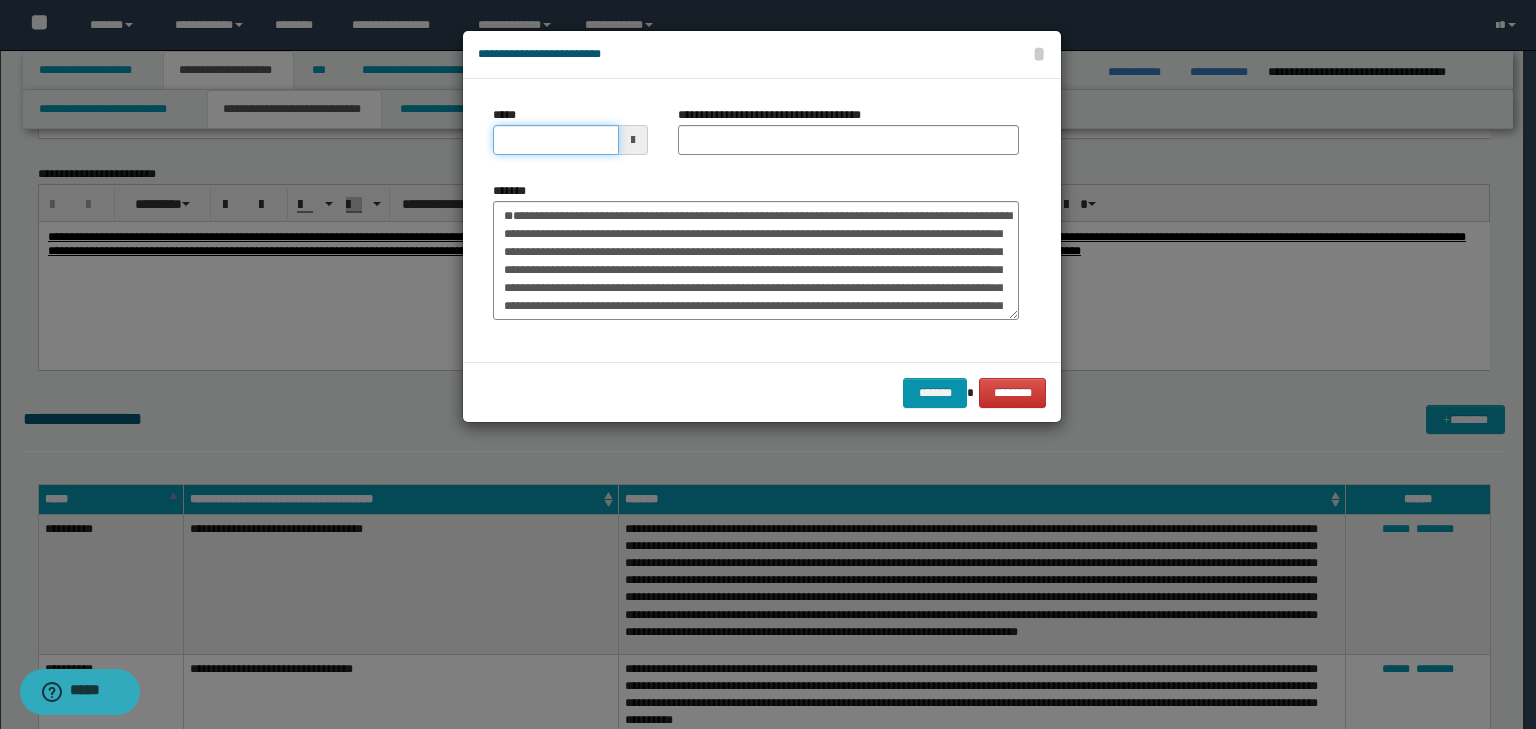 drag, startPoint x: 583, startPoint y: 128, endPoint x: 708, endPoint y: 126, distance: 125.016 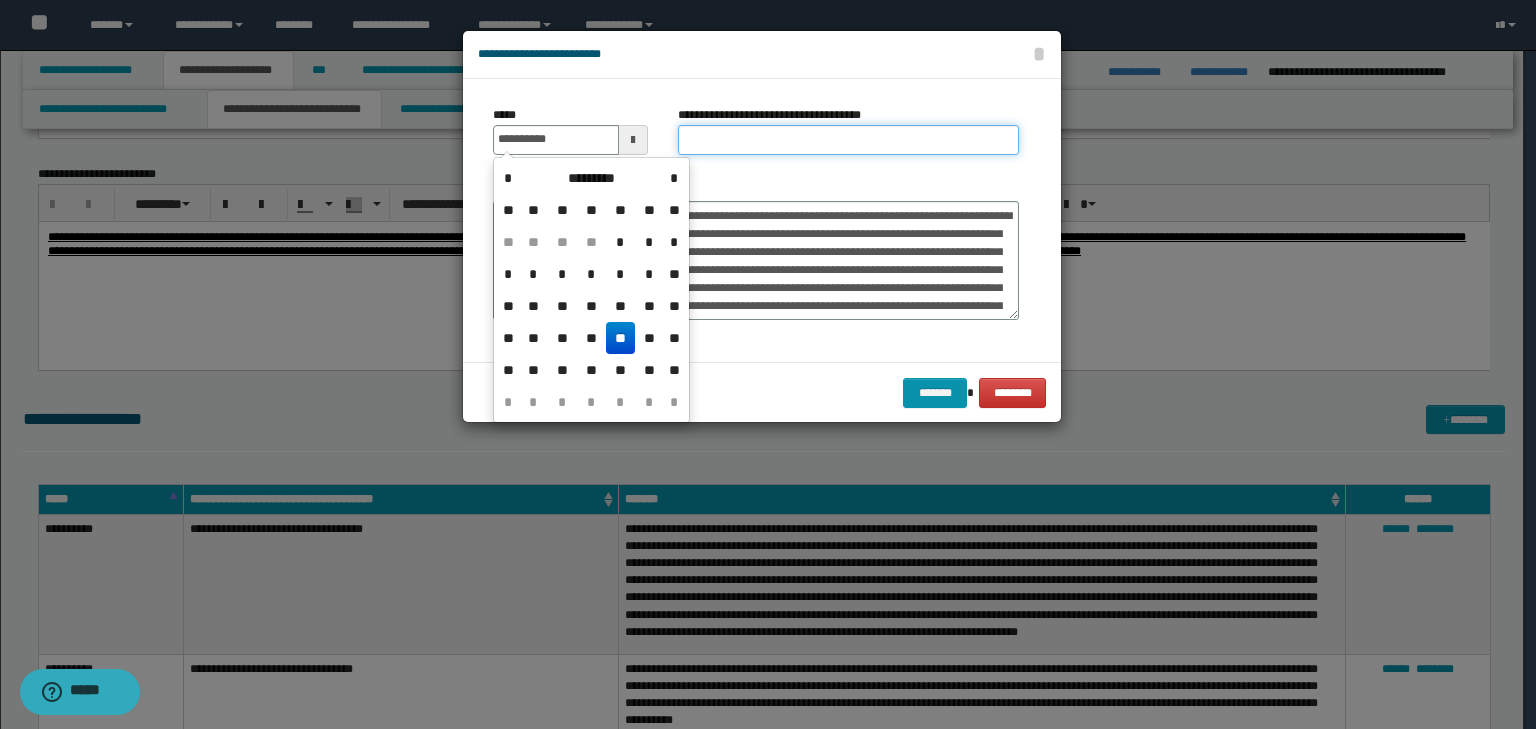 type on "**********" 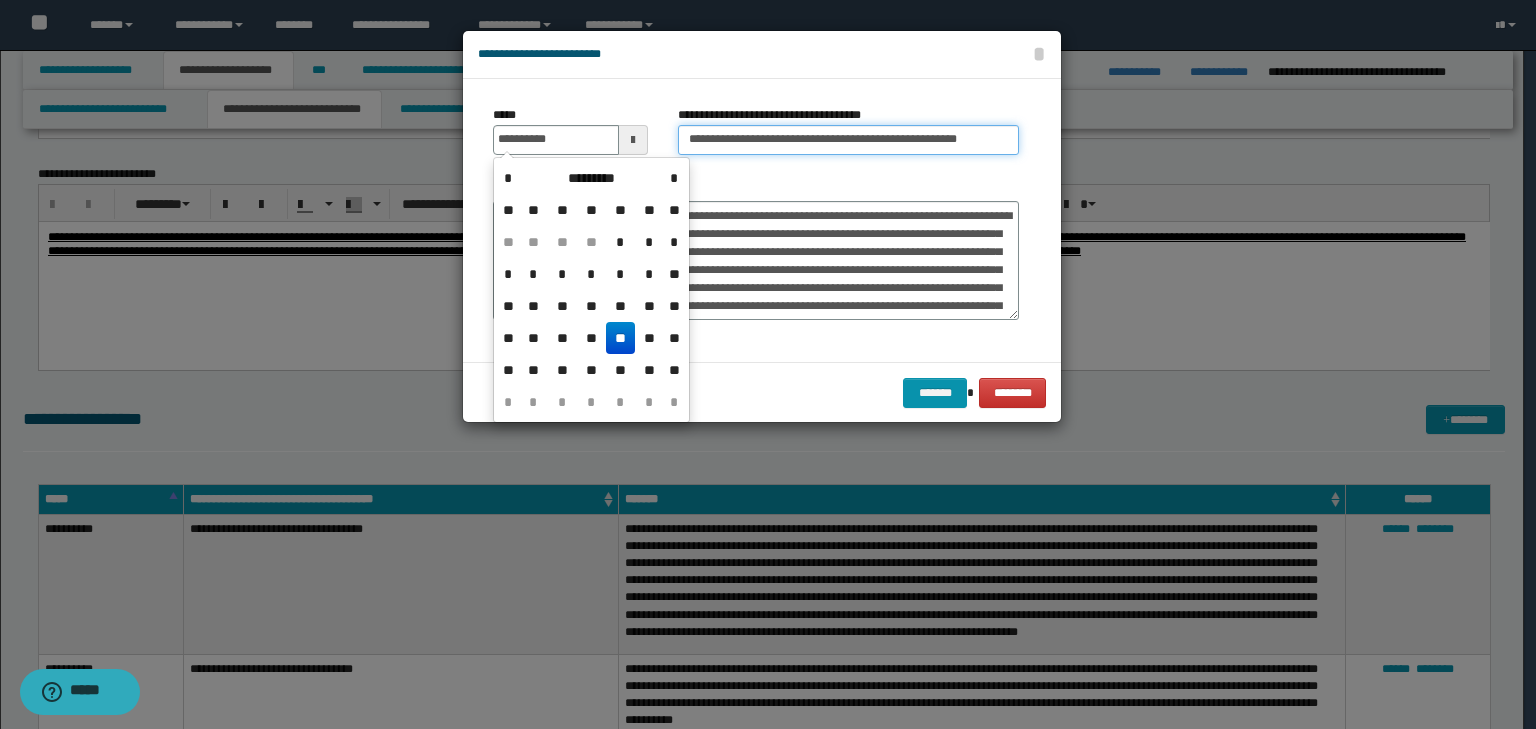 click on "**********" at bounding box center [848, 140] 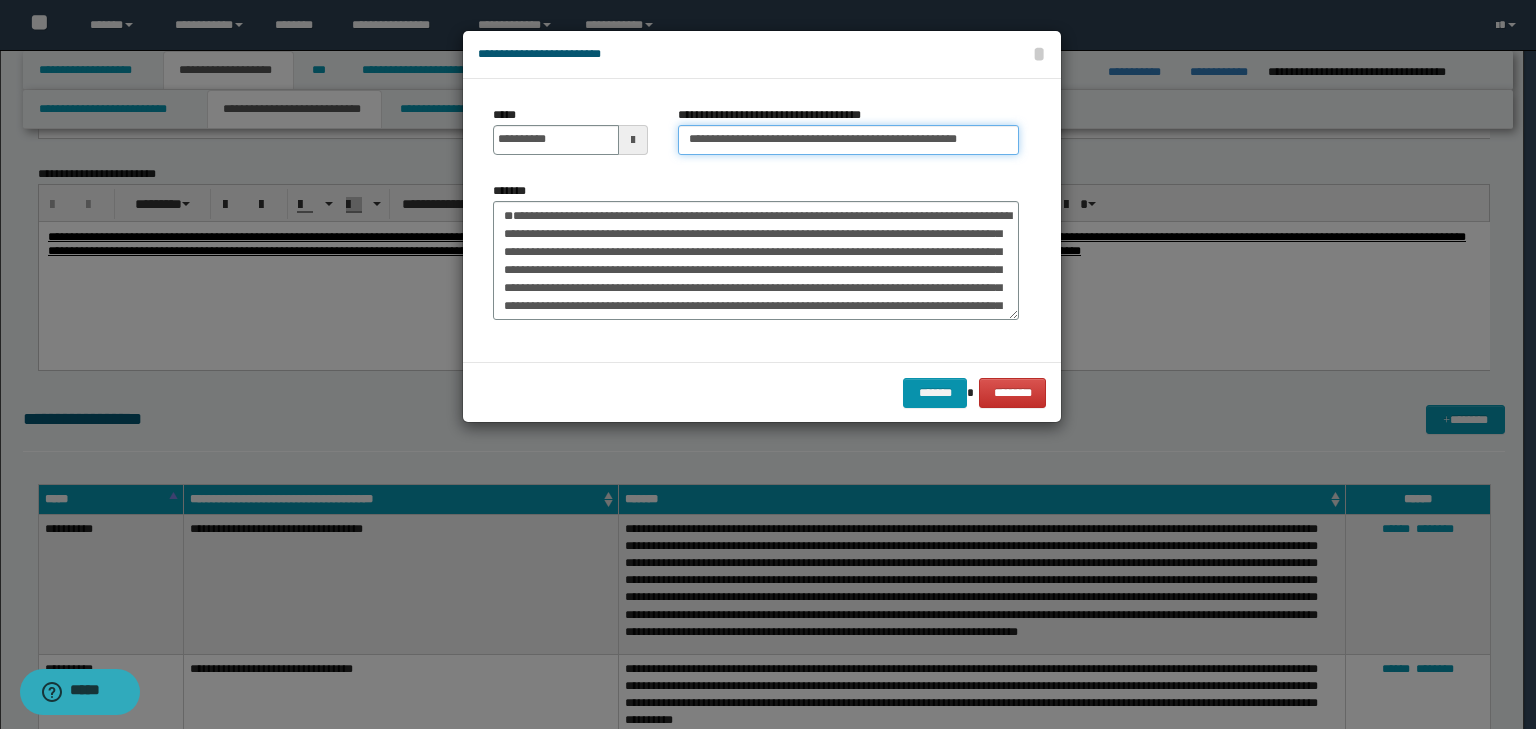 drag, startPoint x: 755, startPoint y: 139, endPoint x: 362, endPoint y: 108, distance: 394.22076 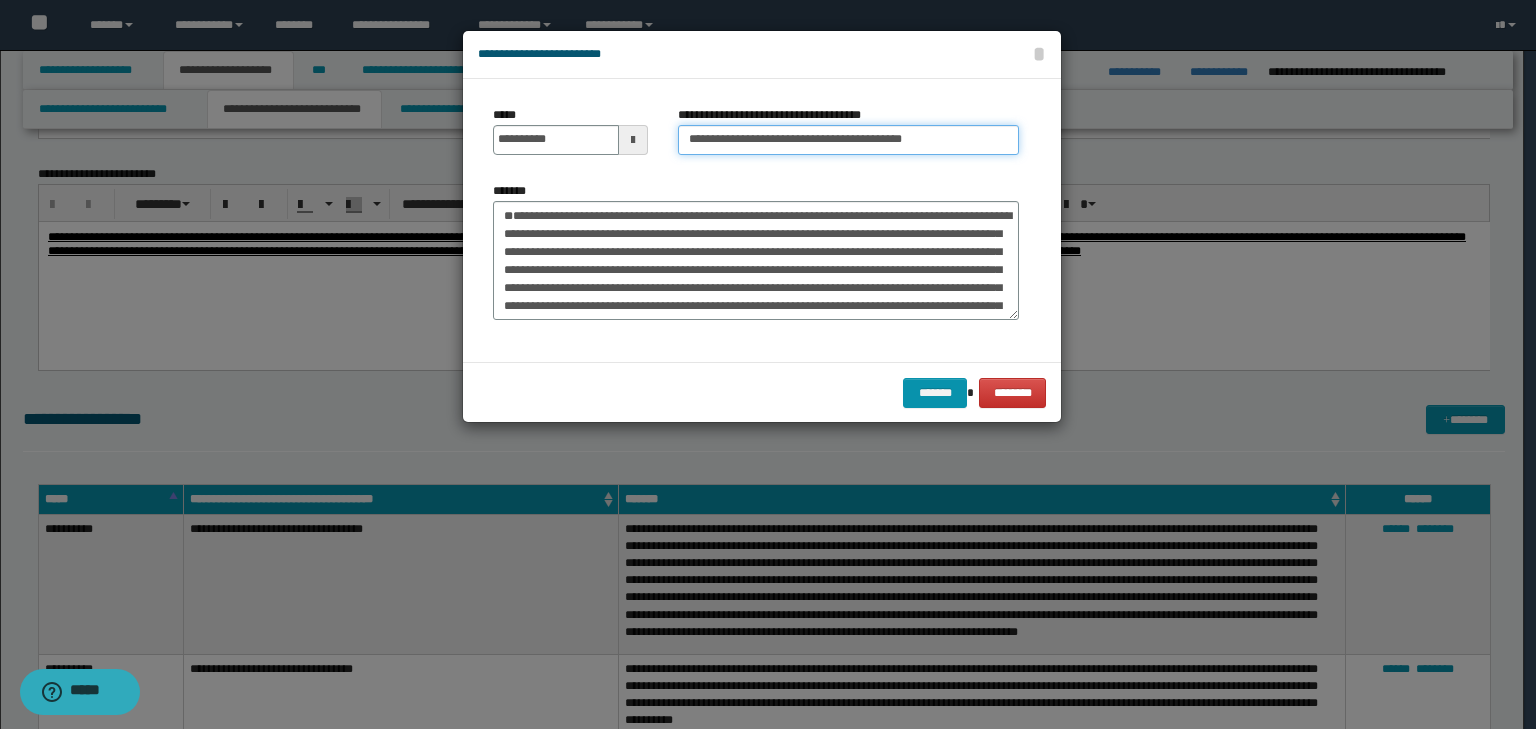 type on "**********" 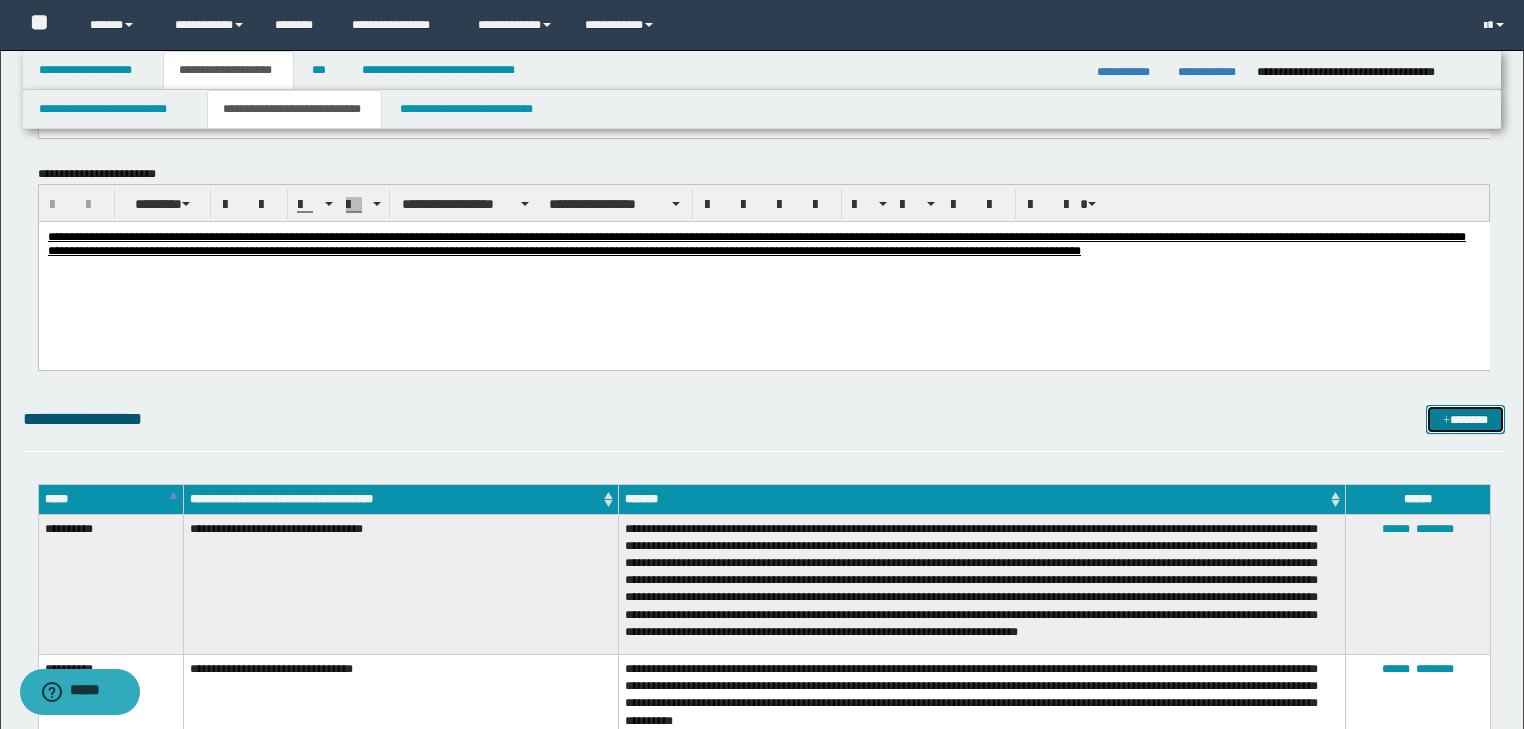 click on "*******" at bounding box center (1465, 420) 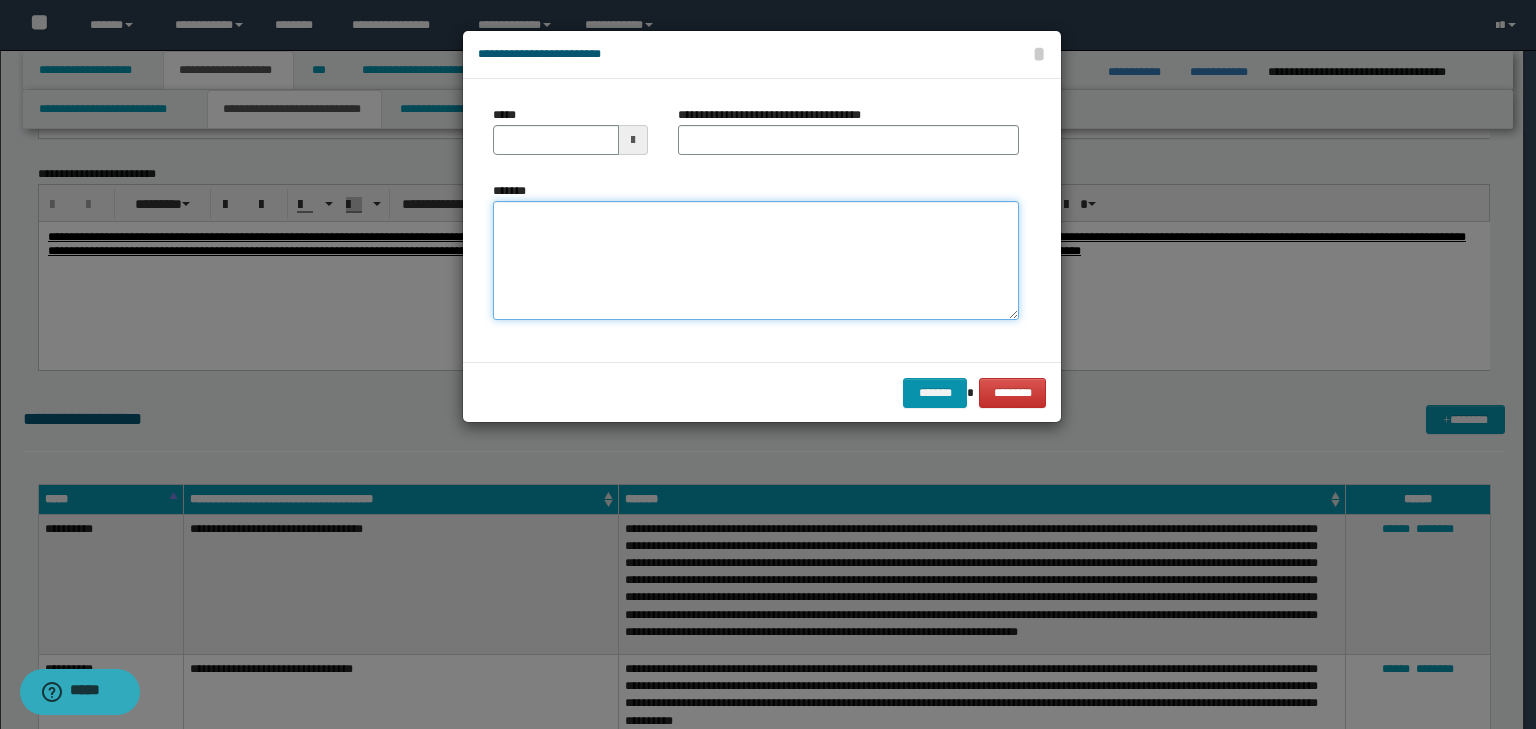 drag, startPoint x: 637, startPoint y: 204, endPoint x: 664, endPoint y: 232, distance: 38.8973 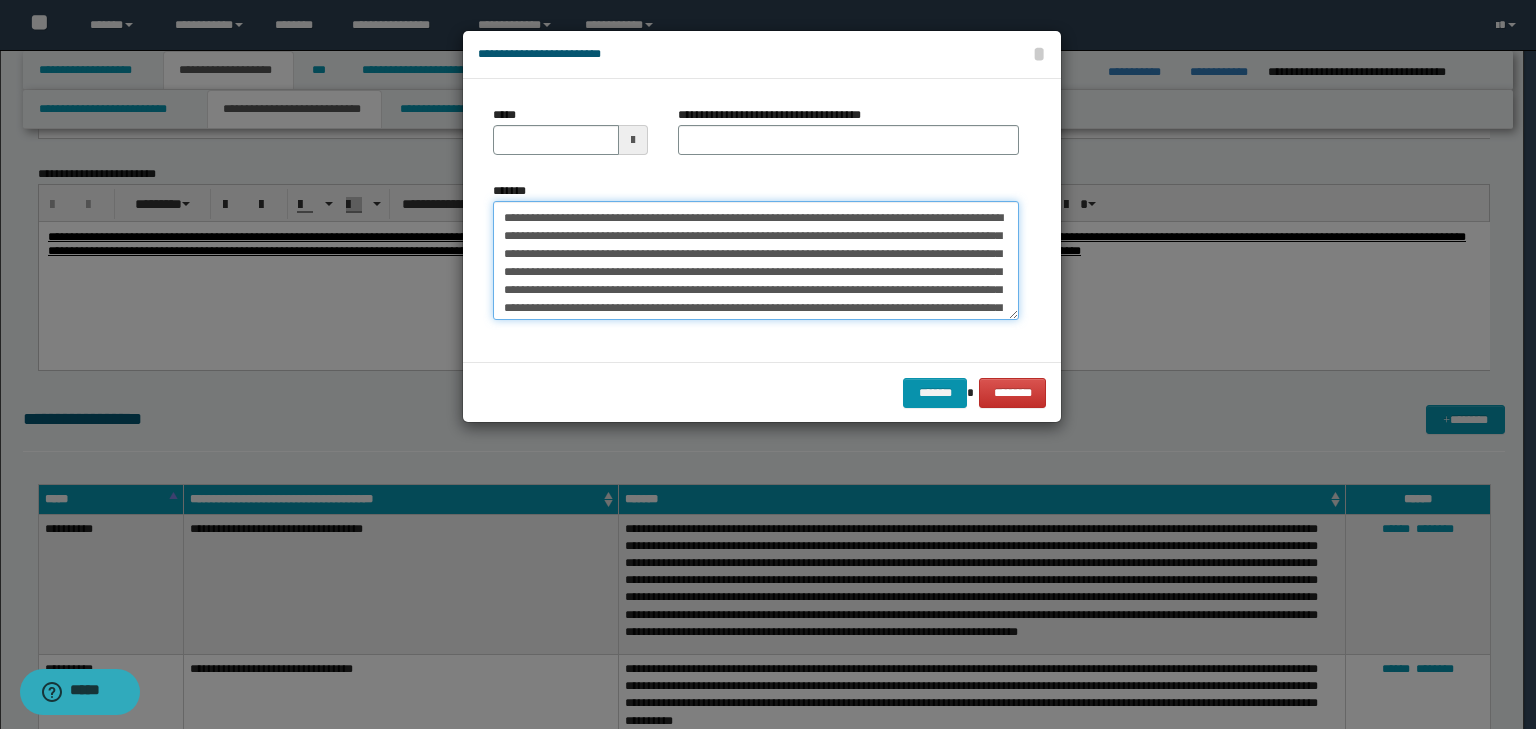 scroll, scrollTop: 0, scrollLeft: 0, axis: both 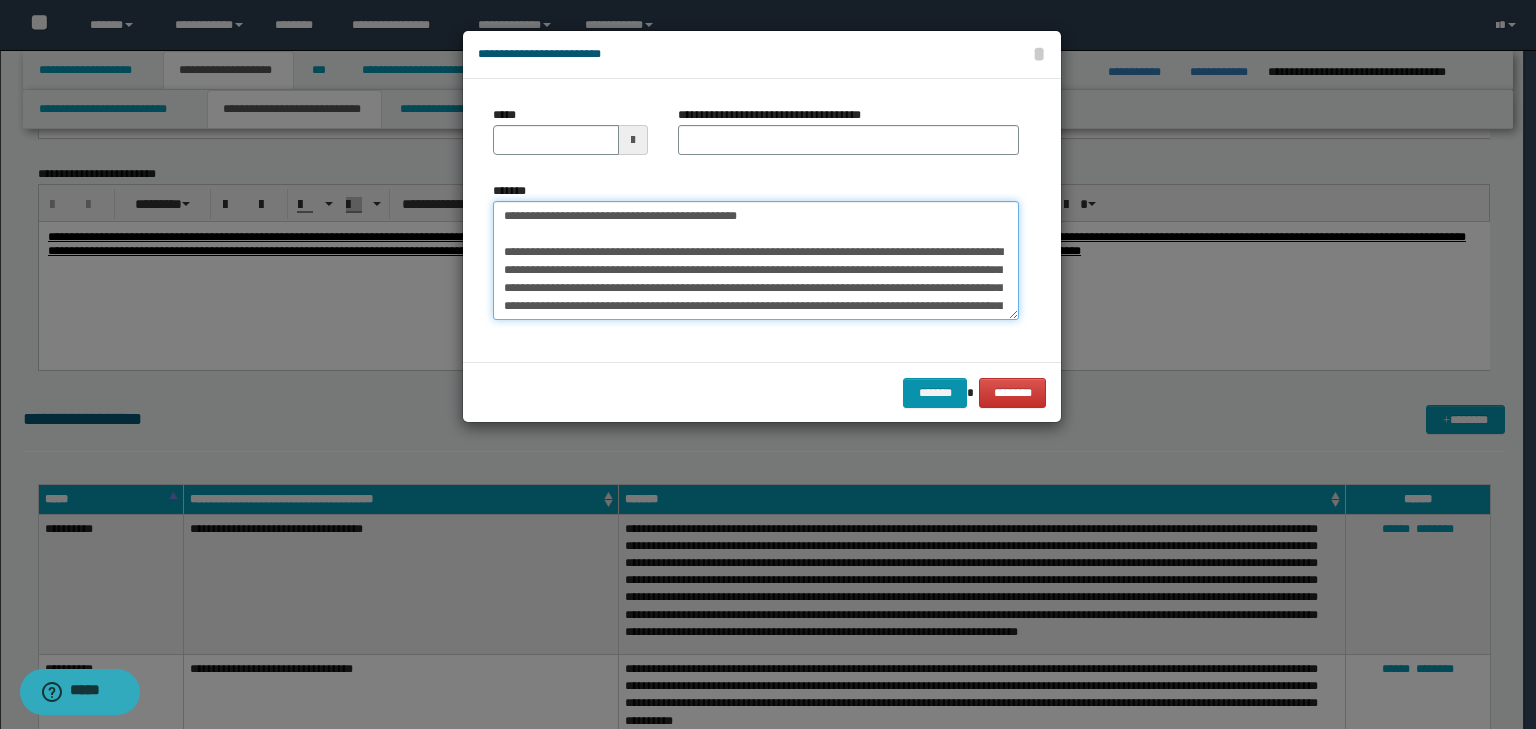 drag, startPoint x: 652, startPoint y: 210, endPoint x: 412, endPoint y: 178, distance: 242.12393 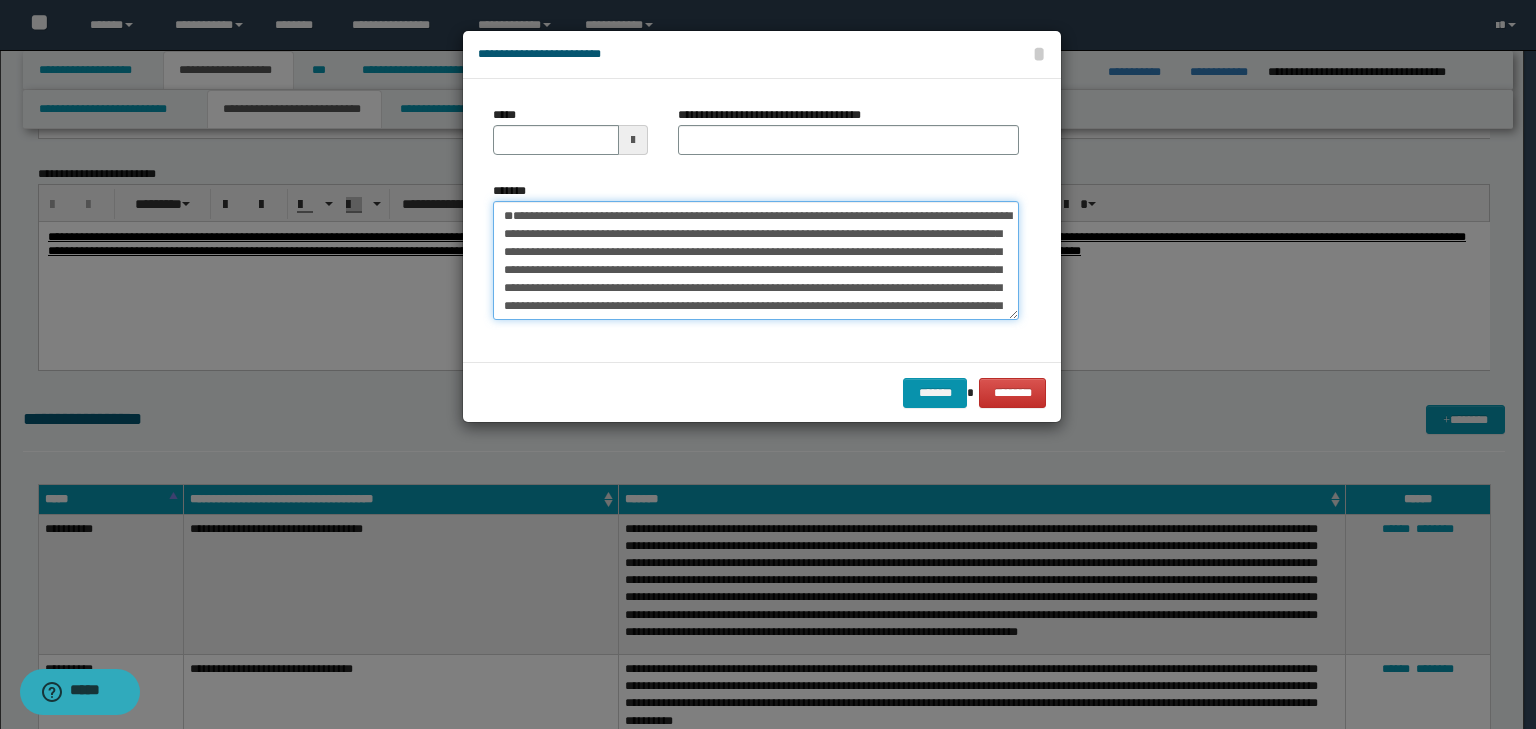 type 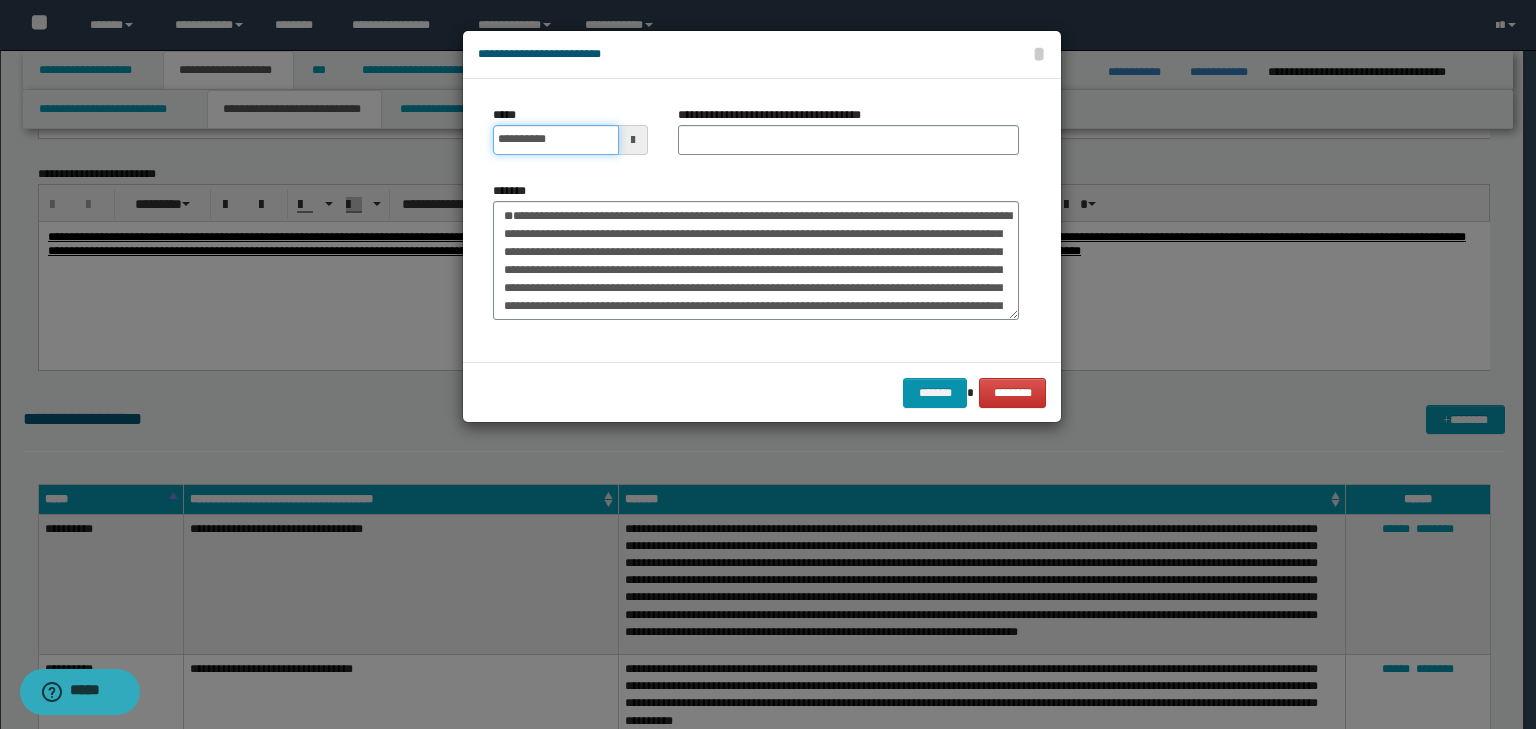 click on "**********" at bounding box center [556, 140] 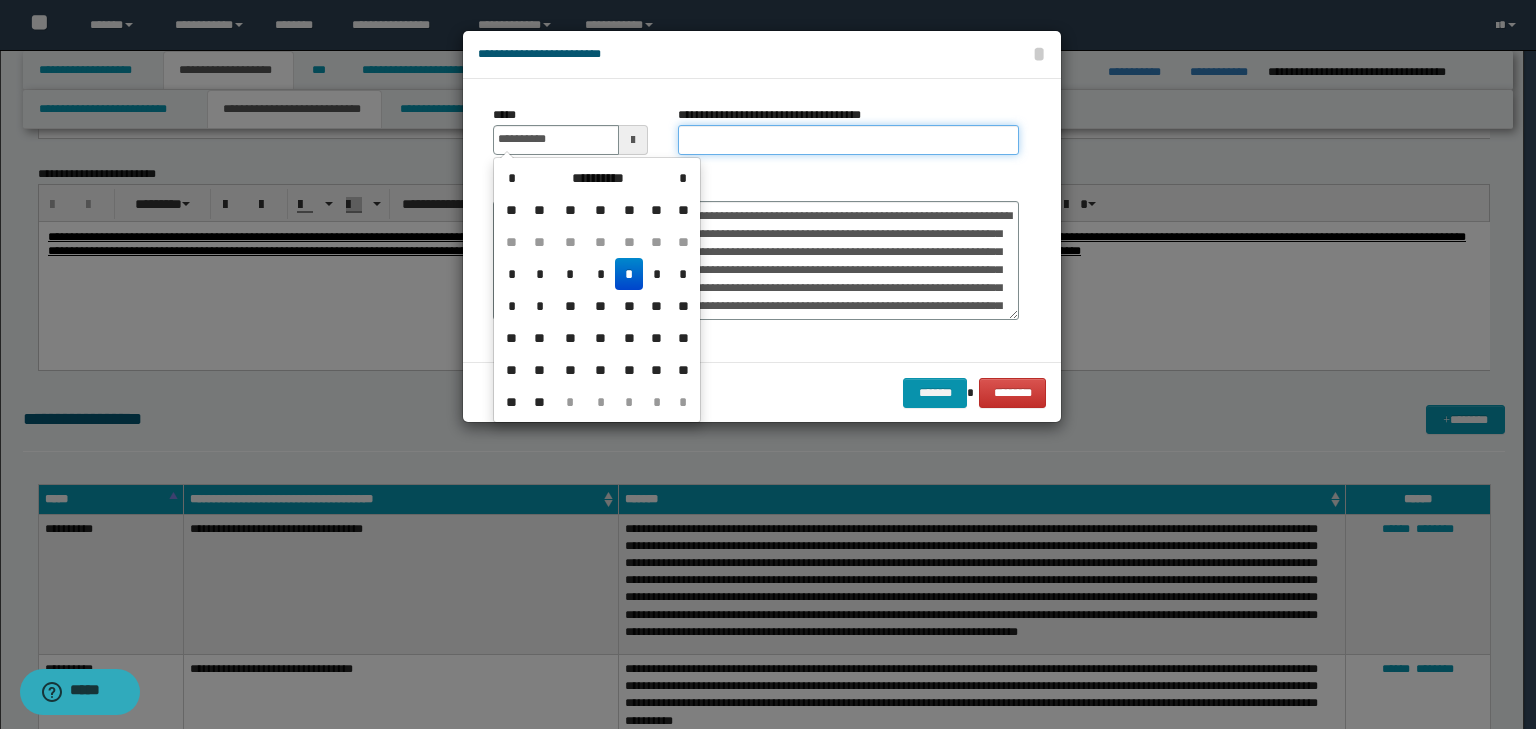 type on "**********" 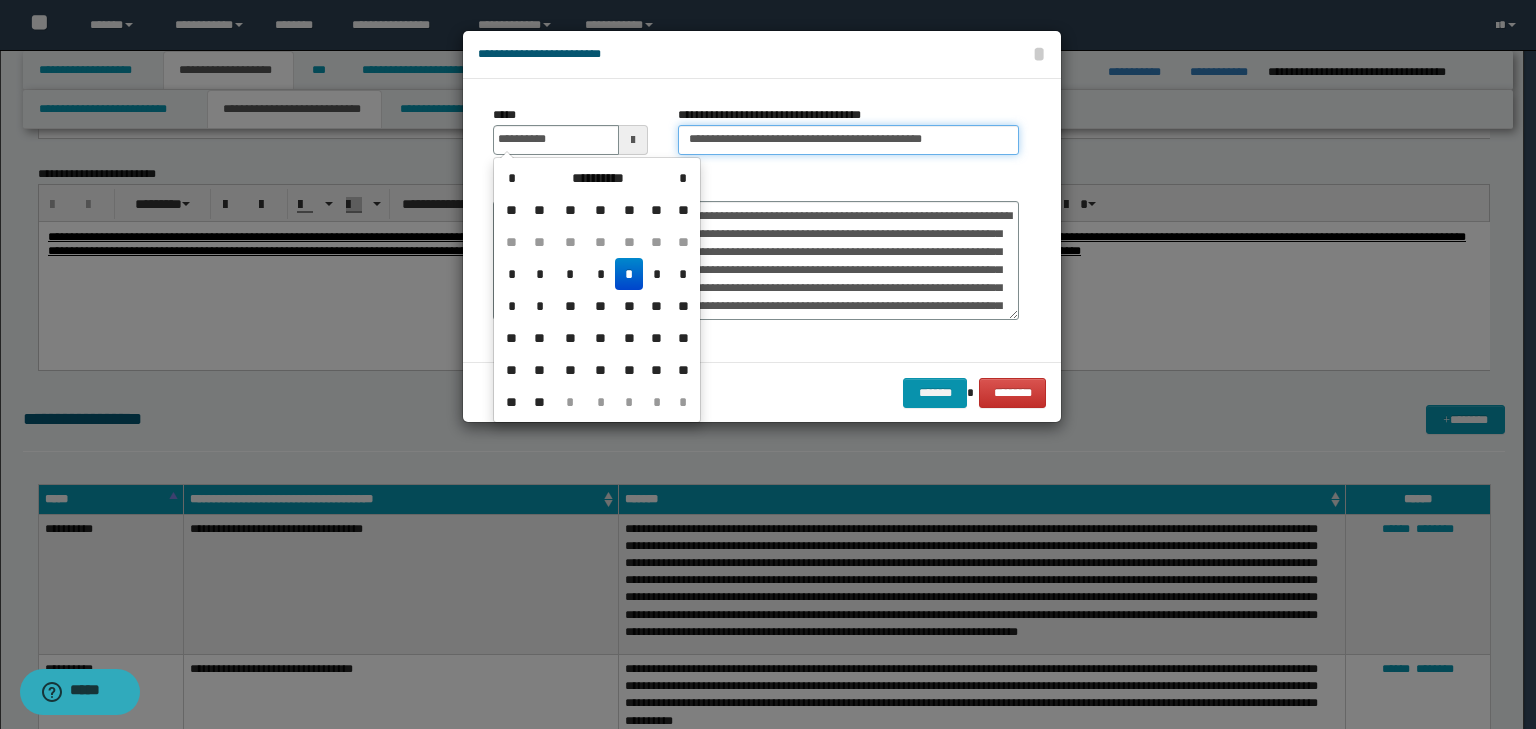 drag, startPoint x: 733, startPoint y: 141, endPoint x: 793, endPoint y: 147, distance: 60.299255 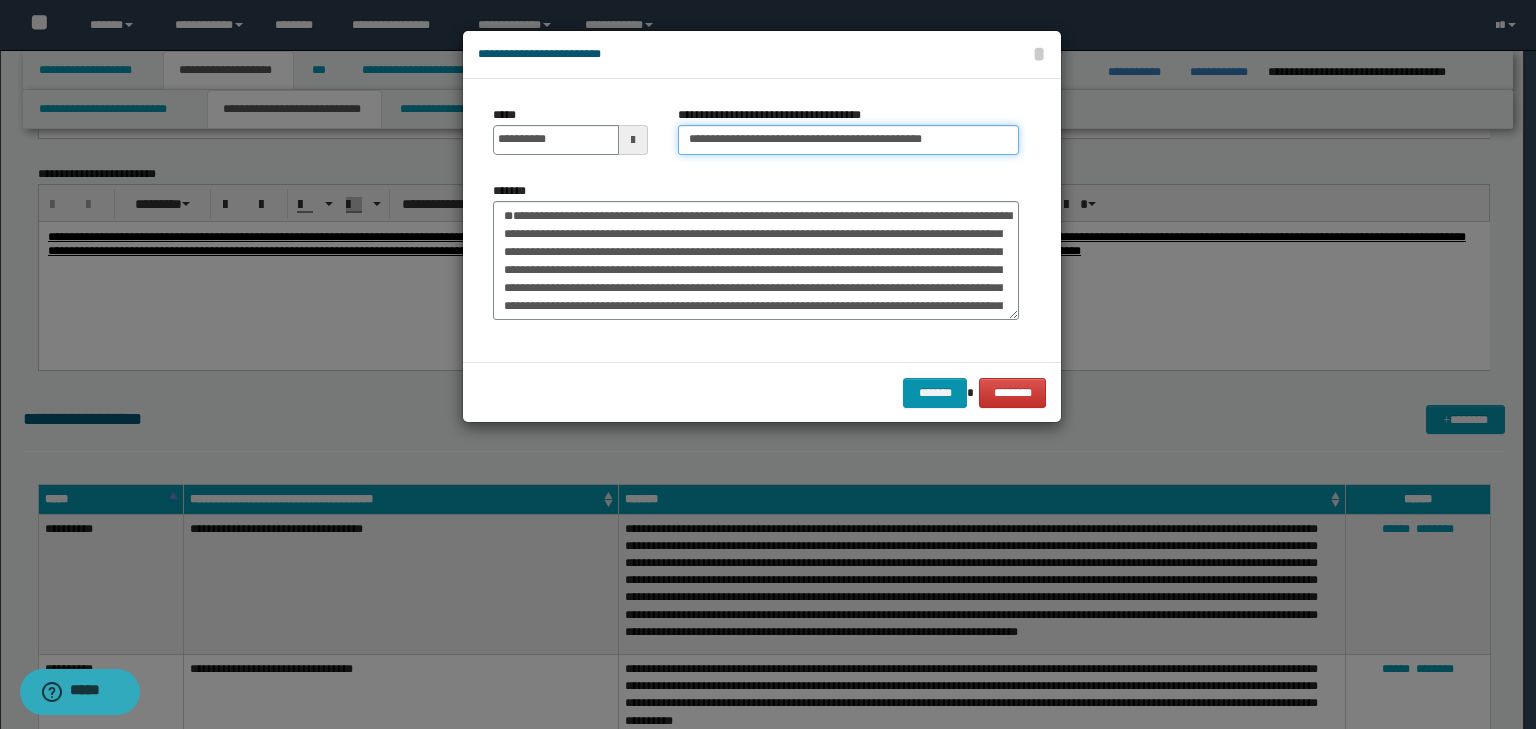 drag, startPoint x: 712, startPoint y: 122, endPoint x: 390, endPoint y: 86, distance: 324.00616 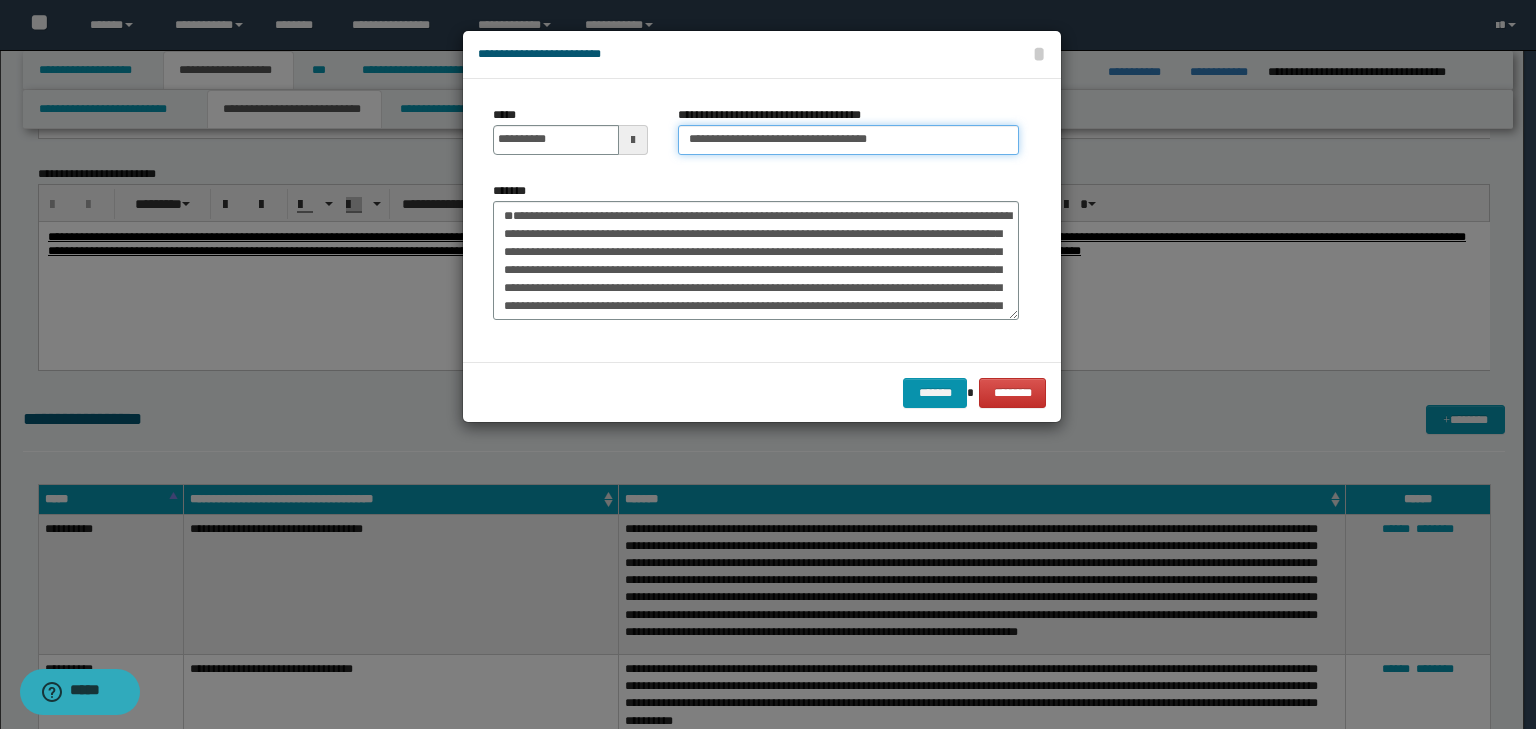 type on "**********" 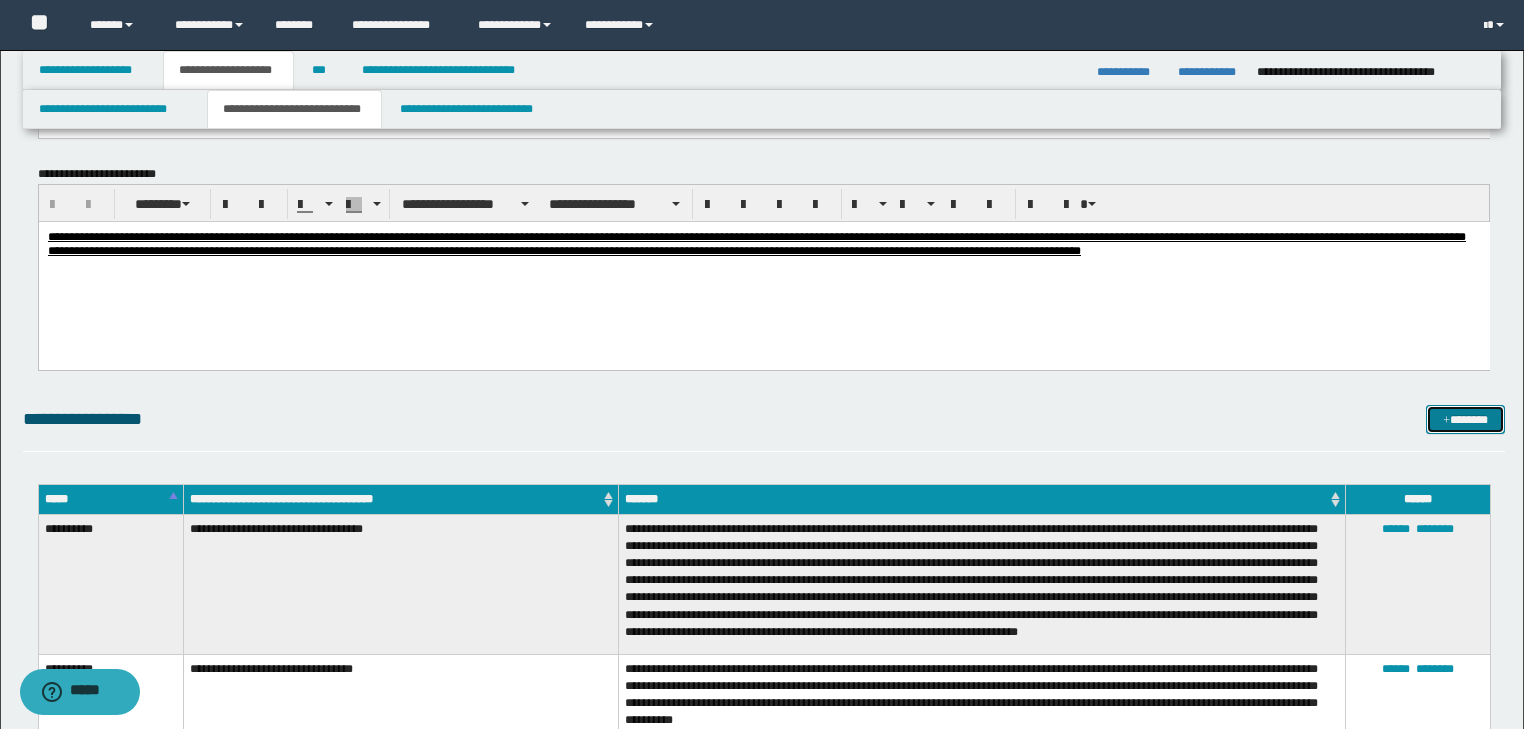 click on "*******" at bounding box center [1465, 420] 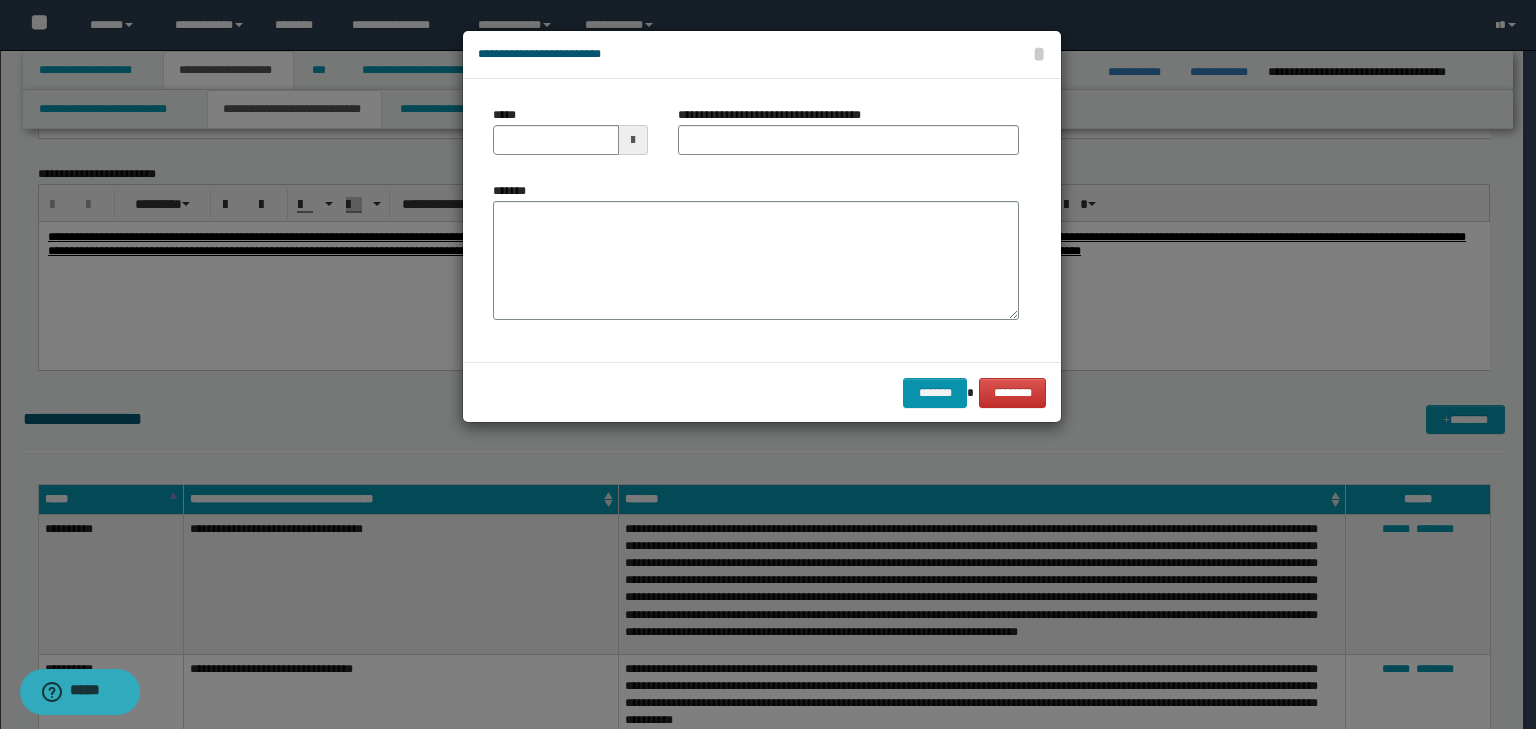 click on "**********" at bounding box center (756, 220) 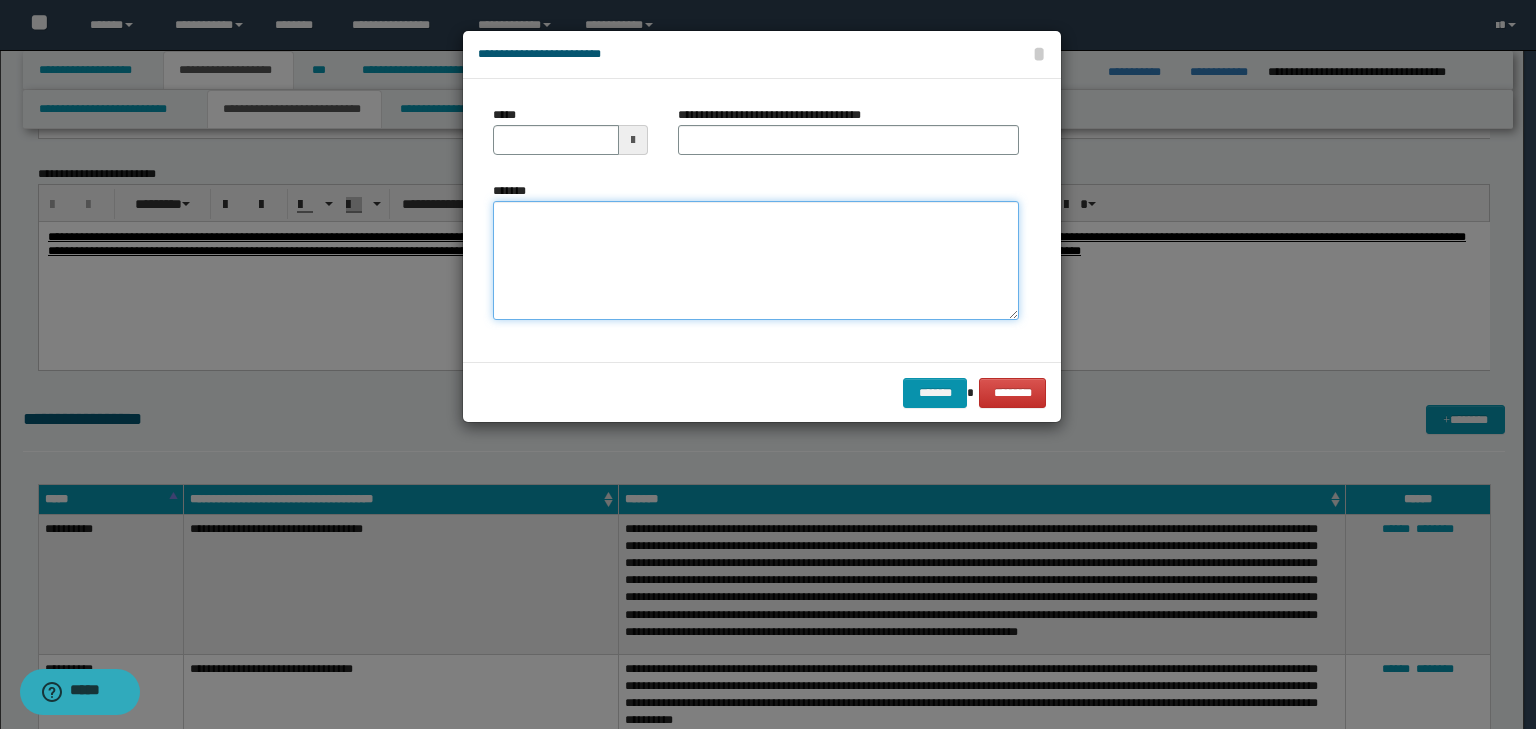 click on "*******" at bounding box center (756, 261) 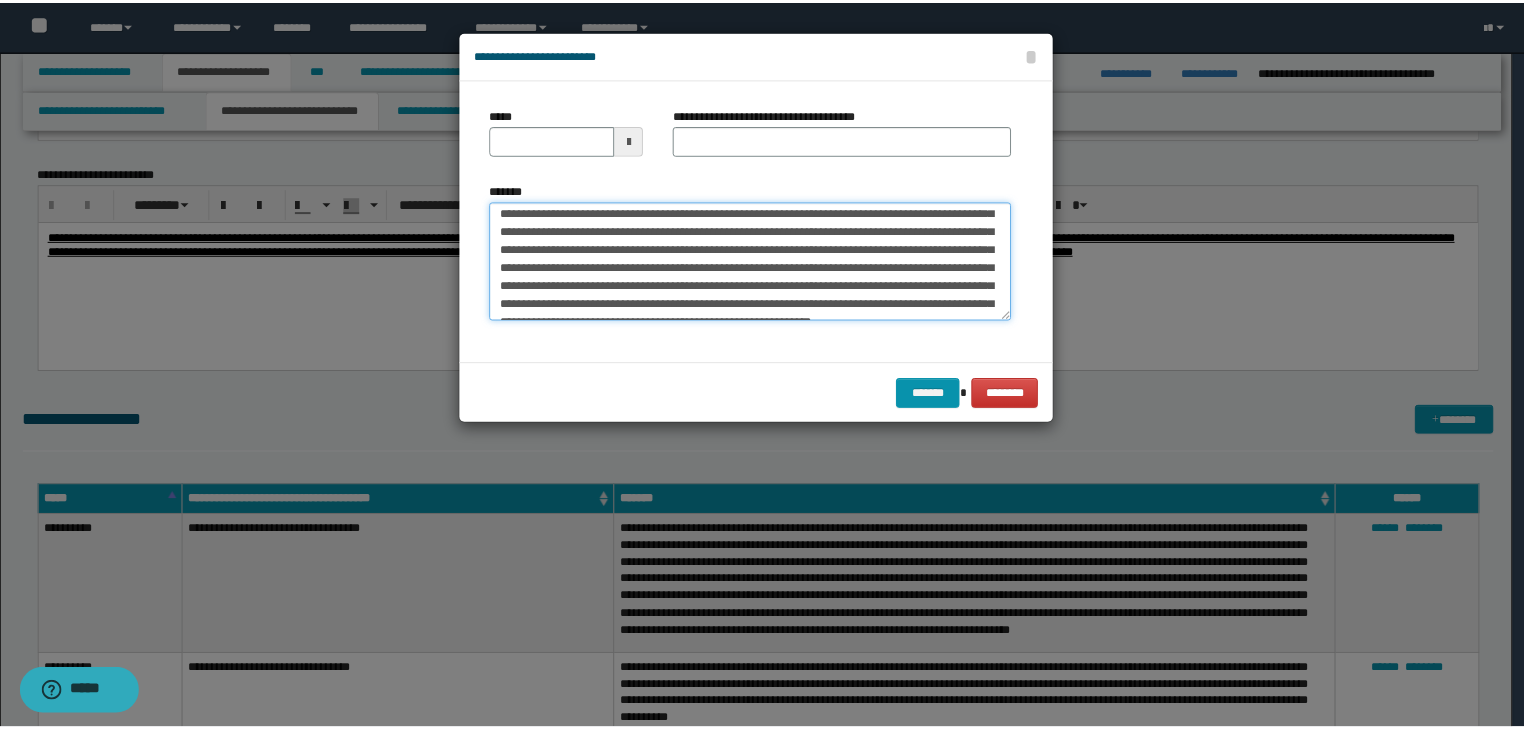 scroll, scrollTop: 0, scrollLeft: 0, axis: both 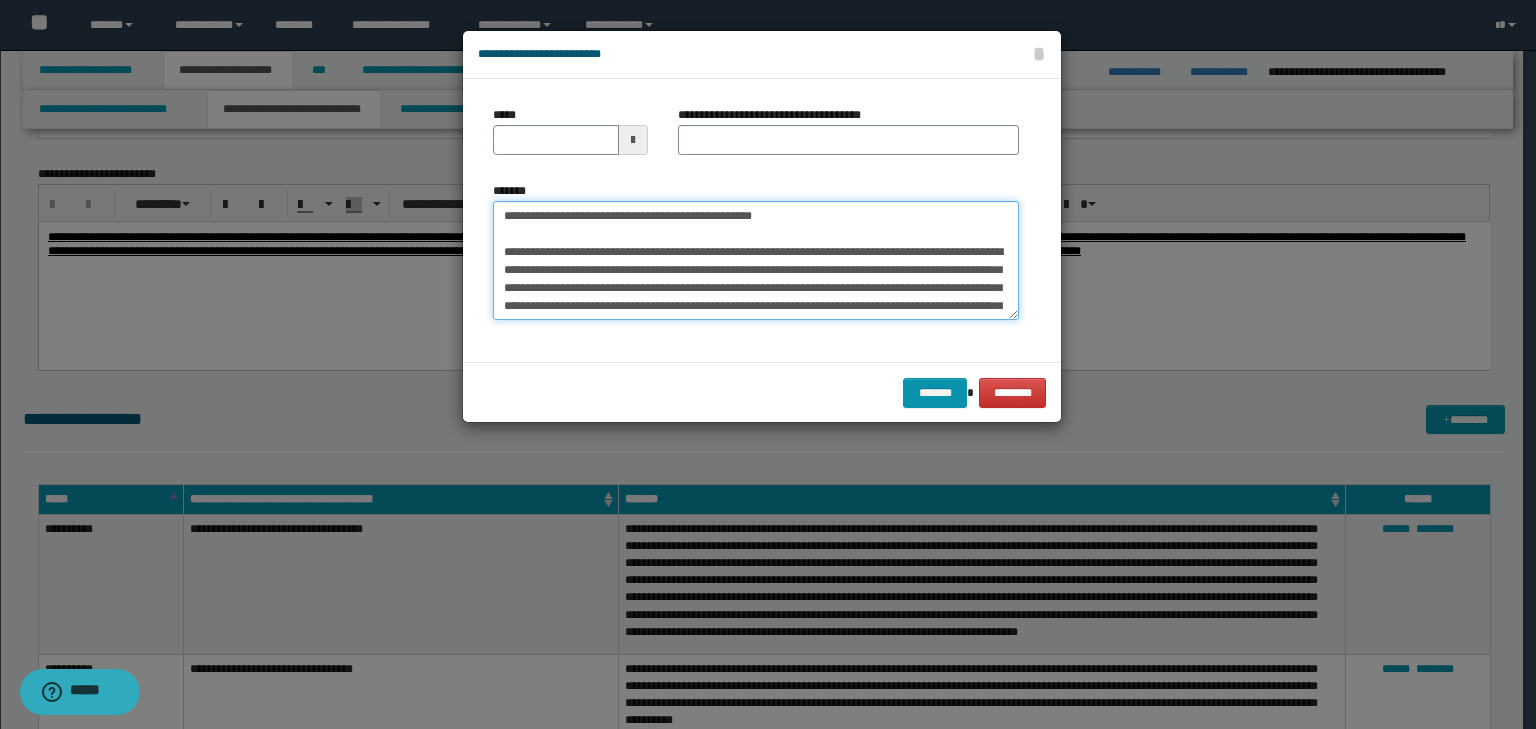 drag, startPoint x: 537, startPoint y: 188, endPoint x: 460, endPoint y: 175, distance: 78.08969 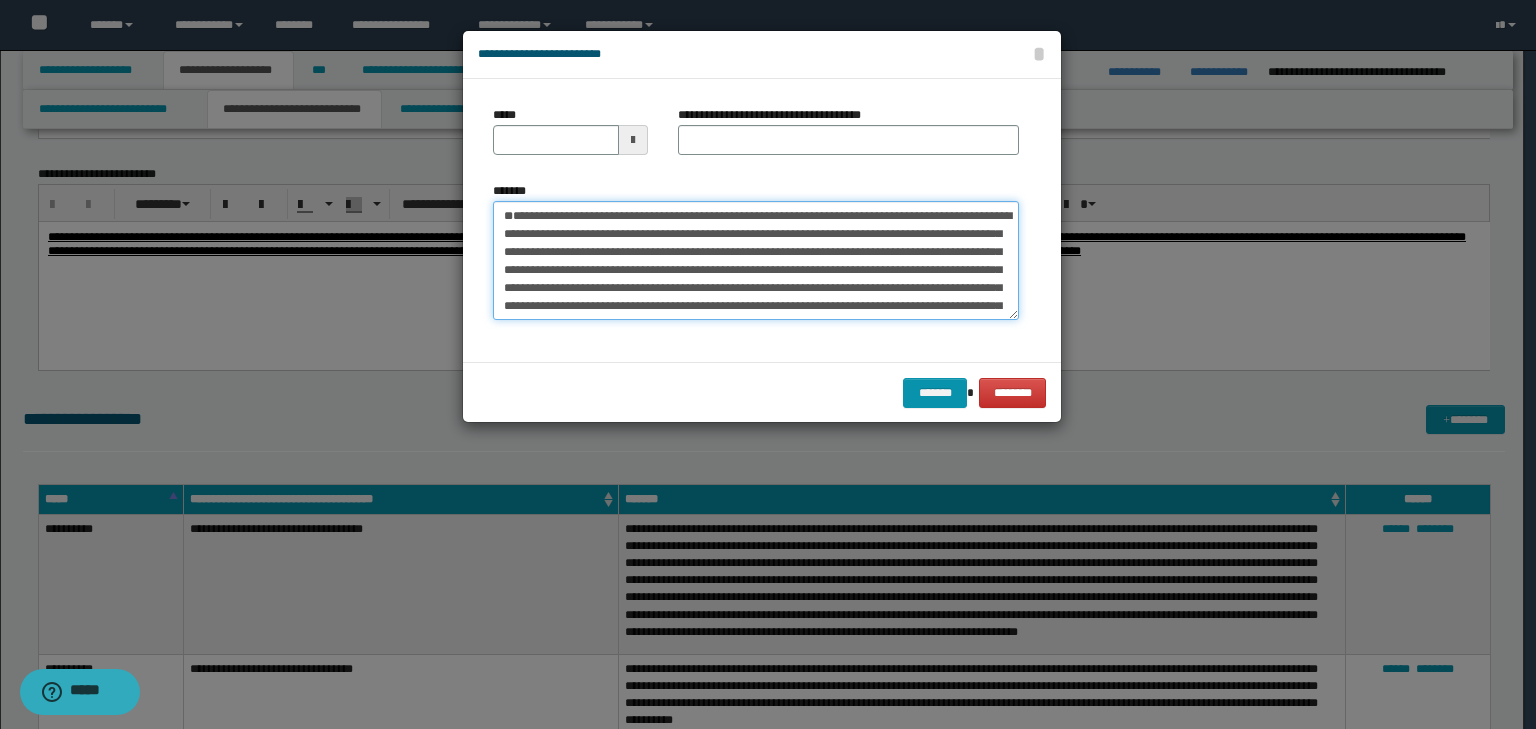 type 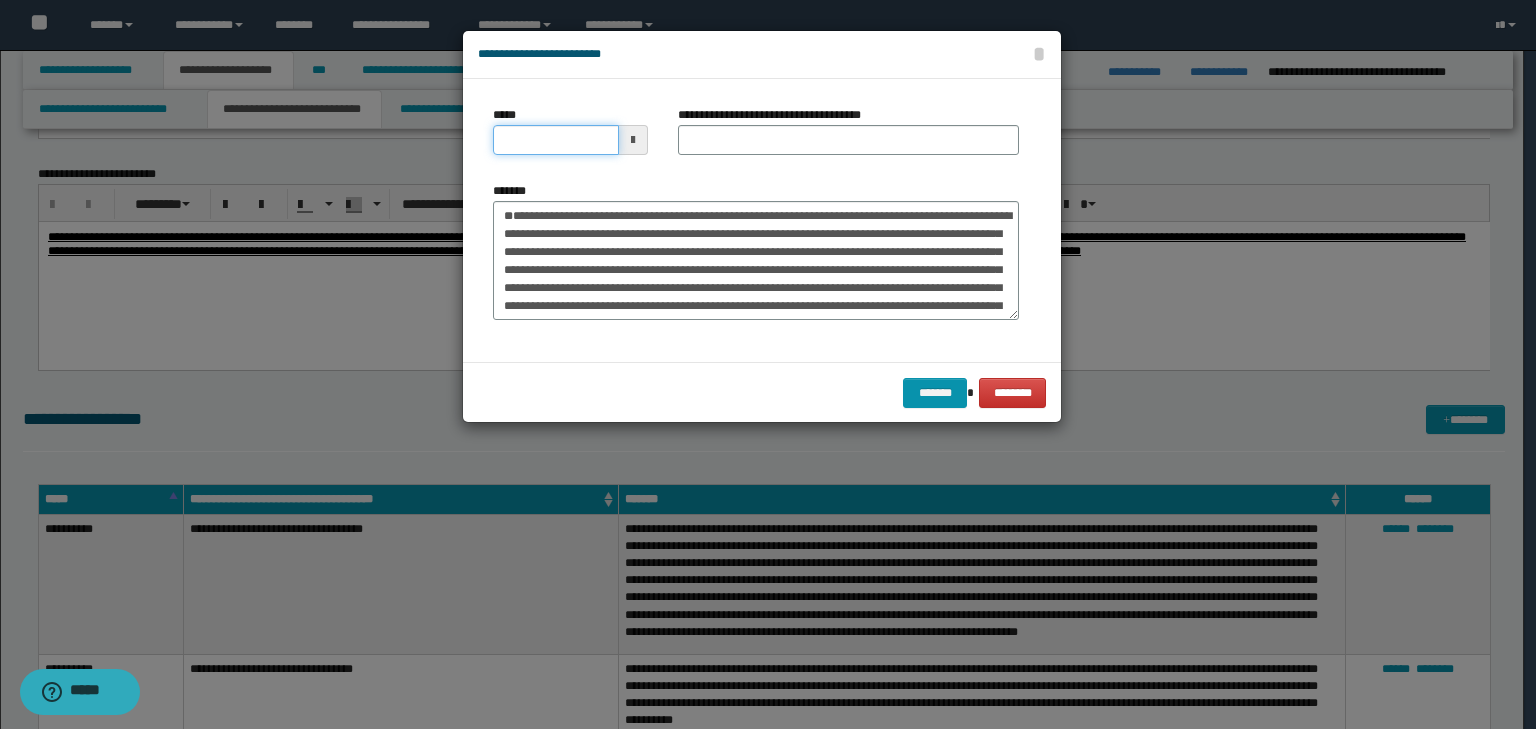 drag, startPoint x: 537, startPoint y: 128, endPoint x: 696, endPoint y: 140, distance: 159.4522 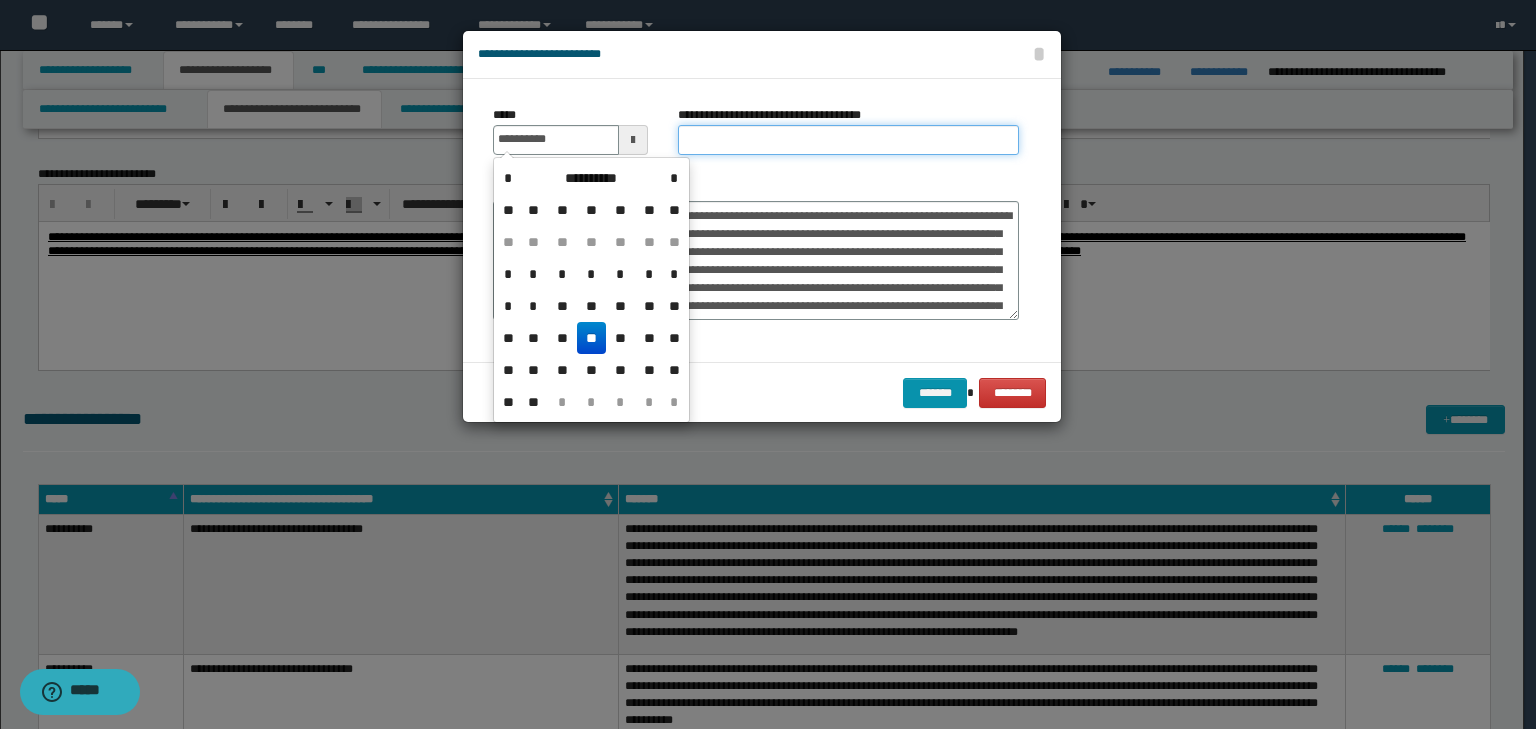 type on "**********" 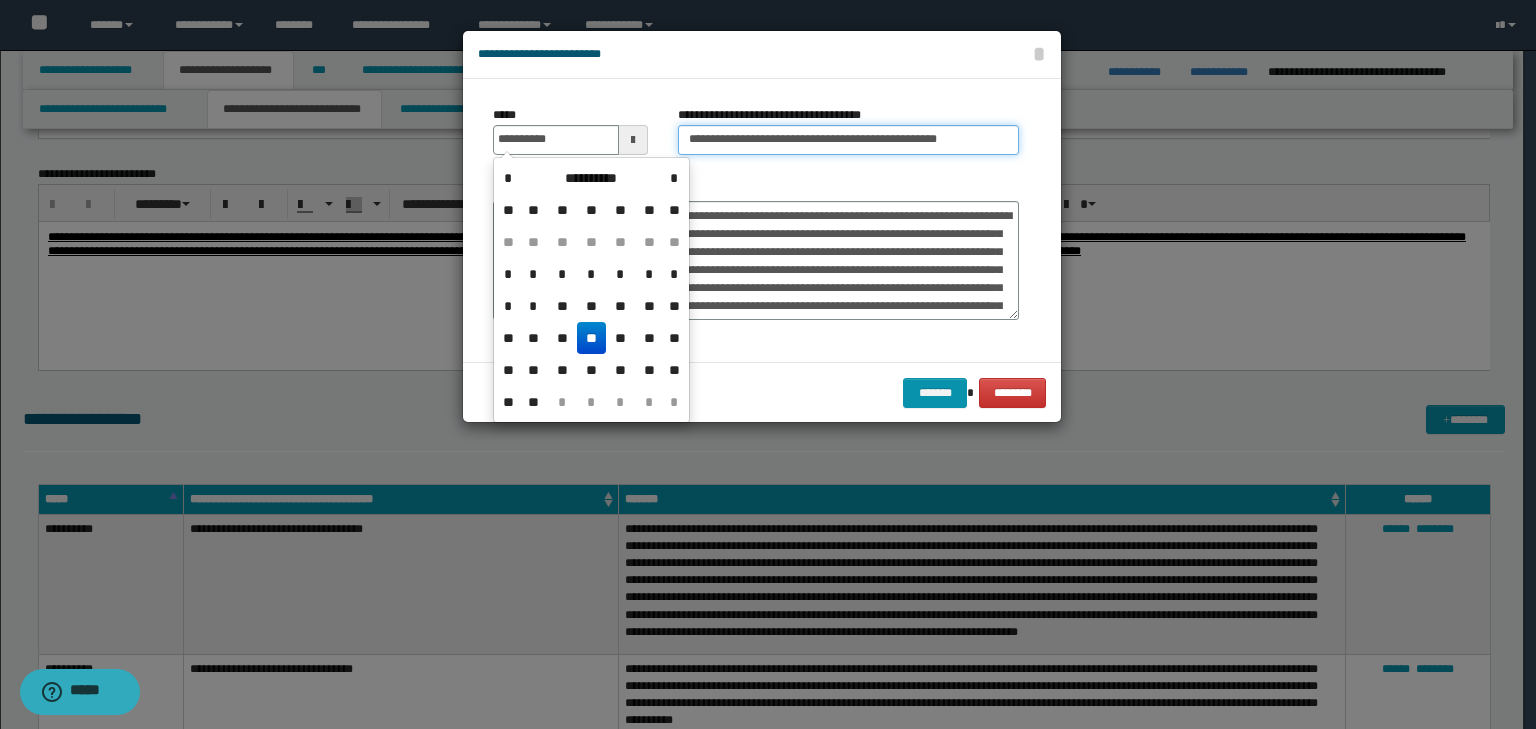 click on "**********" at bounding box center [848, 140] 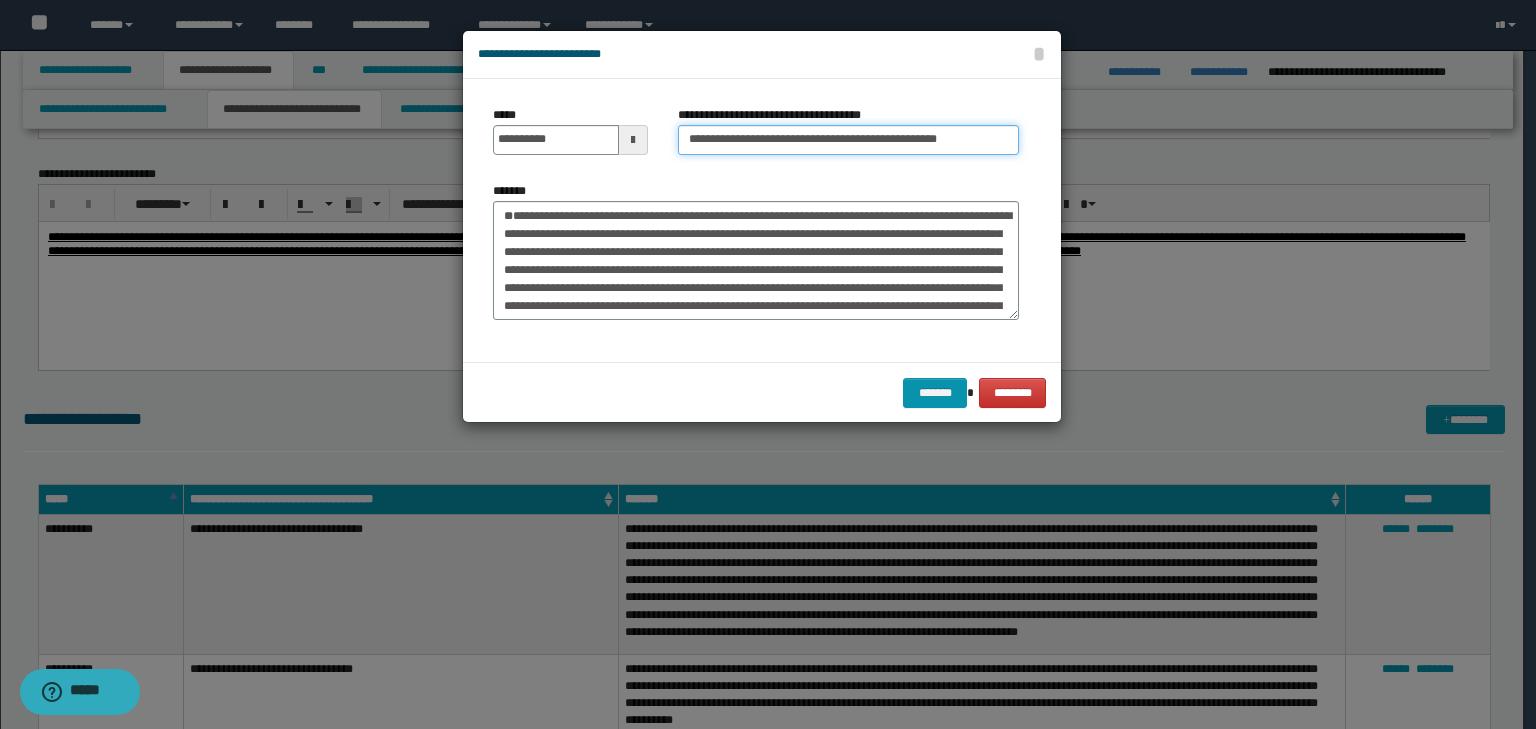 drag, startPoint x: 756, startPoint y: 134, endPoint x: 224, endPoint y: 111, distance: 532.49695 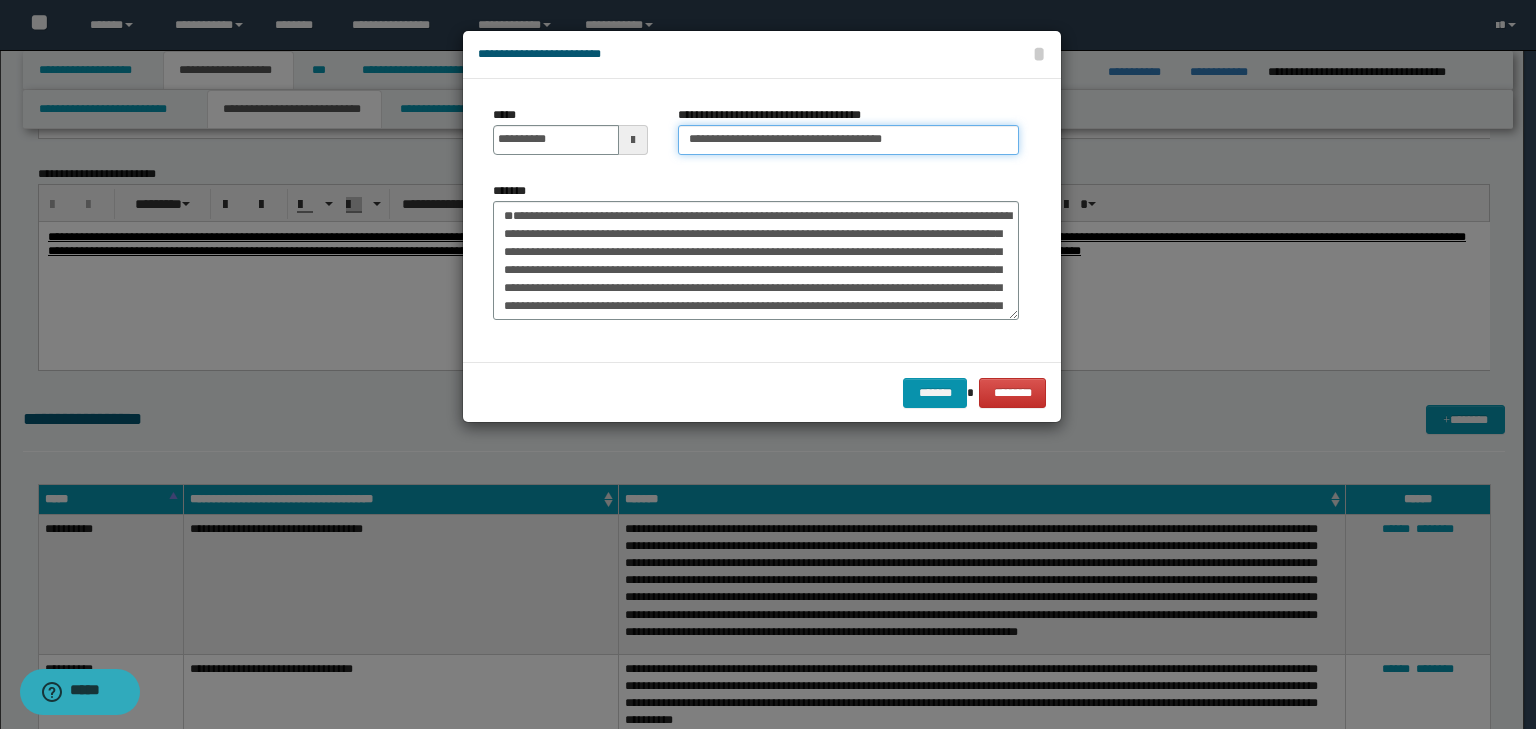 type on "**********" 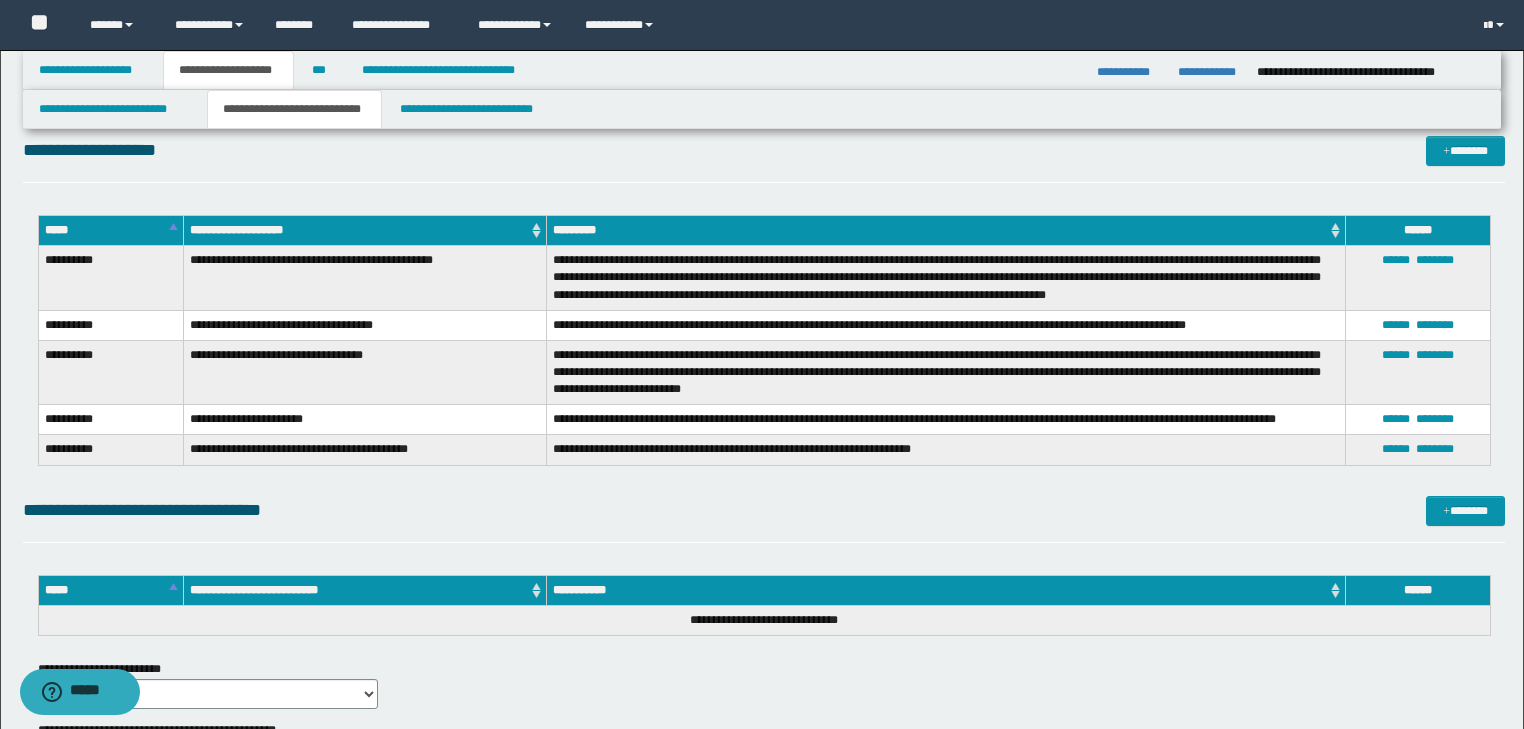 scroll, scrollTop: 7040, scrollLeft: 0, axis: vertical 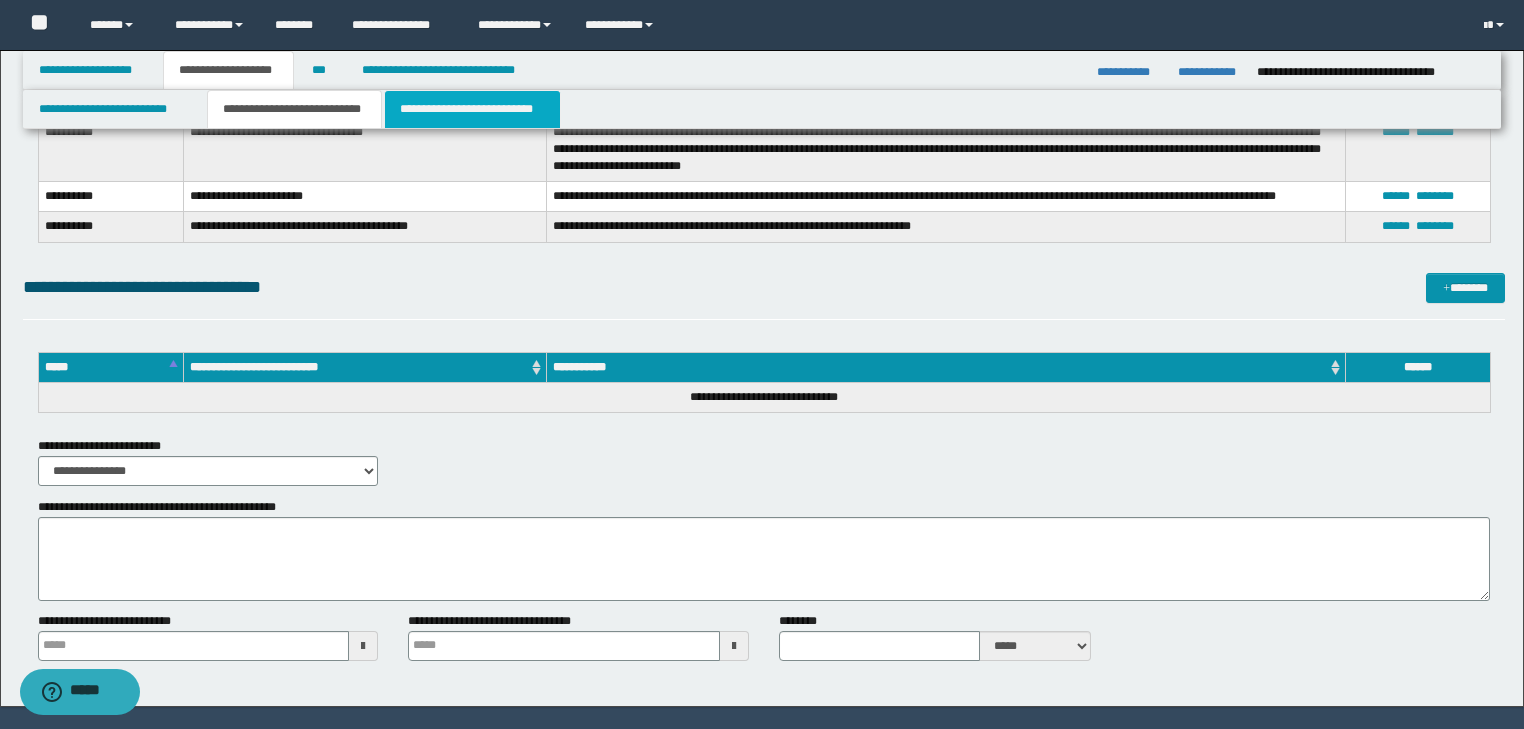 click on "**********" at bounding box center (472, 109) 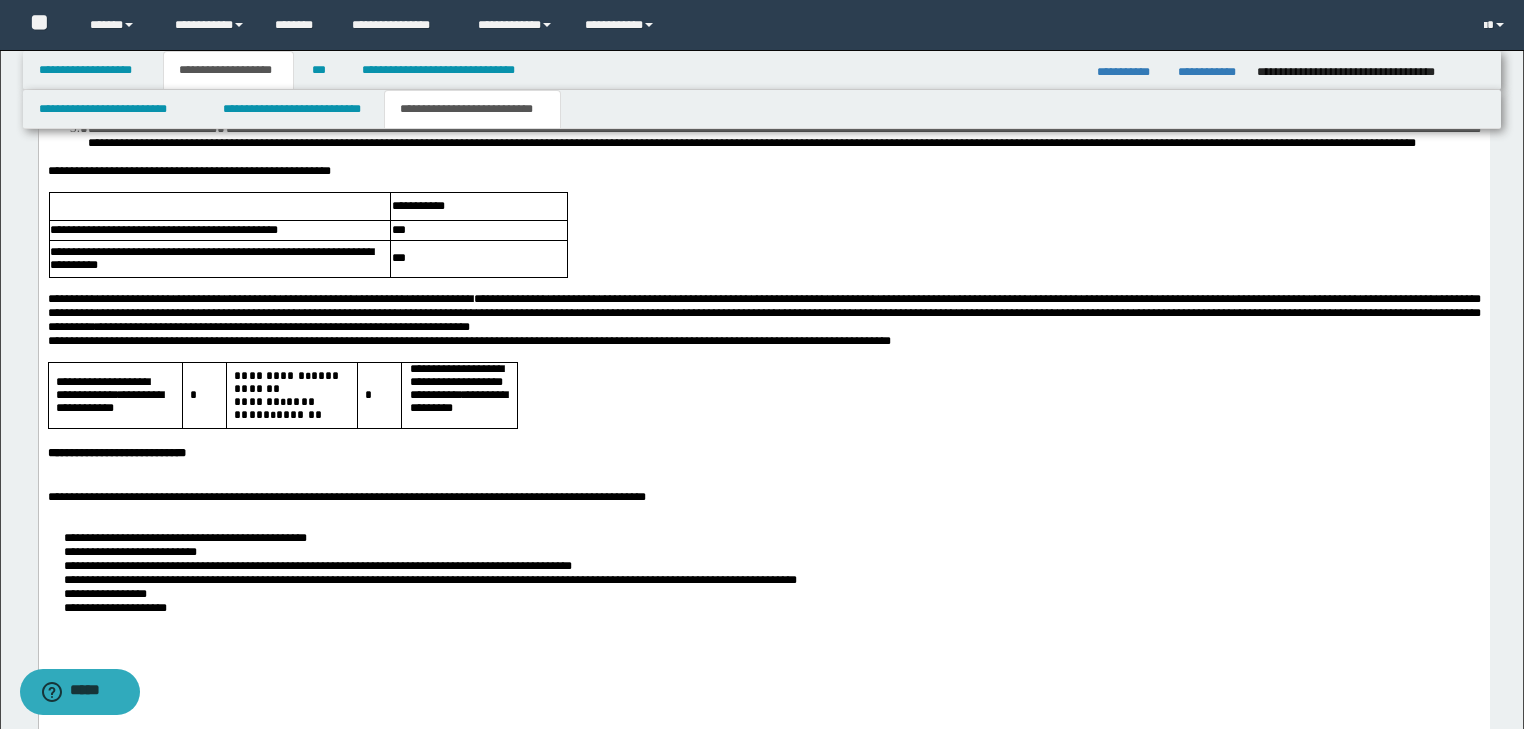 scroll, scrollTop: 5120, scrollLeft: 0, axis: vertical 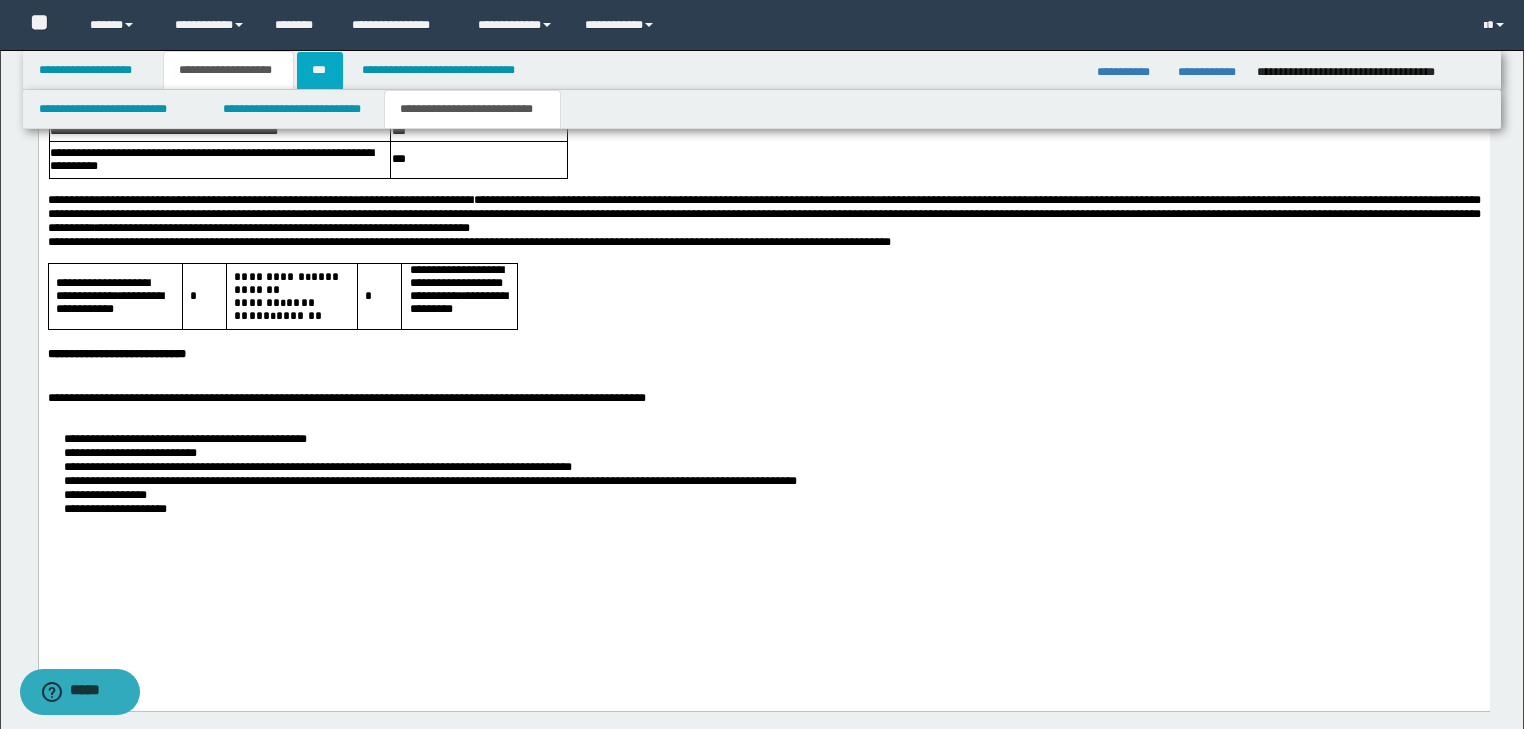 click on "***" at bounding box center (320, 70) 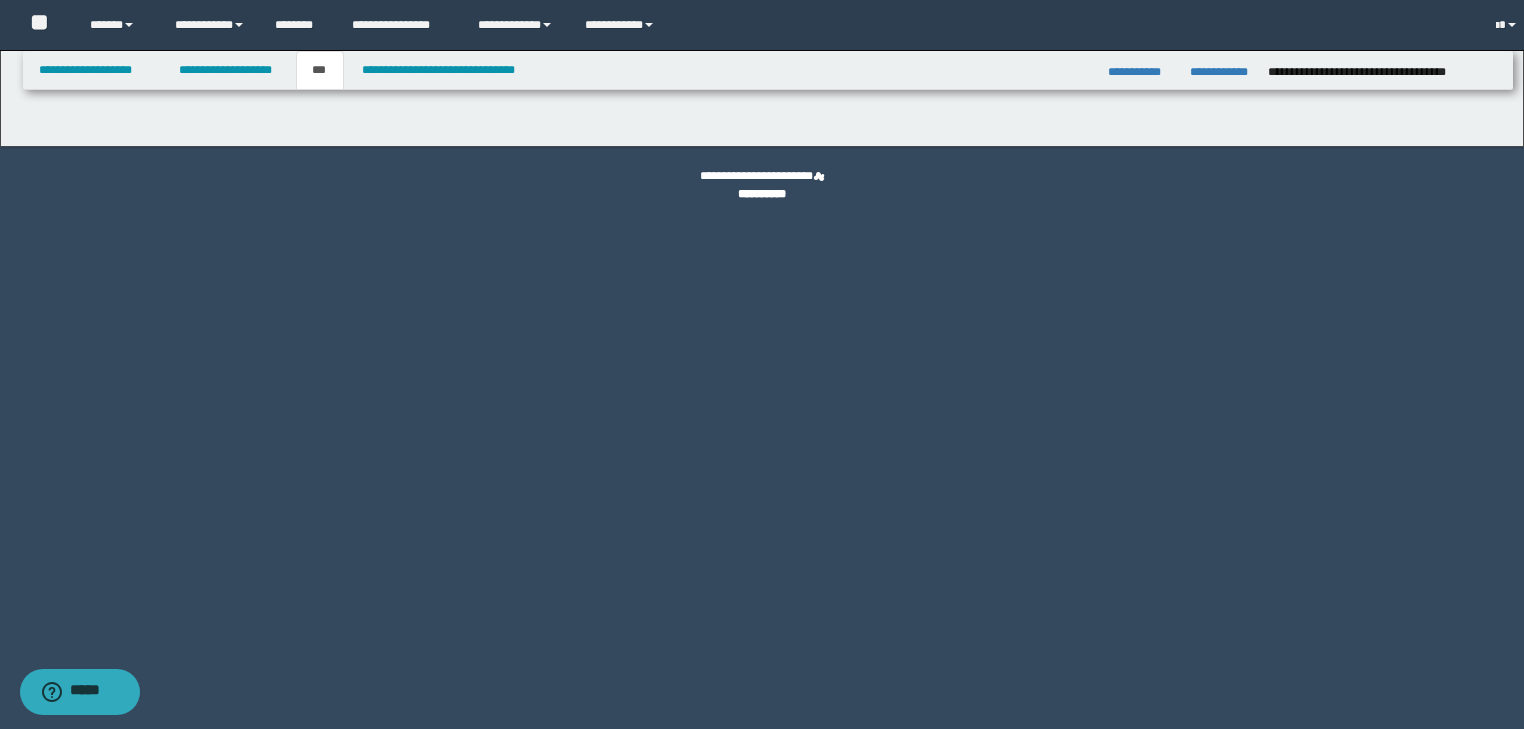 scroll, scrollTop: 0, scrollLeft: 0, axis: both 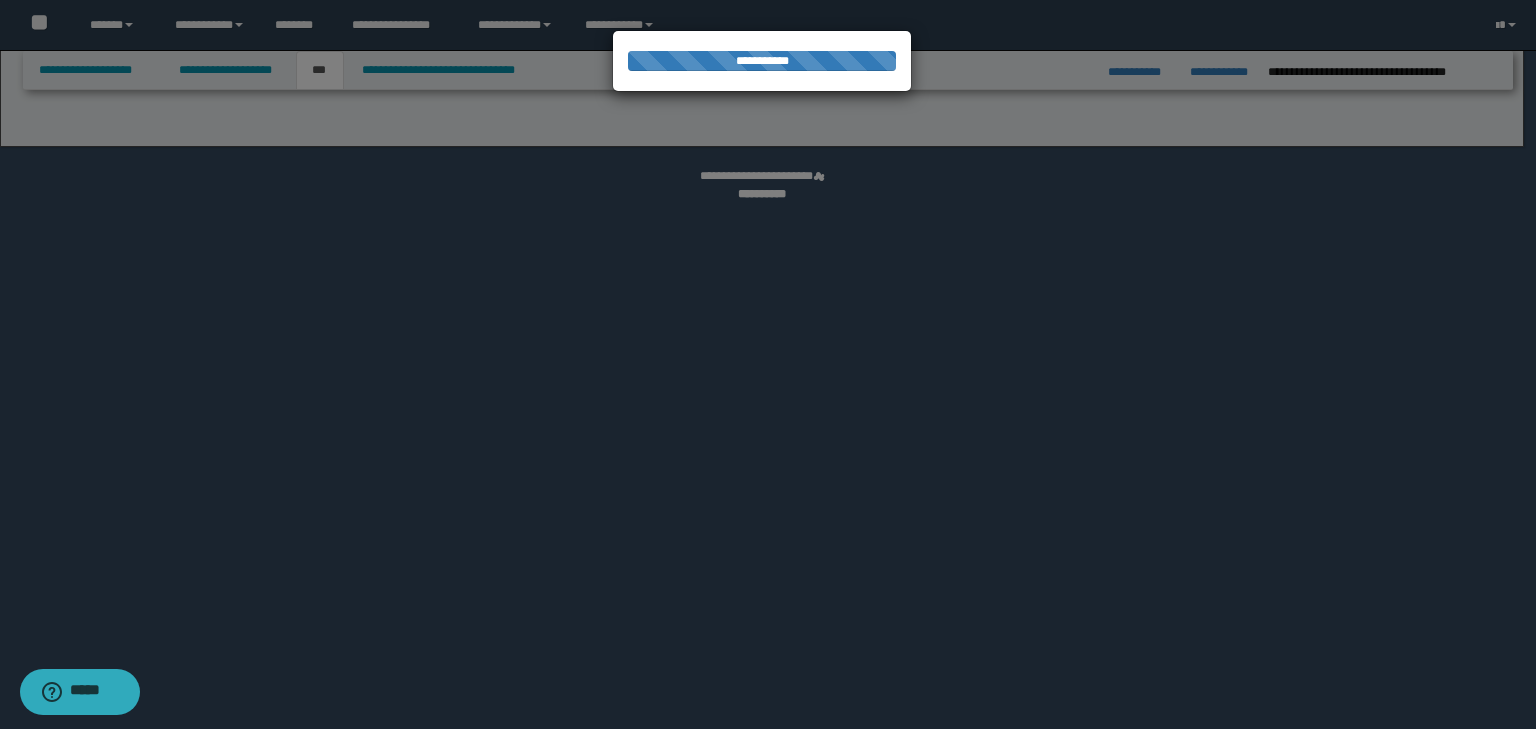 select on "**" 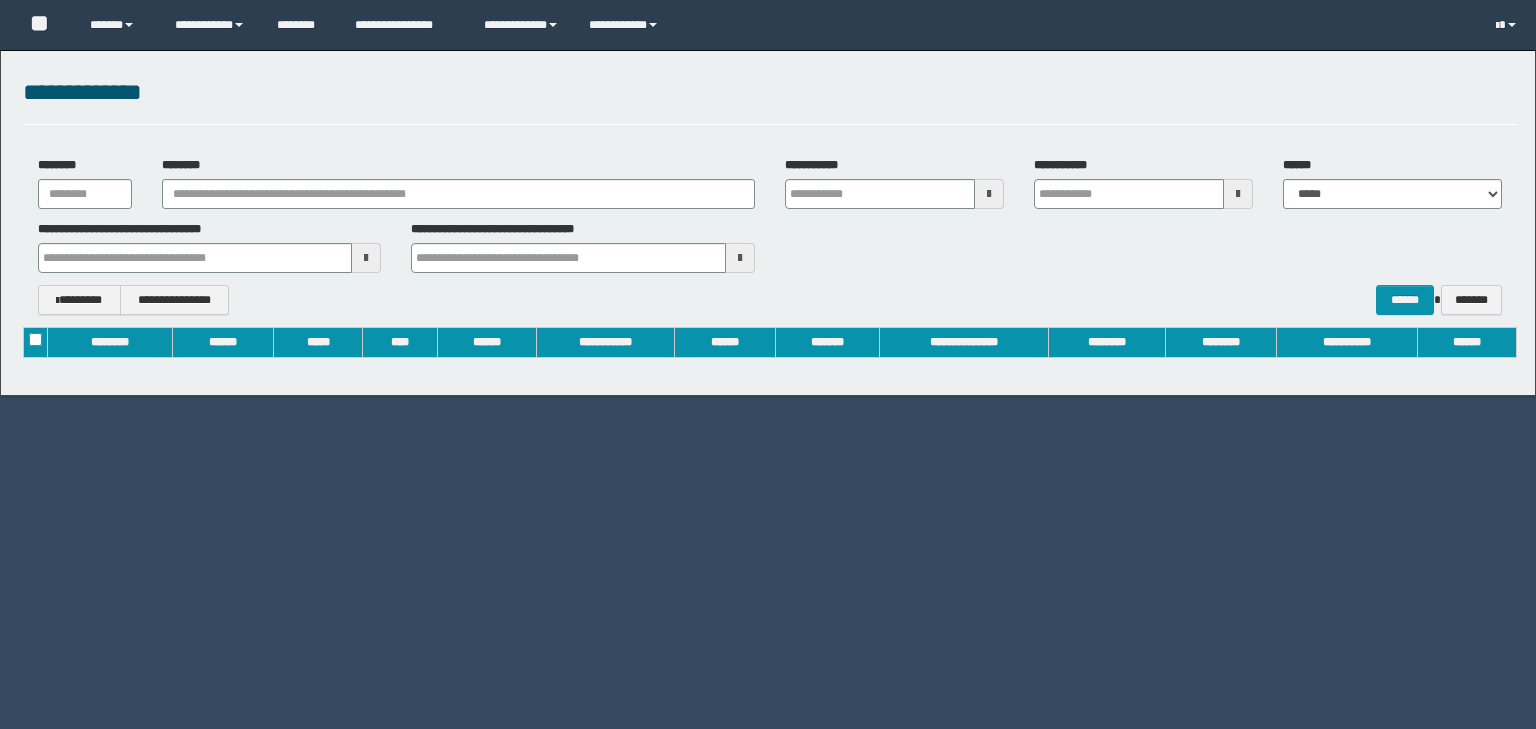 scroll, scrollTop: 0, scrollLeft: 0, axis: both 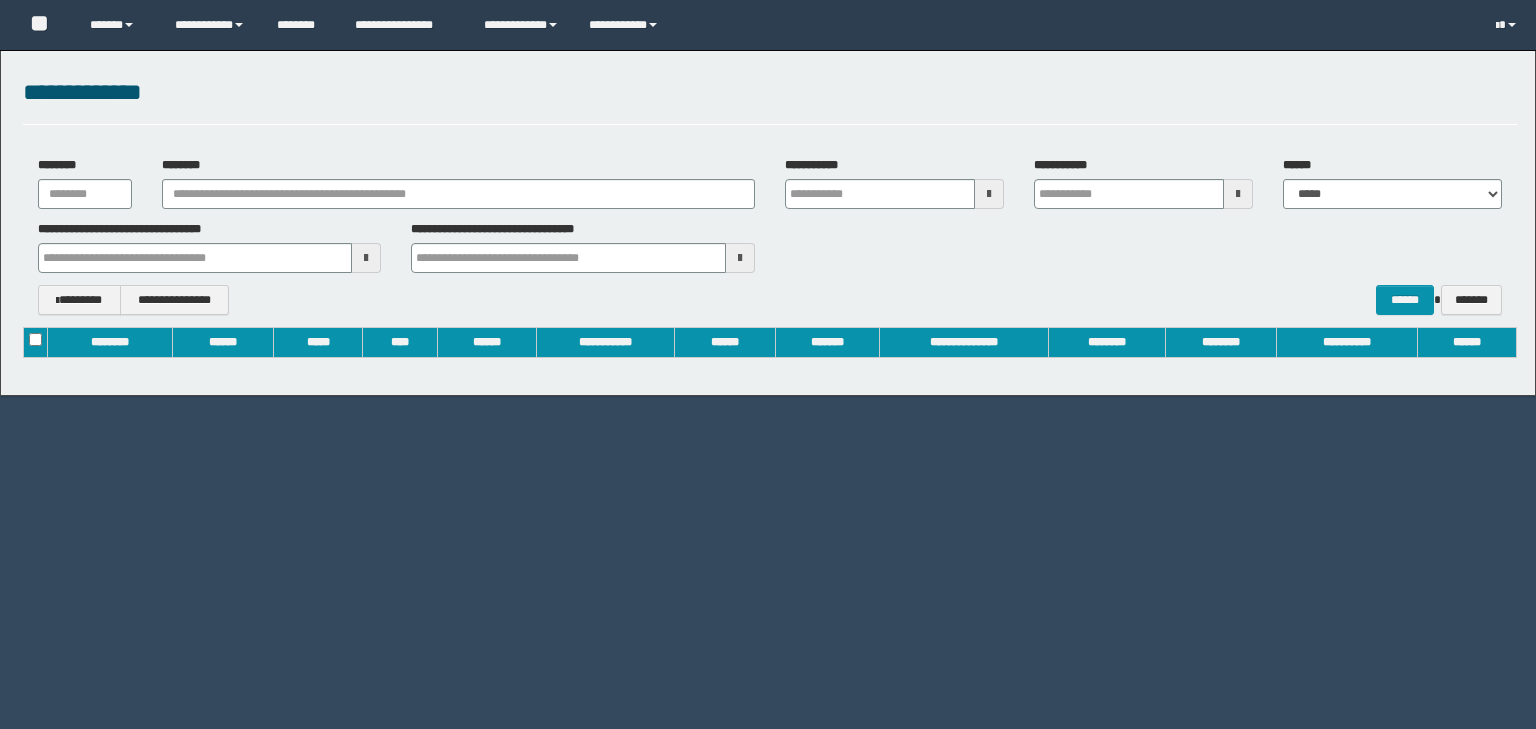 type on "**********" 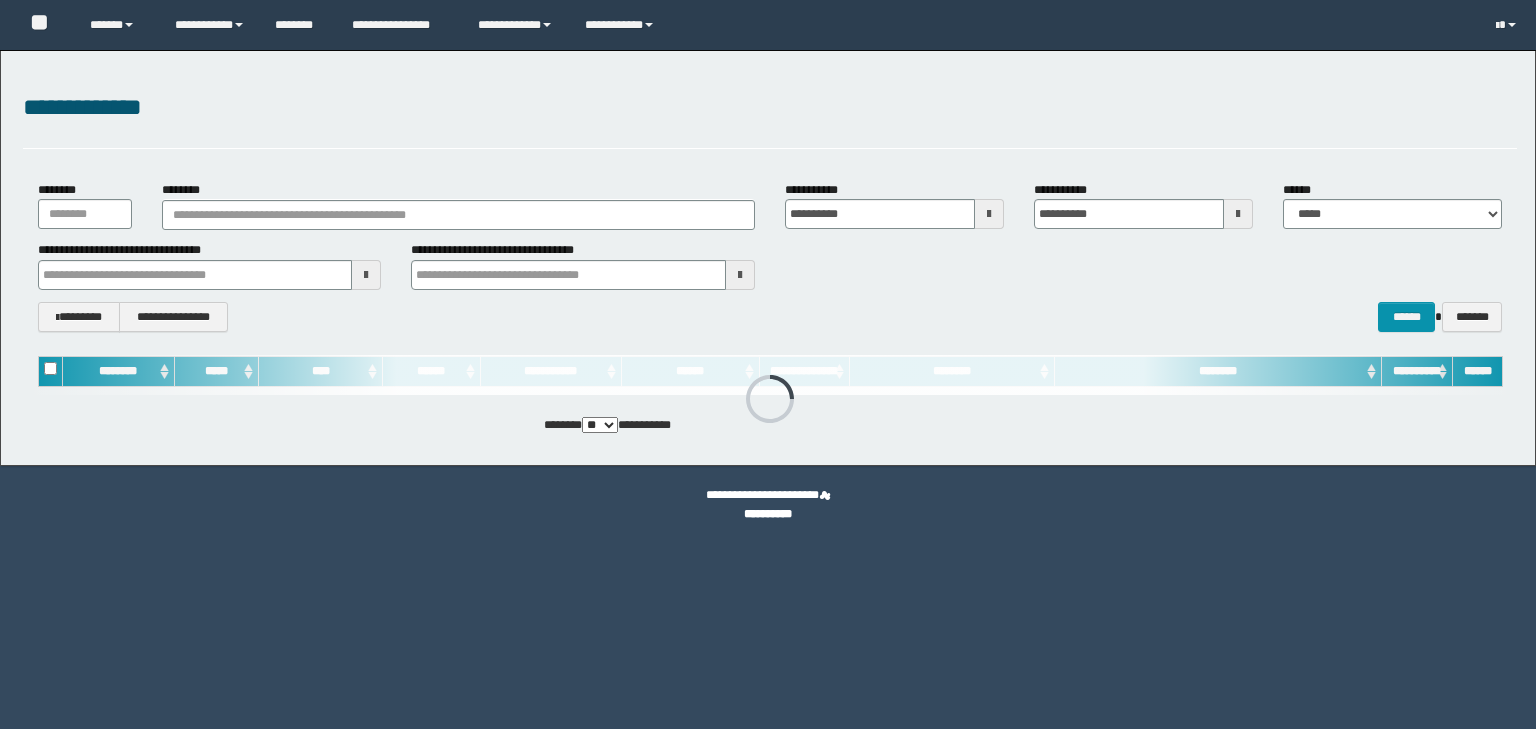 scroll, scrollTop: 0, scrollLeft: 0, axis: both 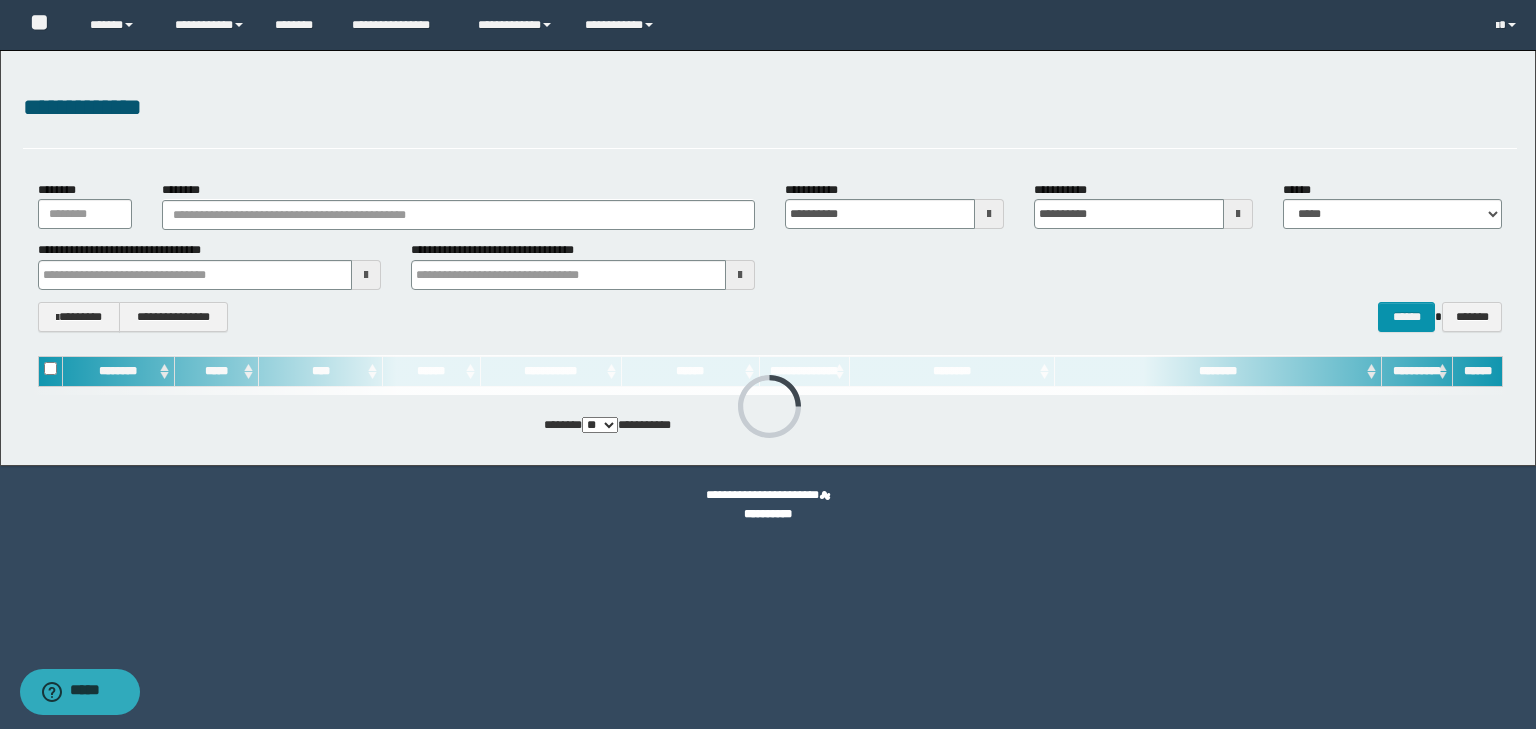 type 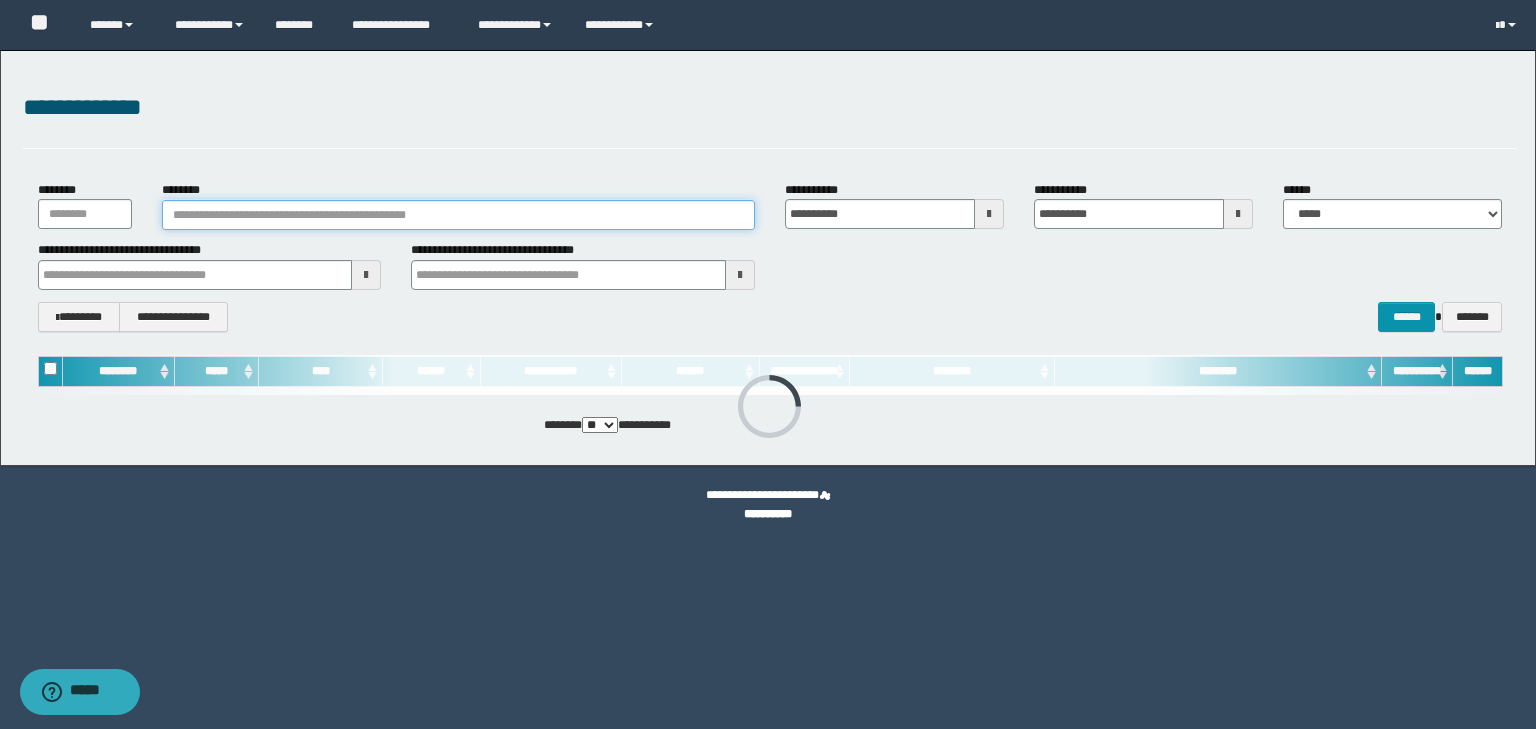 click on "********" at bounding box center (458, 215) 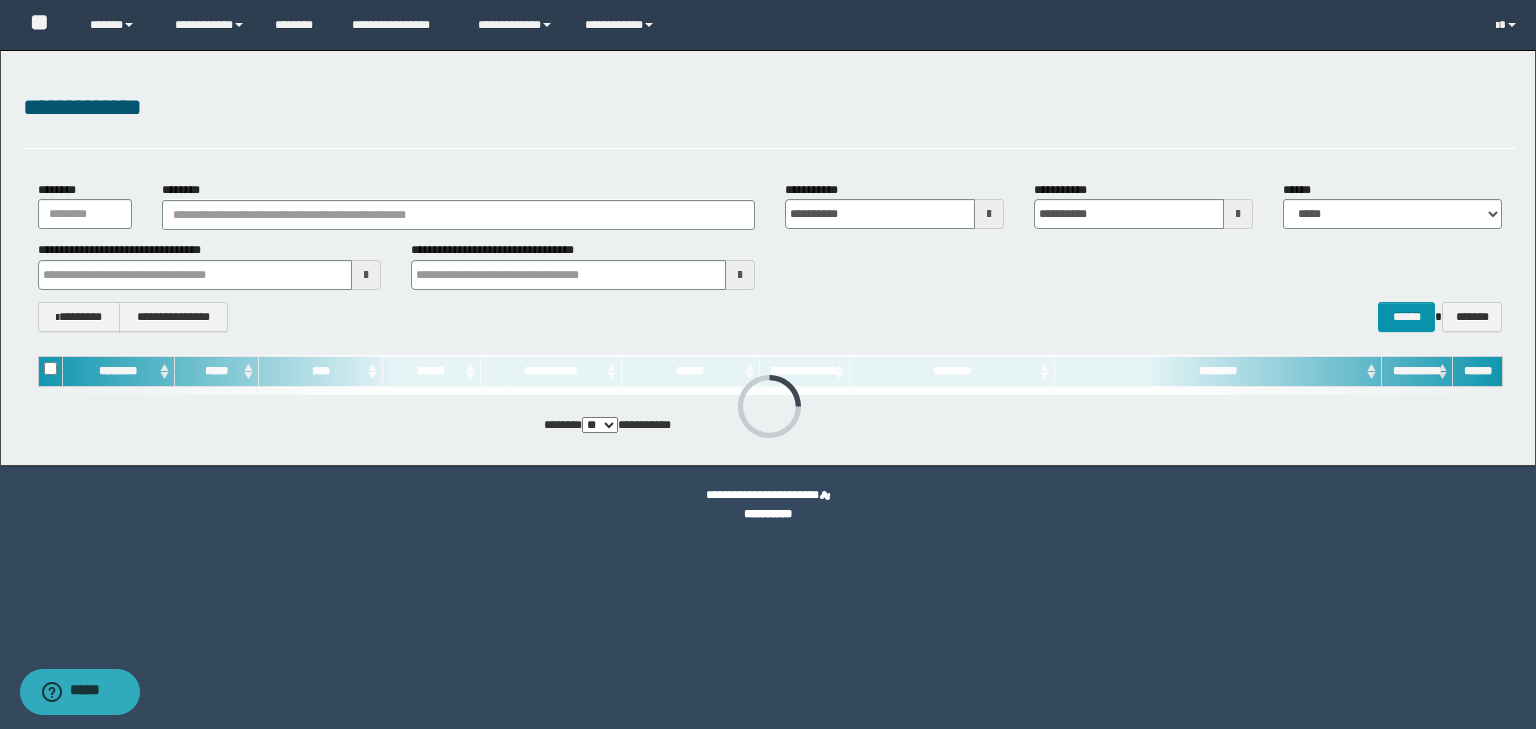 click on "**********" at bounding box center (770, 256) 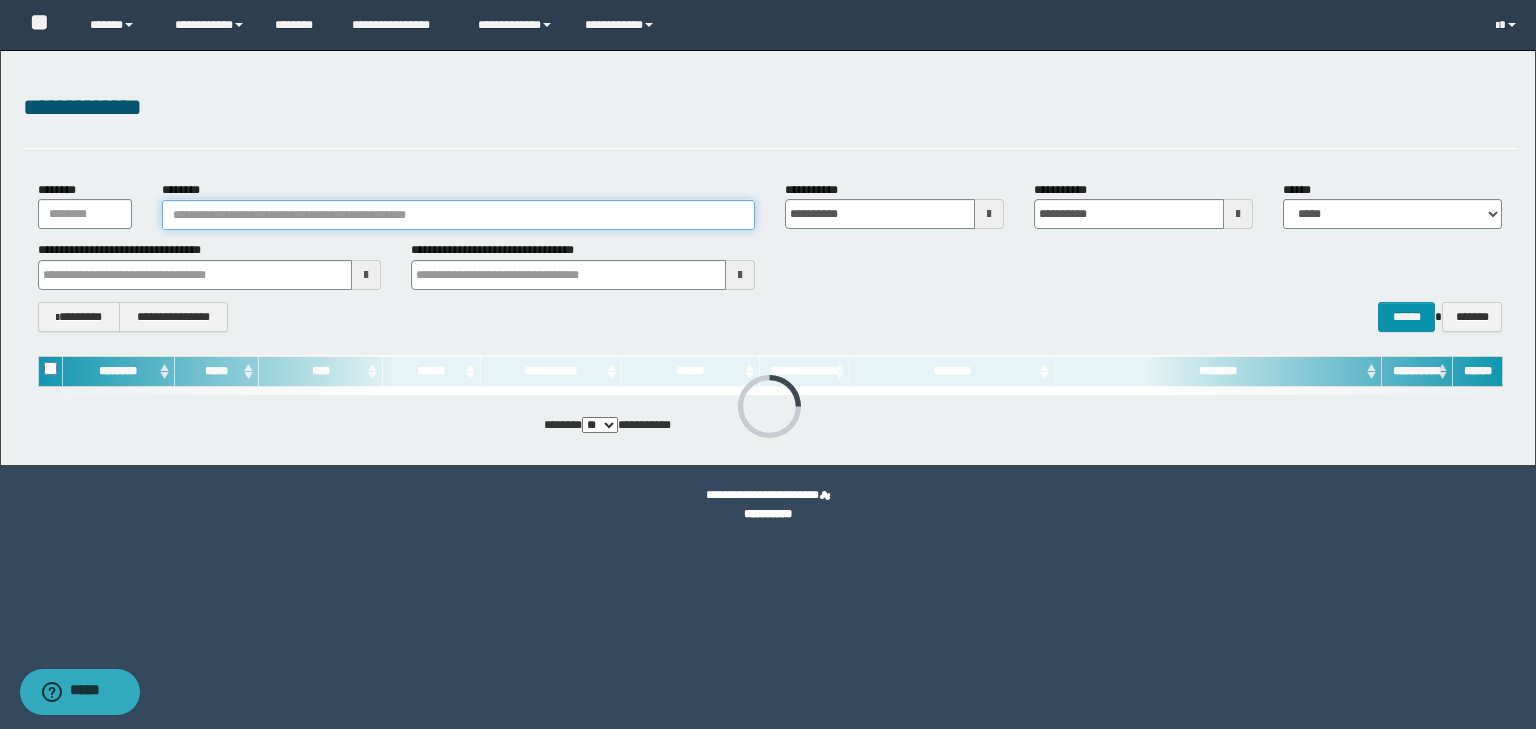 click on "********" at bounding box center (458, 215) 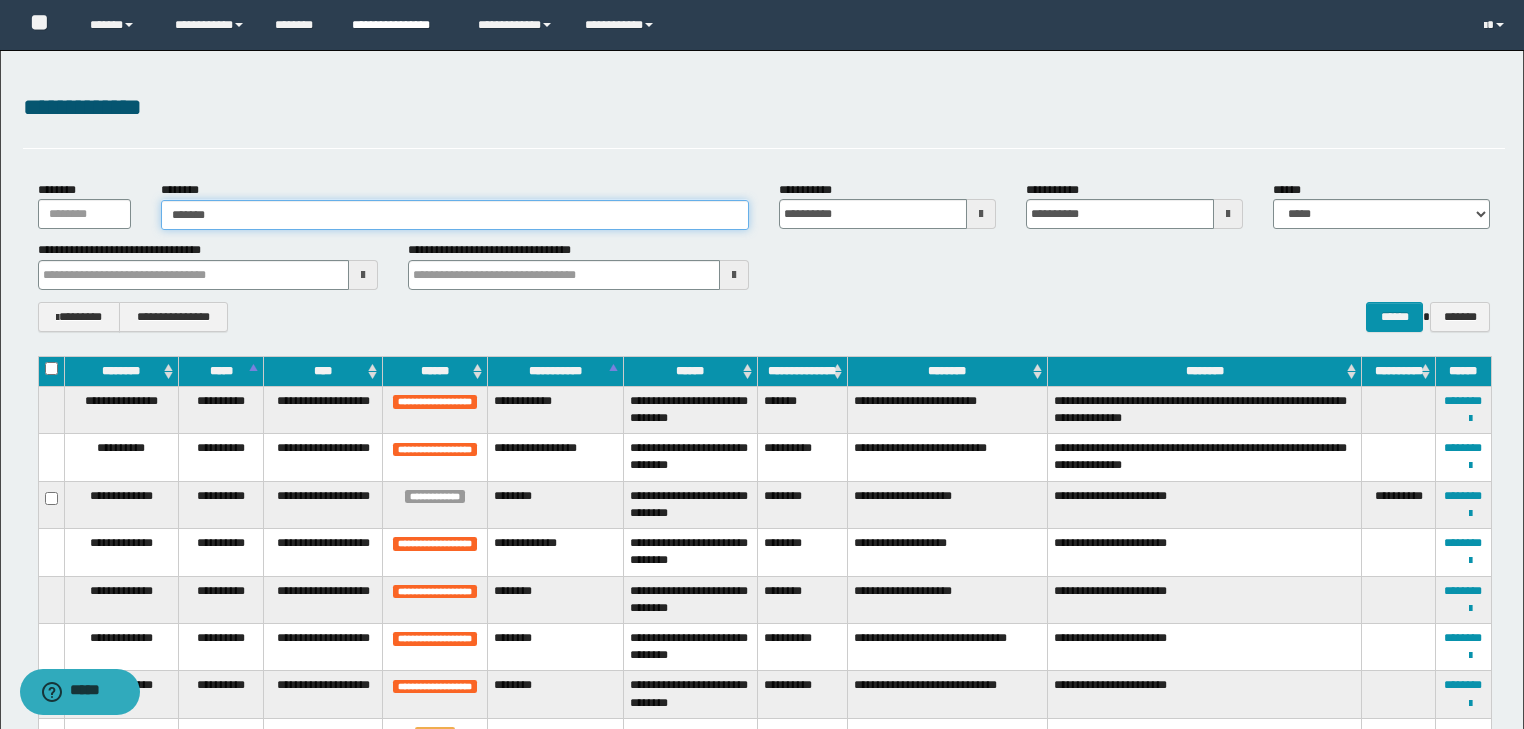 type on "******" 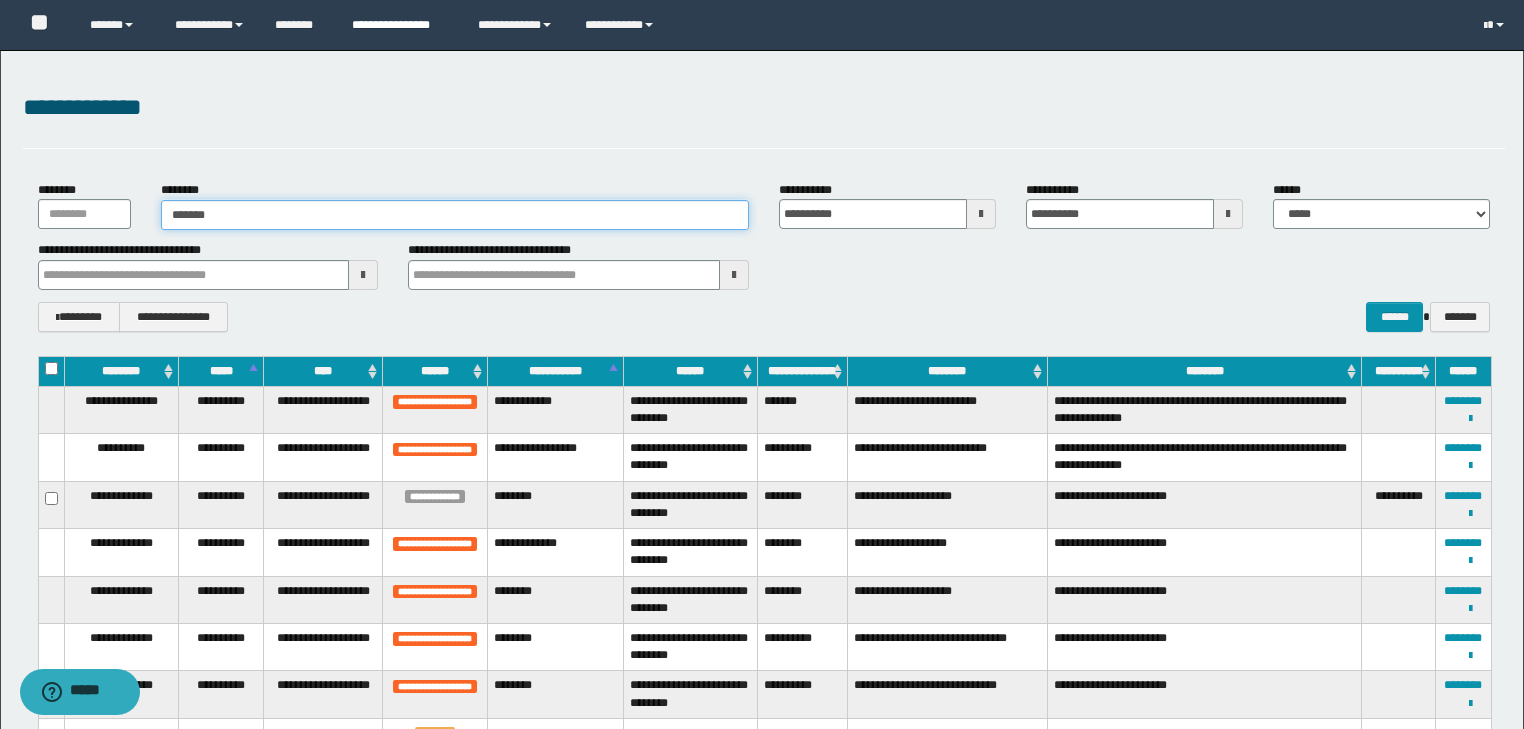 type 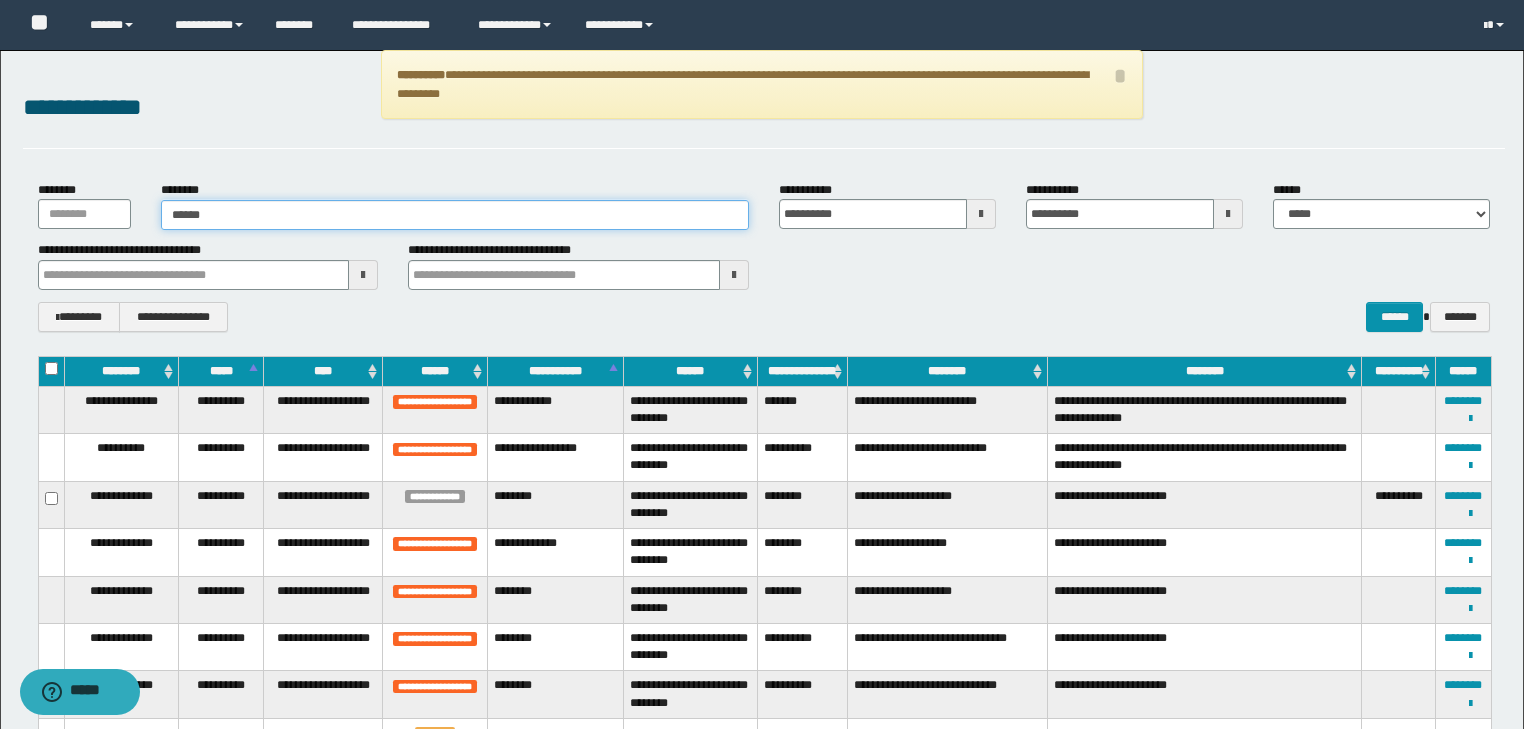 type on "******" 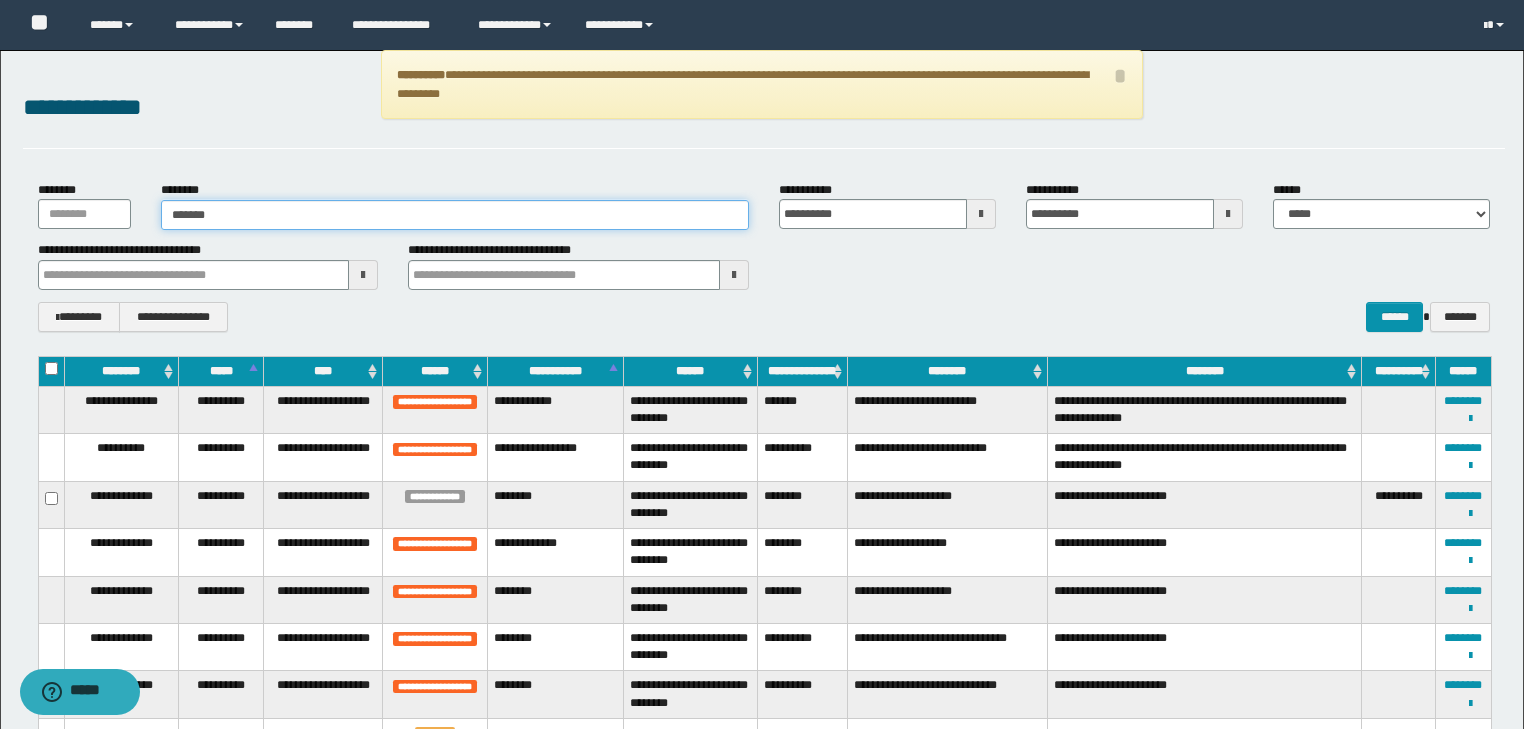 type on "******" 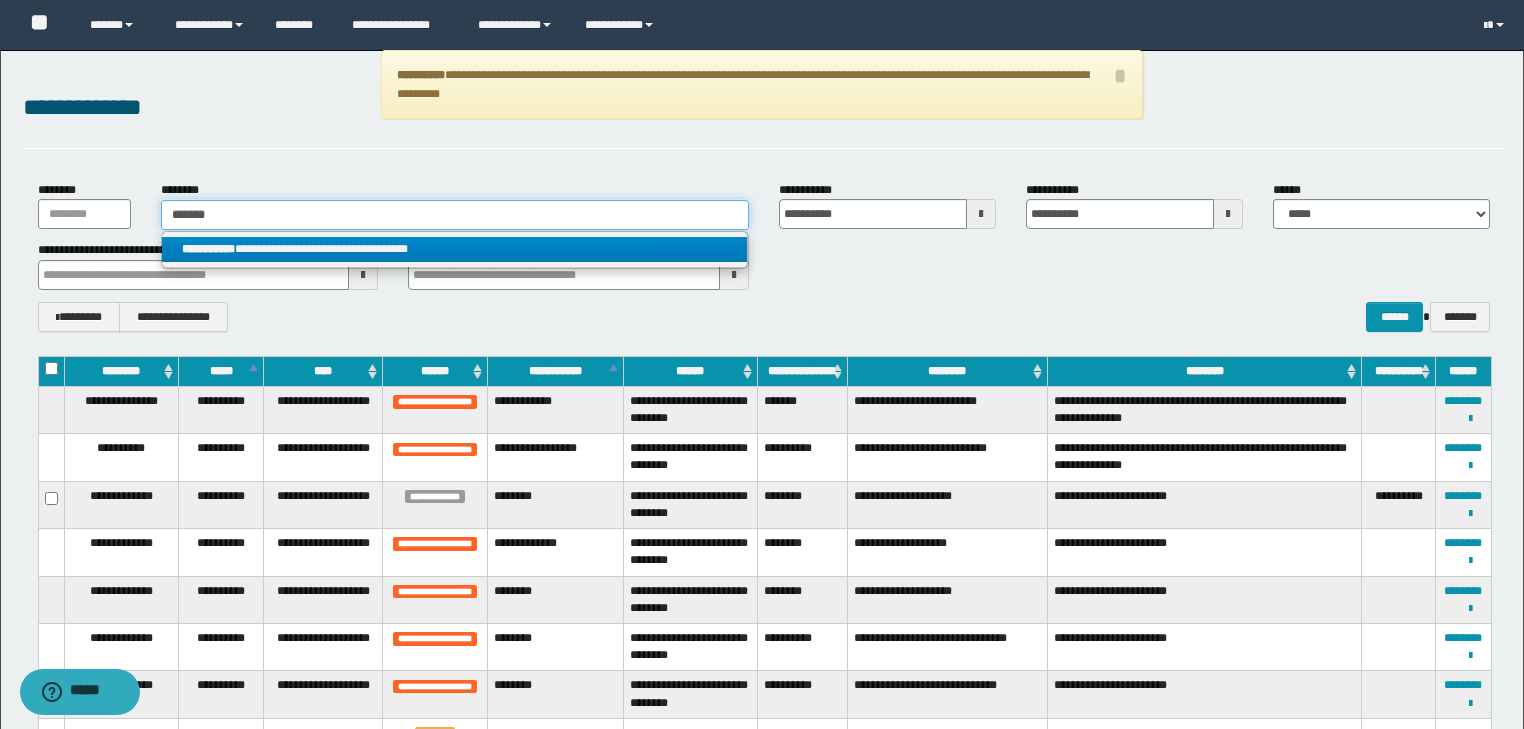 type on "******" 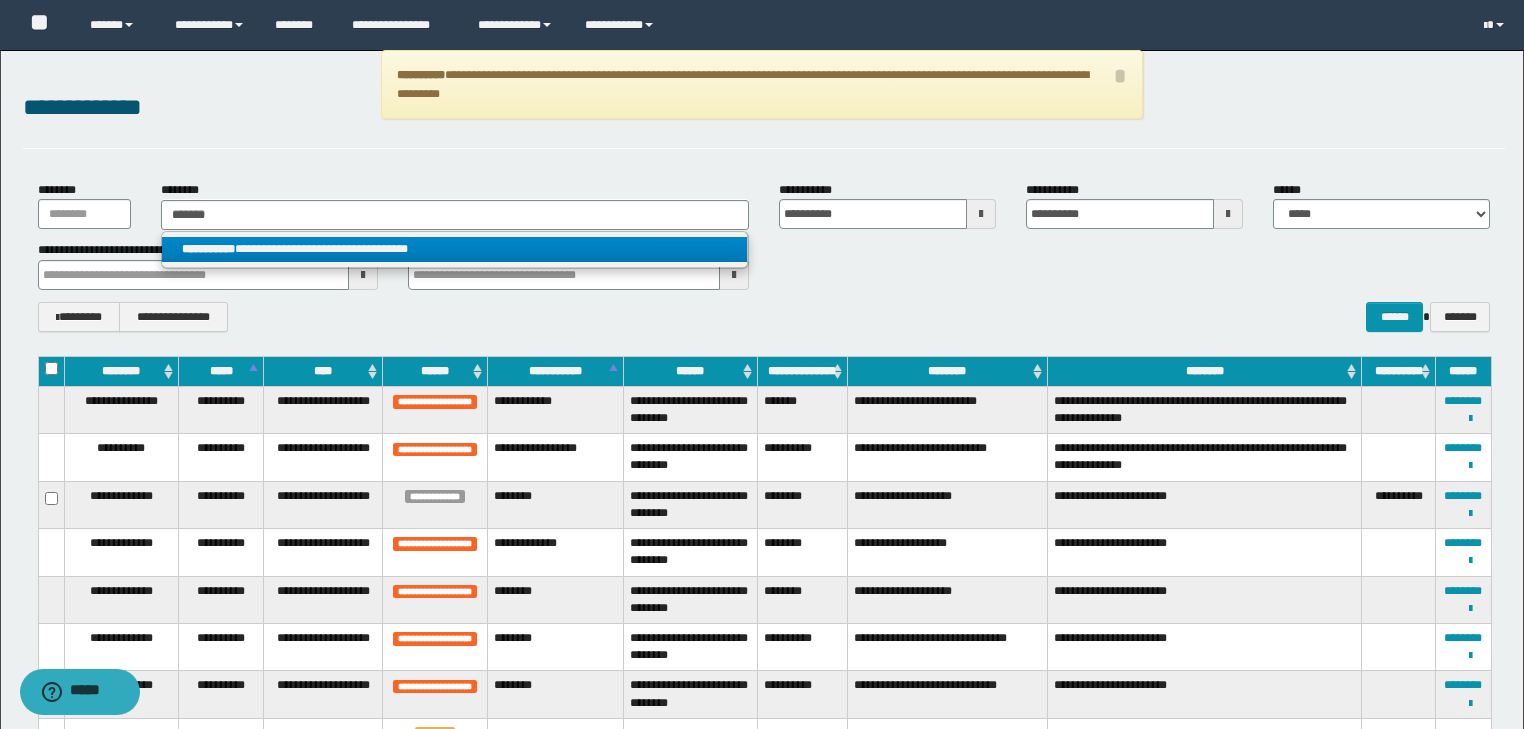 click on "**********" at bounding box center (454, 249) 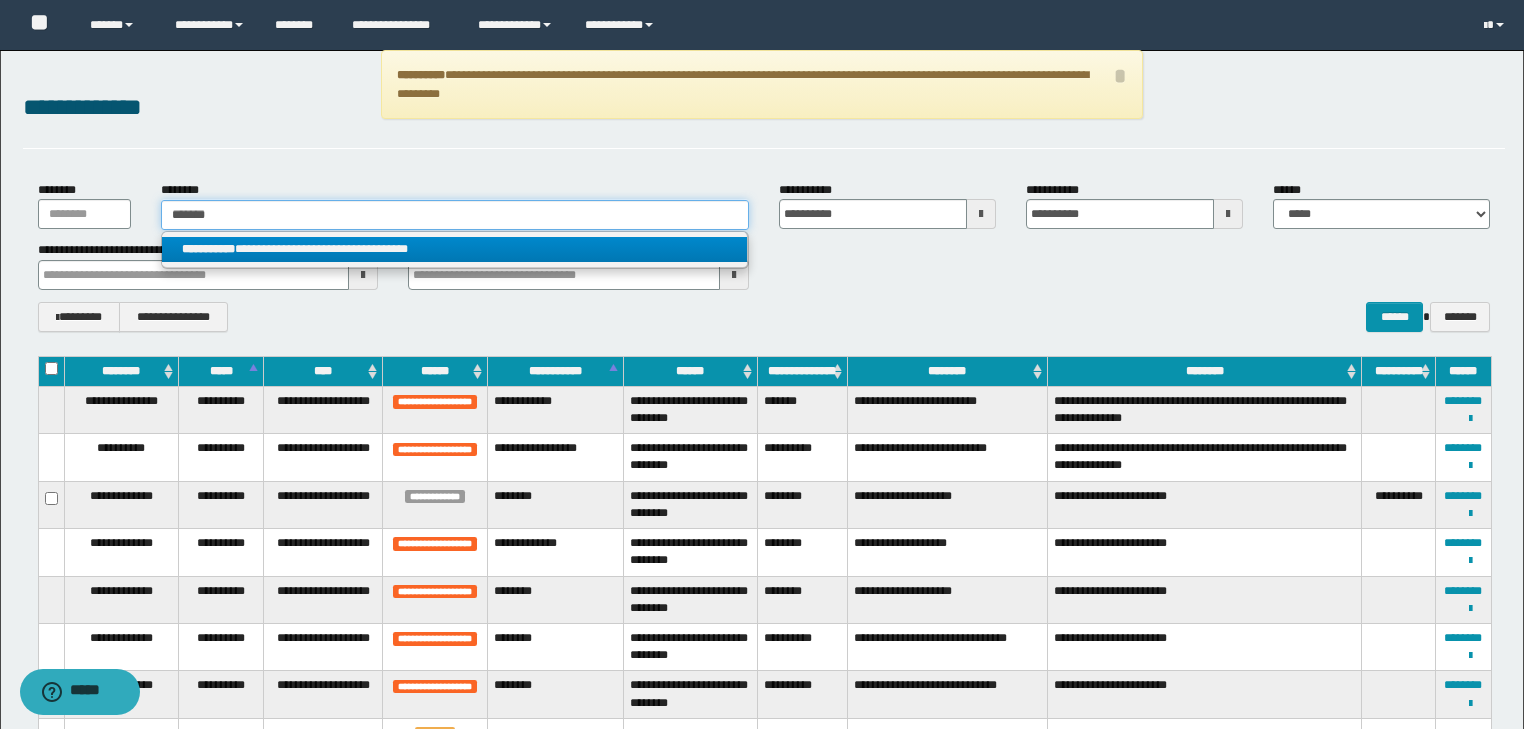 type 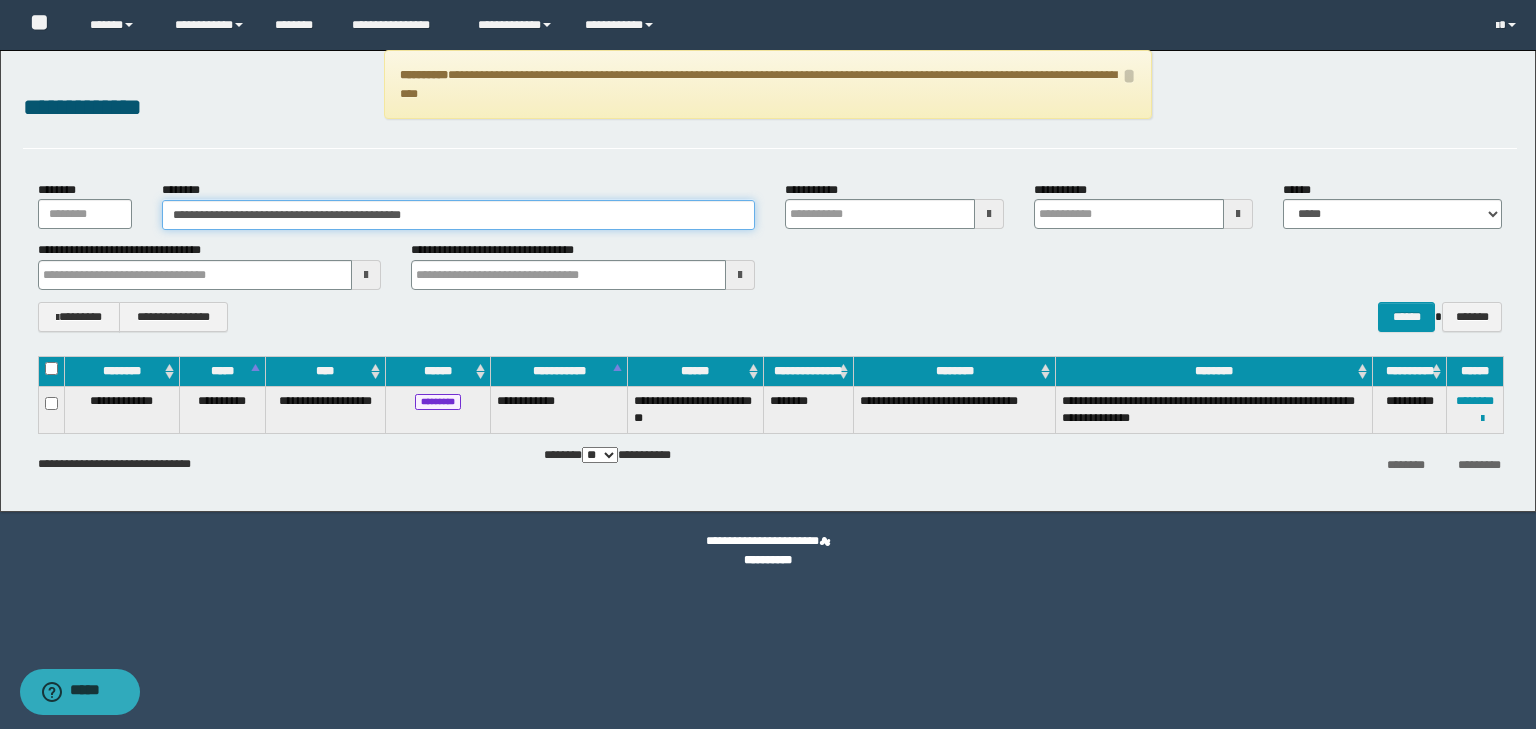 type 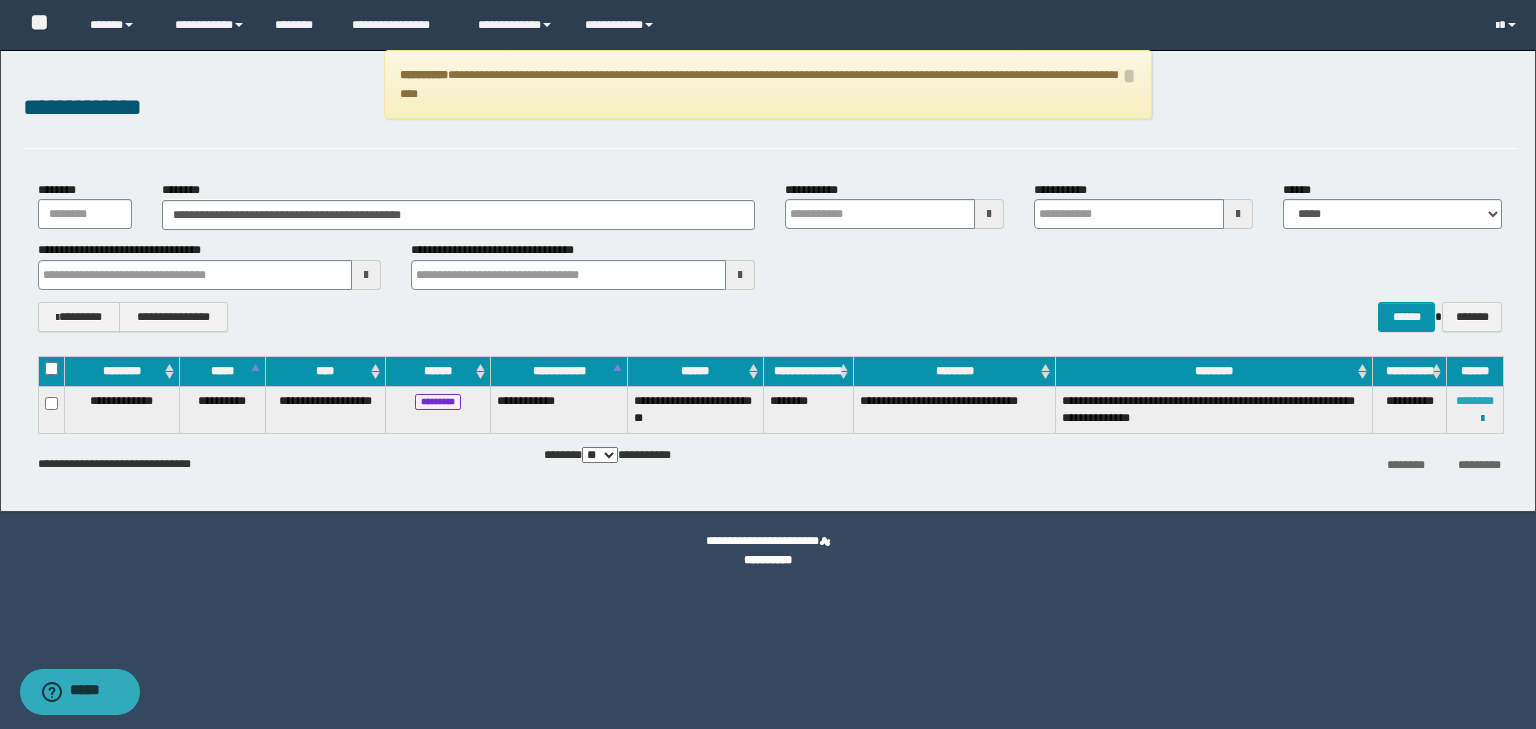click on "********" at bounding box center [1475, 401] 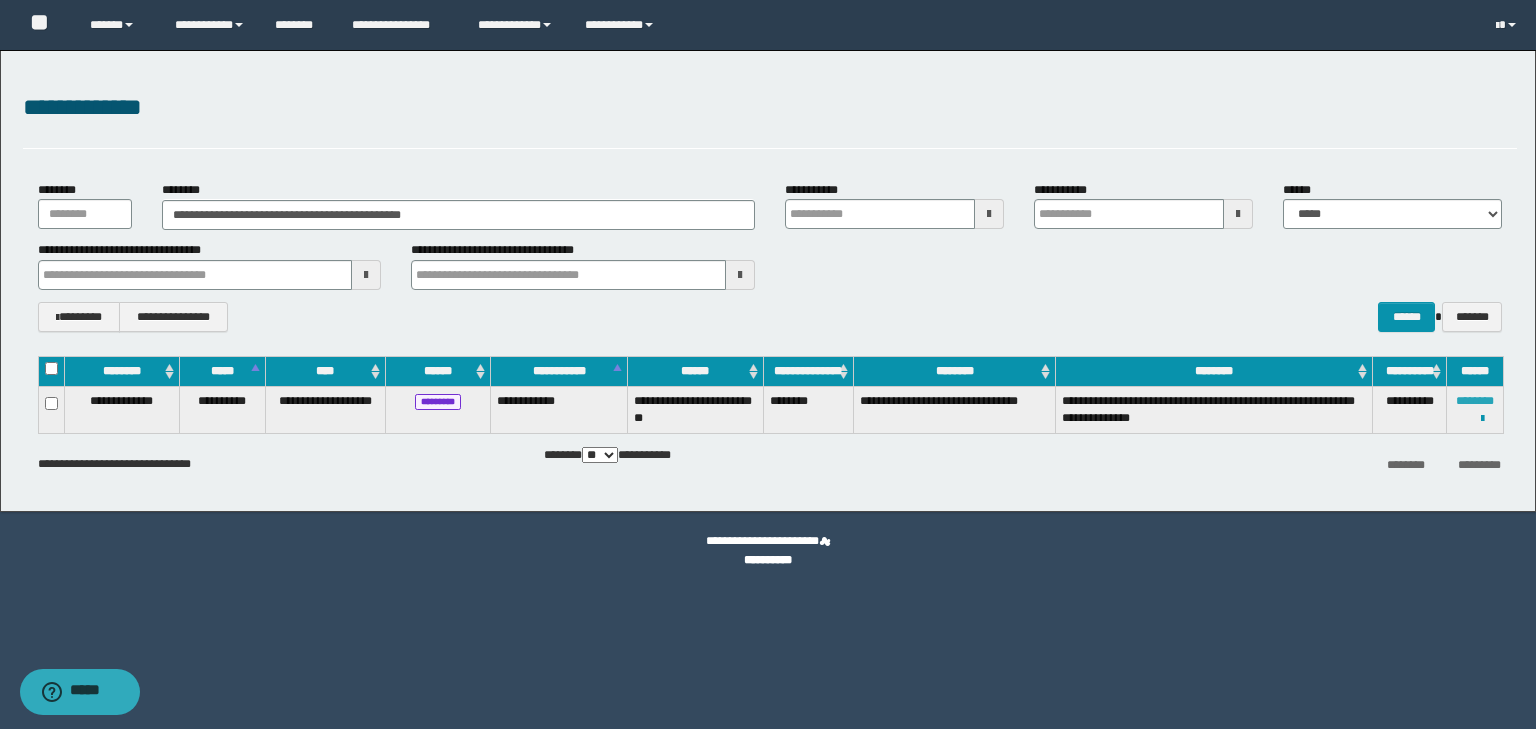 type 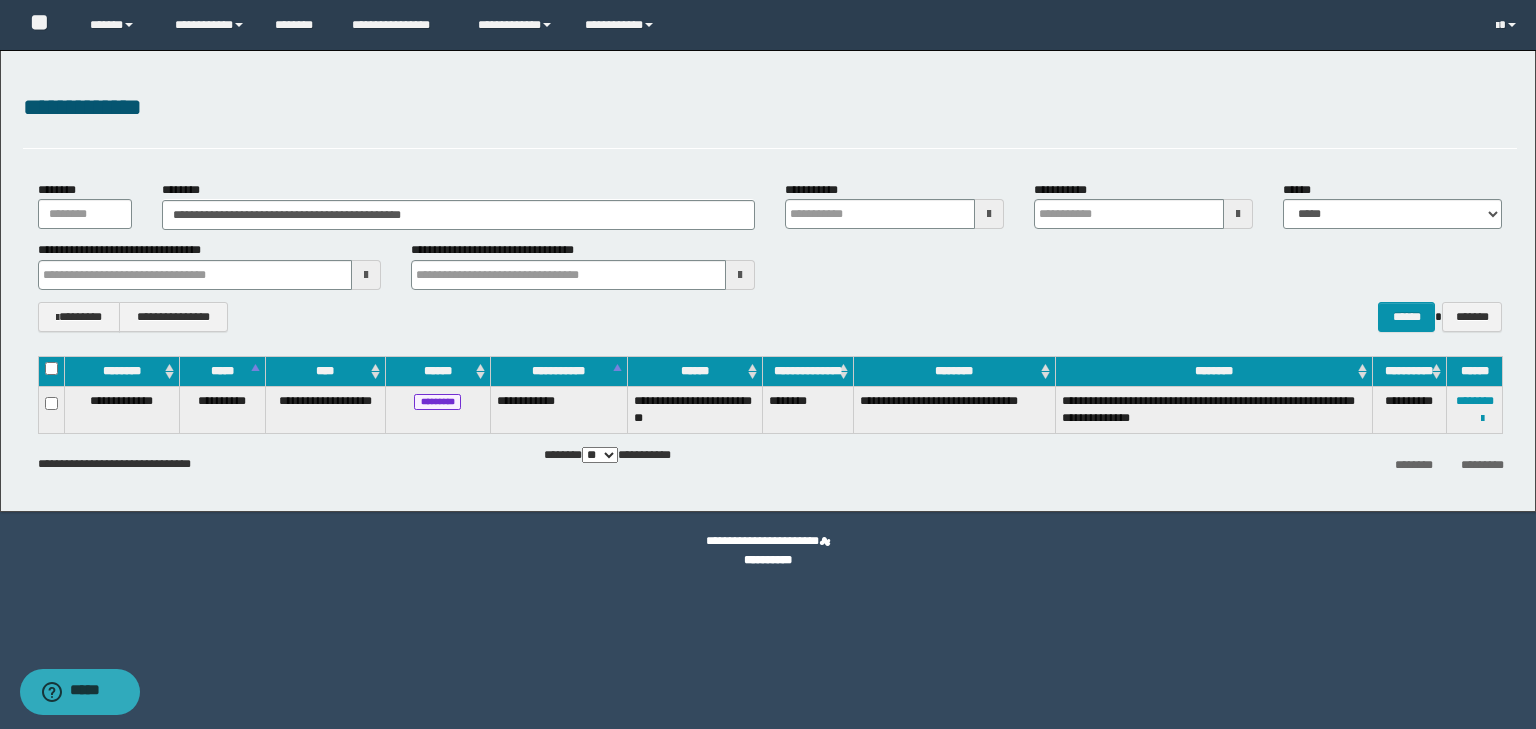 type 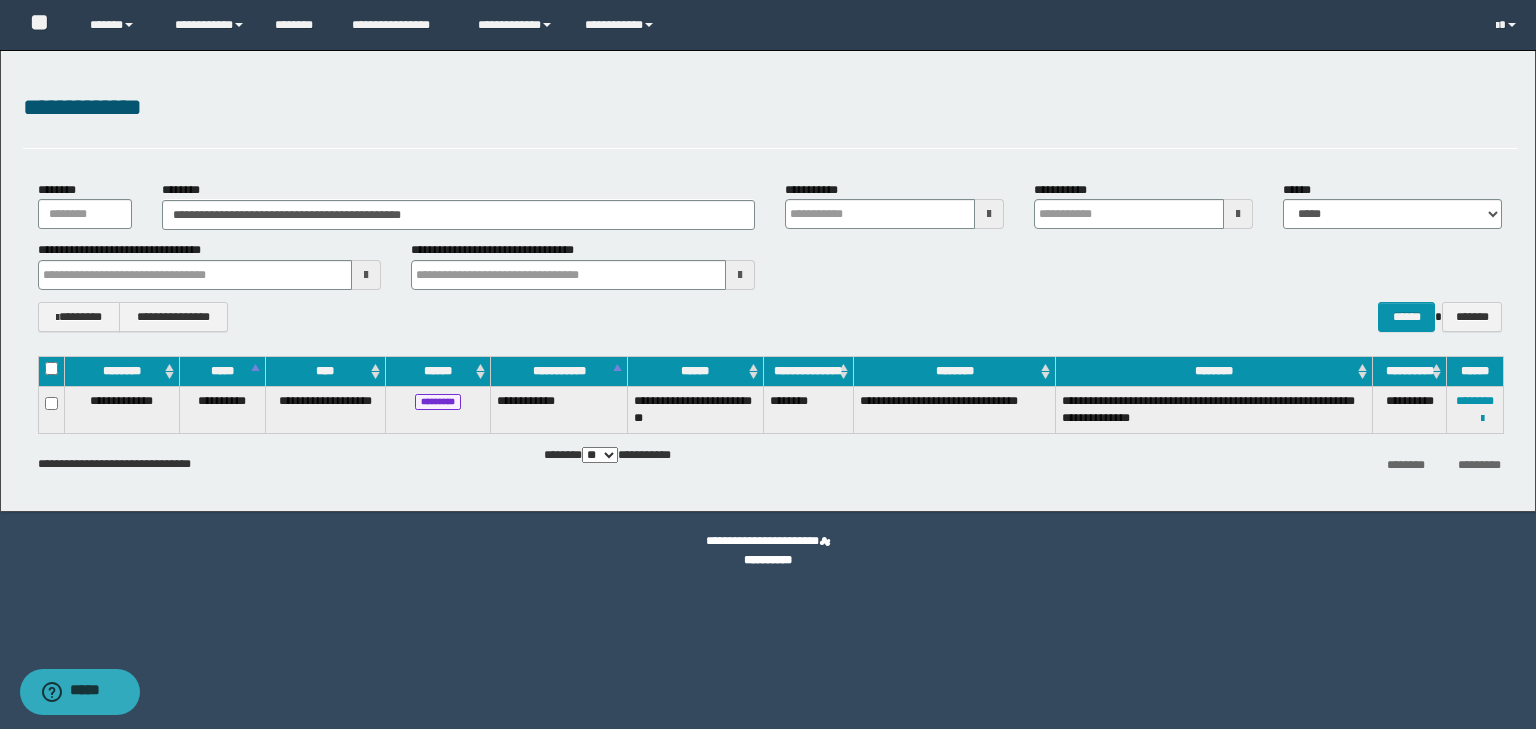 type 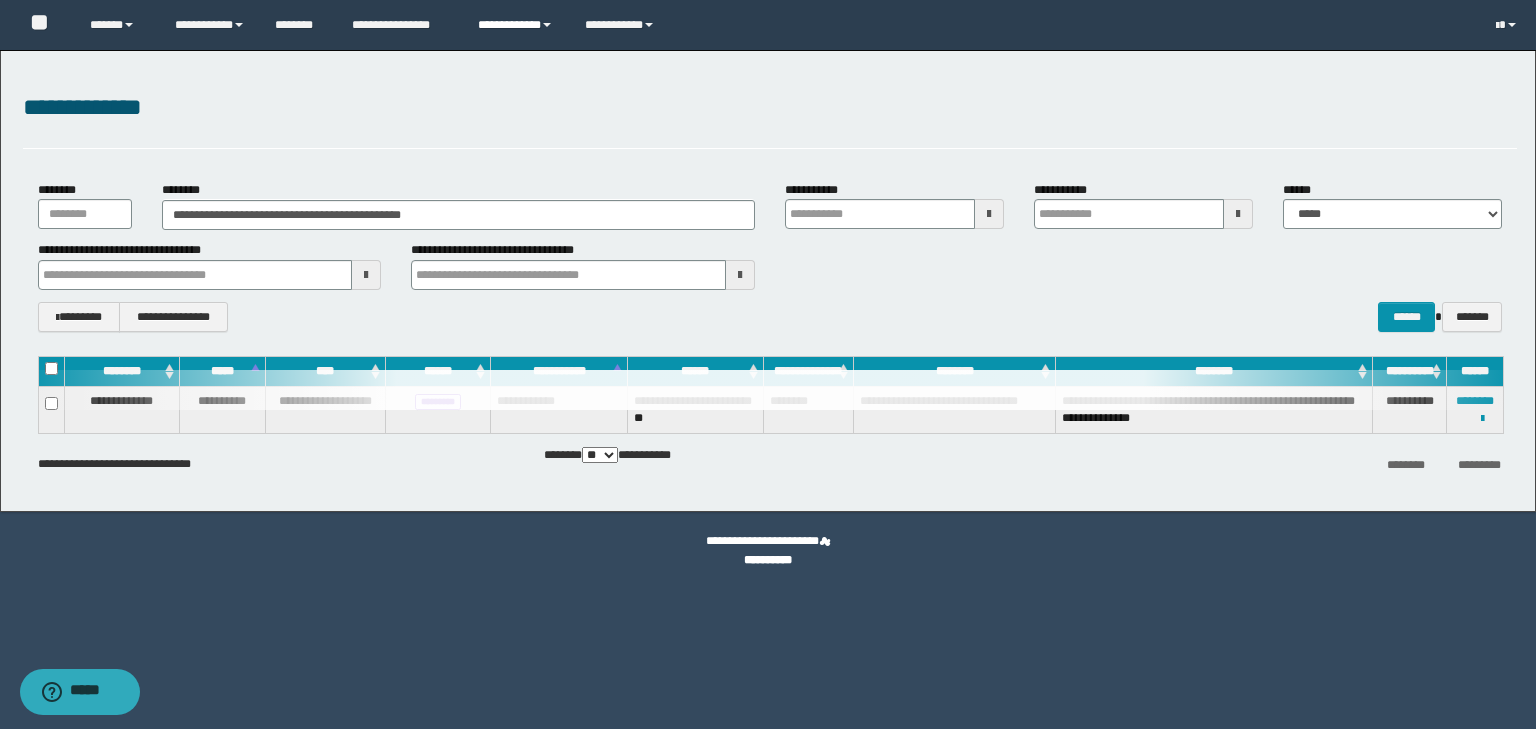 type 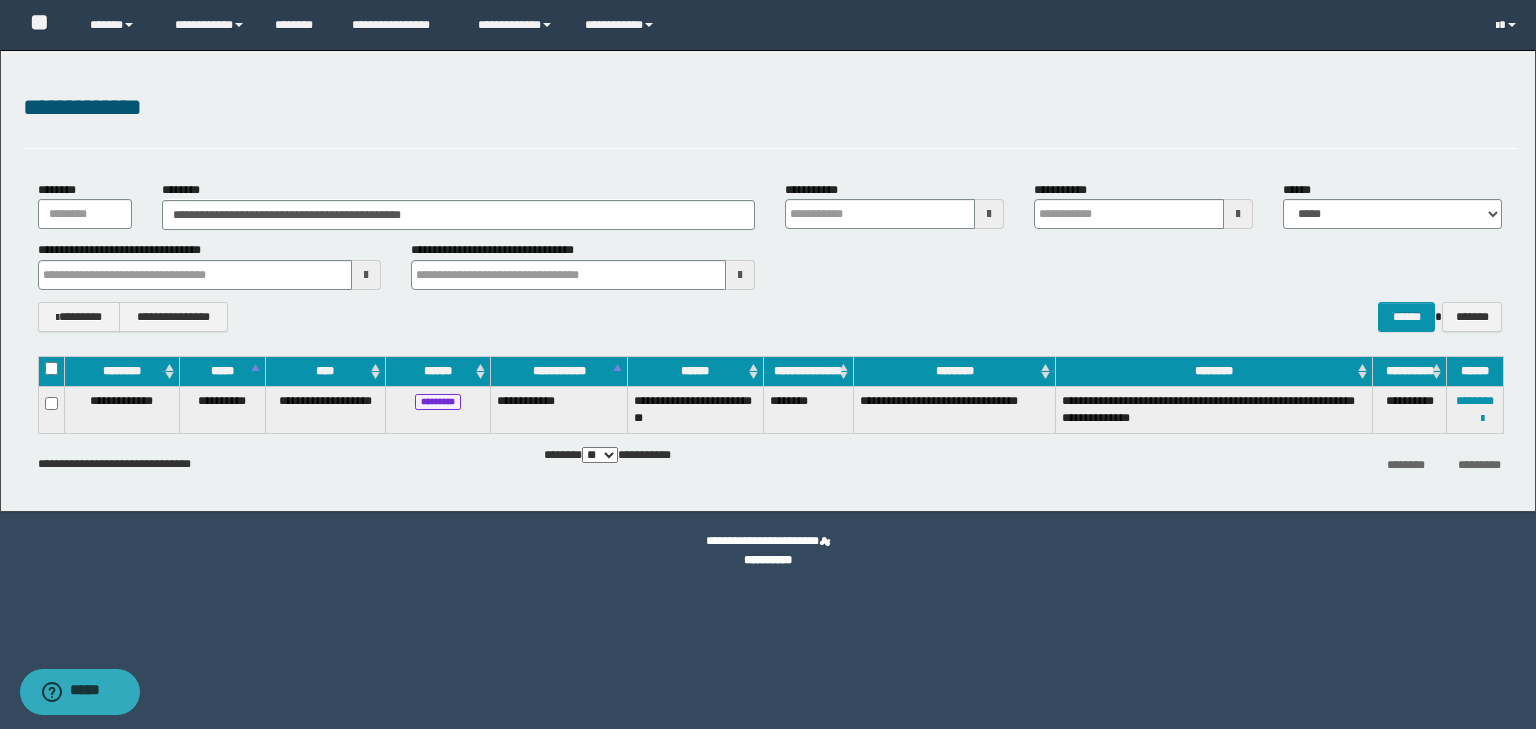 type 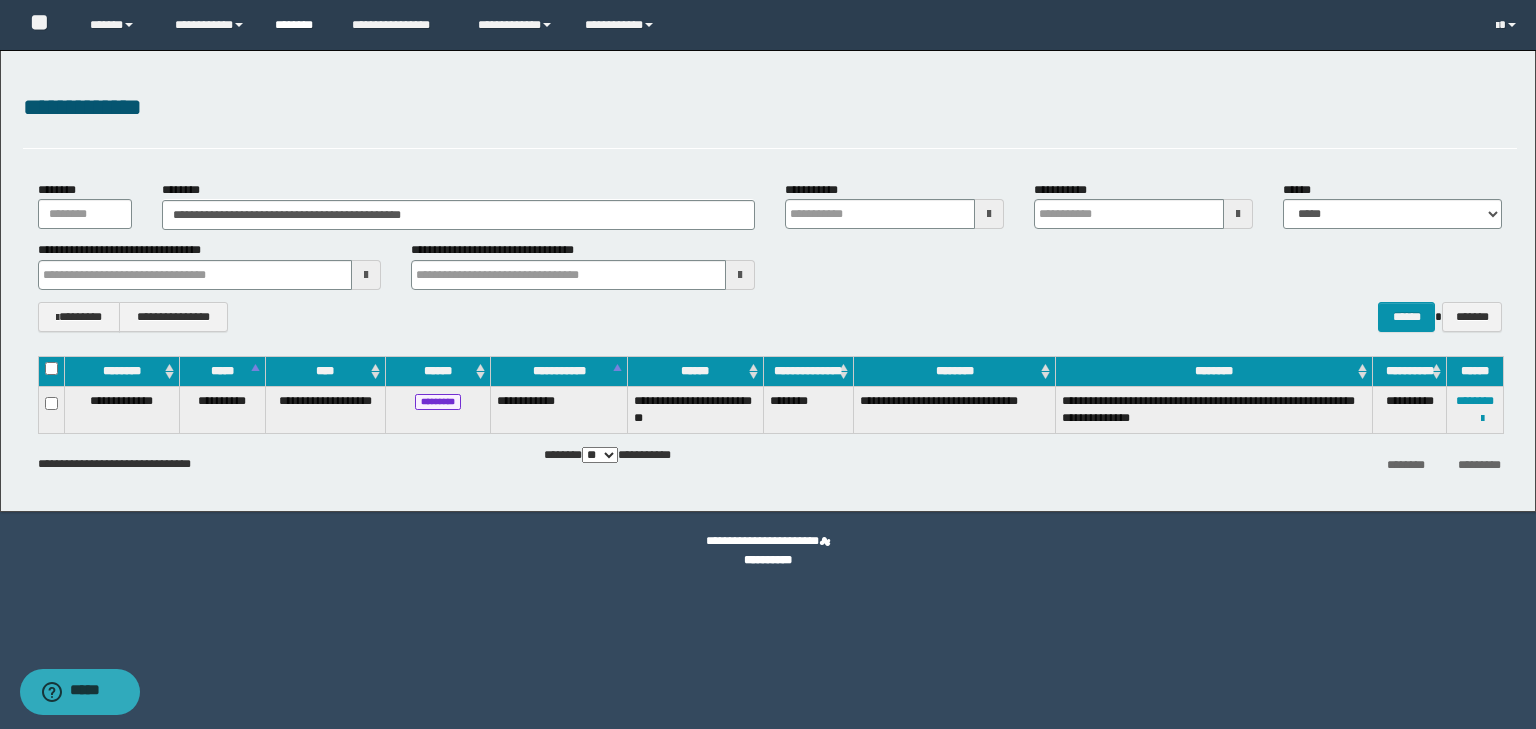 type 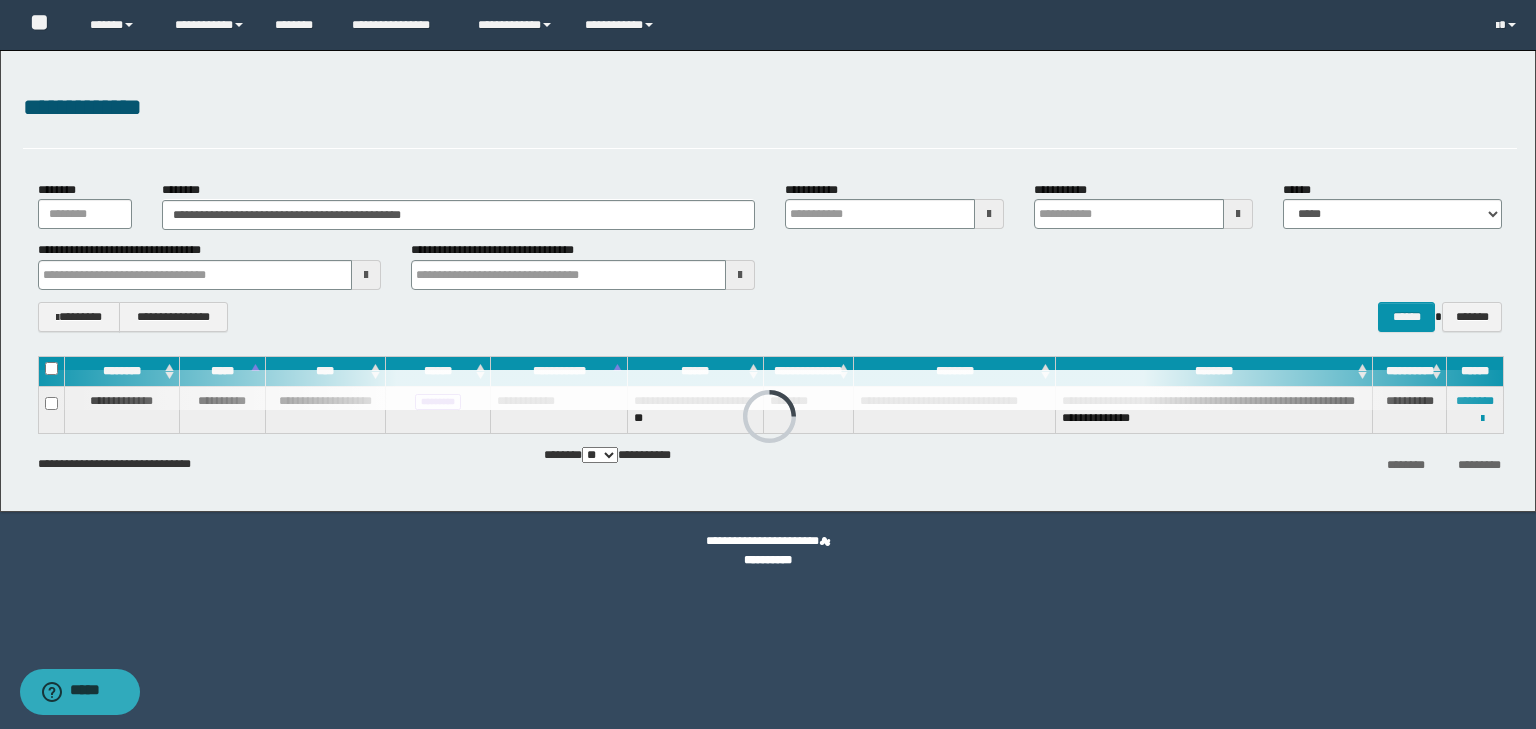 type 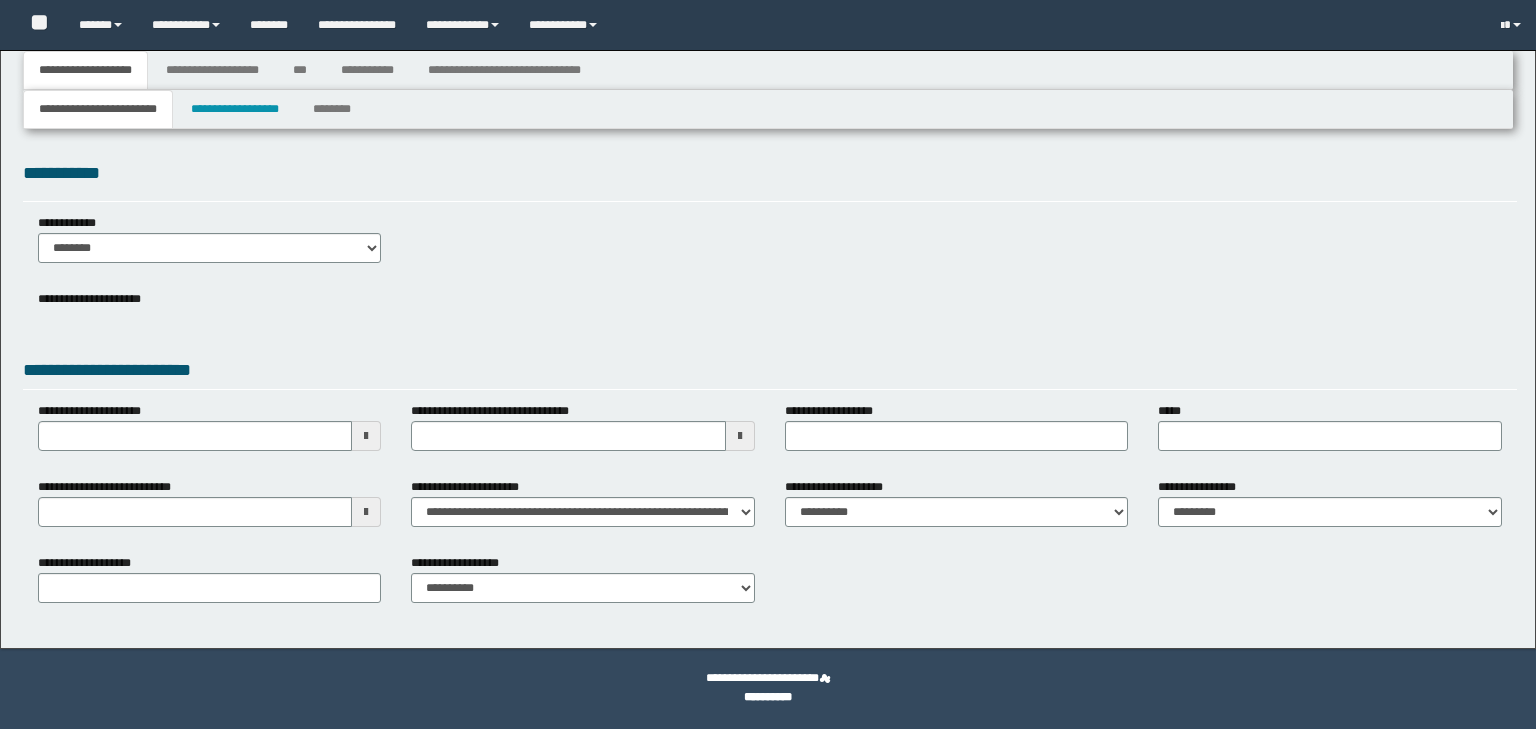 scroll, scrollTop: 0, scrollLeft: 0, axis: both 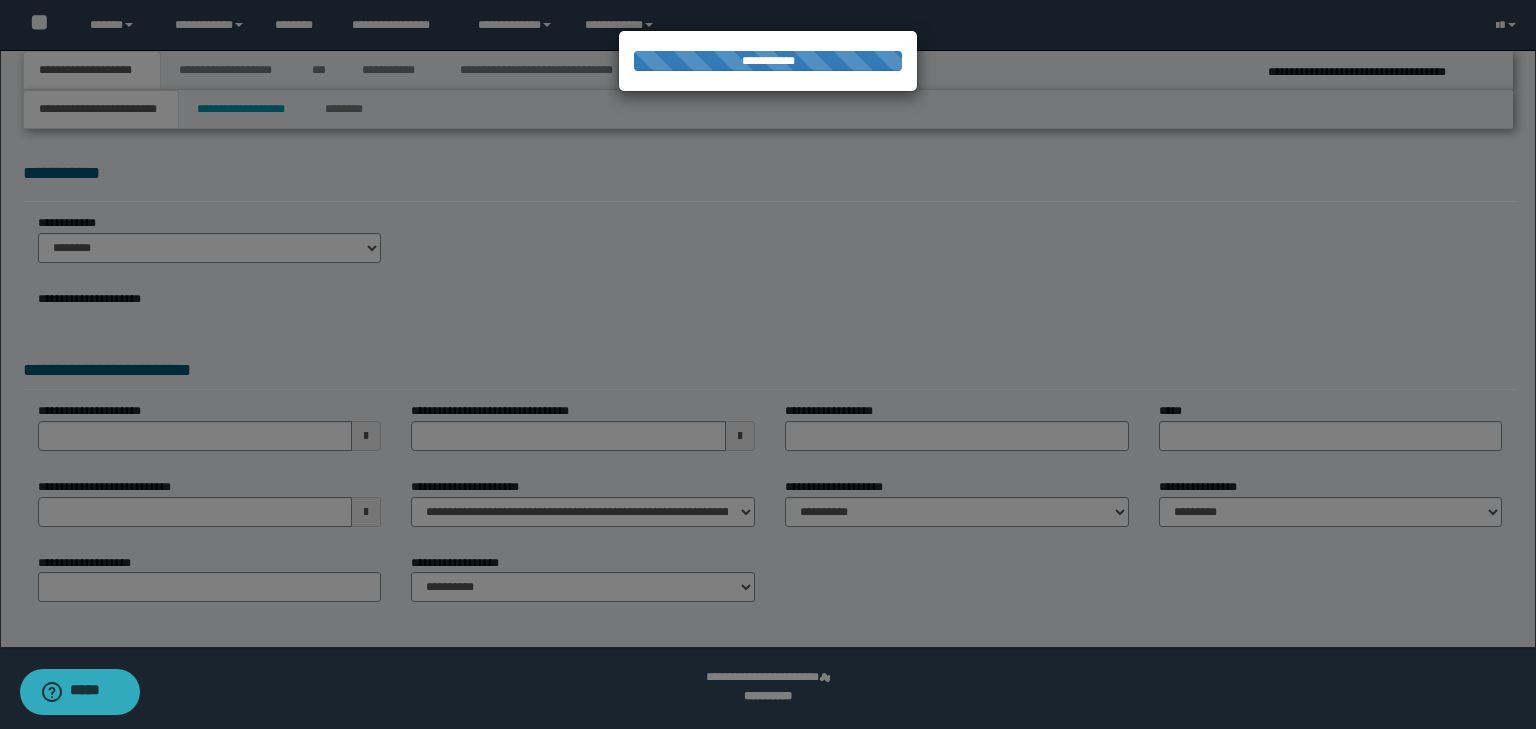 select on "**" 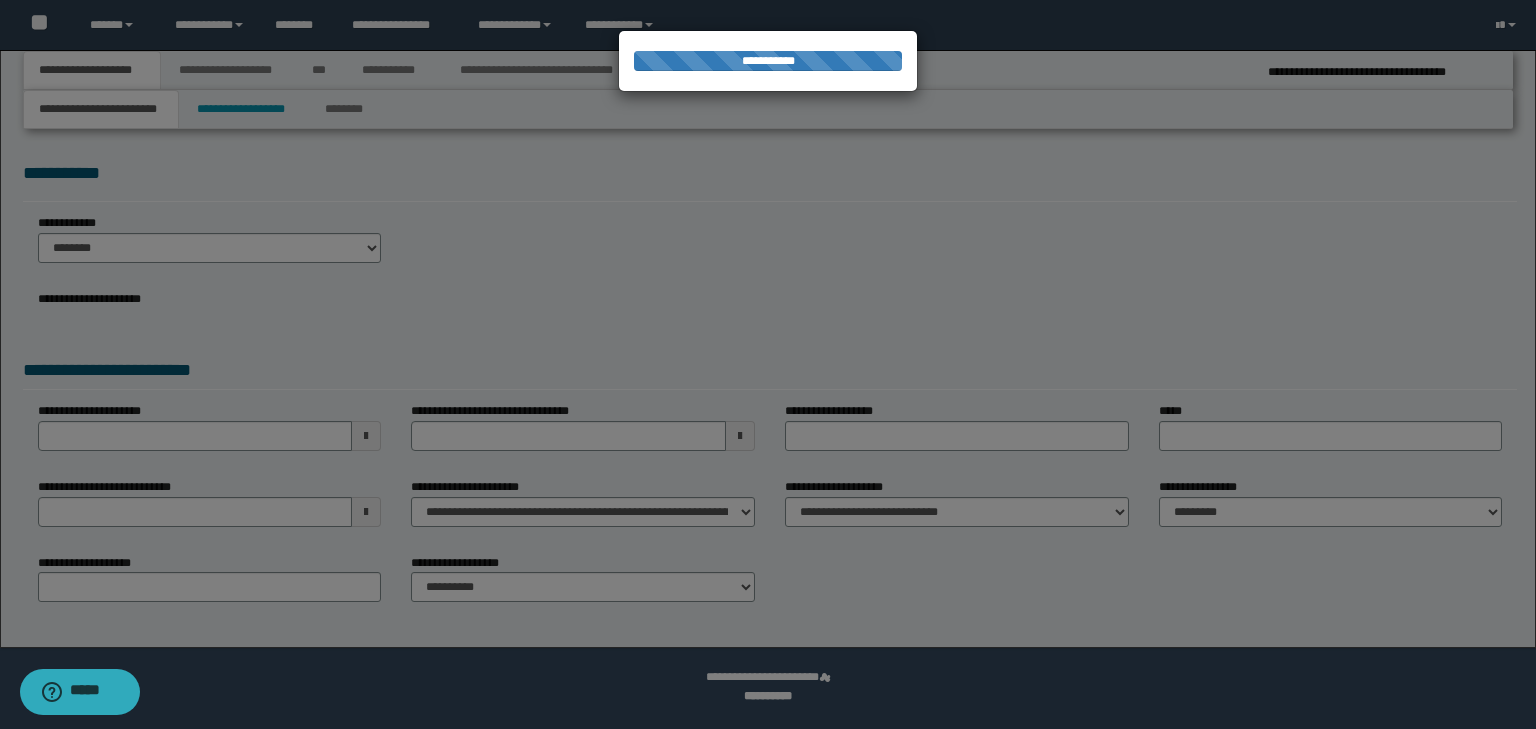 type on "**********" 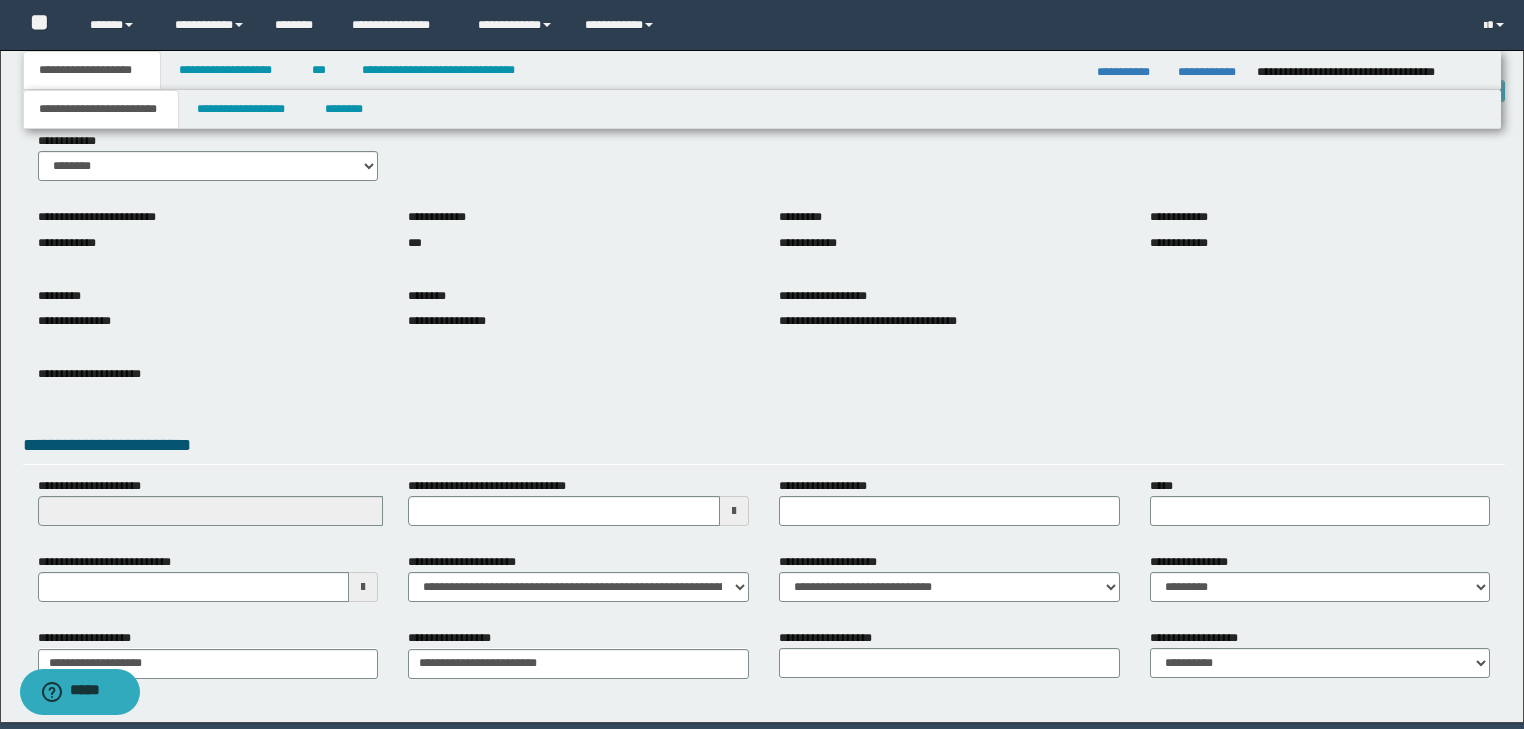 scroll, scrollTop: 154, scrollLeft: 0, axis: vertical 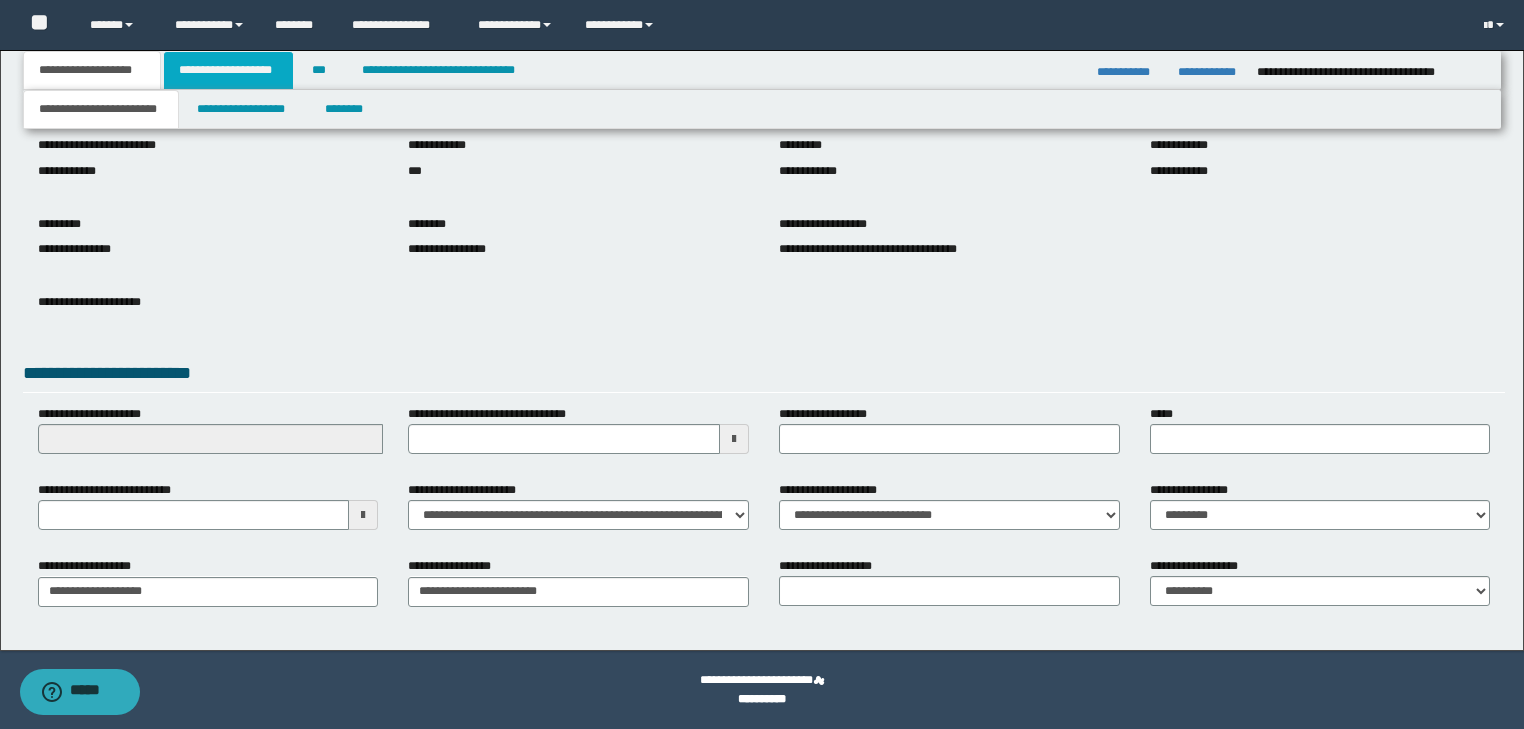 click on "**********" at bounding box center [228, 70] 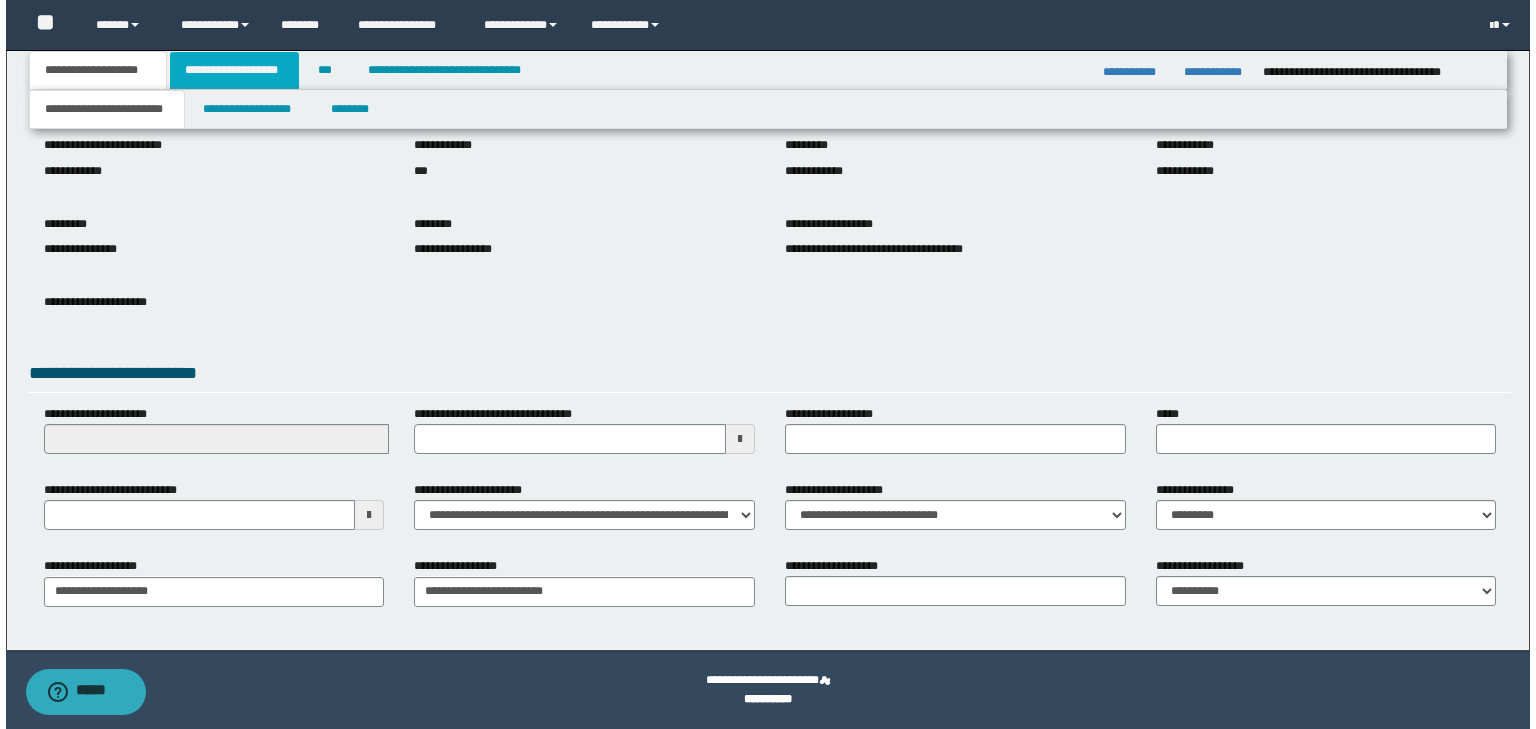 scroll, scrollTop: 0, scrollLeft: 0, axis: both 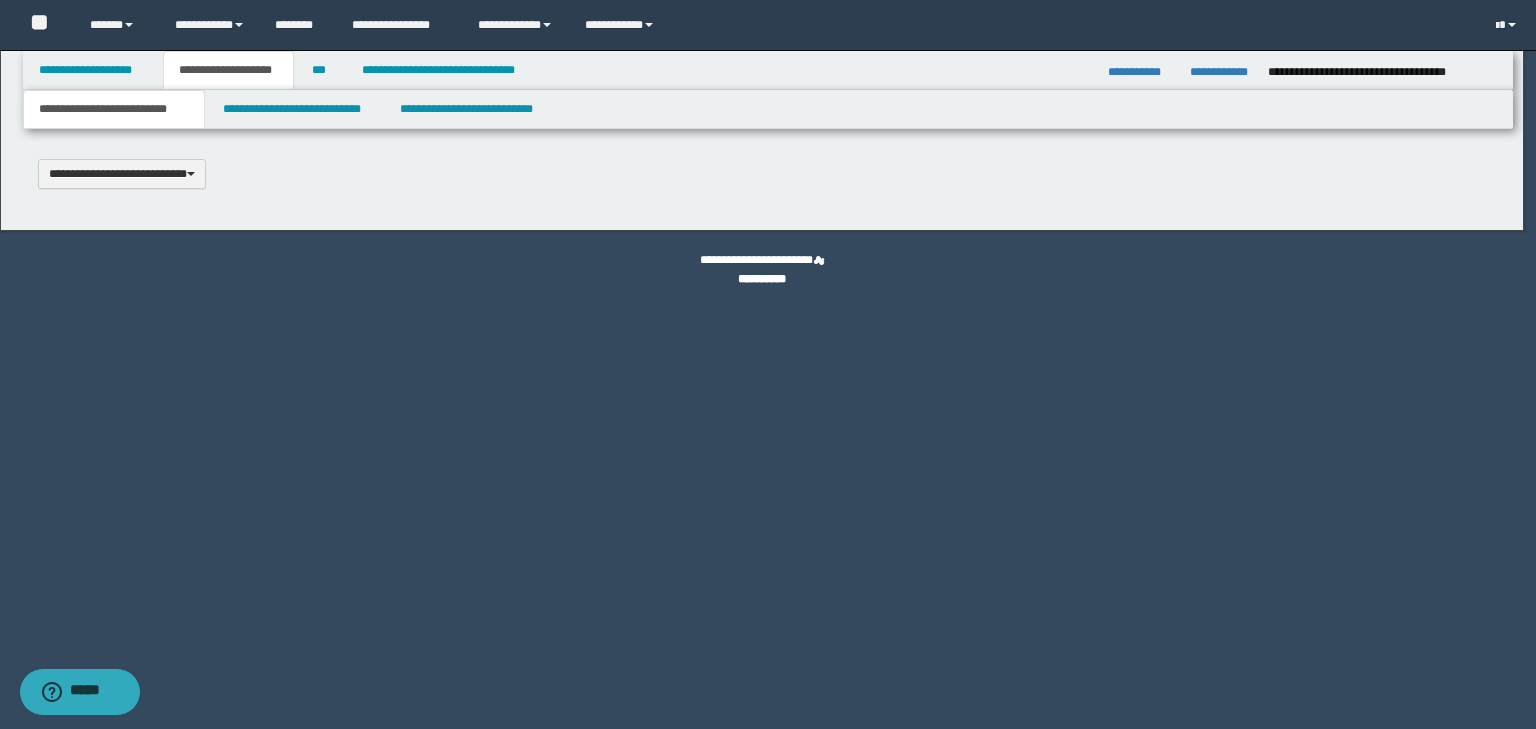 type 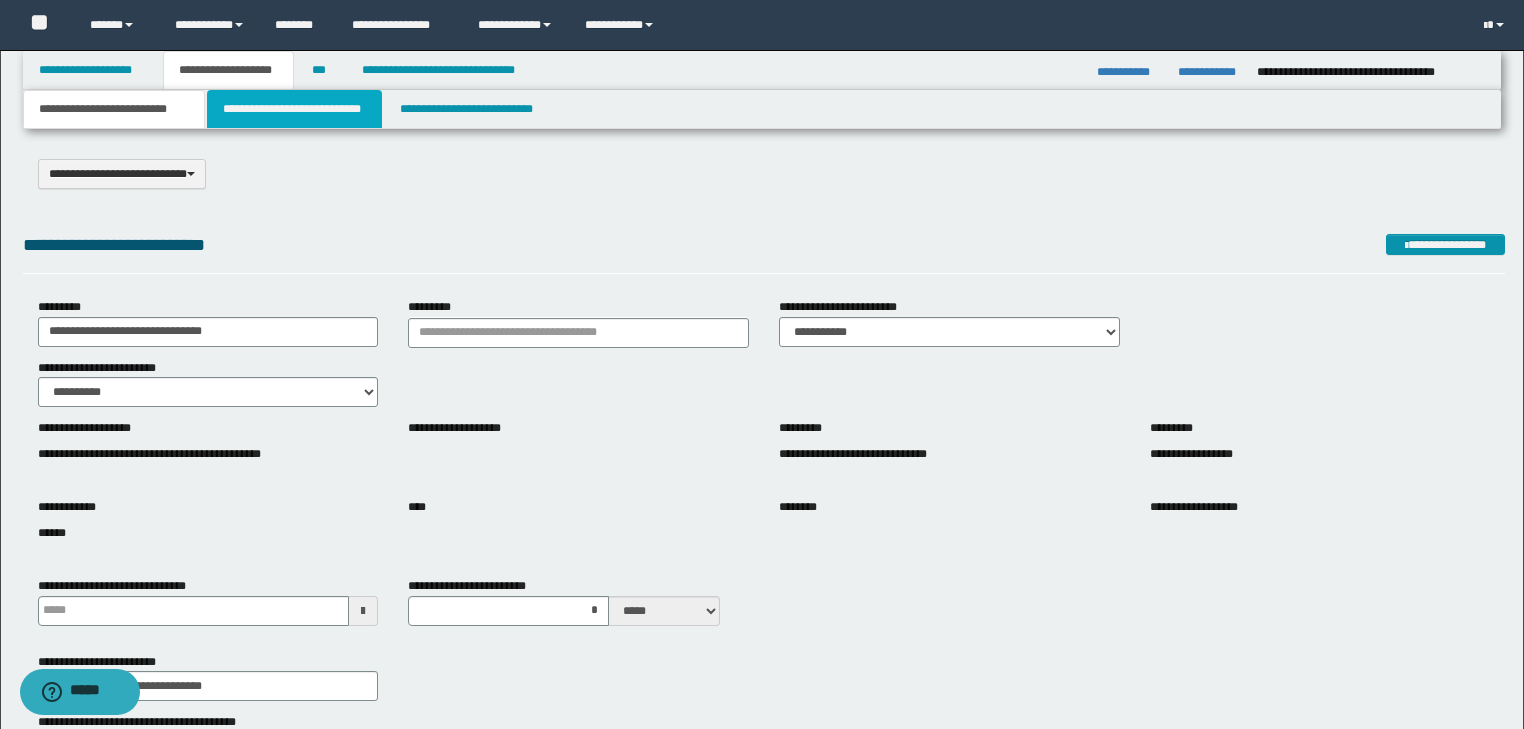 click on "**********" at bounding box center [294, 109] 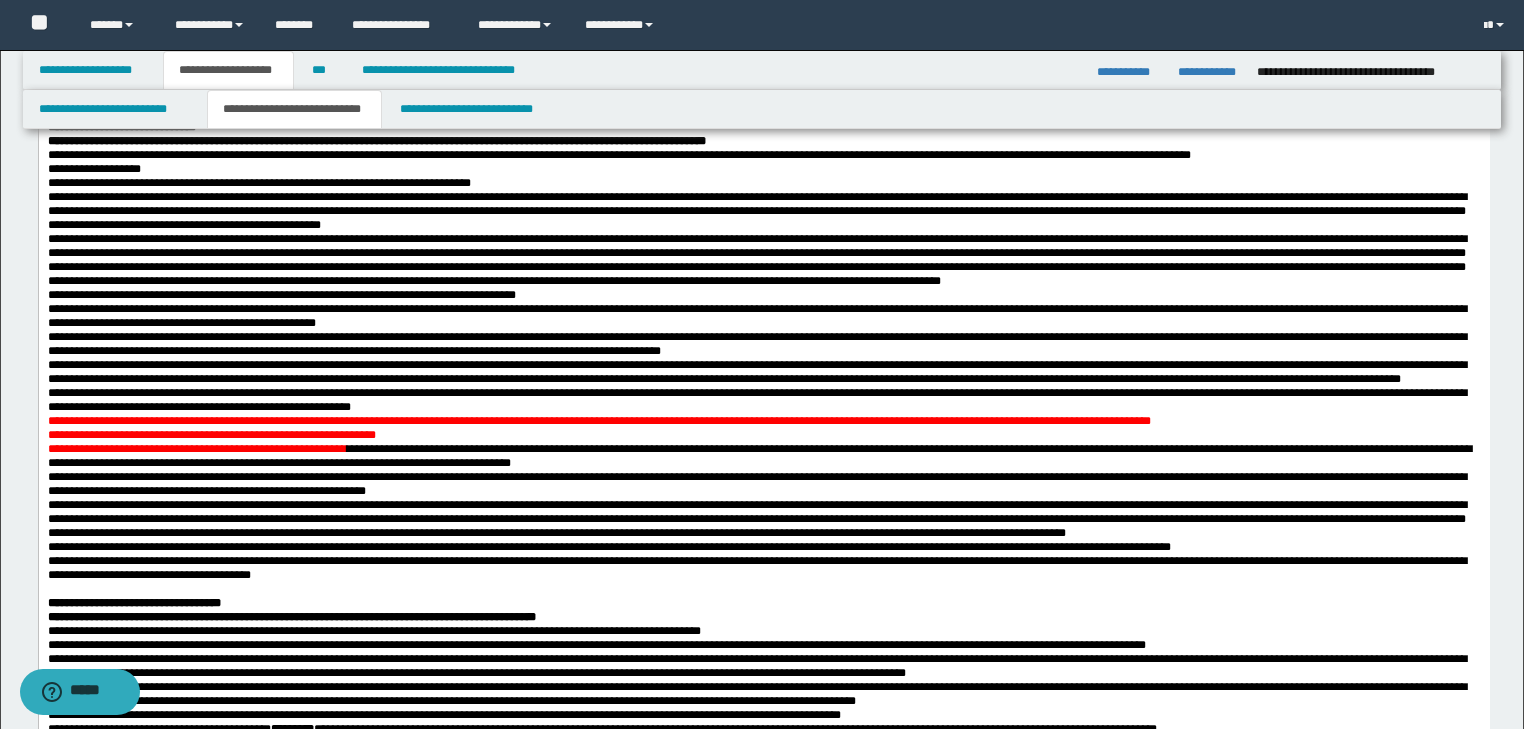 scroll, scrollTop: 880, scrollLeft: 0, axis: vertical 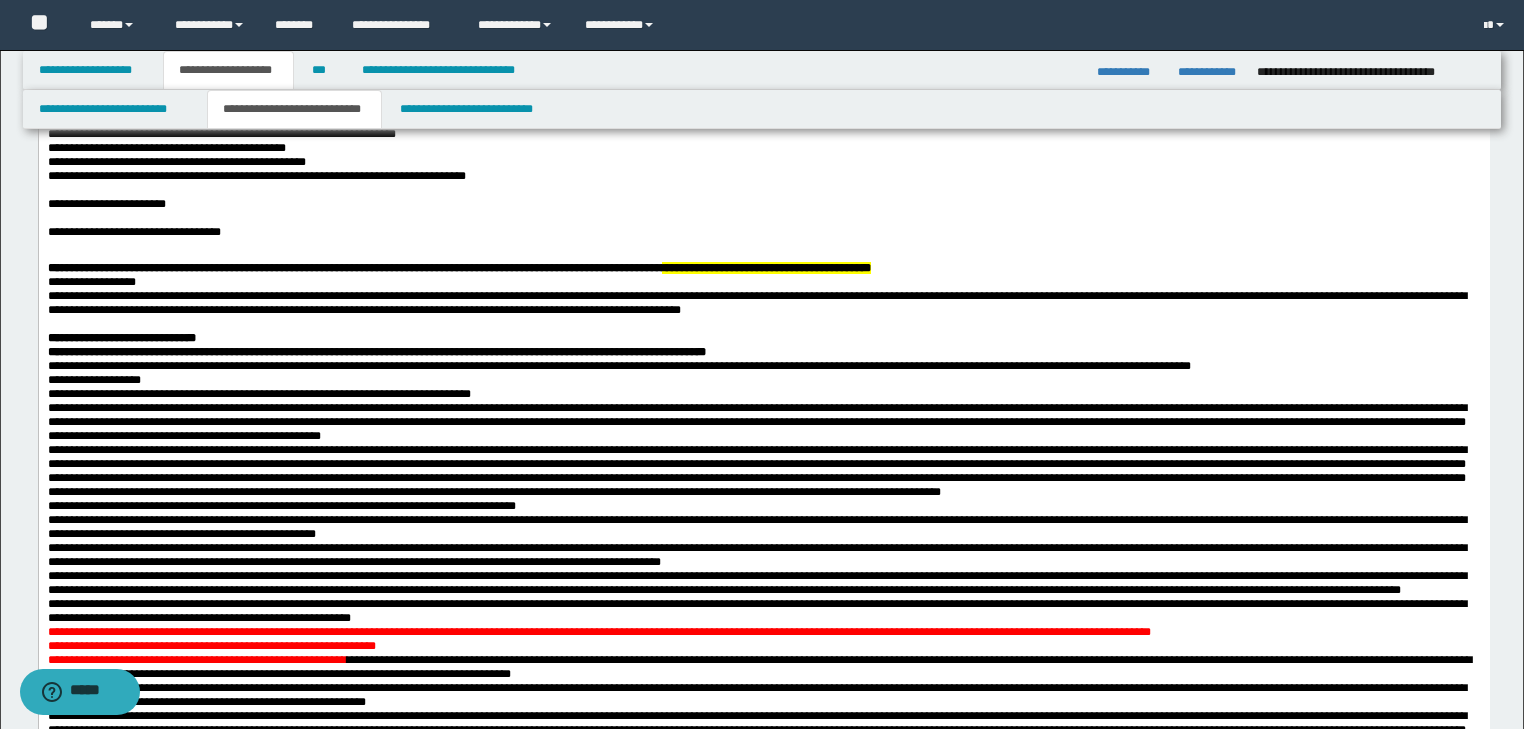 click on "**********" at bounding box center (756, 303) 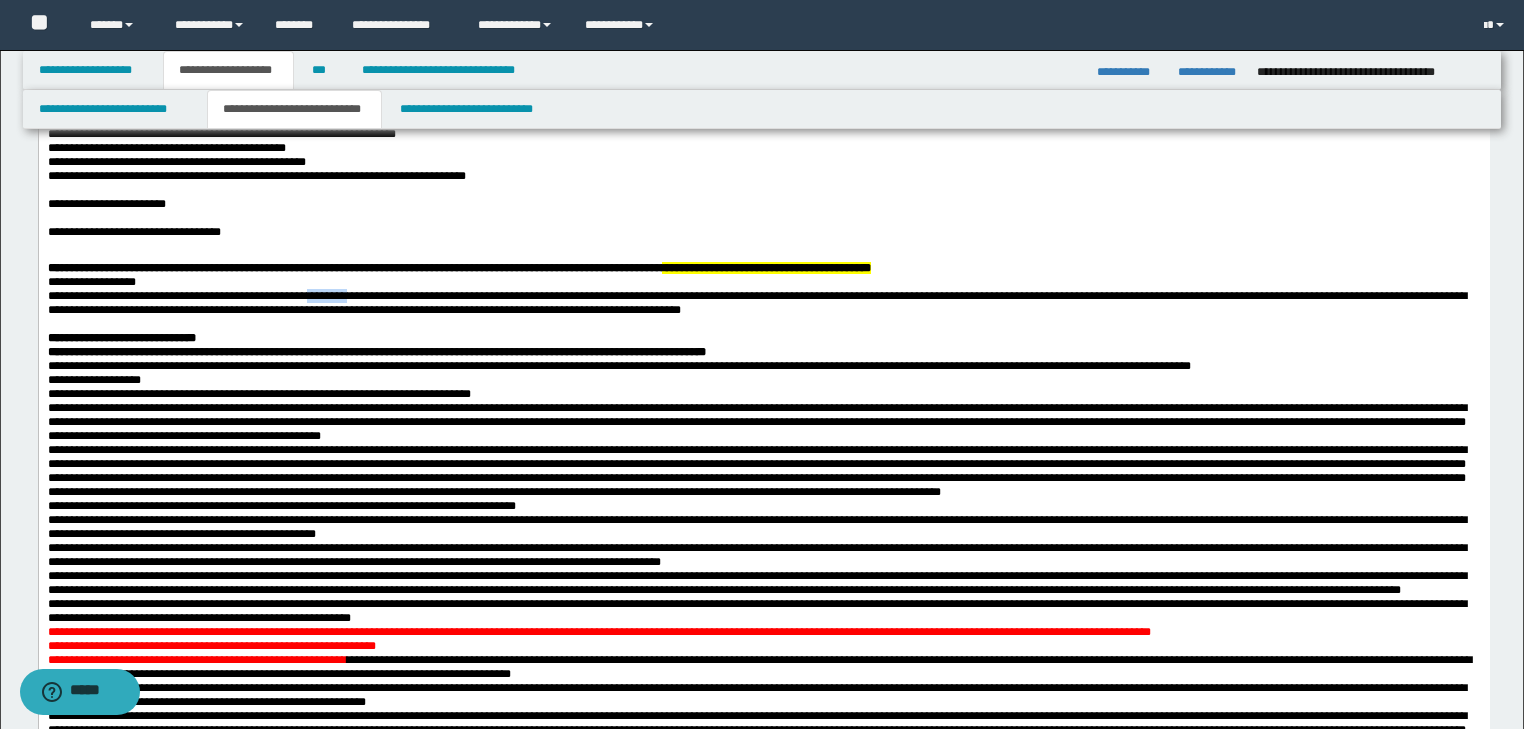 click on "**********" at bounding box center (756, 303) 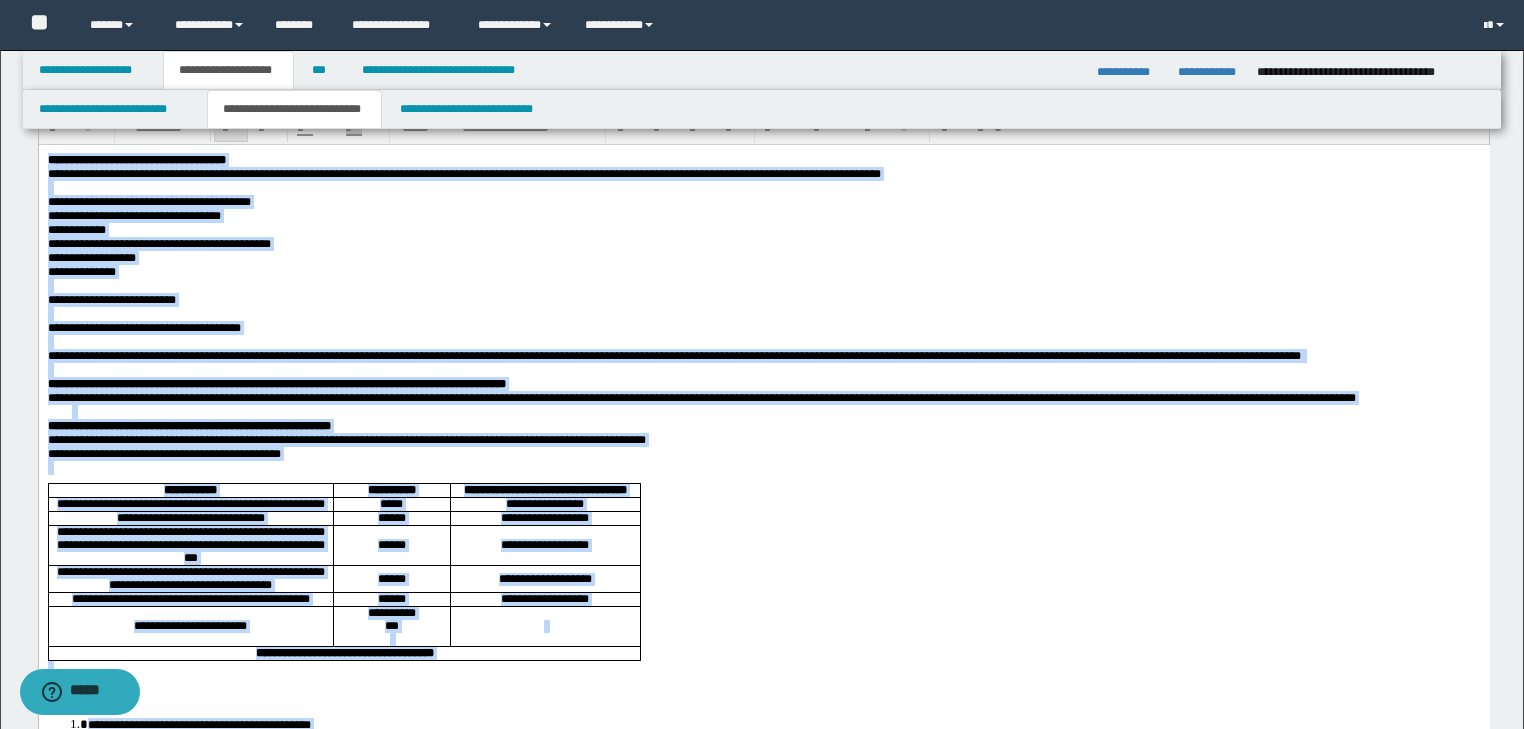 scroll, scrollTop: 0, scrollLeft: 0, axis: both 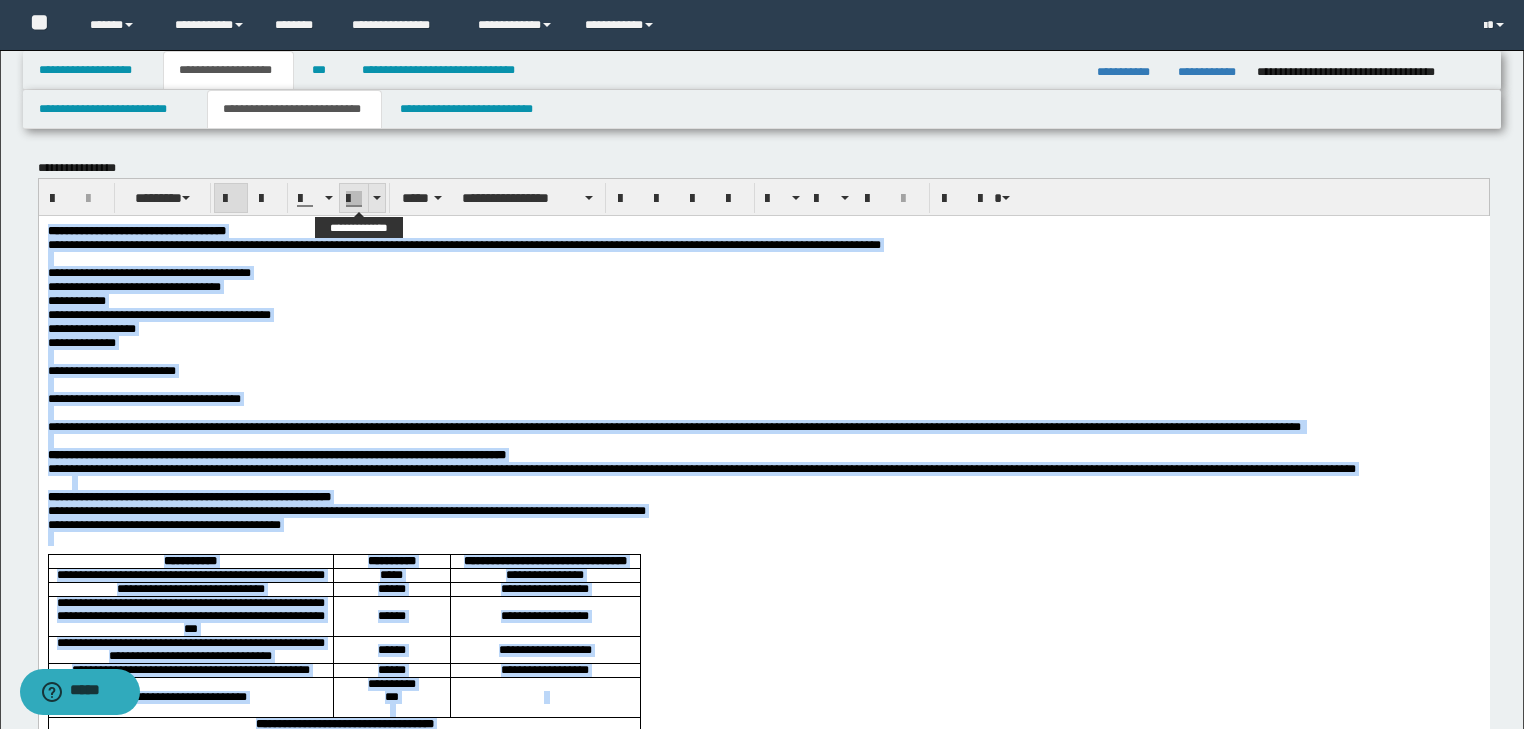 click at bounding box center (377, 198) 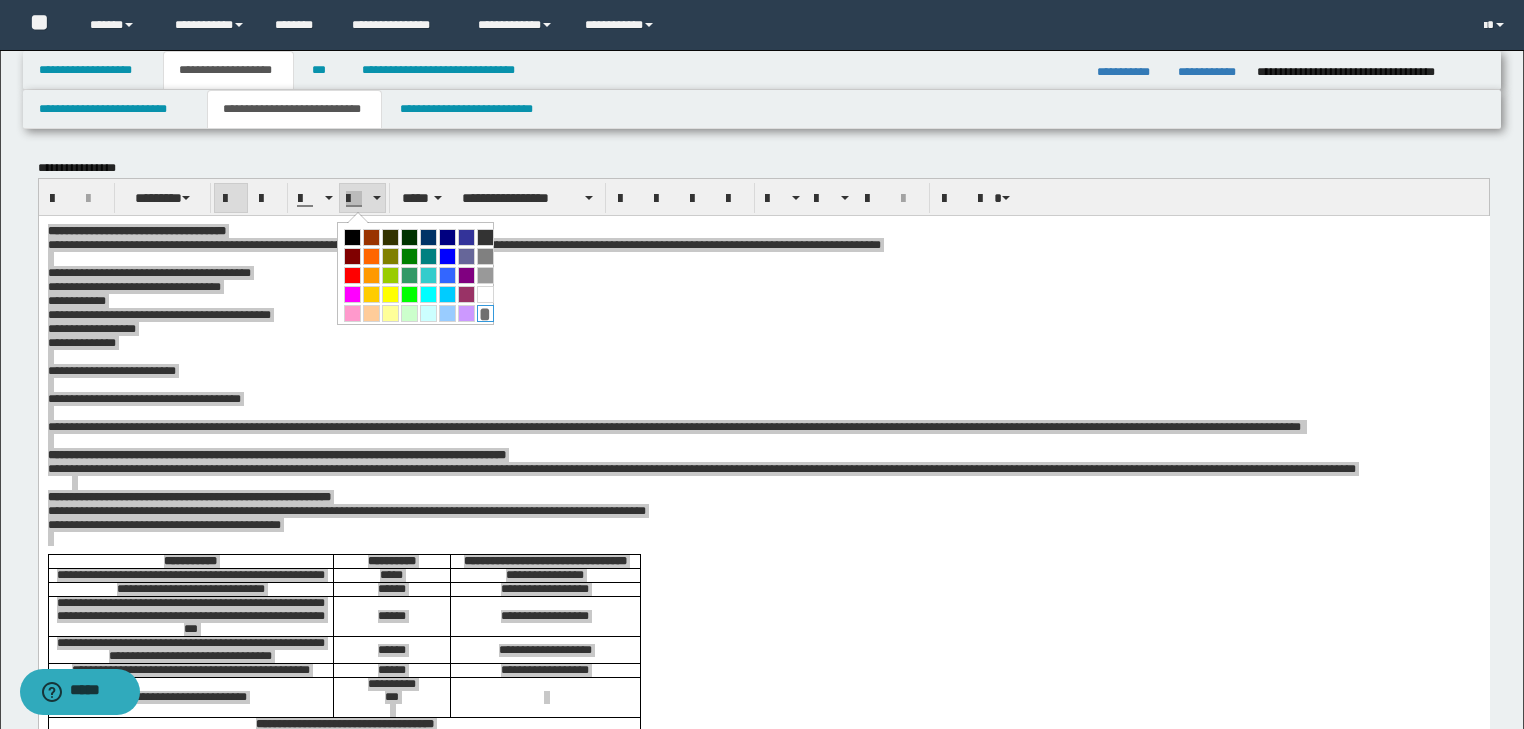 click on "*" at bounding box center (485, 313) 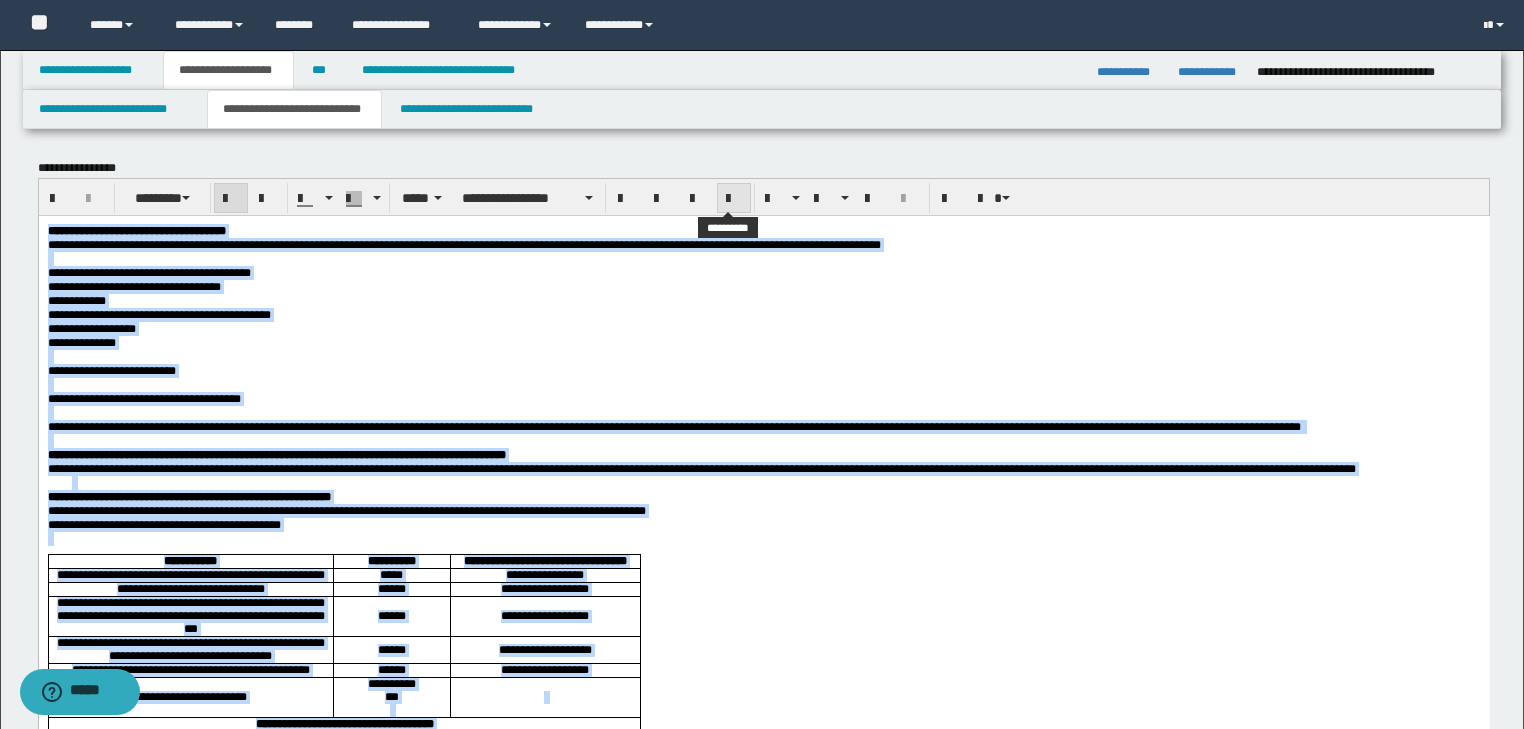 click at bounding box center [734, 199] 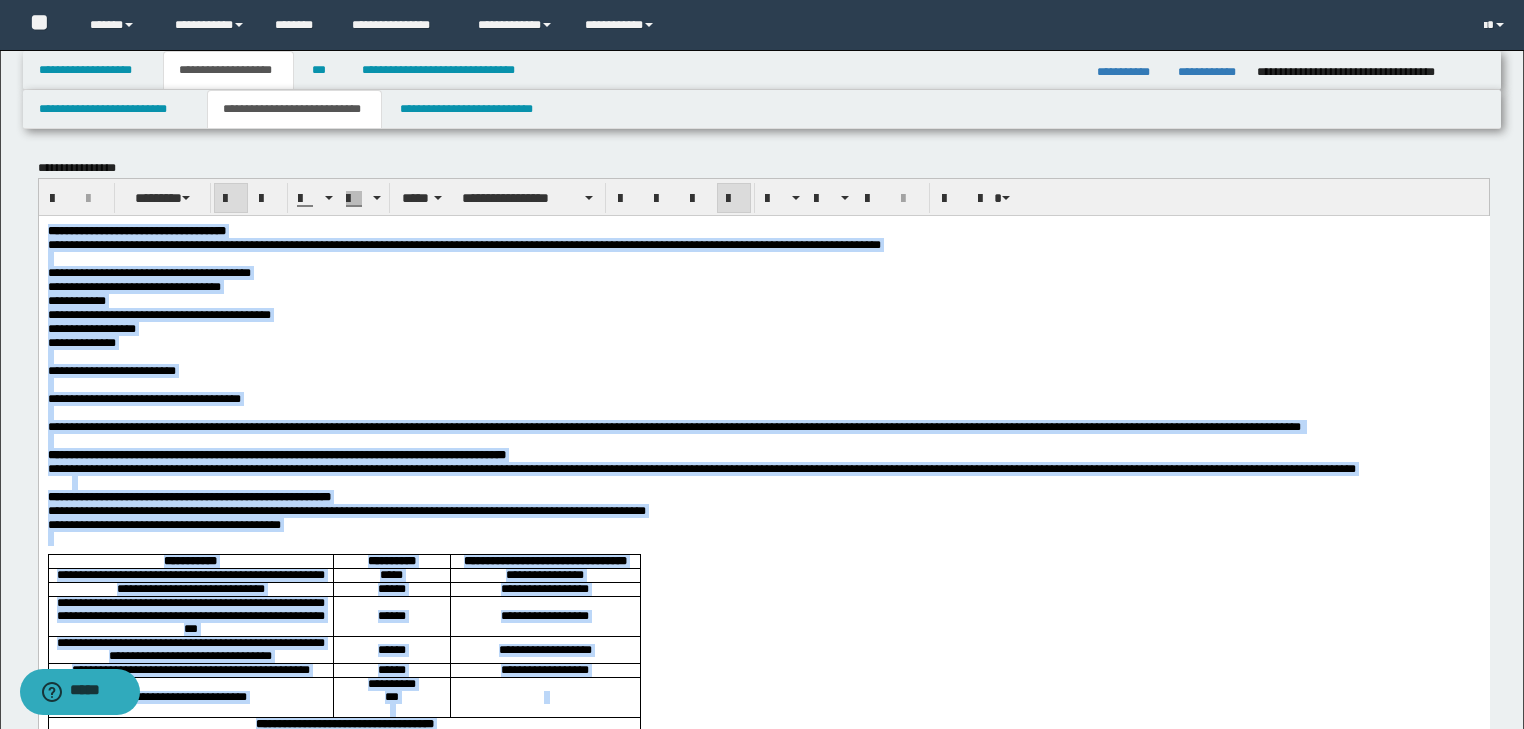 click on "**********" at bounding box center [763, 398] 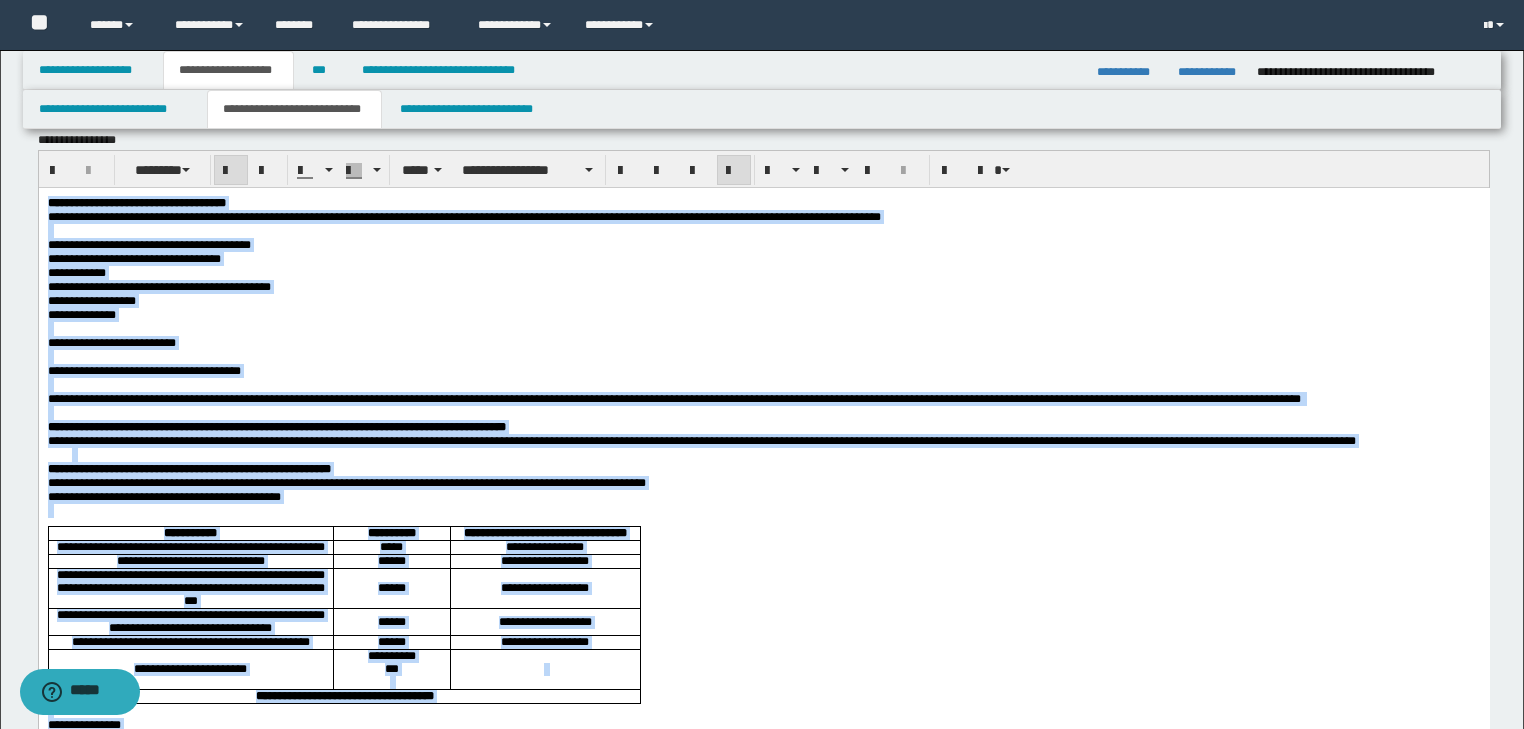 scroll, scrollTop: 0, scrollLeft: 0, axis: both 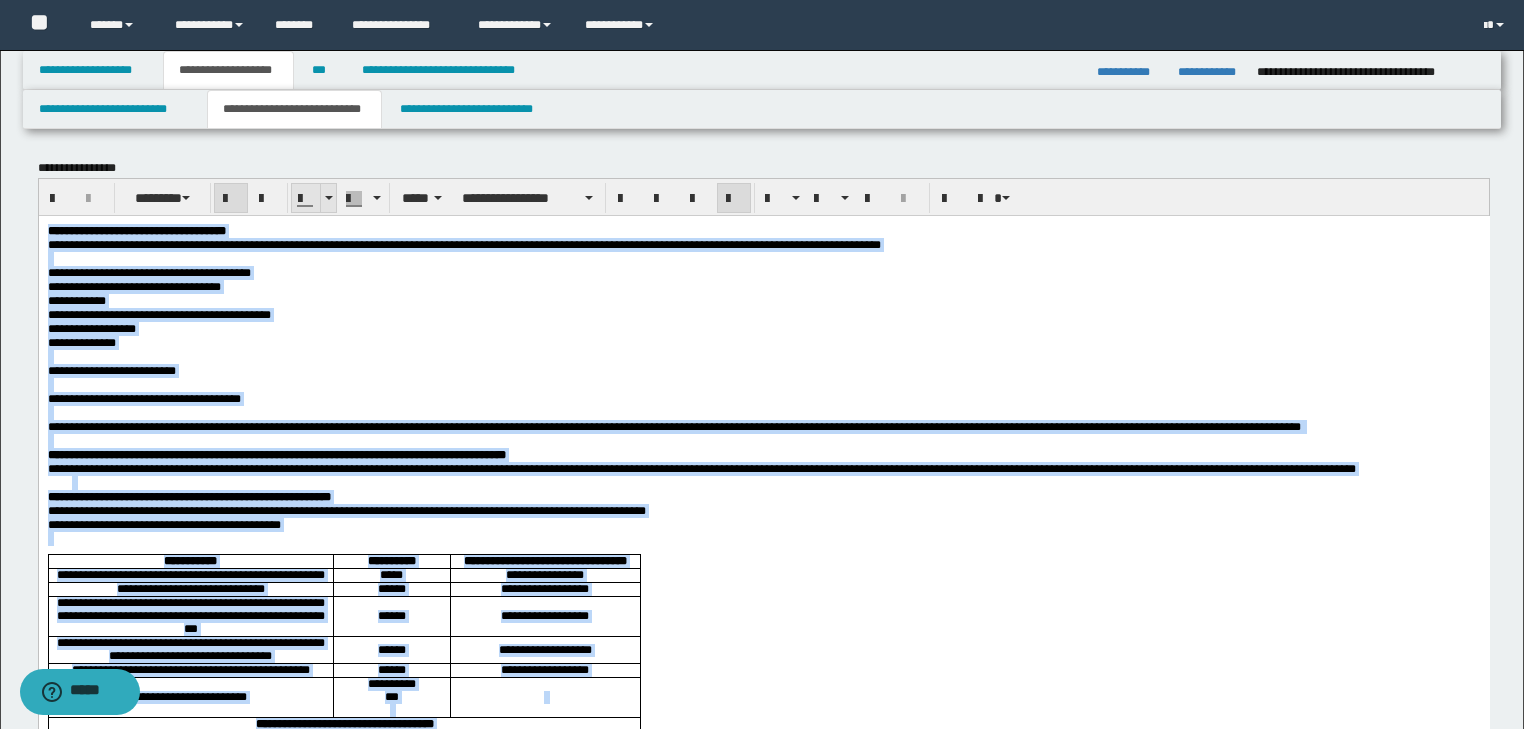 click at bounding box center (329, 198) 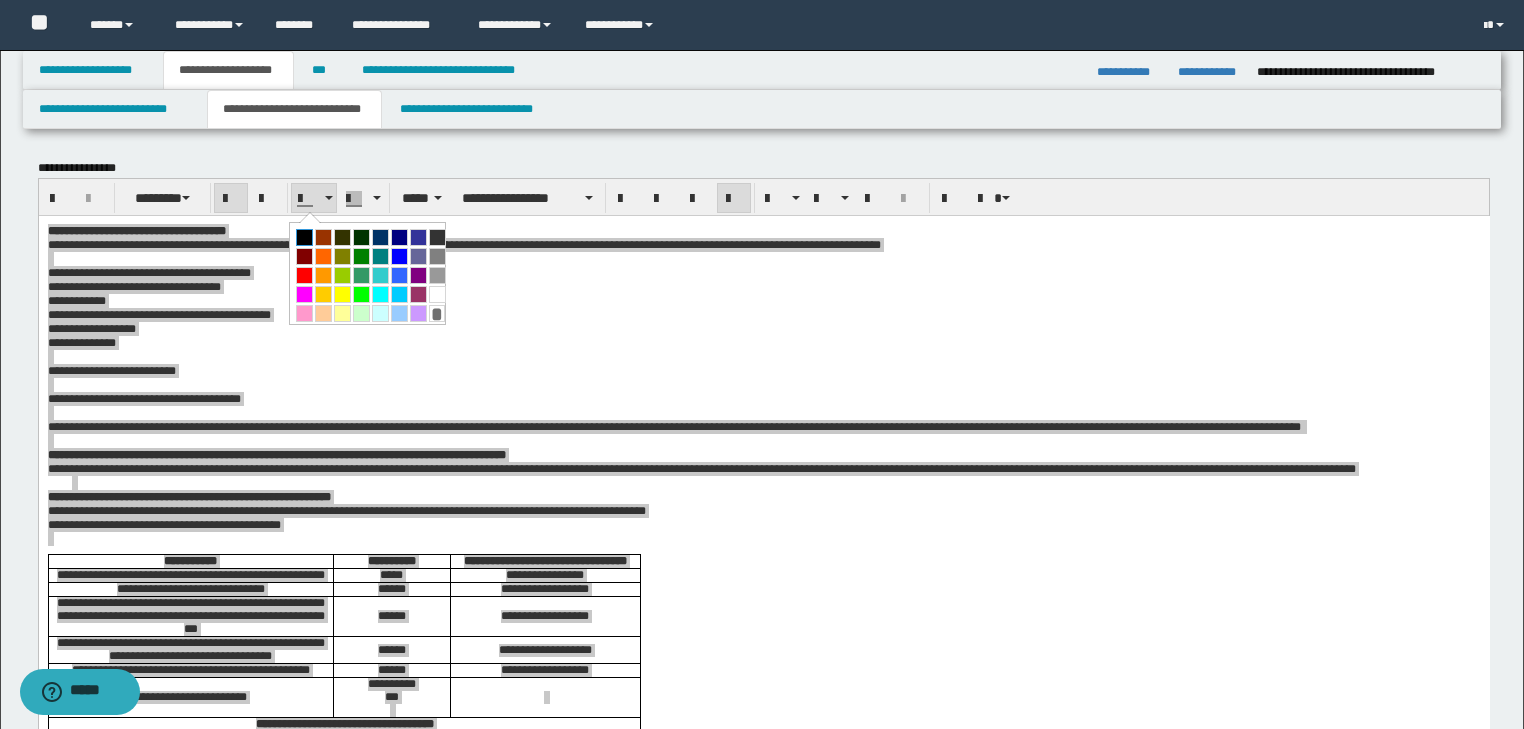 drag, startPoint x: 266, startPoint y: 13, endPoint x: 304, endPoint y: 228, distance: 218.33232 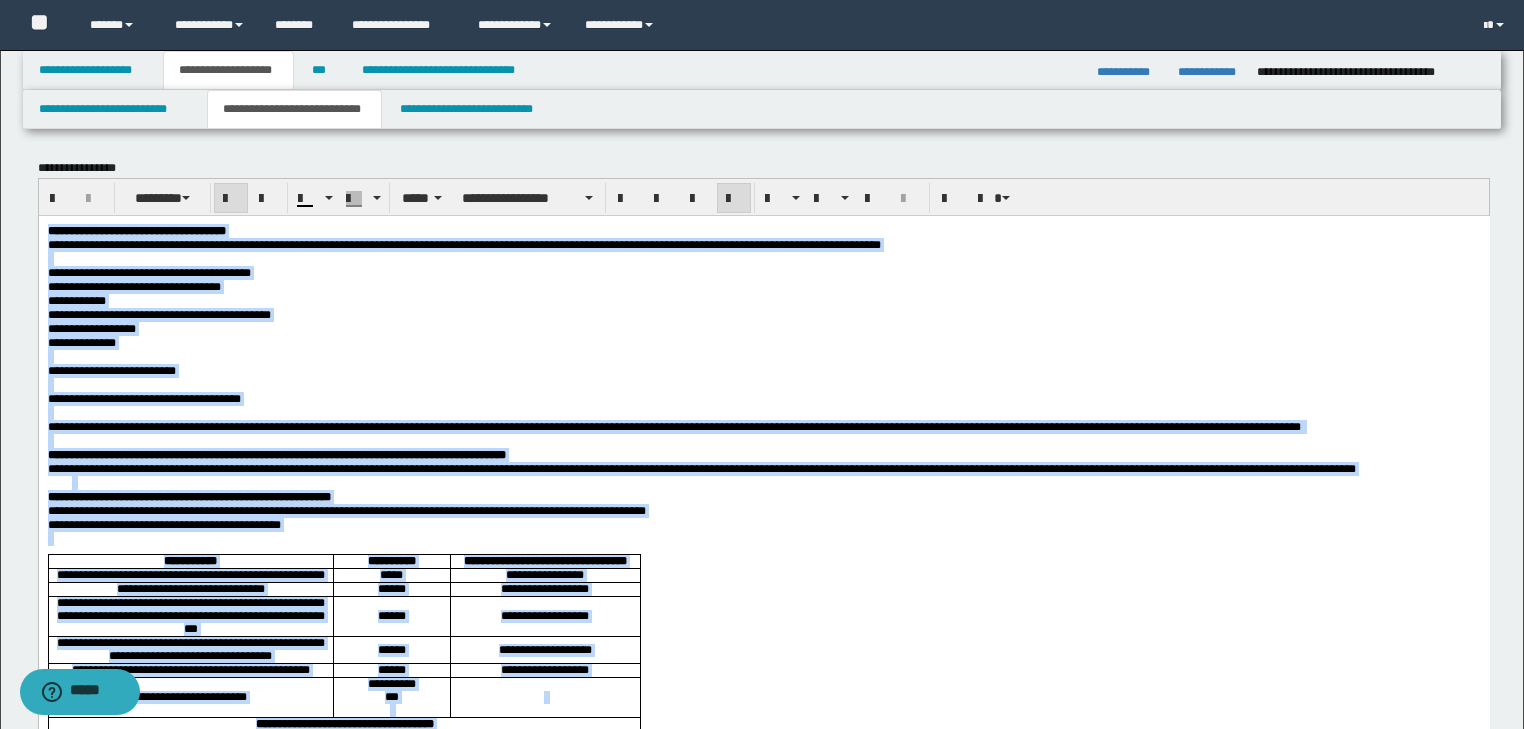 click on "**********" at bounding box center (763, 370) 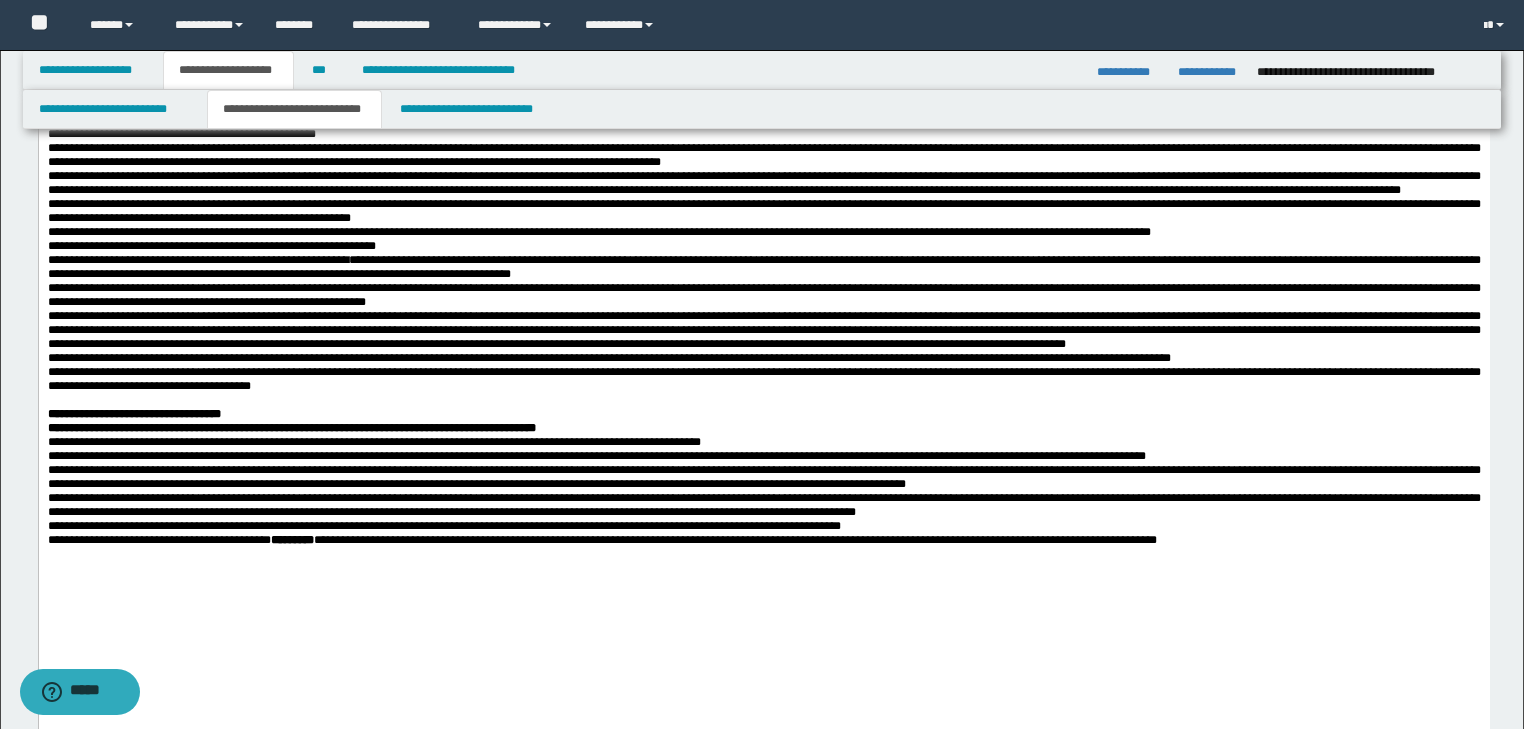 scroll, scrollTop: 1120, scrollLeft: 0, axis: vertical 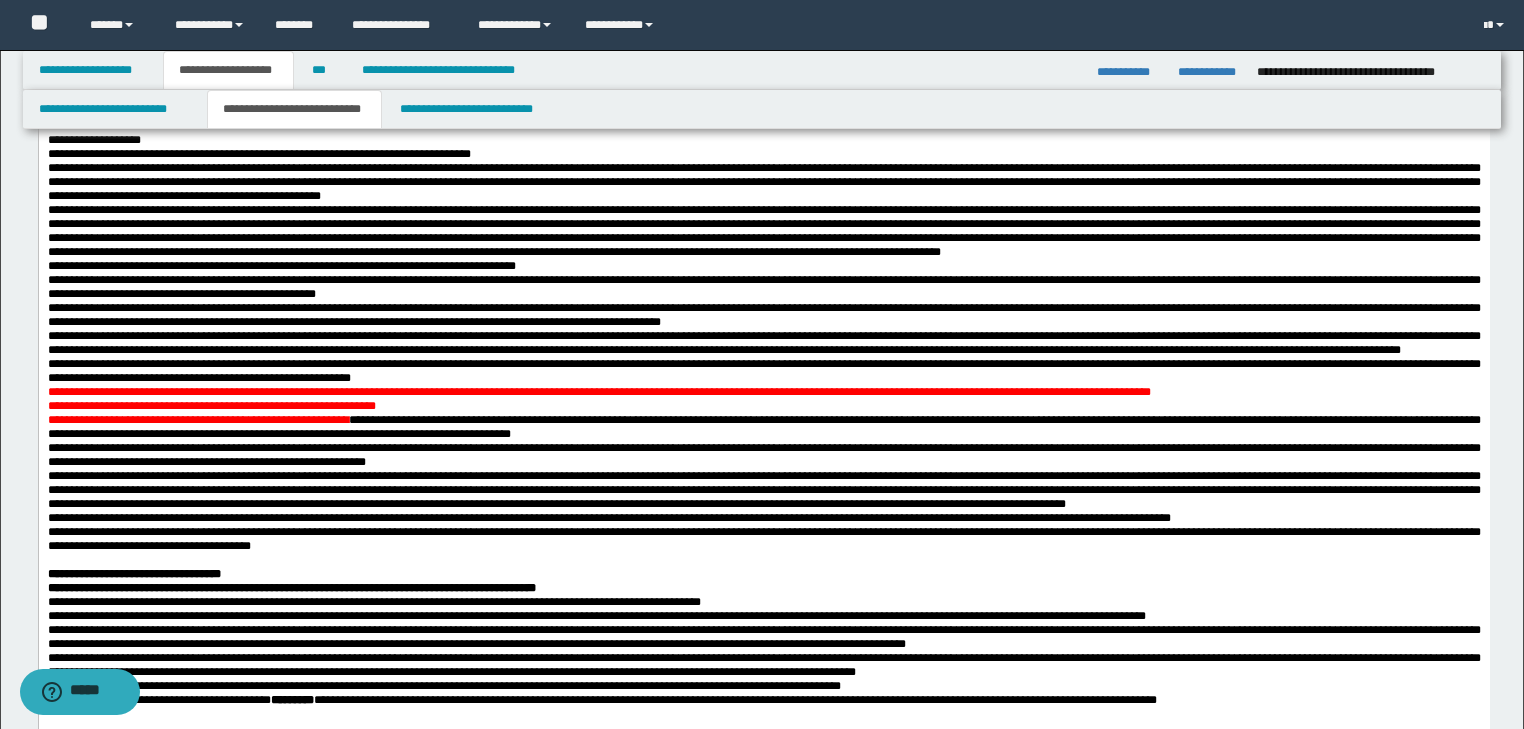 click on "**********" at bounding box center [763, 315] 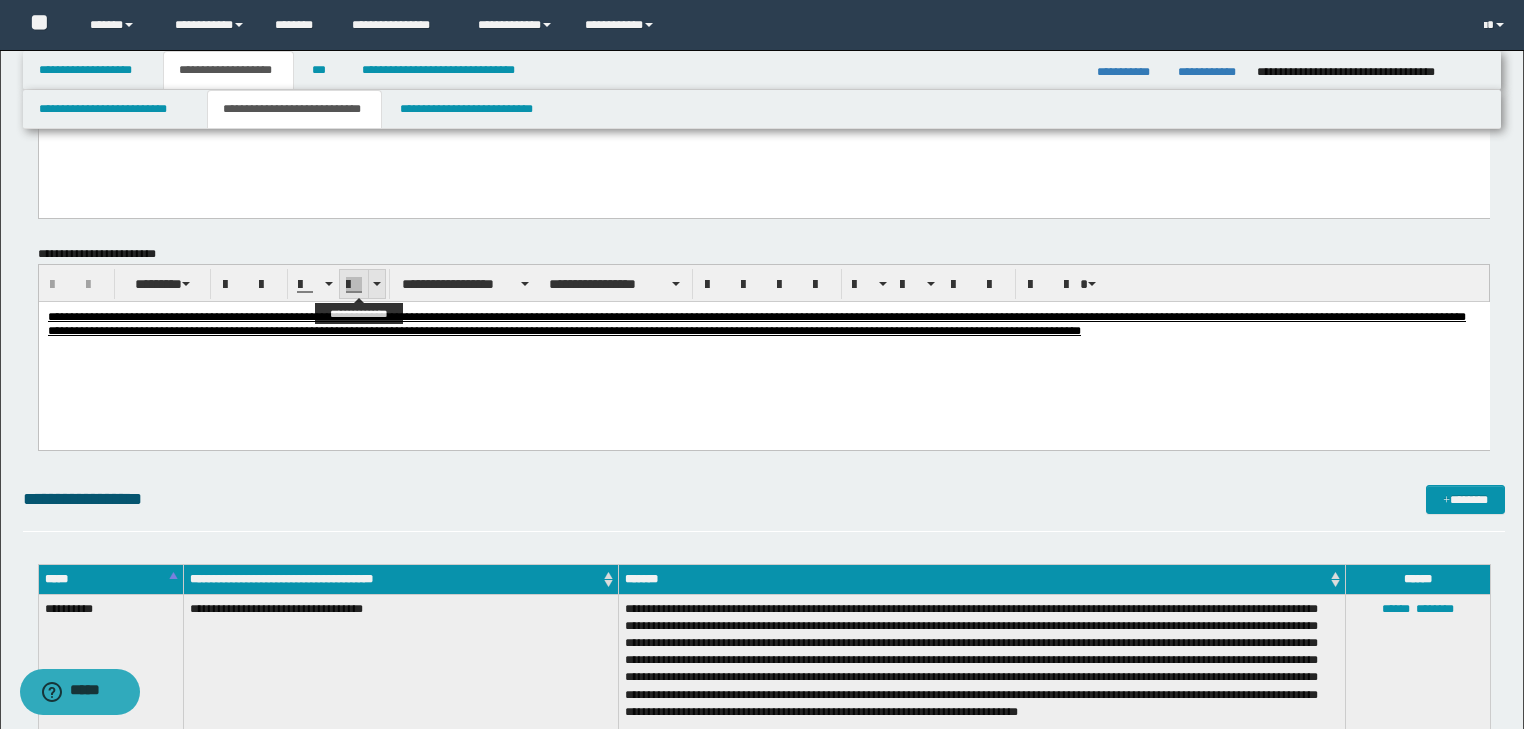scroll, scrollTop: 1760, scrollLeft: 0, axis: vertical 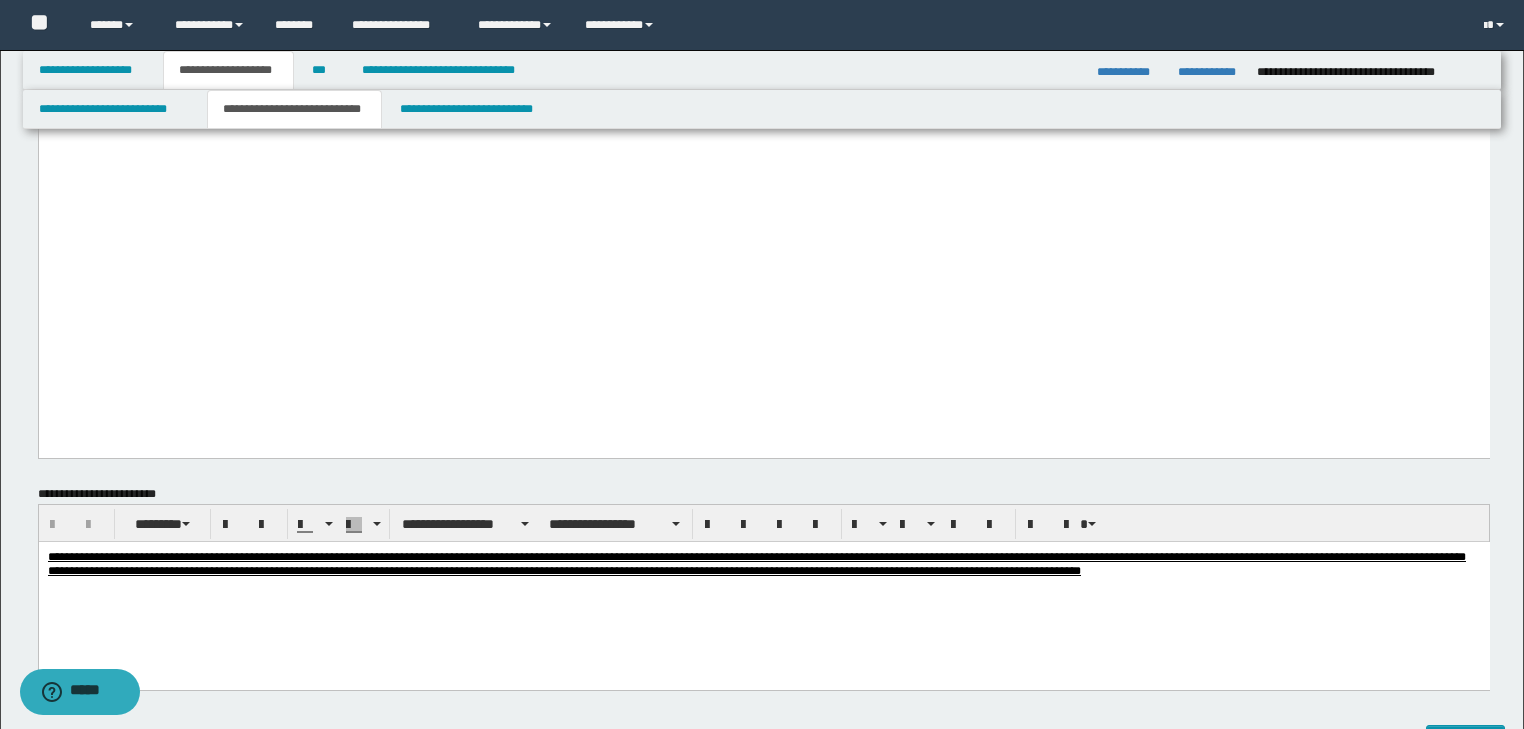 drag, startPoint x: 1275, startPoint y: 318, endPoint x: 244, endPoint y: 244, distance: 1033.6522 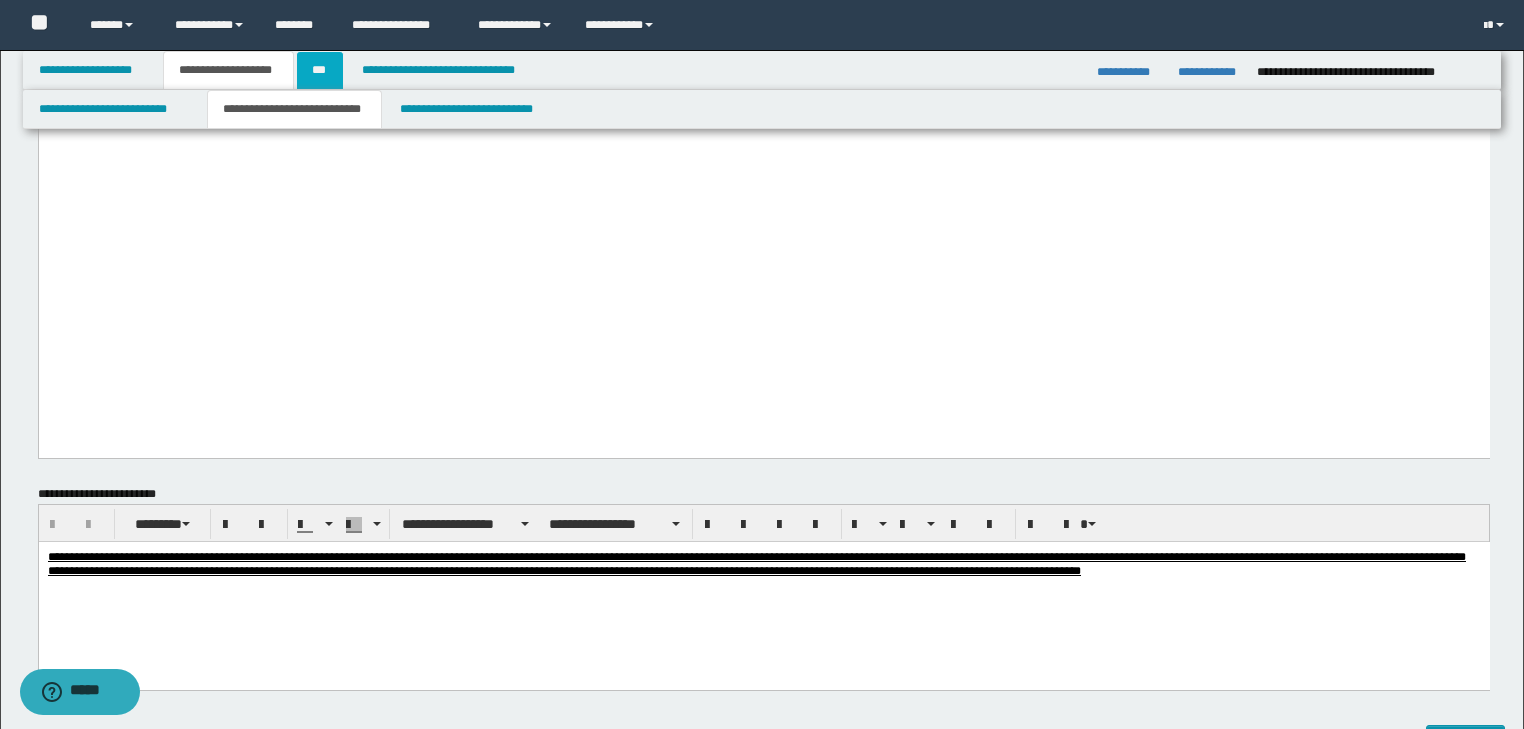 click on "***" at bounding box center [320, 70] 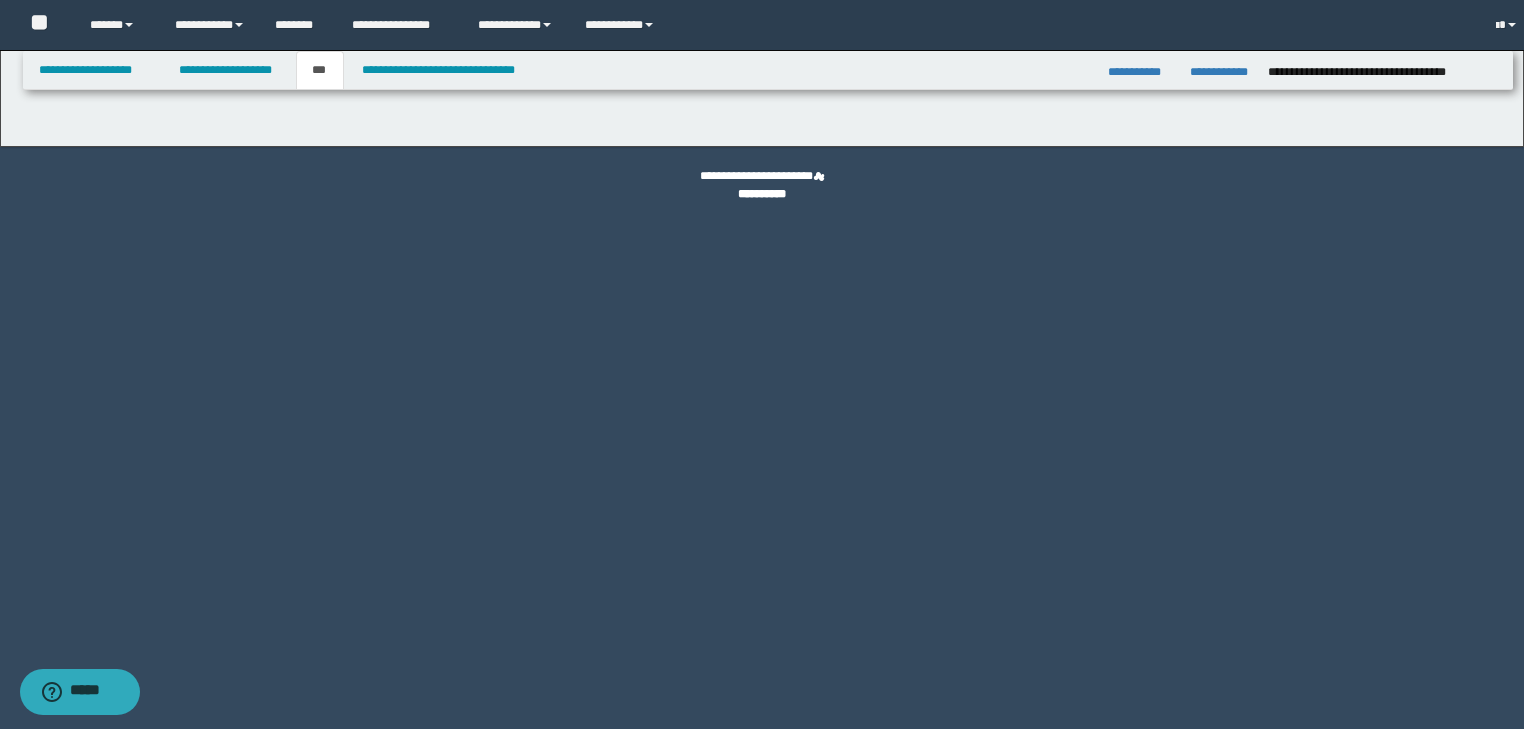 scroll, scrollTop: 0, scrollLeft: 0, axis: both 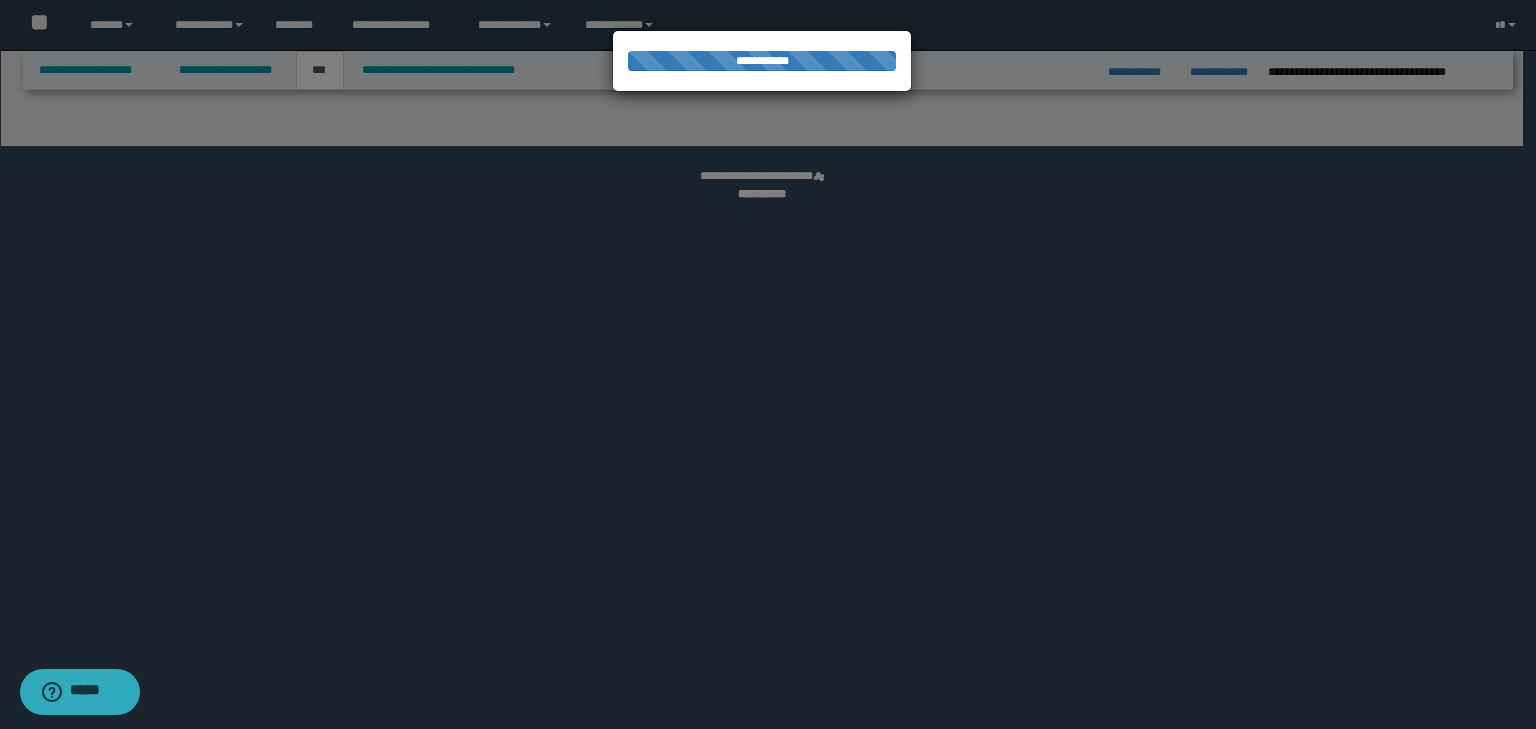 select on "**" 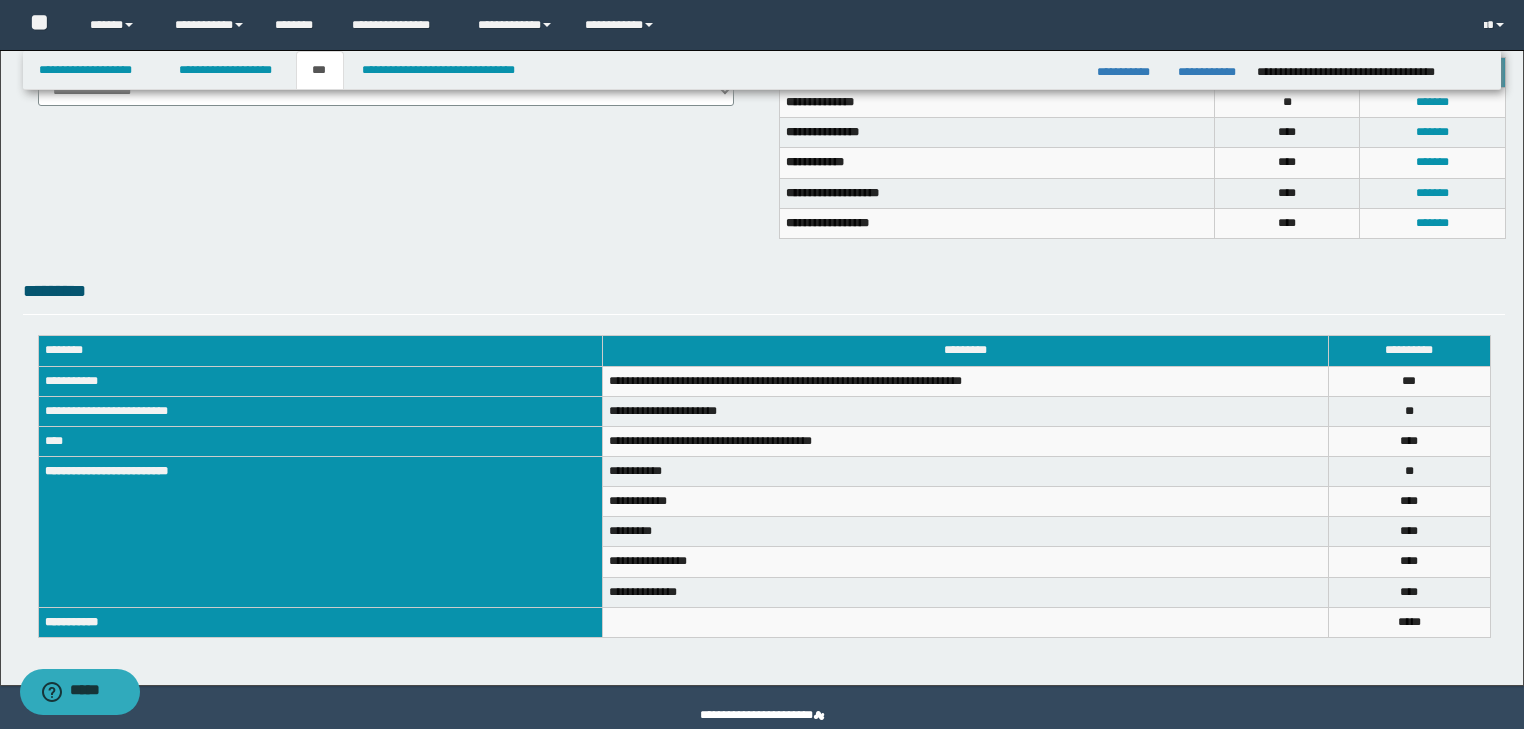 scroll, scrollTop: 554, scrollLeft: 0, axis: vertical 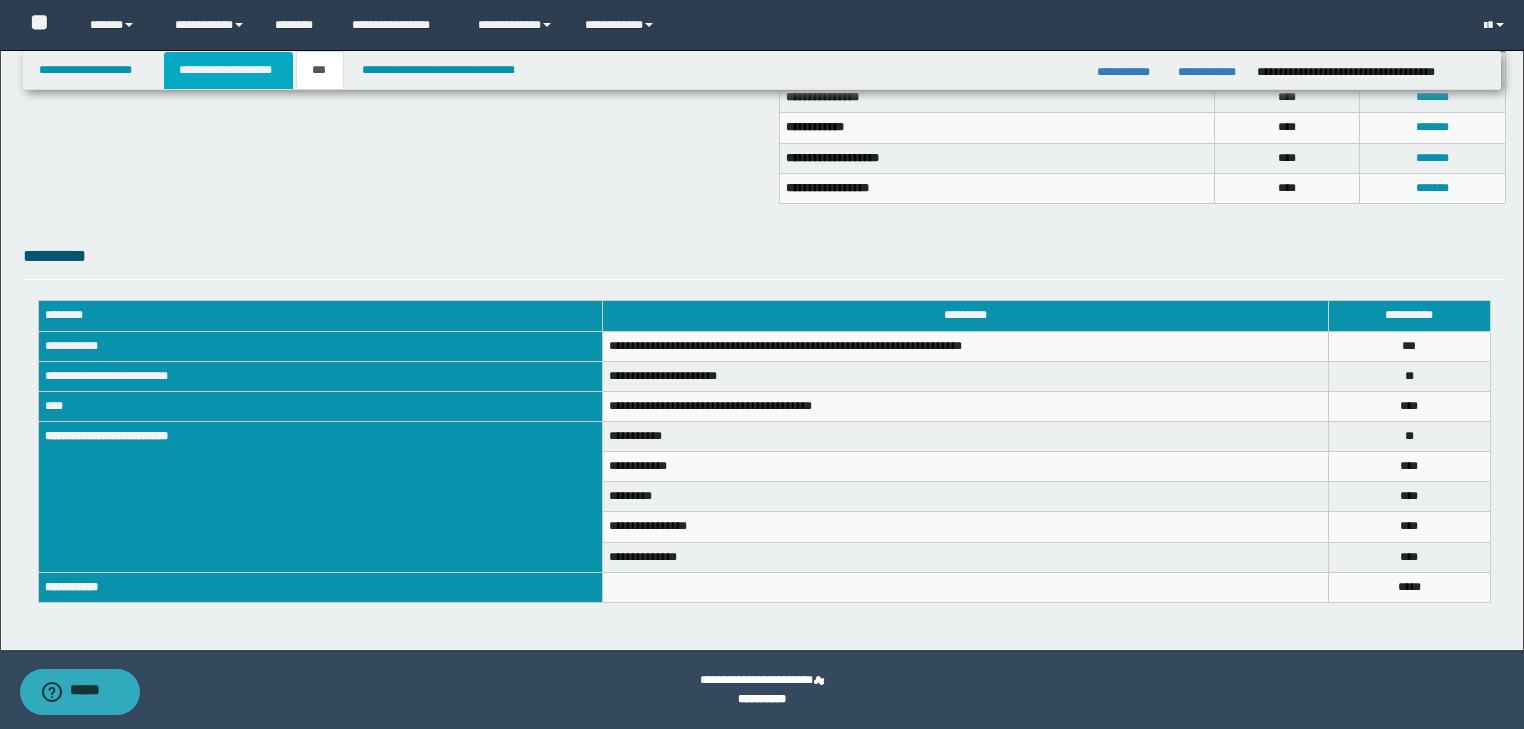 click on "**********" at bounding box center (228, 70) 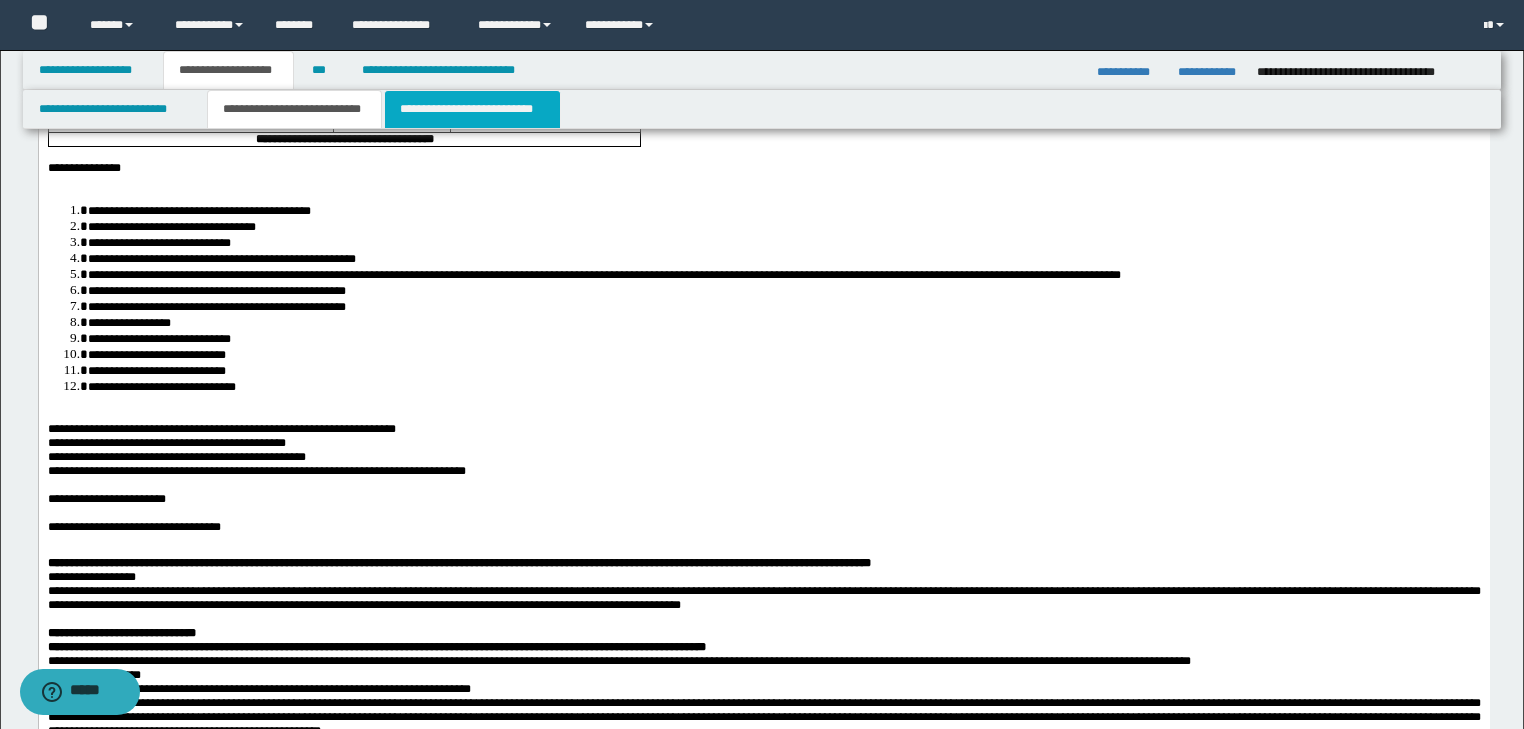 click on "**********" at bounding box center (472, 109) 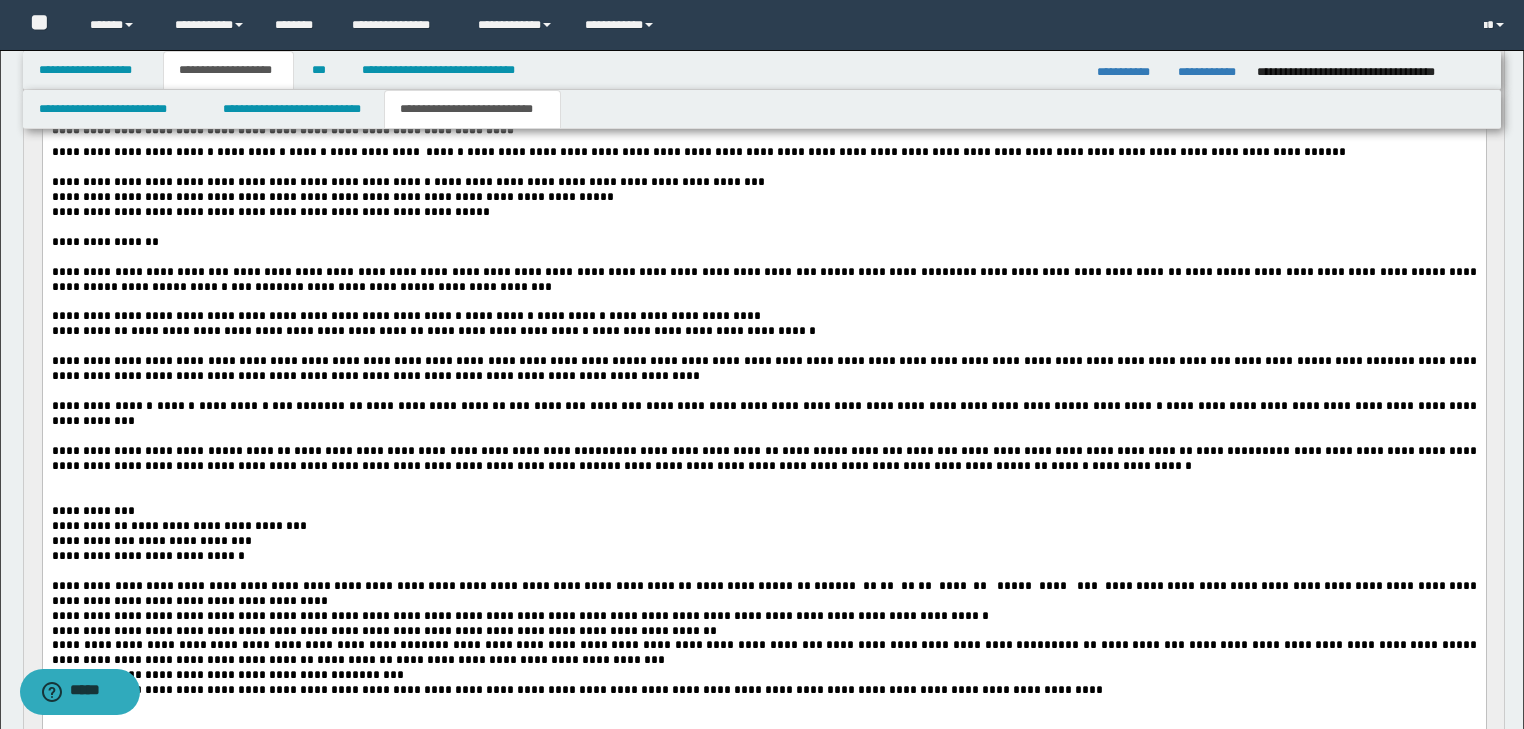 scroll, scrollTop: 160, scrollLeft: 0, axis: vertical 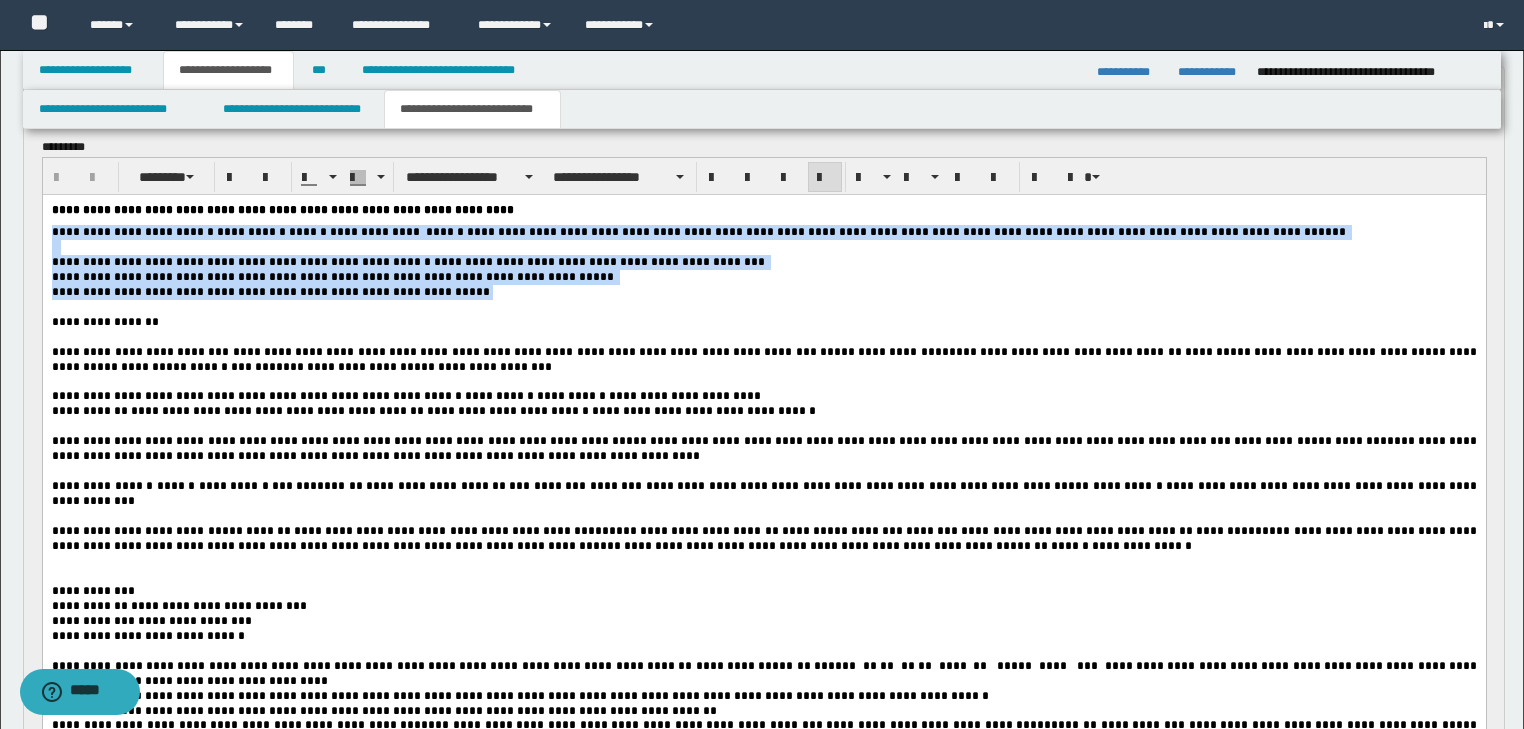drag, startPoint x: 52, startPoint y: 234, endPoint x: 466, endPoint y: 300, distance: 419.22787 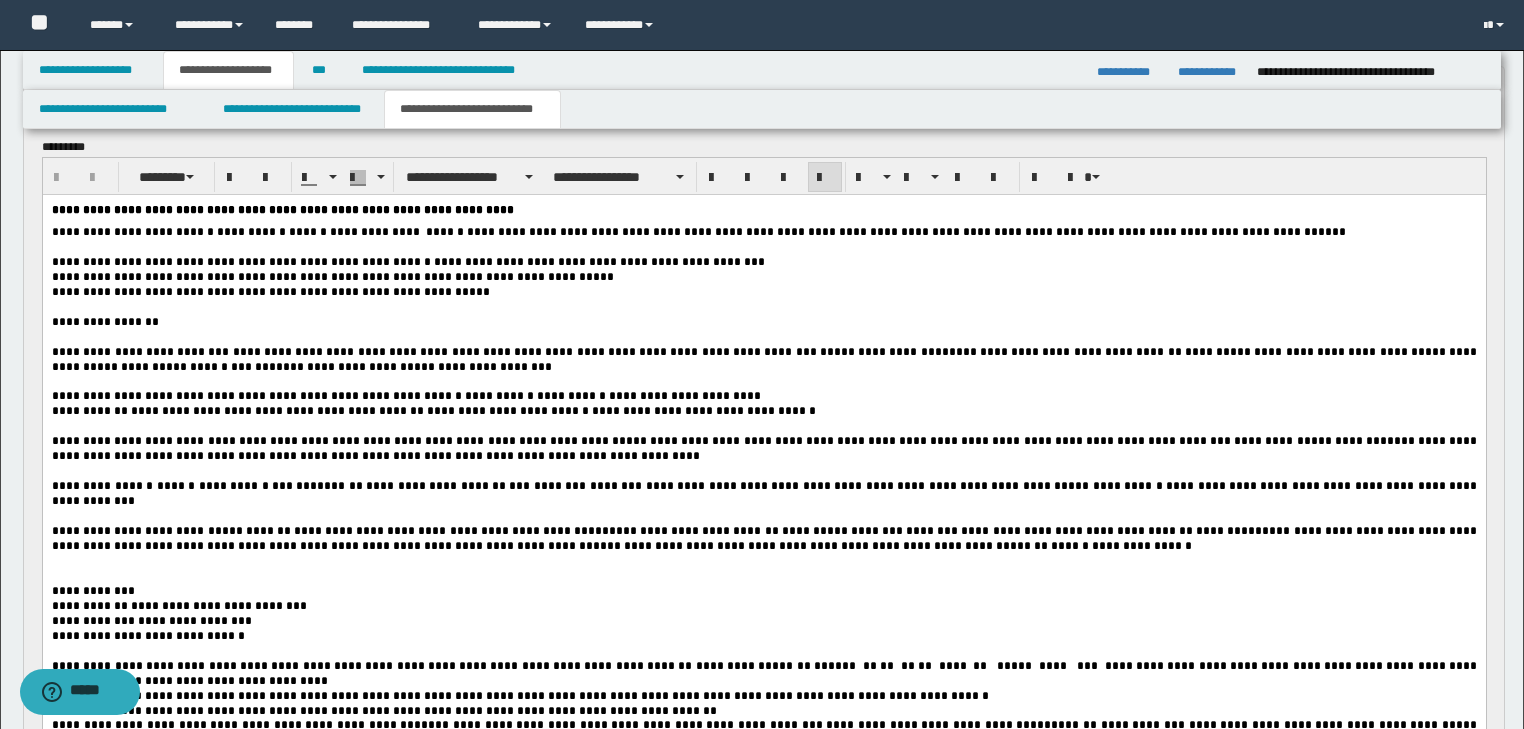 click at bounding box center (763, 336) 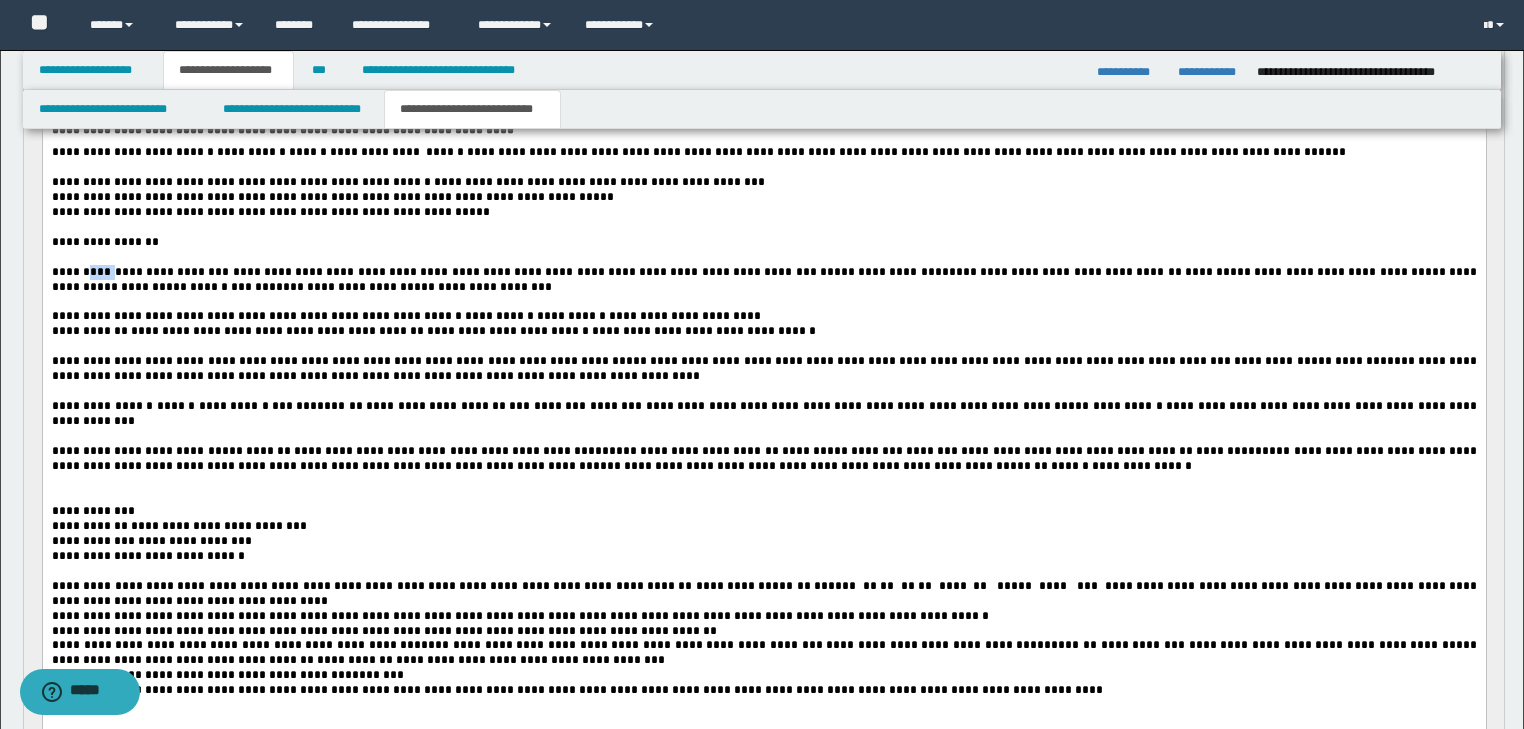 drag, startPoint x: 88, startPoint y: 277, endPoint x: 484, endPoint y: 302, distance: 396.78836 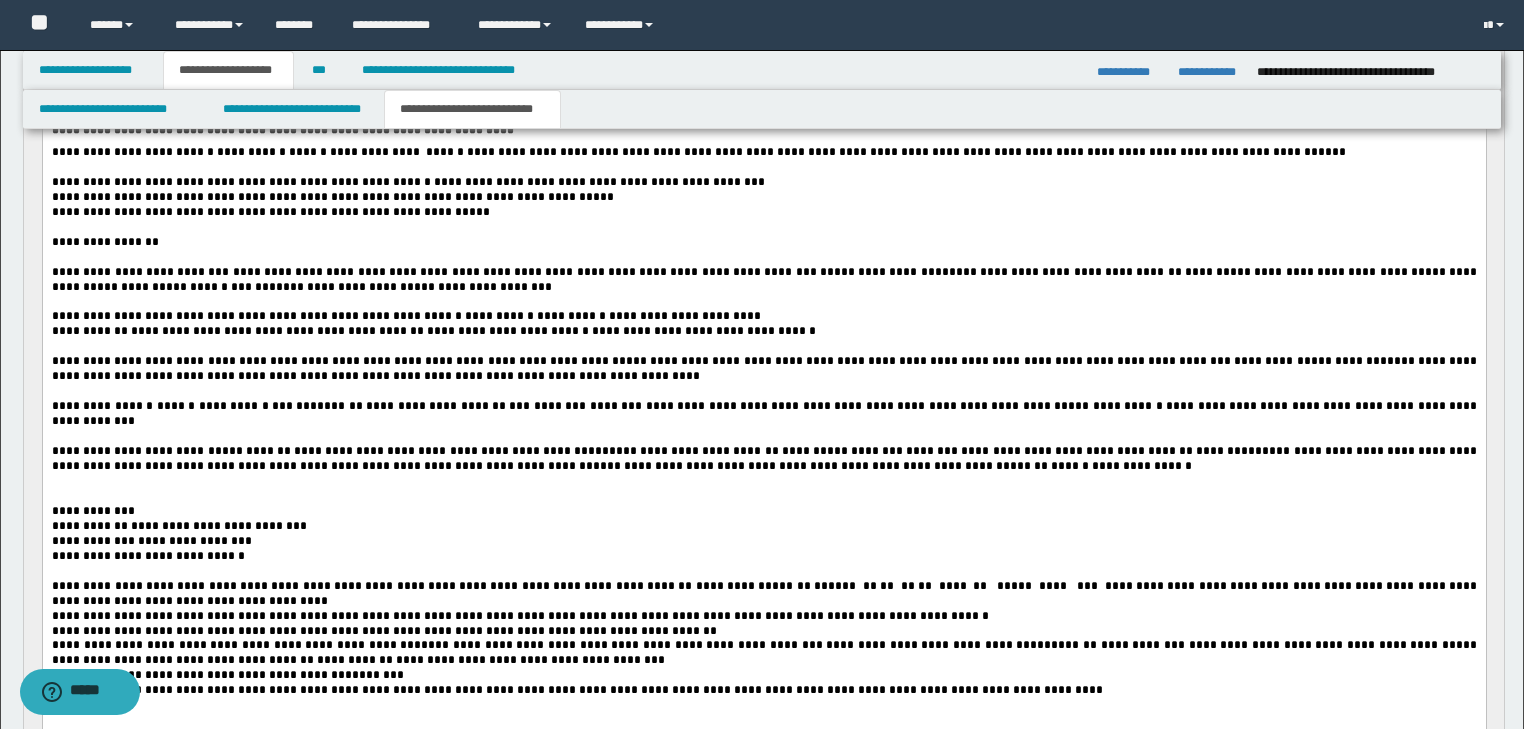 click on "**********" at bounding box center (763, 279) 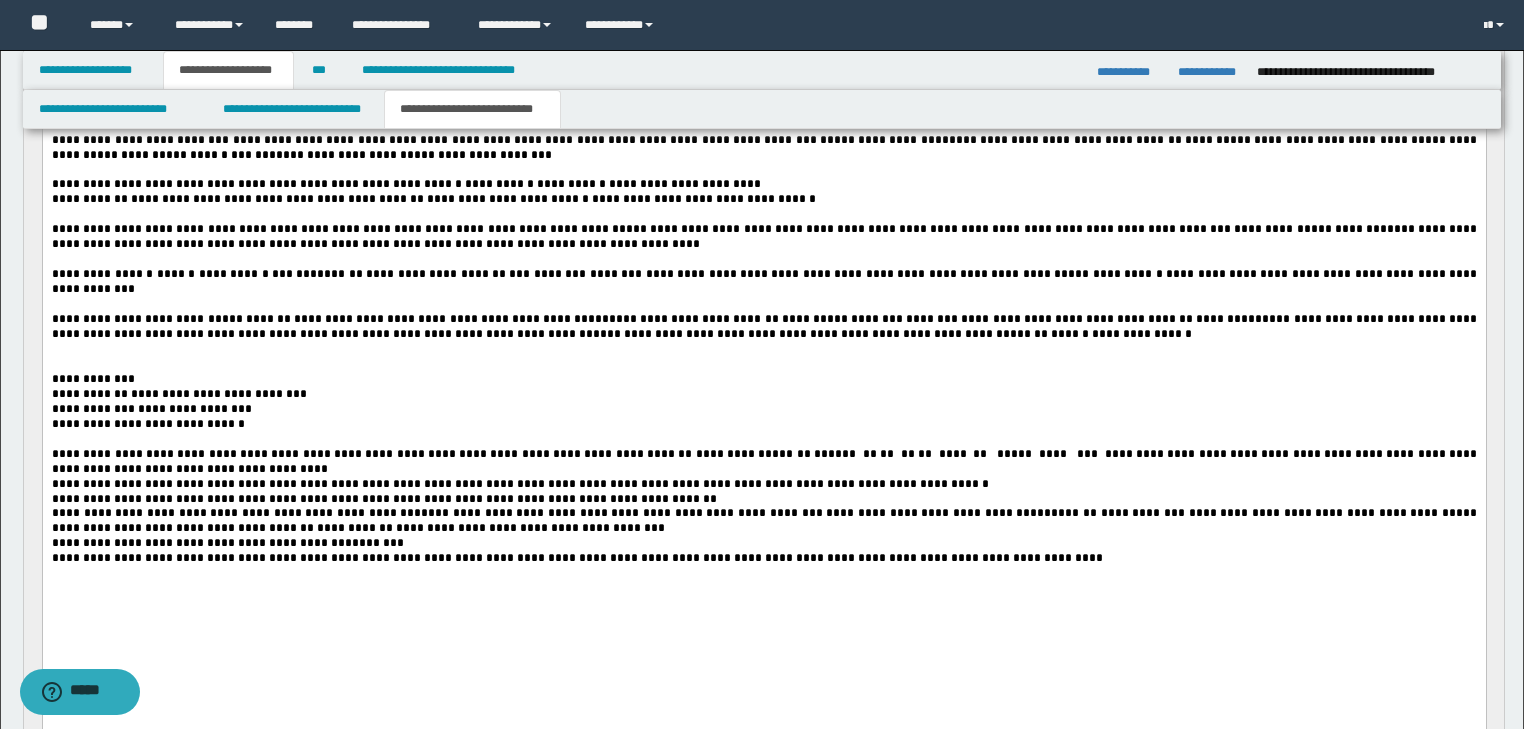 scroll, scrollTop: 400, scrollLeft: 0, axis: vertical 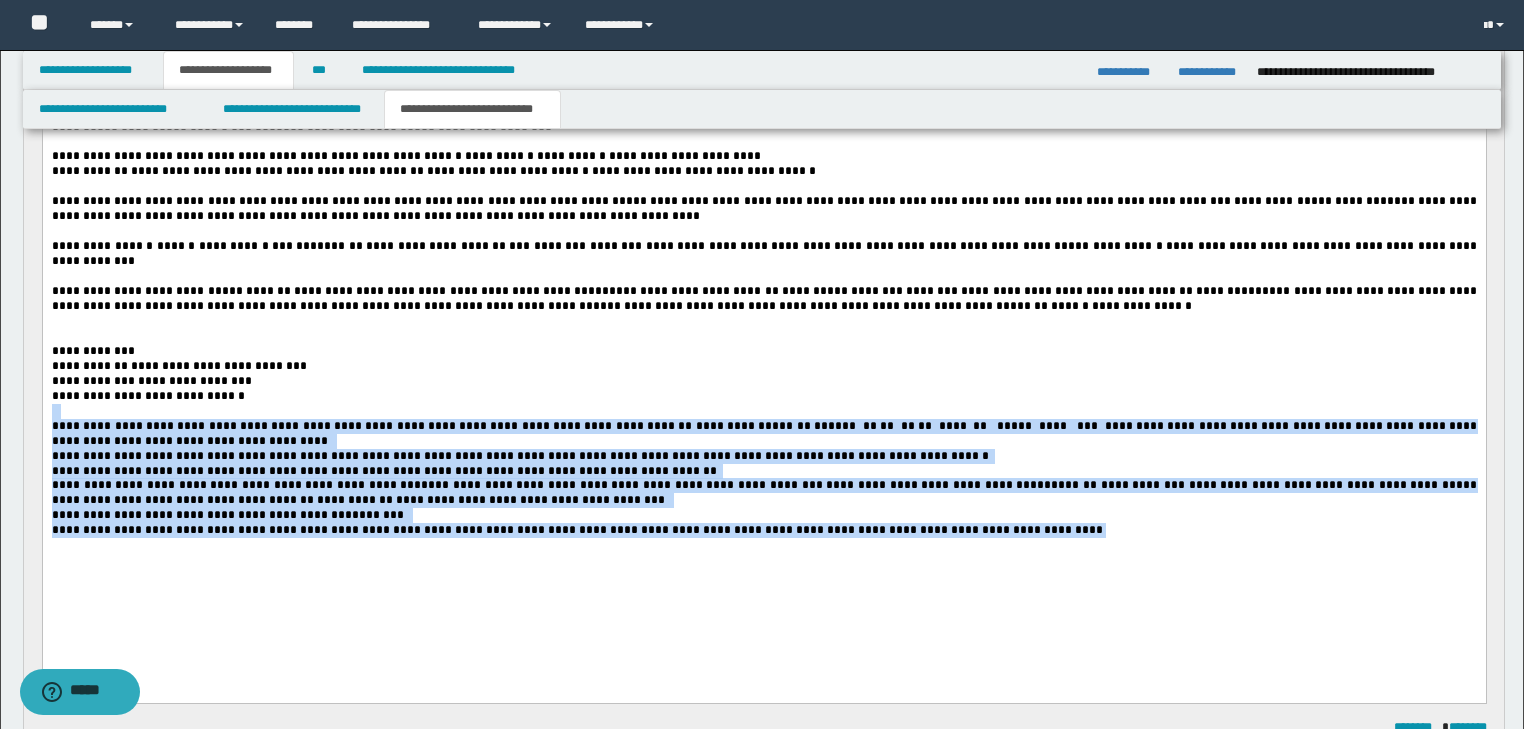 drag, startPoint x: 857, startPoint y: 552, endPoint x: 32, endPoint y: 426, distance: 834.56635 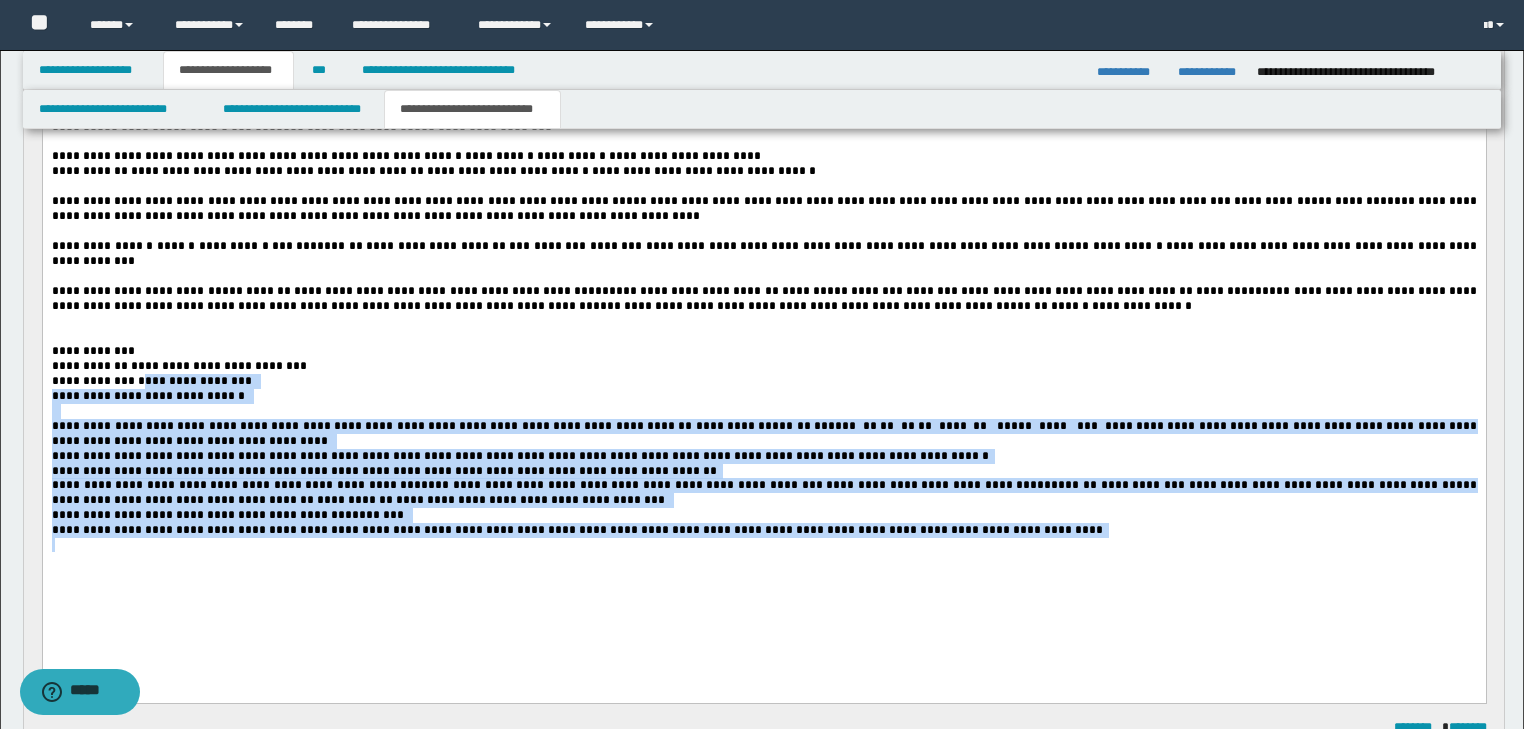 drag, startPoint x: 796, startPoint y: 522, endPoint x: 143, endPoint y: 386, distance: 667.012 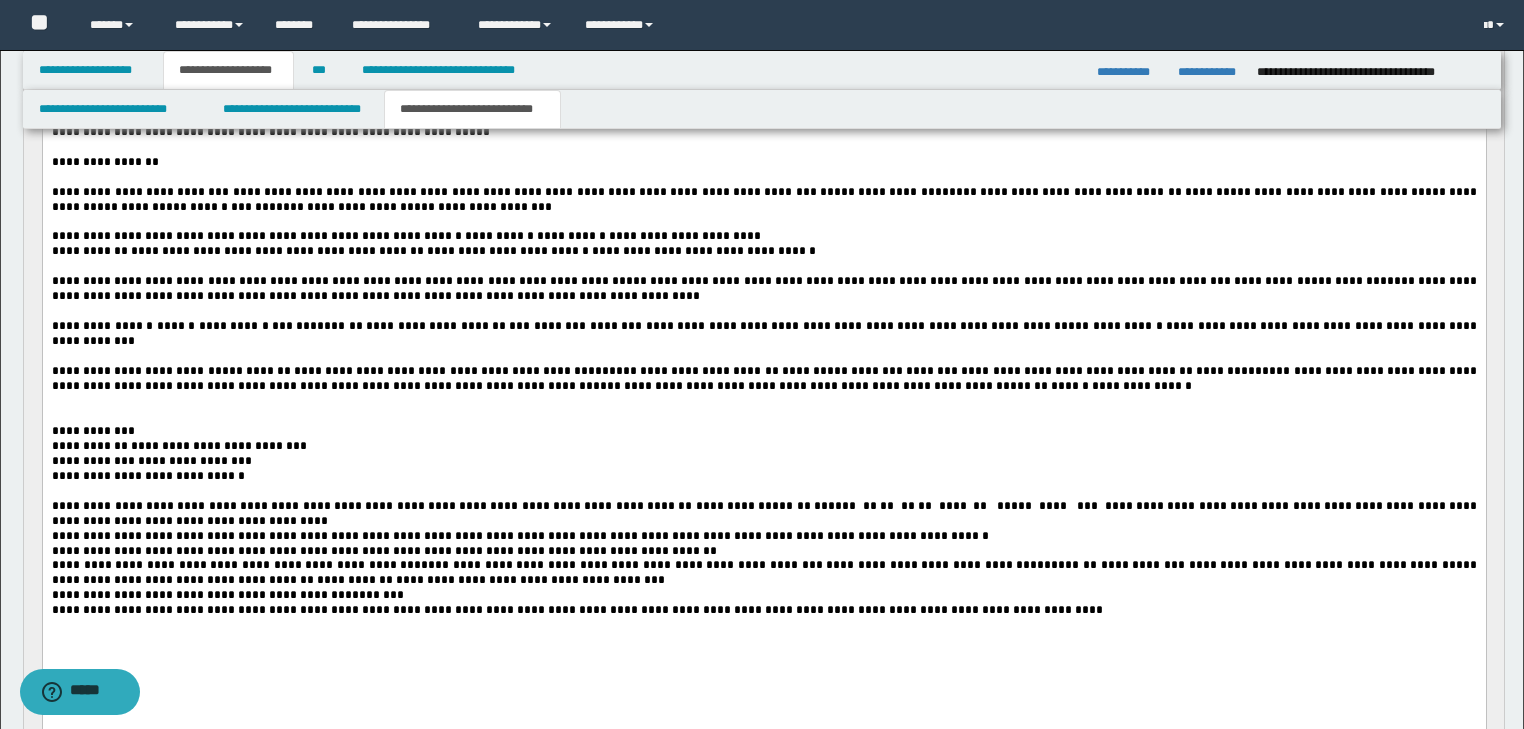 click at bounding box center (763, 415) 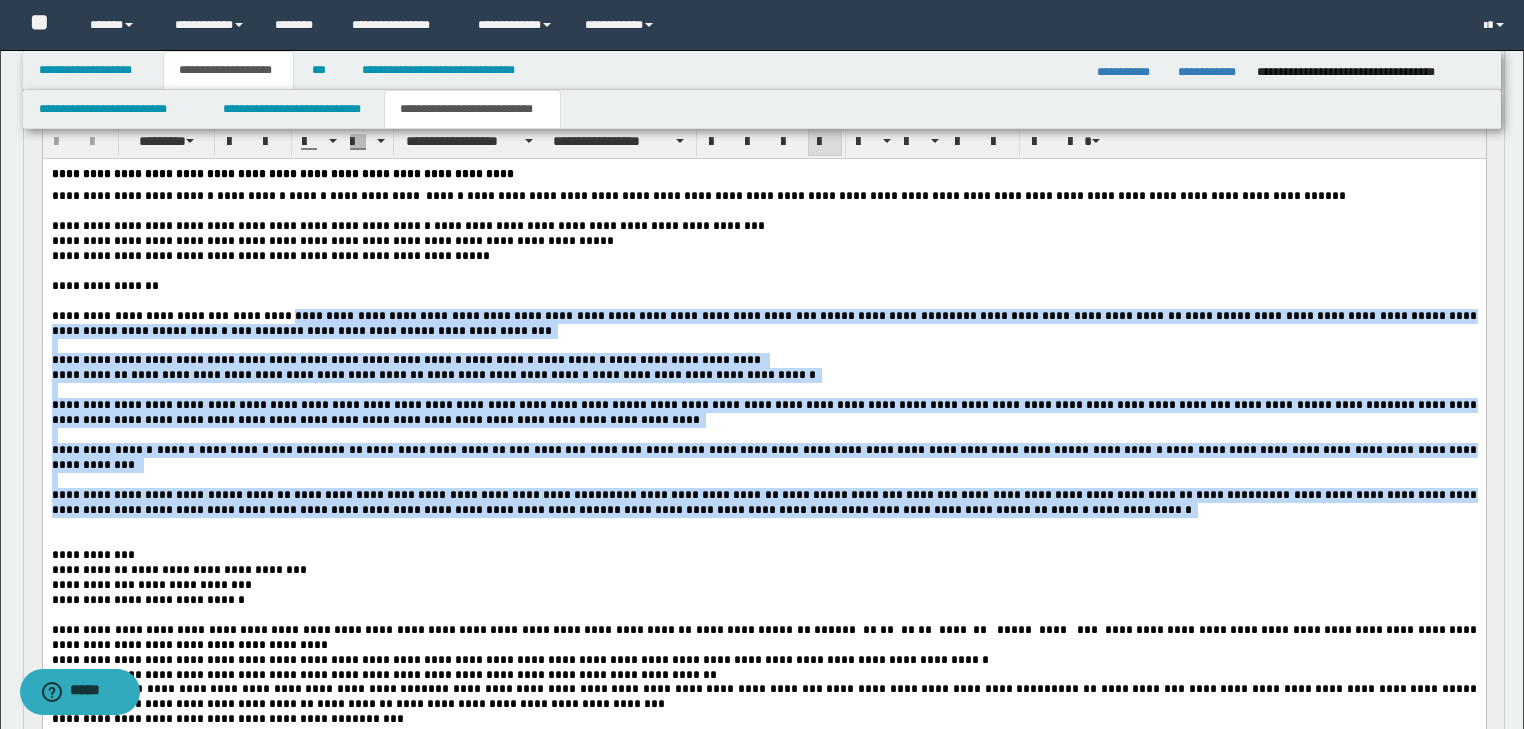 scroll, scrollTop: 160, scrollLeft: 0, axis: vertical 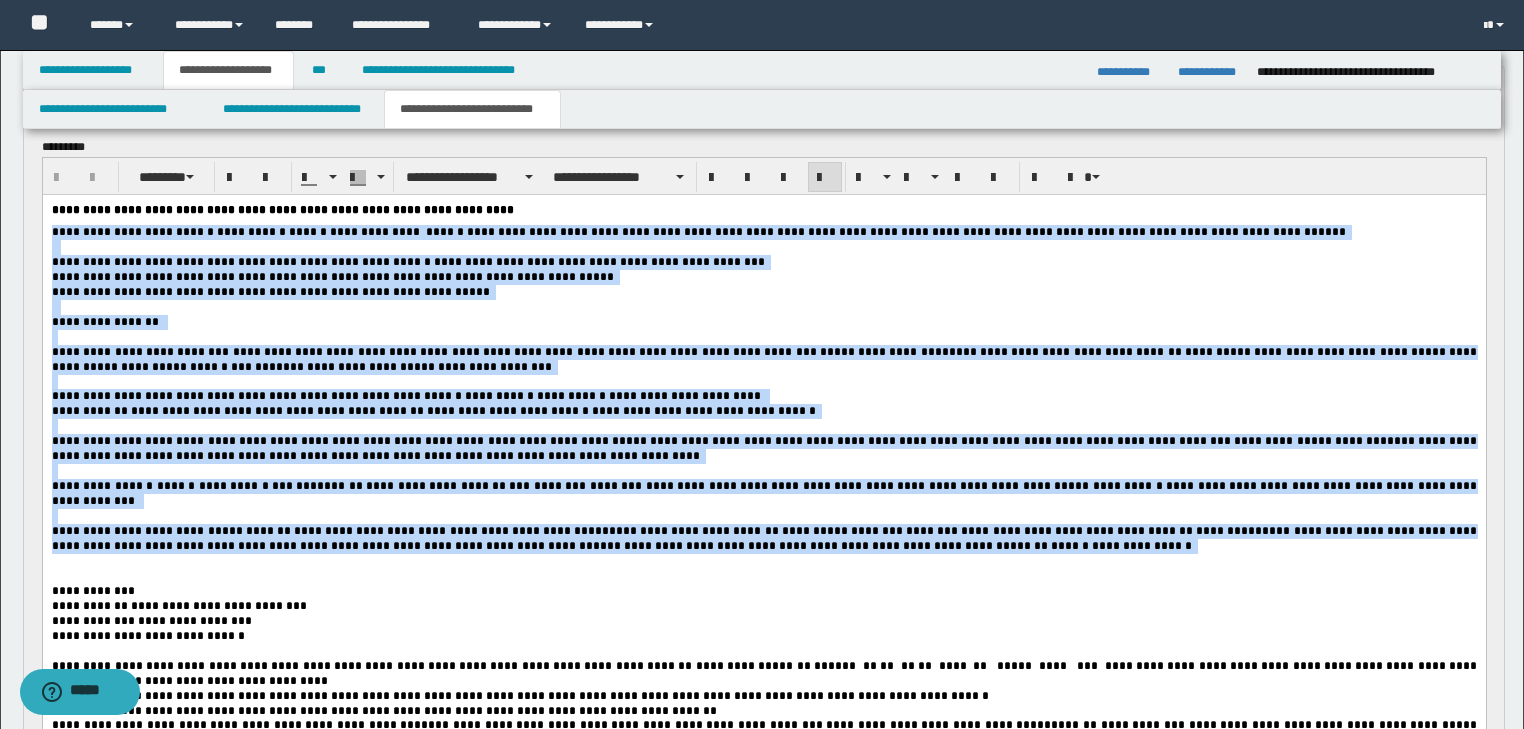 drag, startPoint x: 875, startPoint y: 552, endPoint x: 25, endPoint y: 231, distance: 908.5929 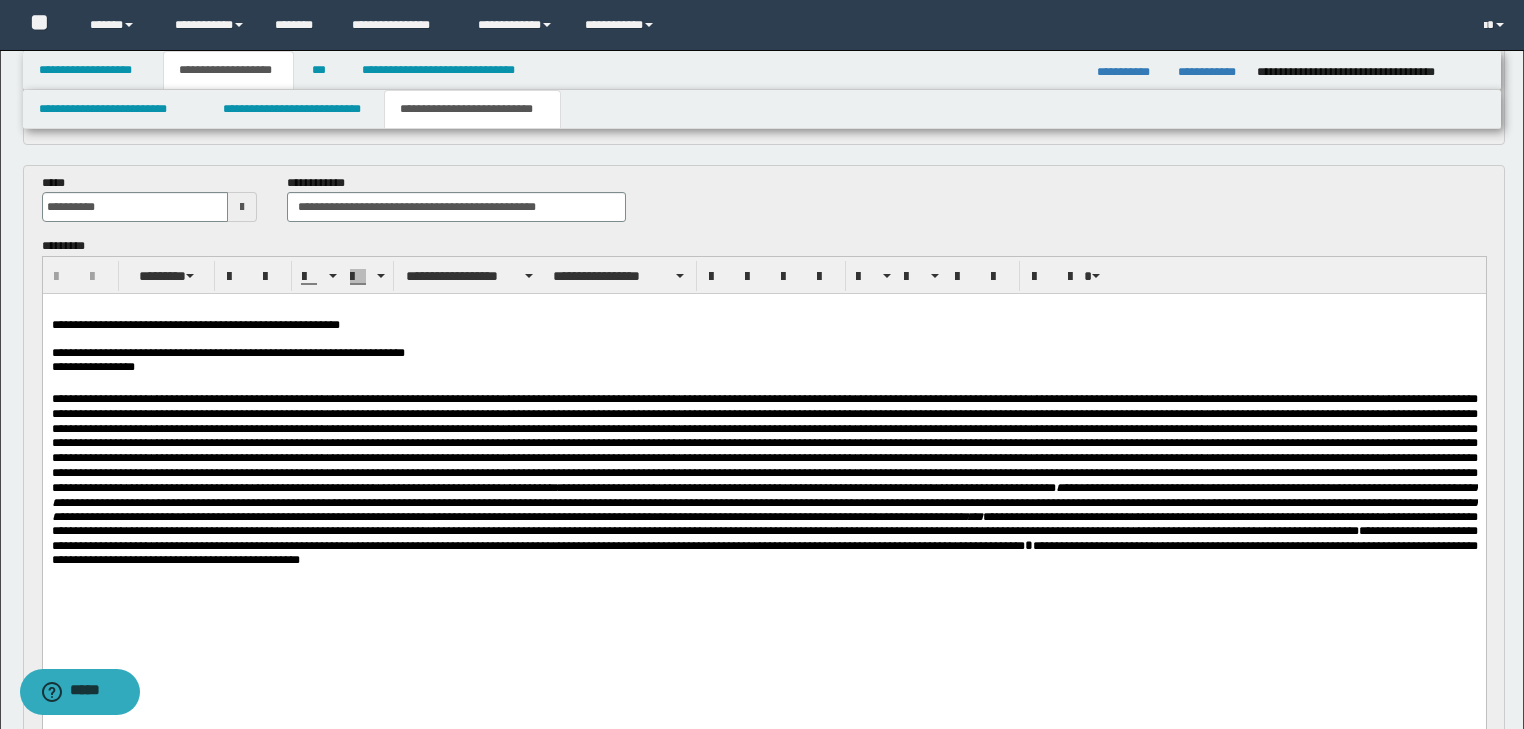scroll, scrollTop: 1040, scrollLeft: 0, axis: vertical 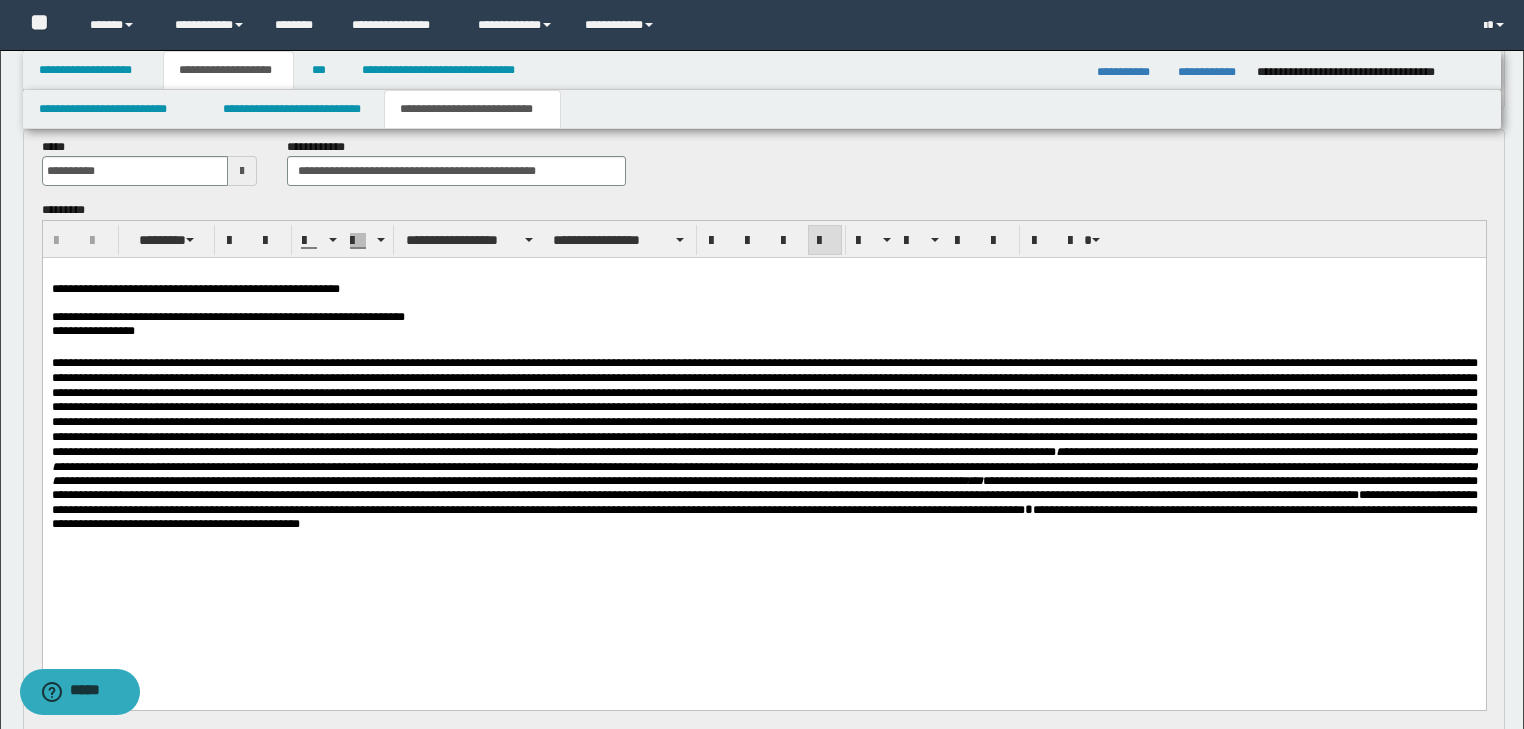 drag, startPoint x: 46, startPoint y: 364, endPoint x: 464, endPoint y: 404, distance: 419.90952 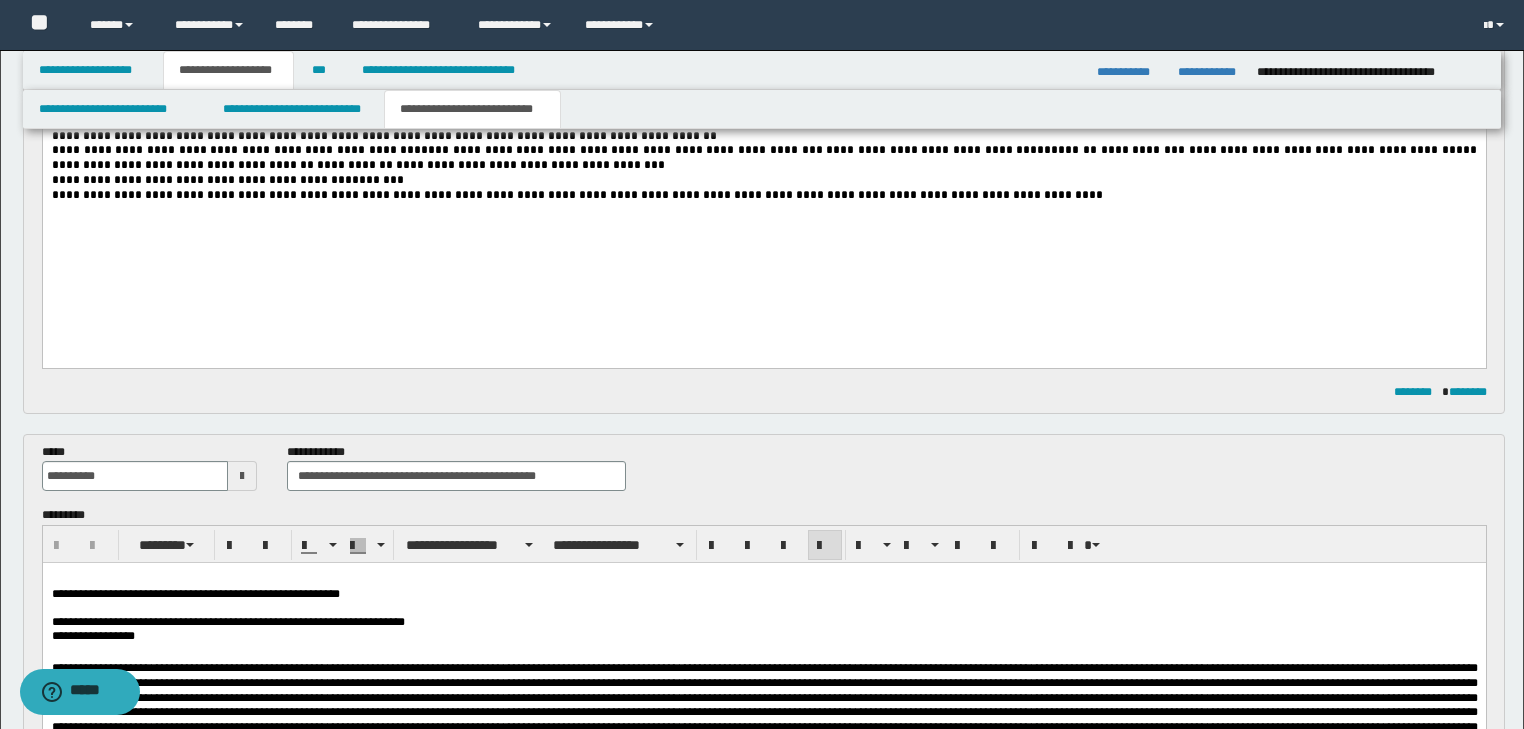 scroll, scrollTop: 1120, scrollLeft: 0, axis: vertical 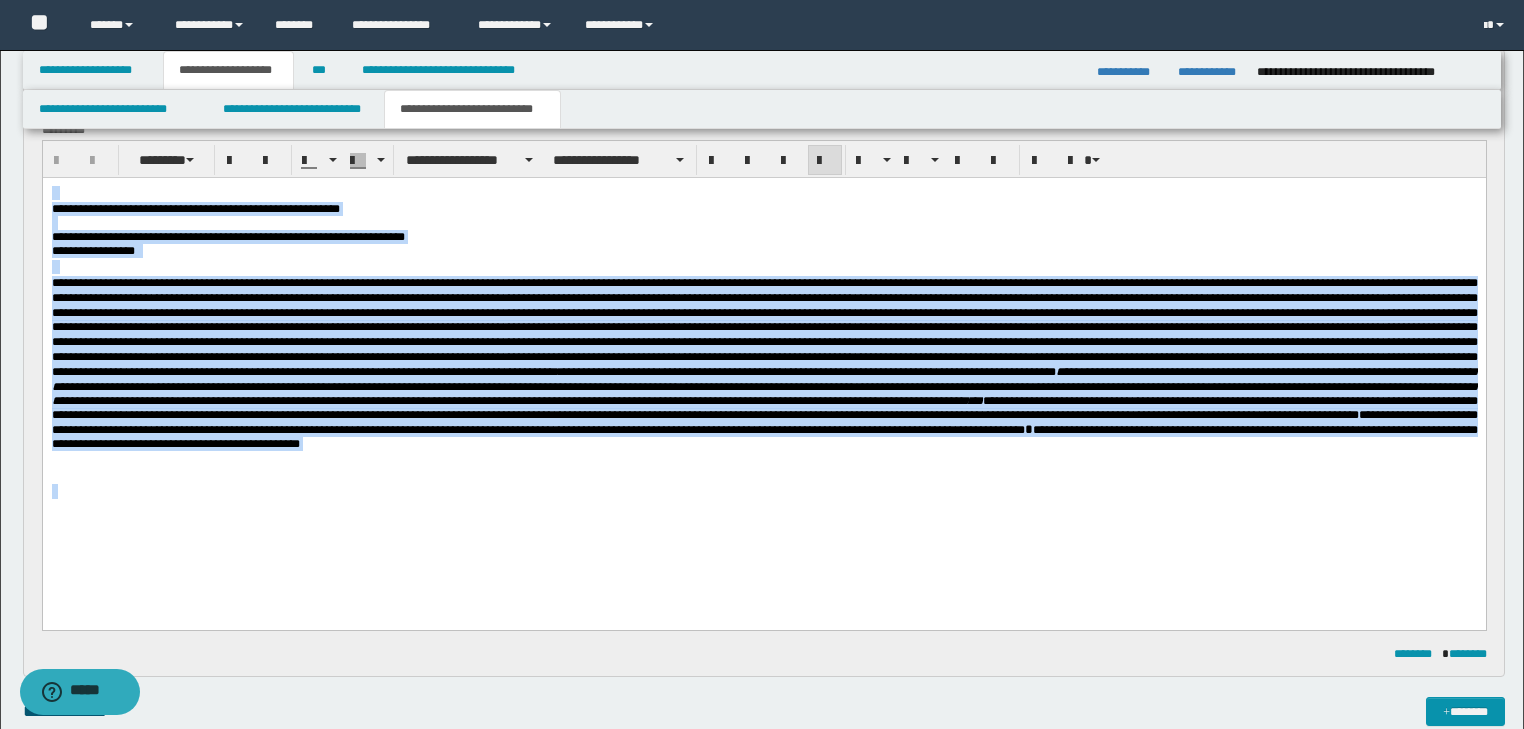 drag, startPoint x: 385, startPoint y: 490, endPoint x: 40, endPoint y: 196, distance: 453.27805 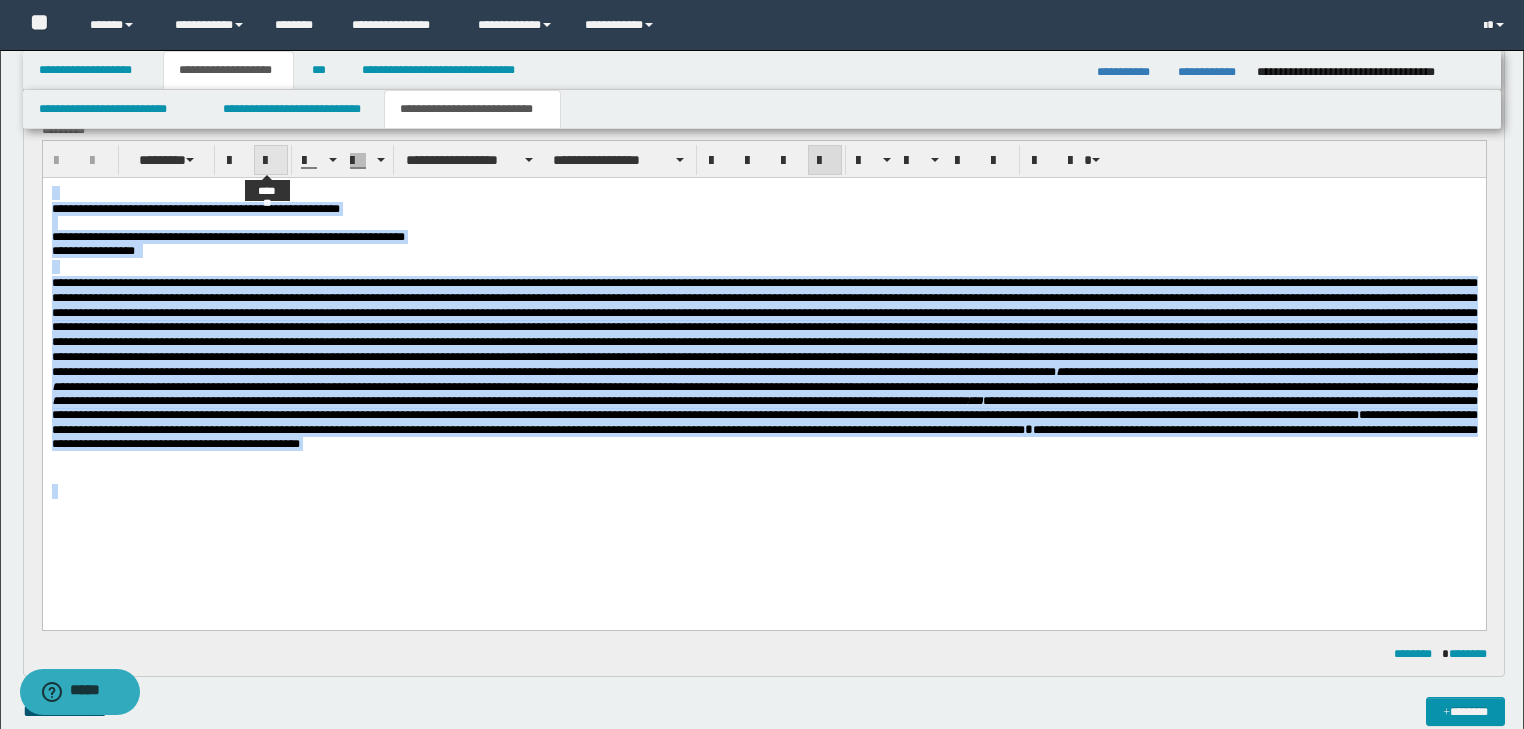 click at bounding box center (271, 161) 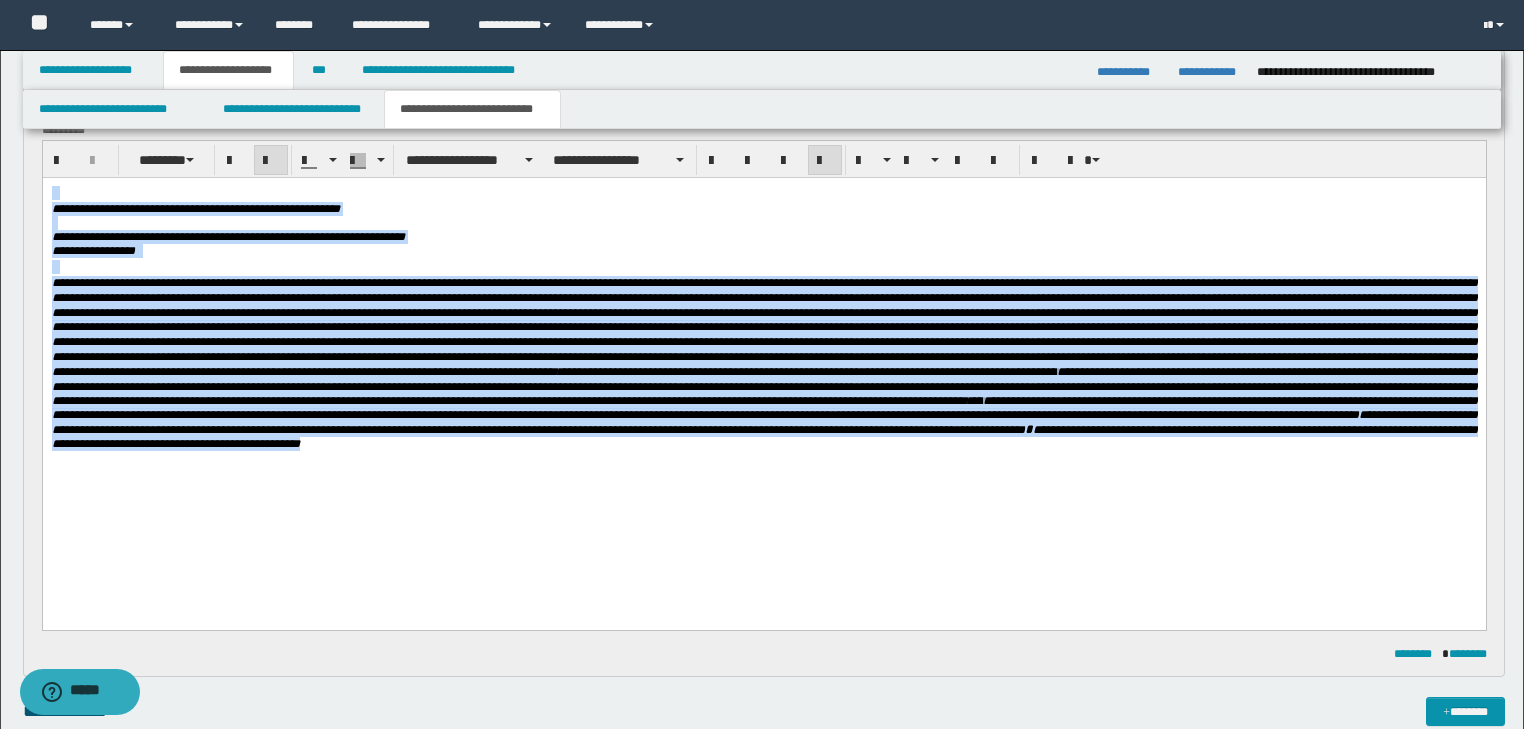 click at bounding box center (271, 161) 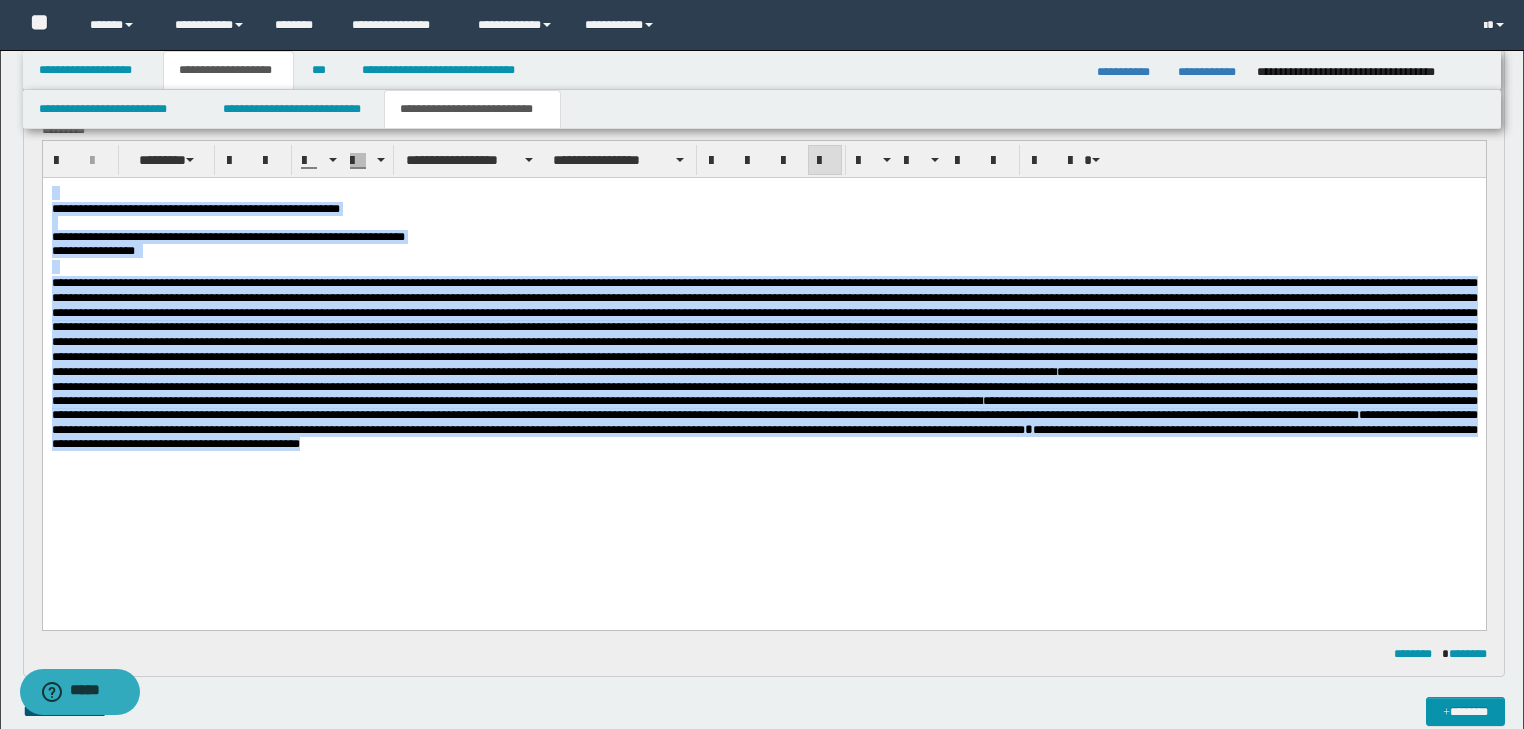 click on "**********" at bounding box center [806, 372] 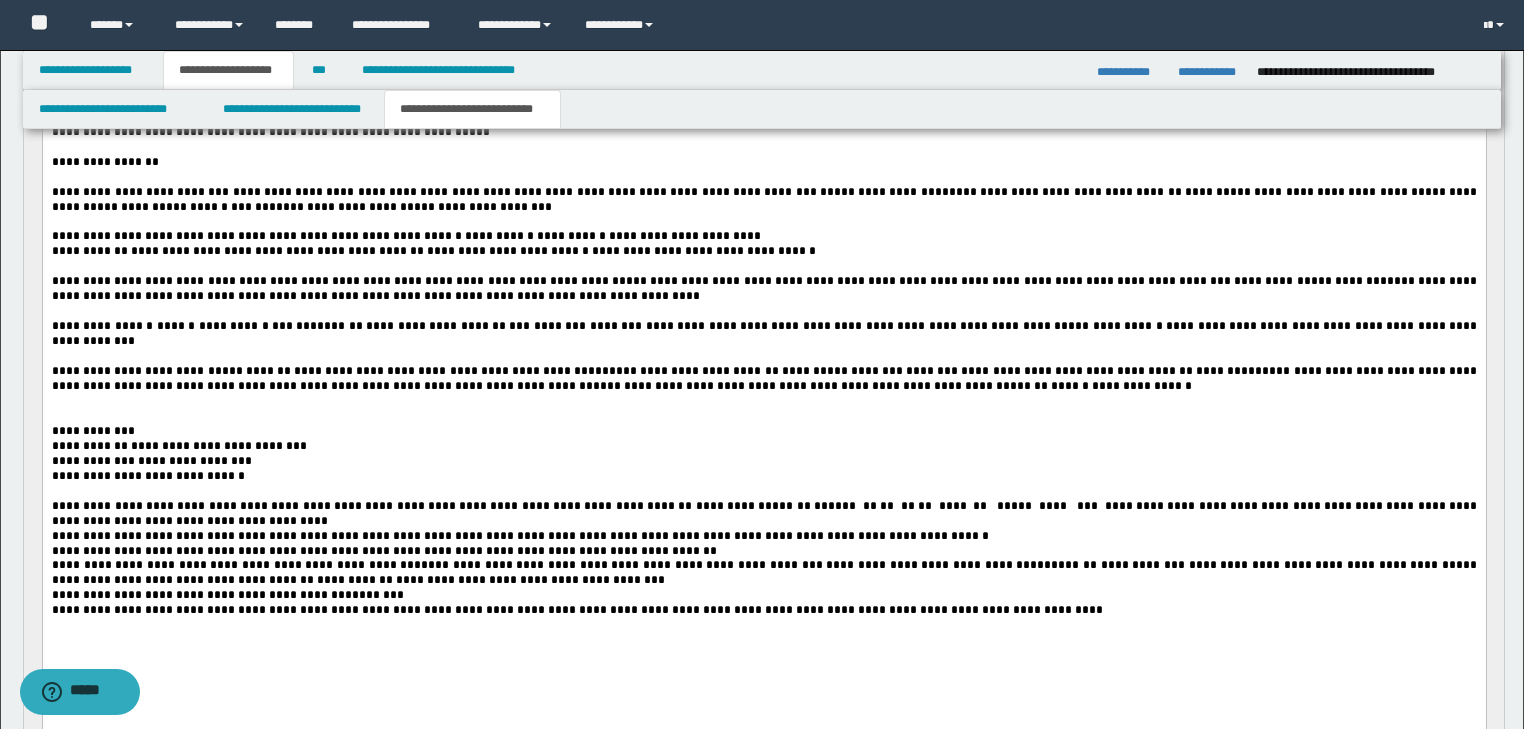 scroll, scrollTop: 0, scrollLeft: 0, axis: both 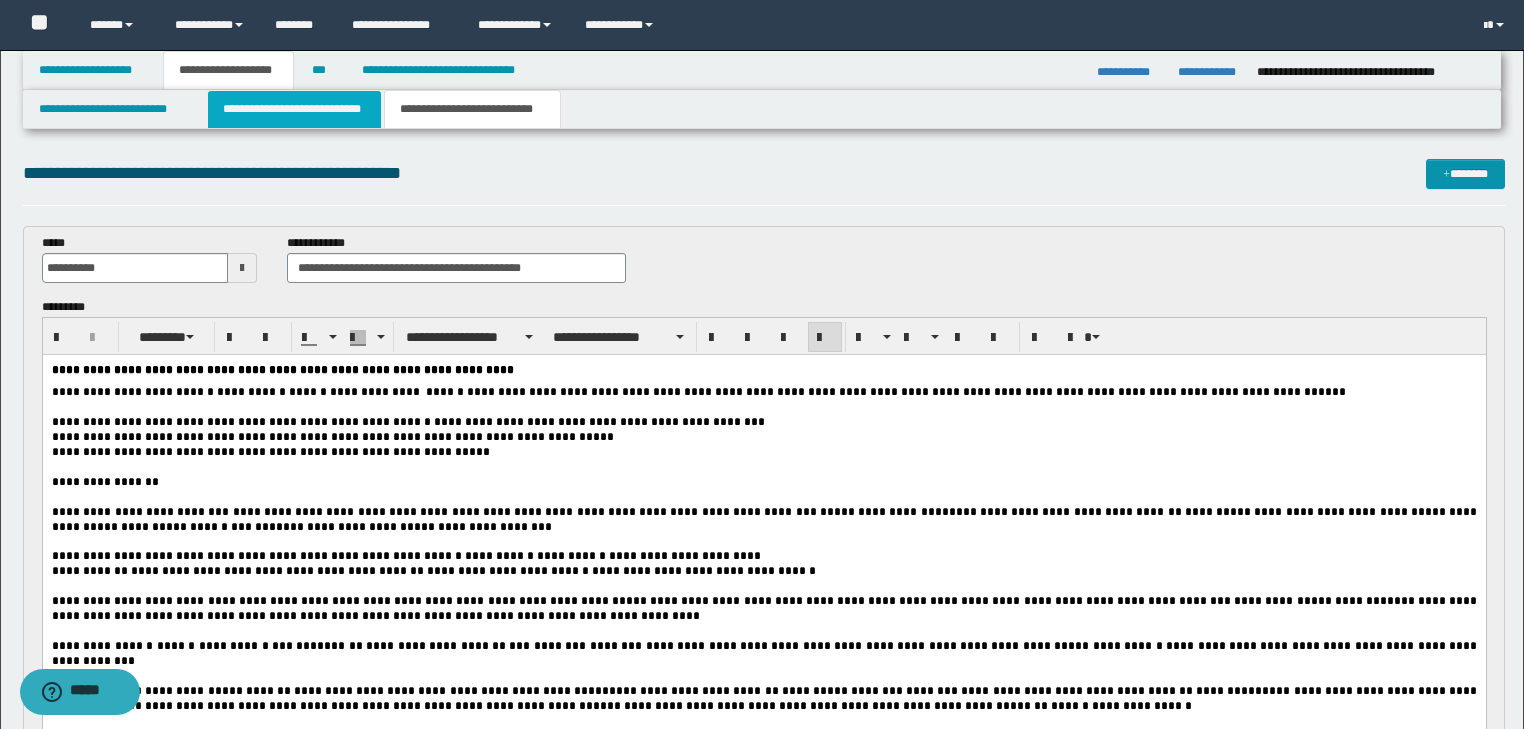 click on "**********" at bounding box center [294, 109] 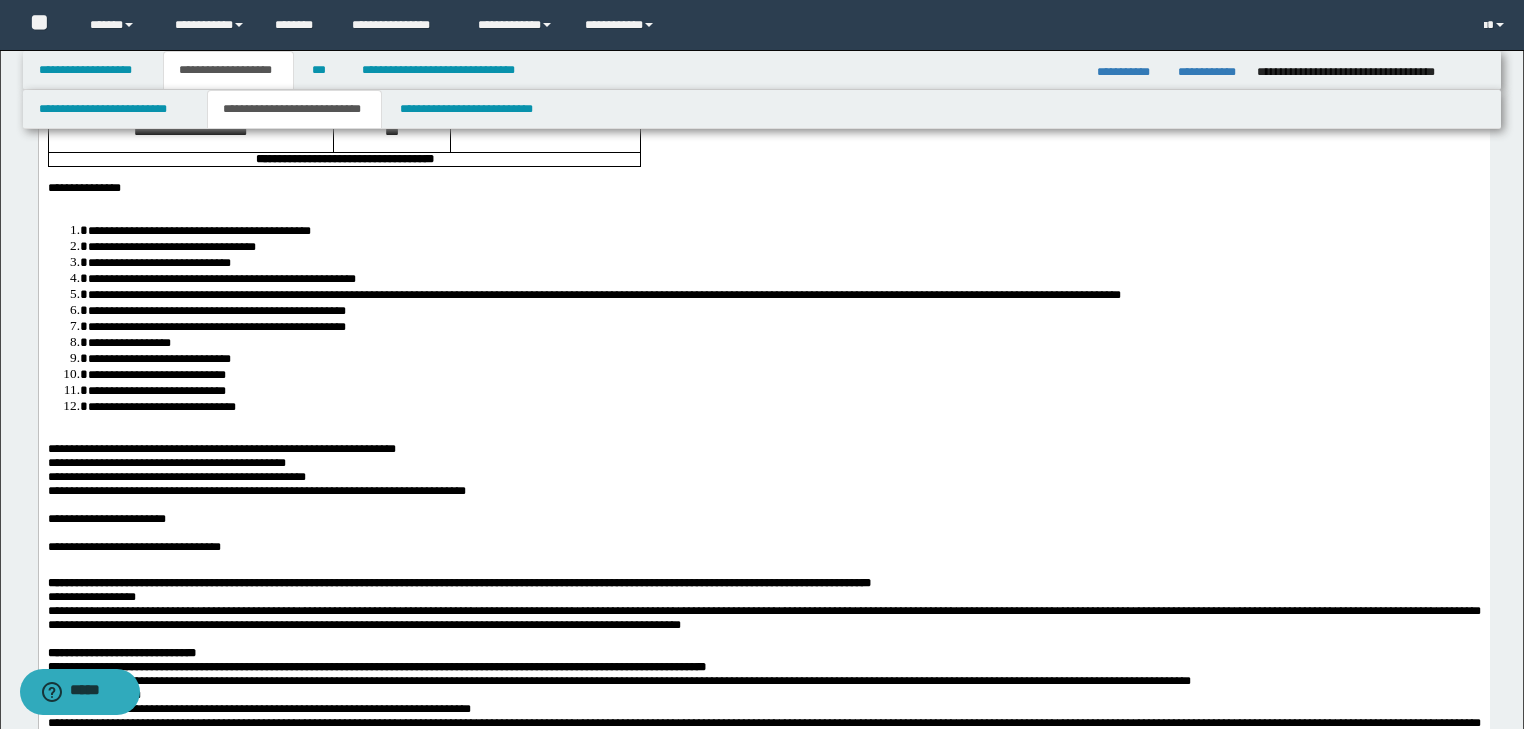 scroll, scrollTop: 400, scrollLeft: 0, axis: vertical 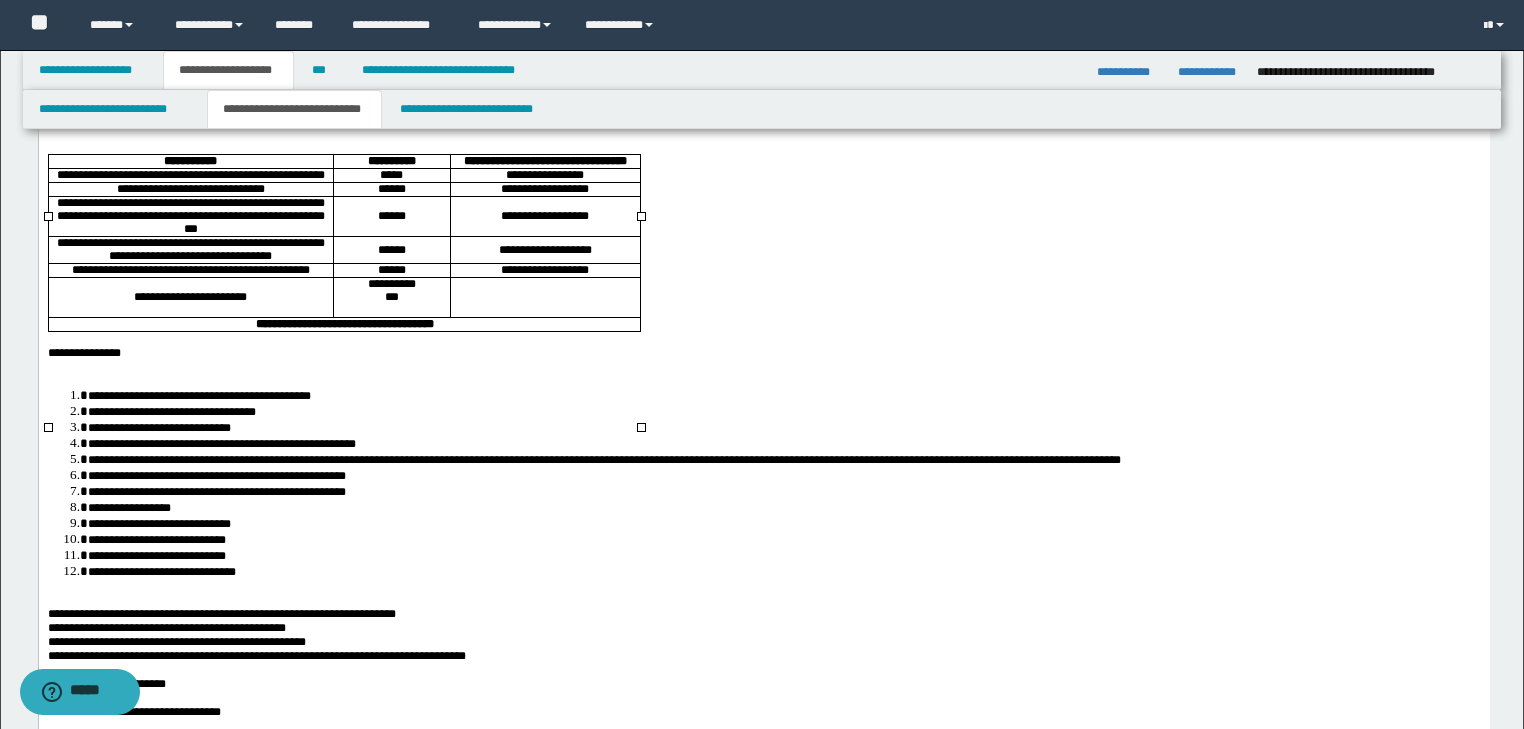 click at bounding box center [391, 310] 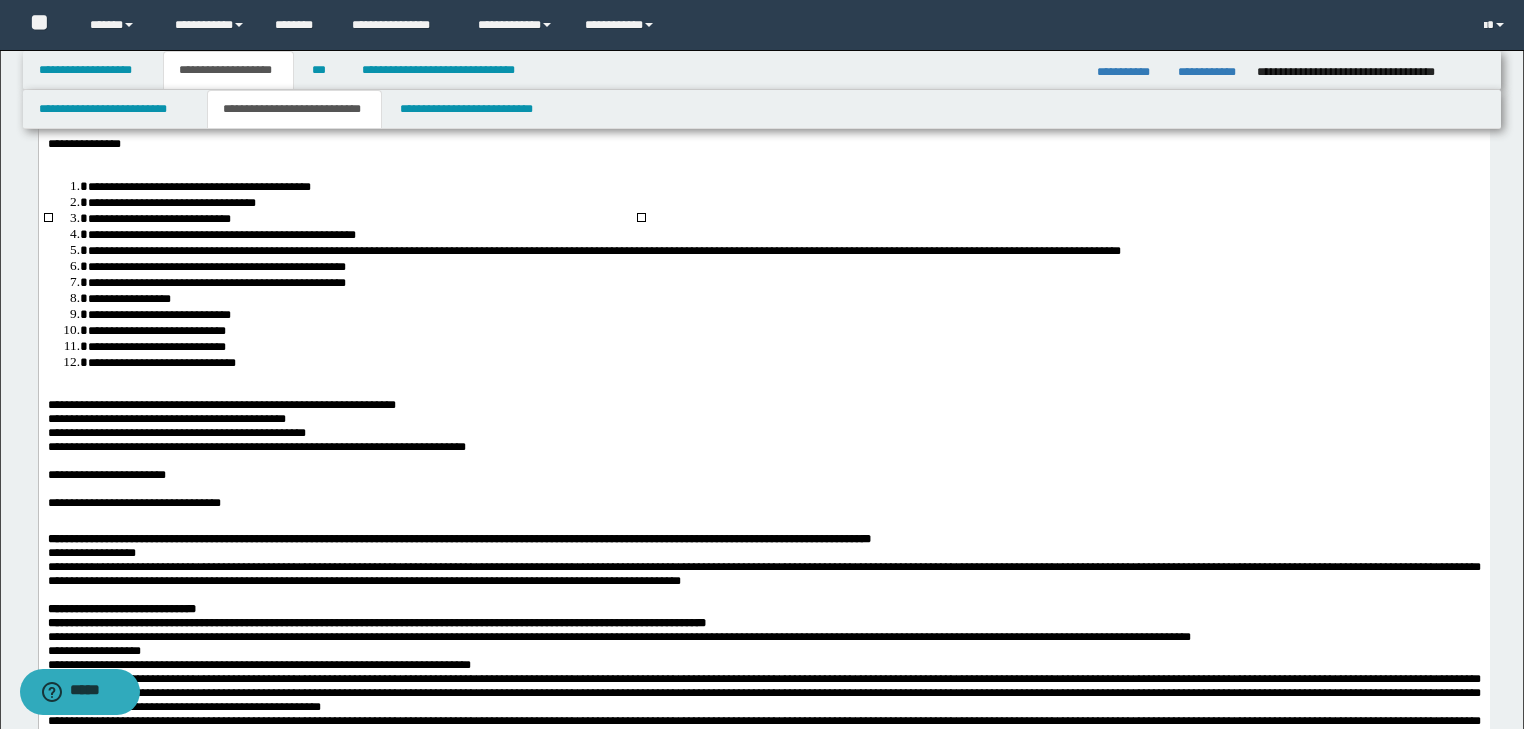 scroll, scrollTop: 880, scrollLeft: 0, axis: vertical 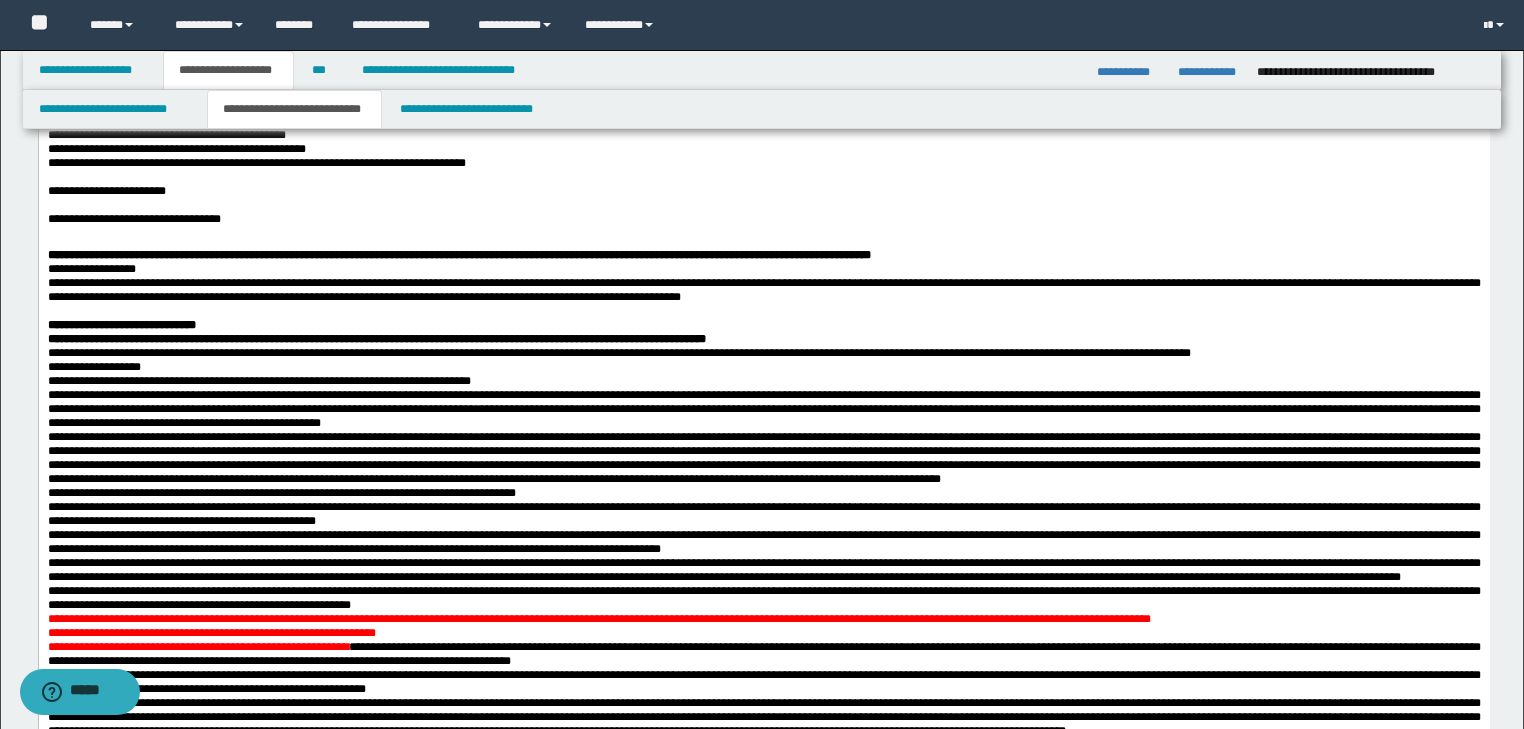 drag, startPoint x: 330, startPoint y: 272, endPoint x: 331, endPoint y: 290, distance: 18.027756 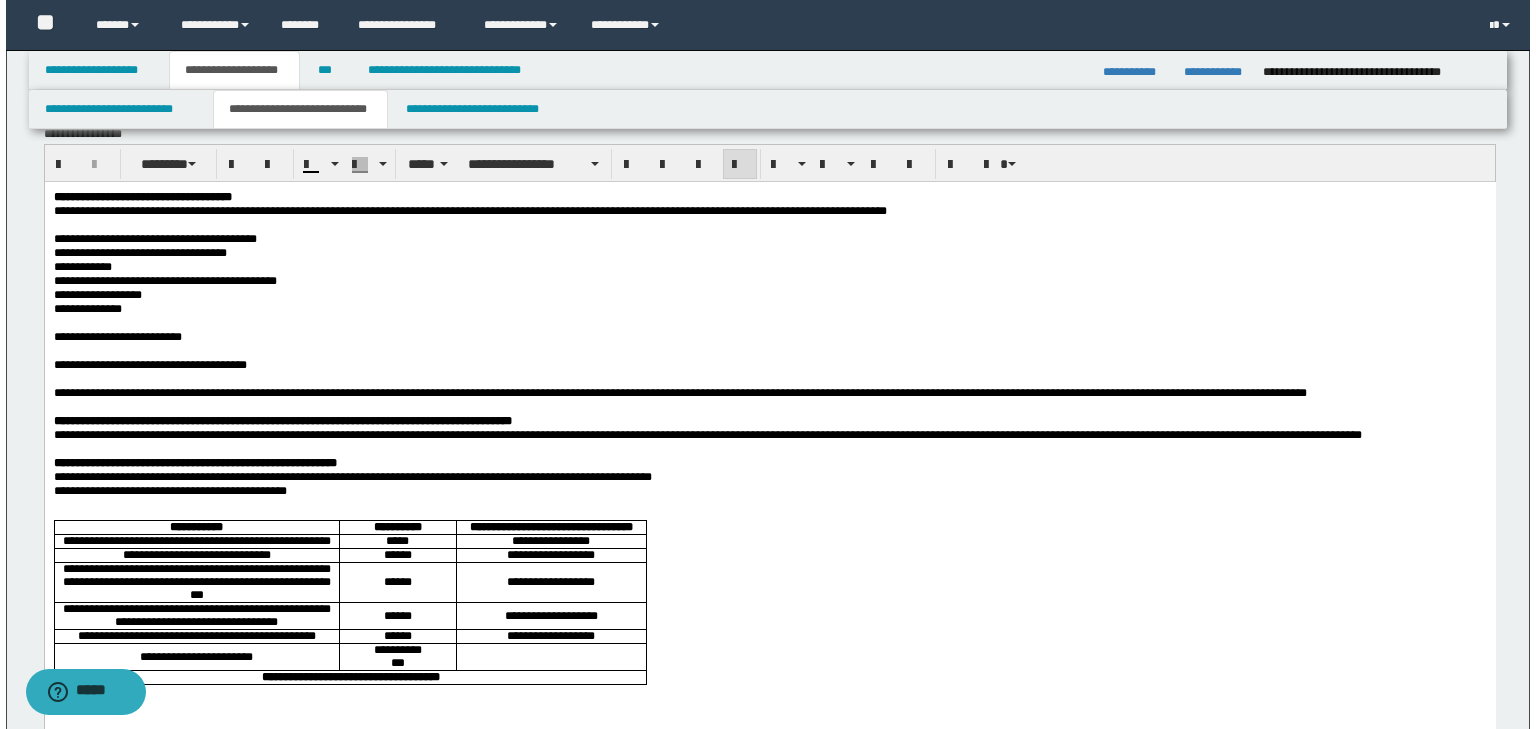 scroll, scrollTop: 0, scrollLeft: 0, axis: both 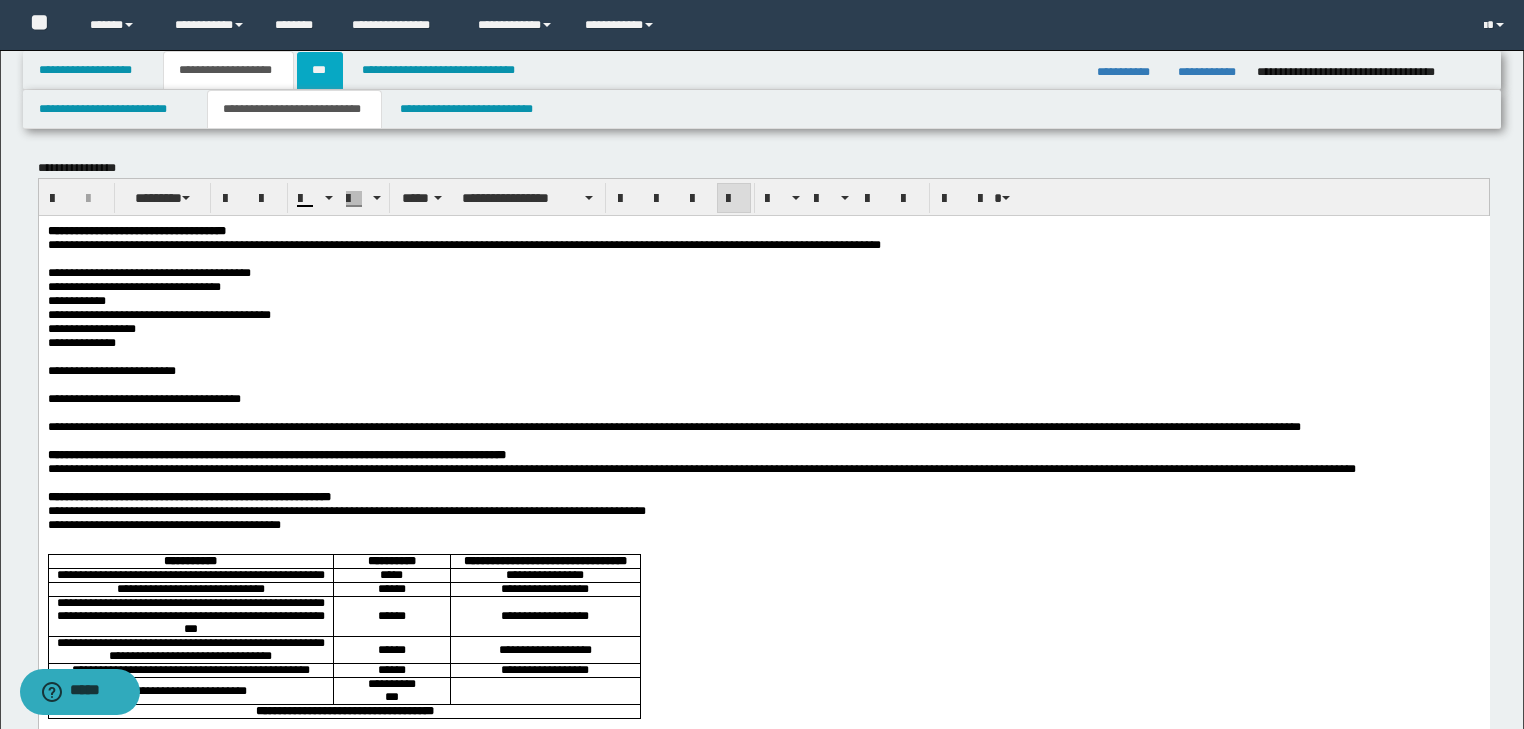 click on "***" at bounding box center (320, 70) 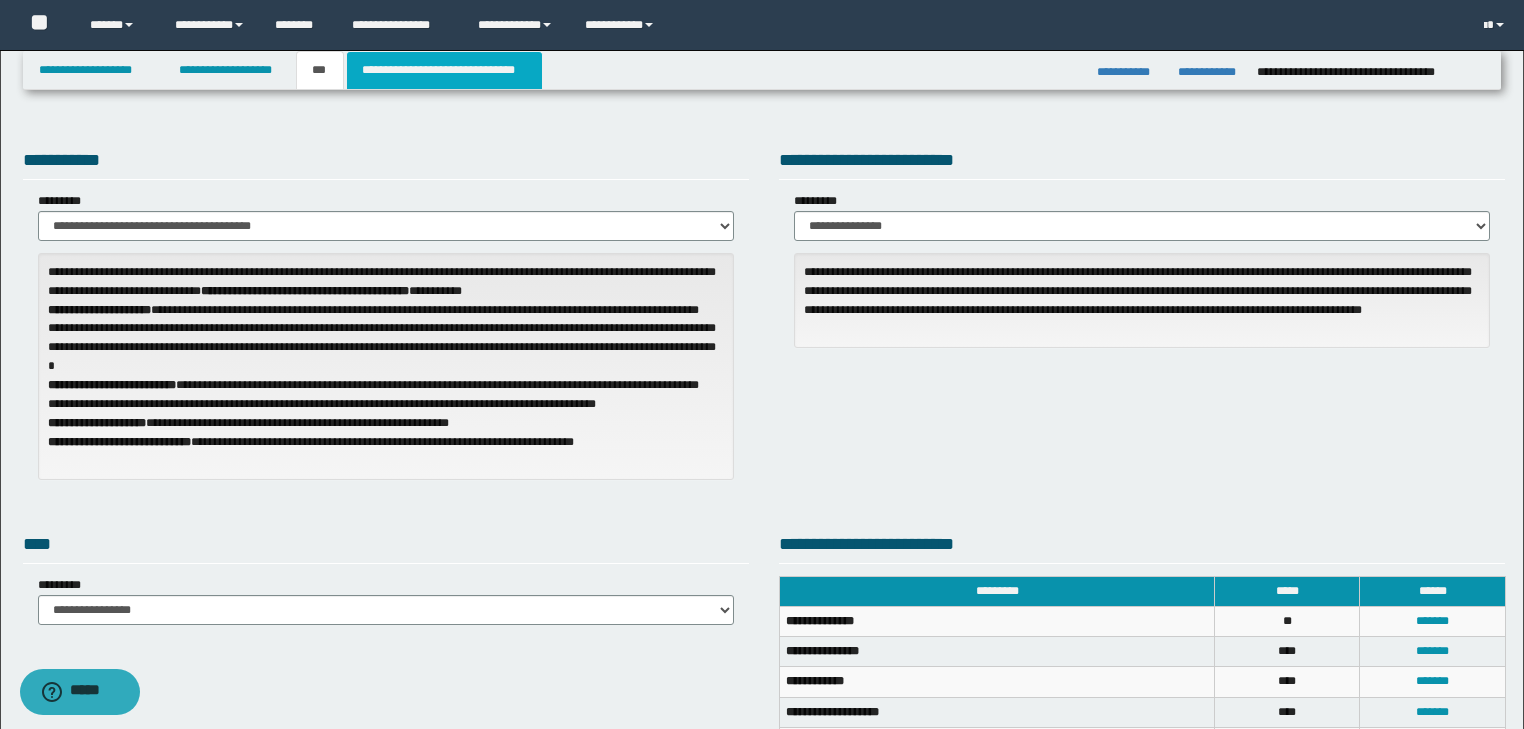 click on "**********" at bounding box center [444, 70] 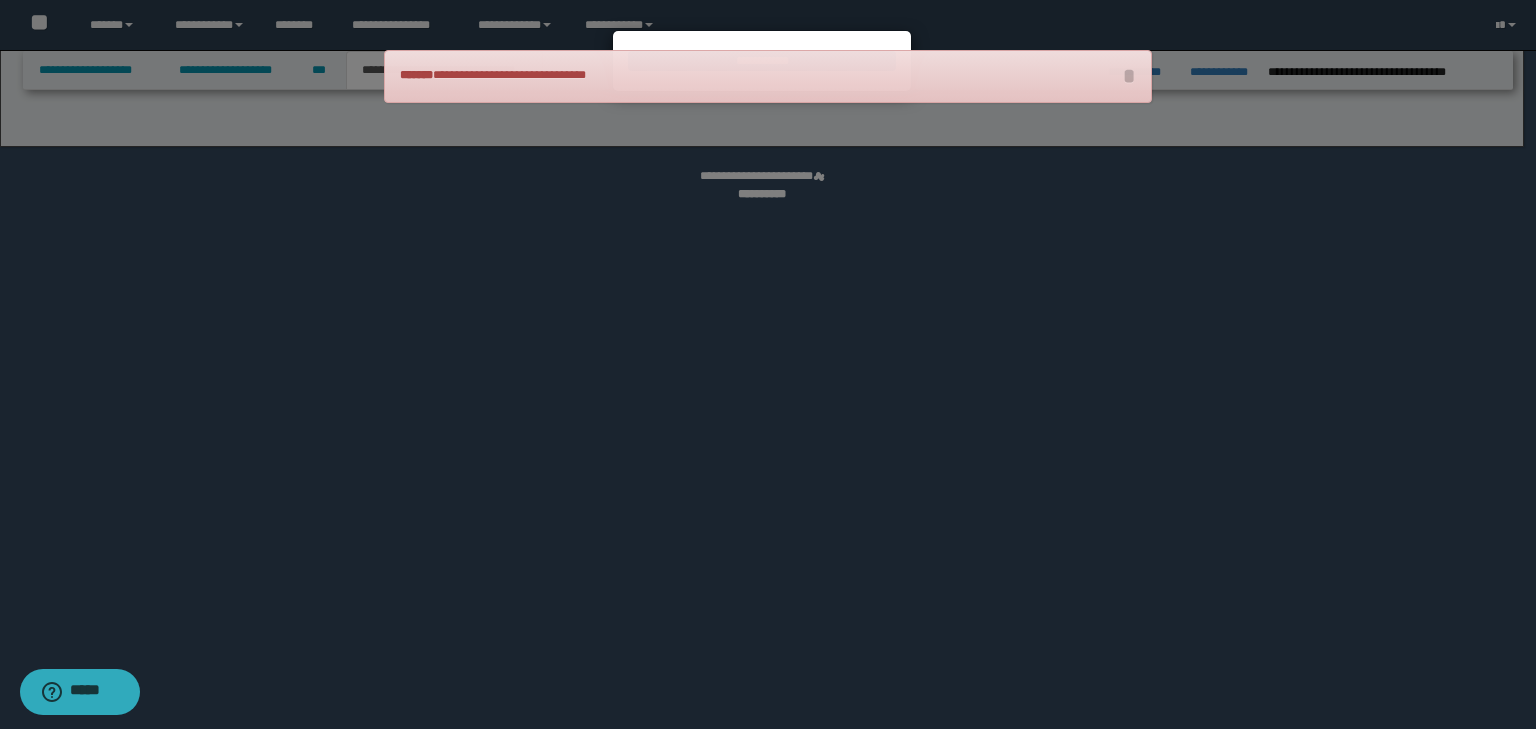 select on "*" 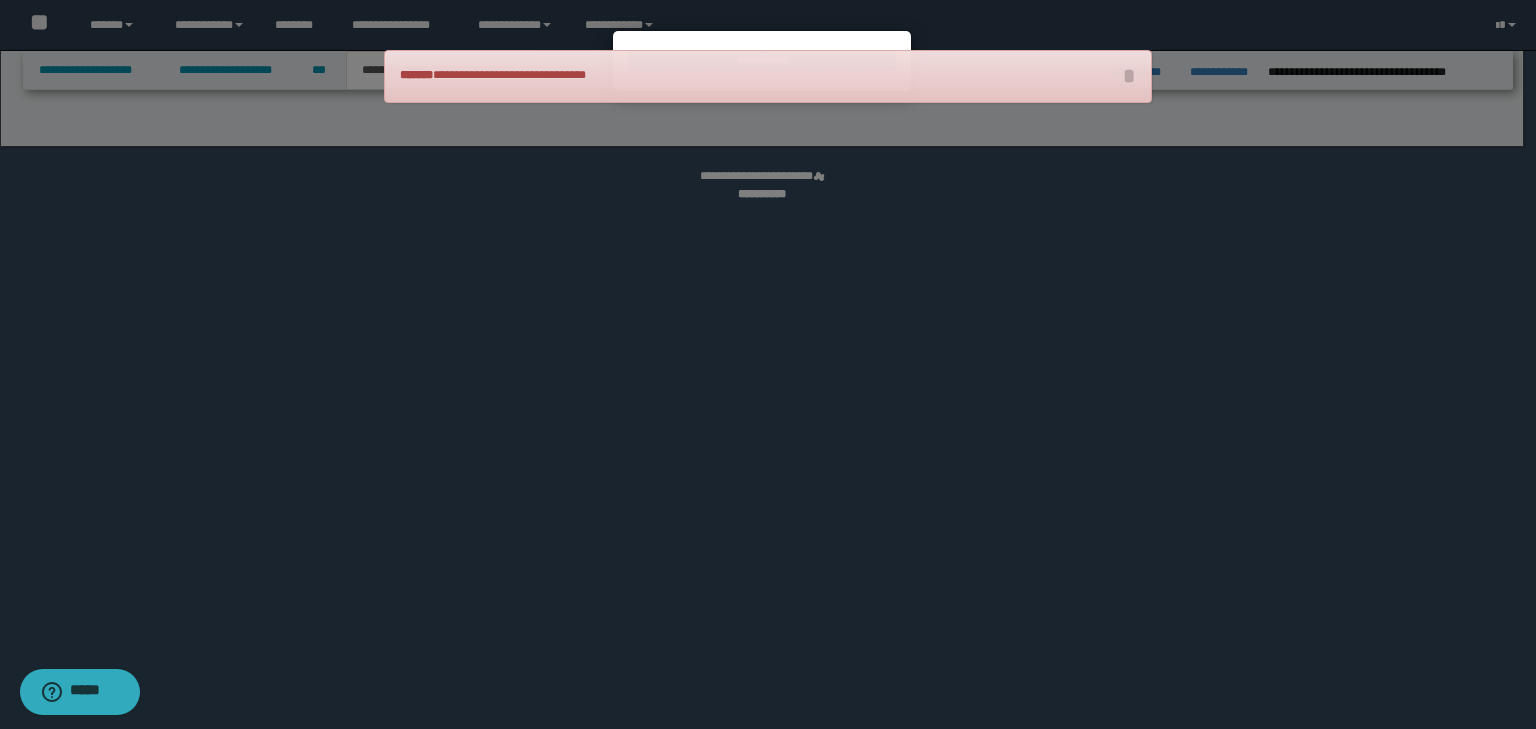select on "*" 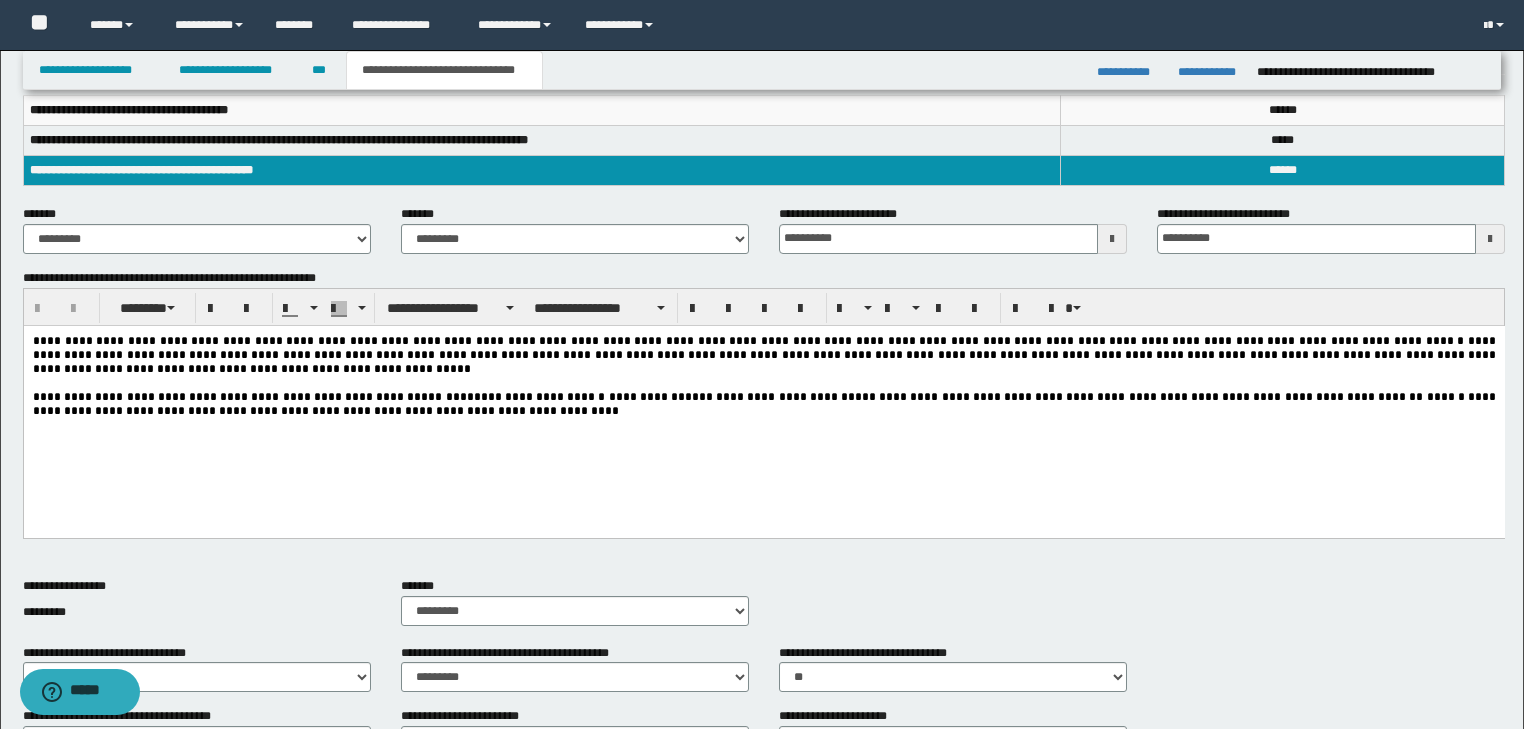 scroll, scrollTop: 0, scrollLeft: 0, axis: both 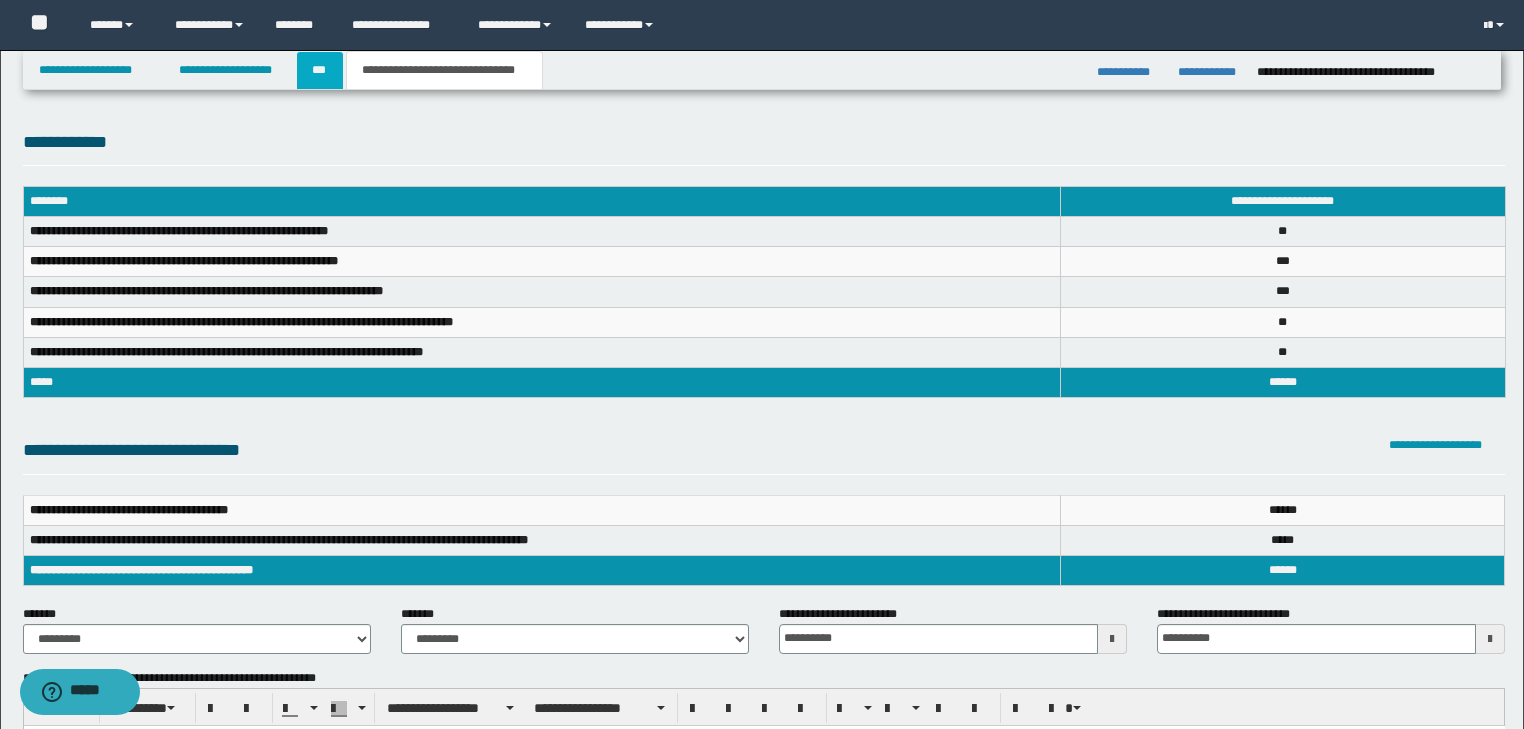 click on "***" at bounding box center (320, 70) 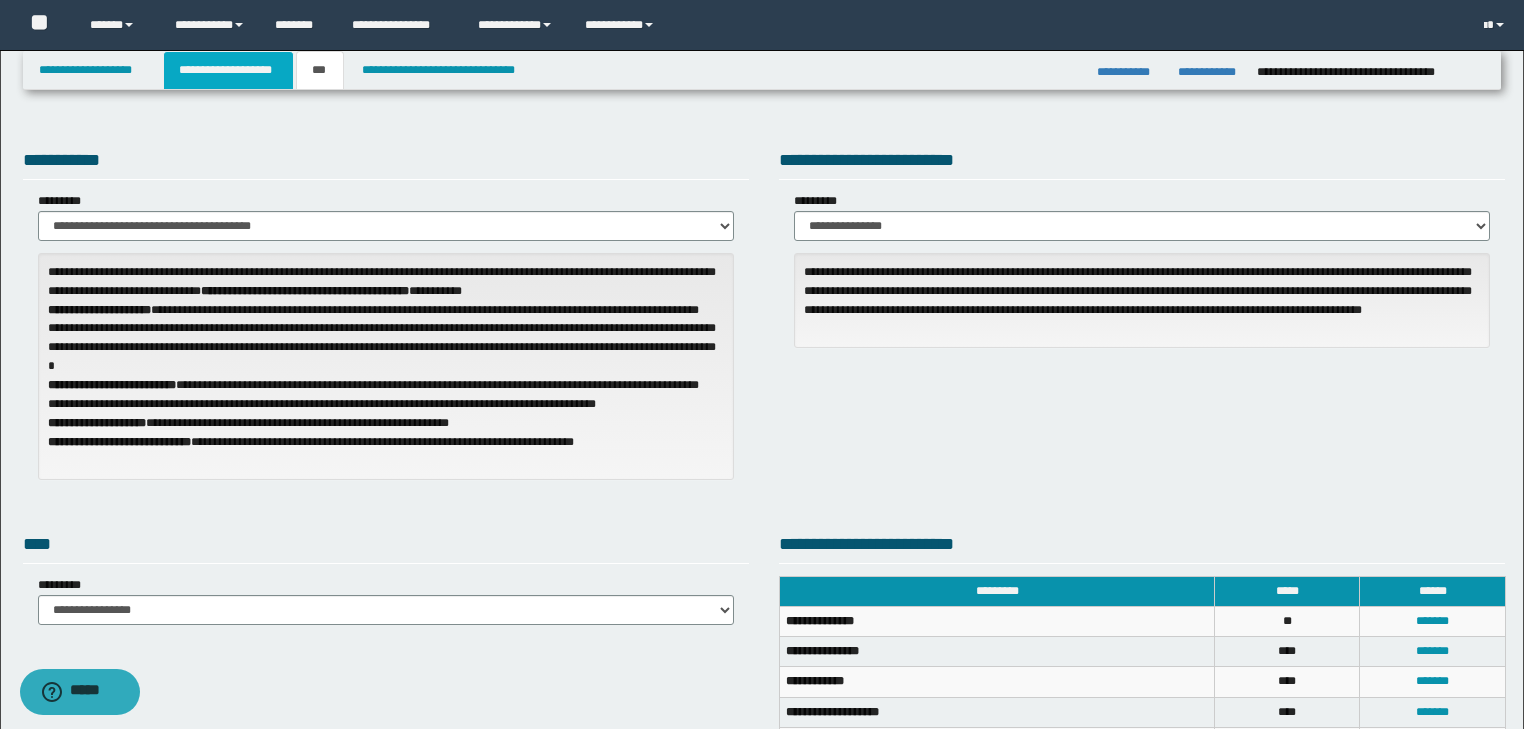 click on "**********" at bounding box center (228, 70) 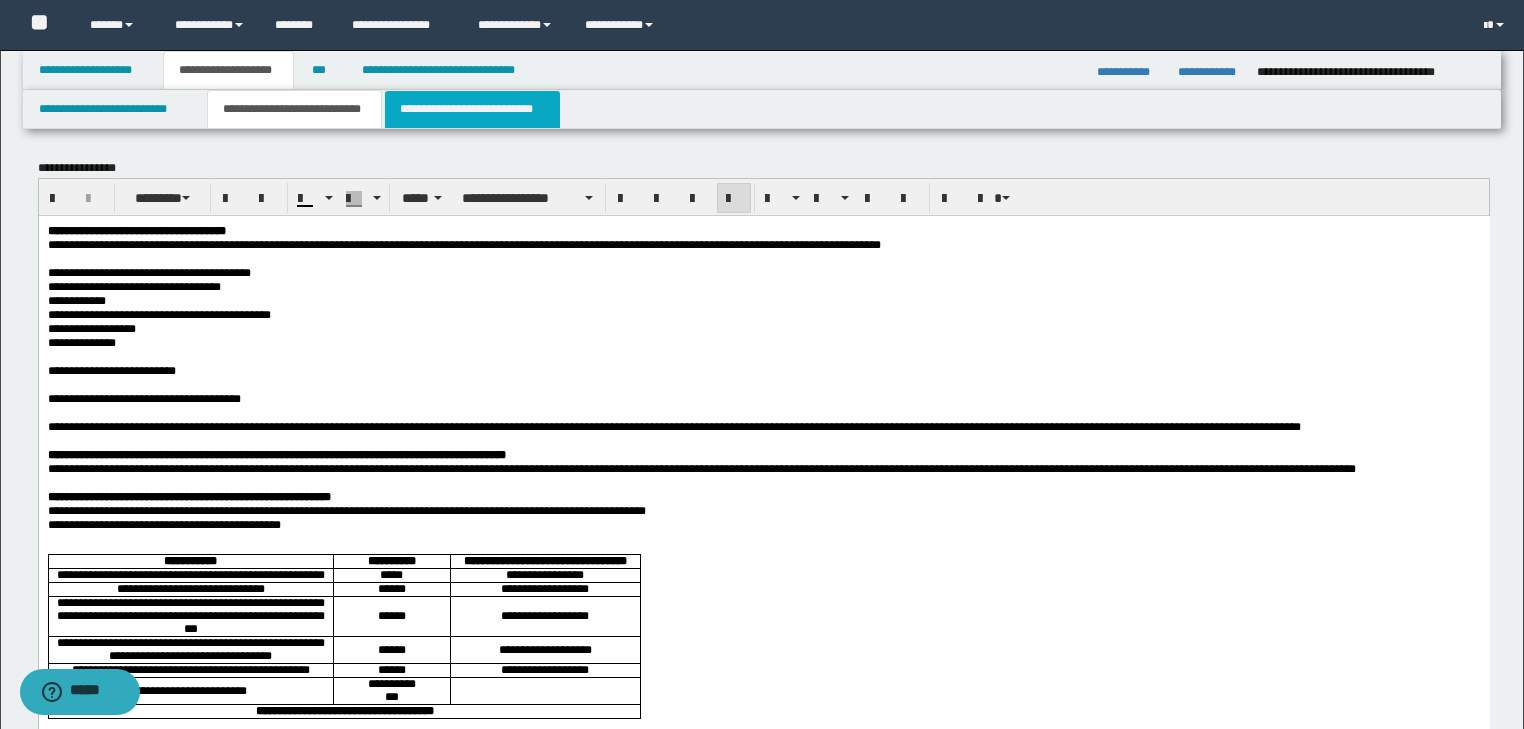 click on "**********" at bounding box center [472, 109] 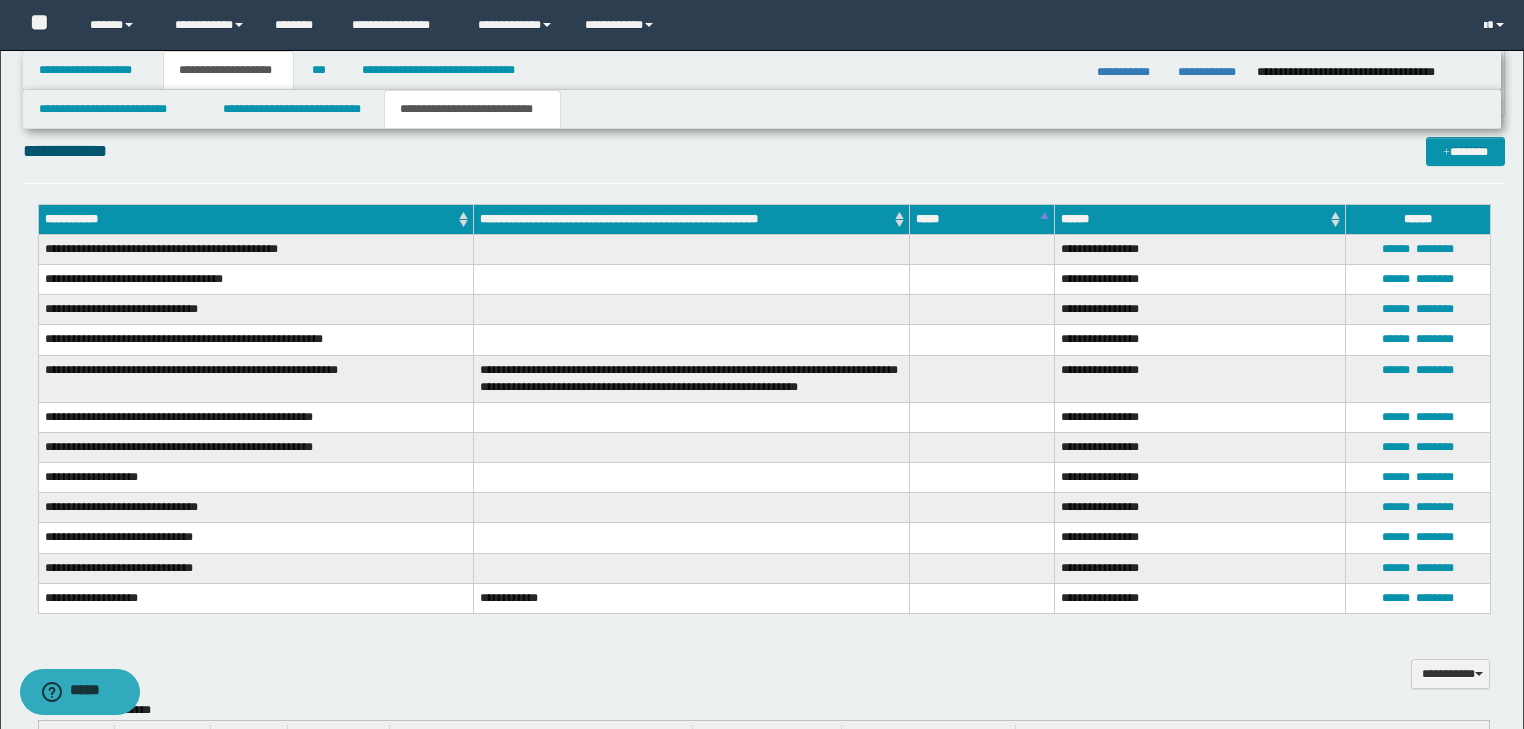 scroll, scrollTop: 1440, scrollLeft: 0, axis: vertical 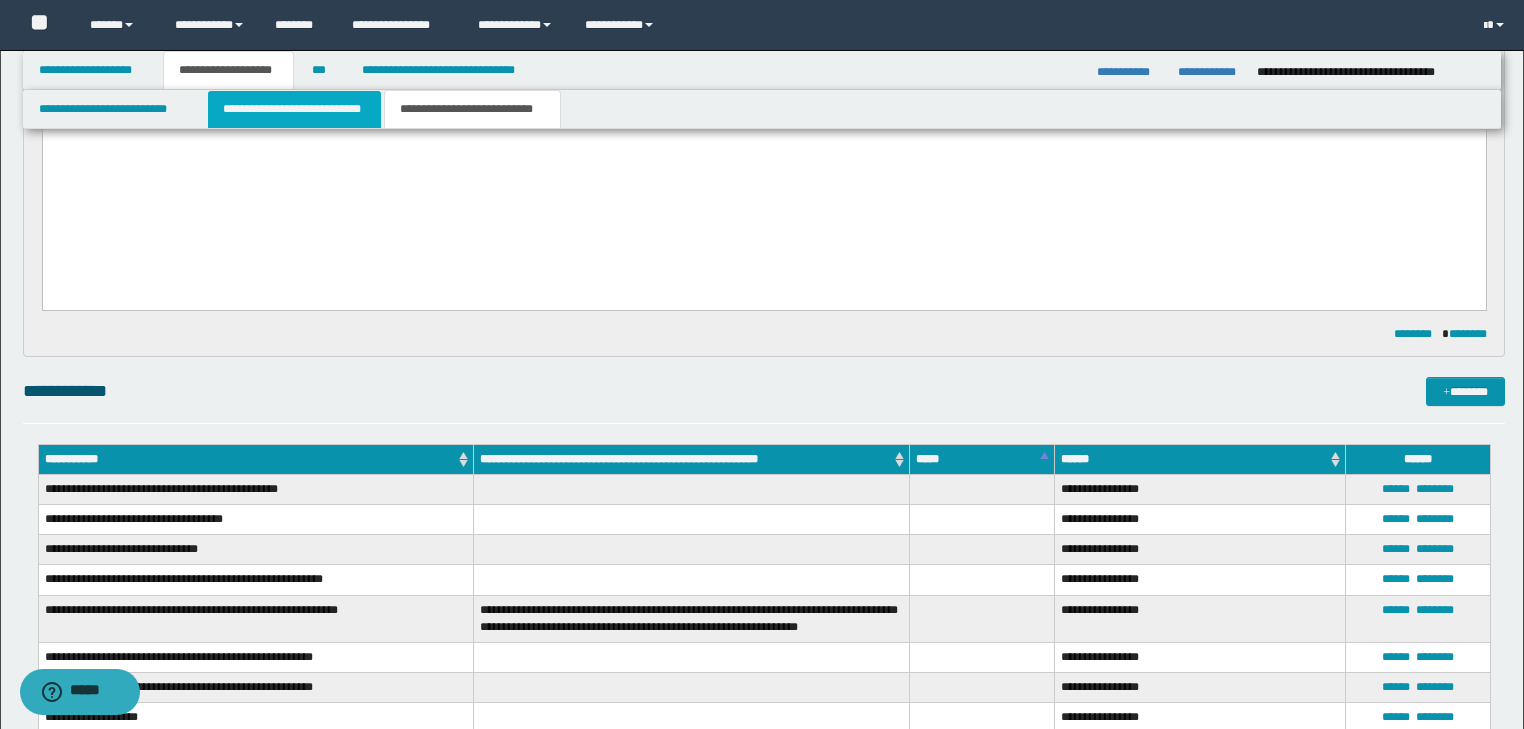 click on "**********" at bounding box center (294, 109) 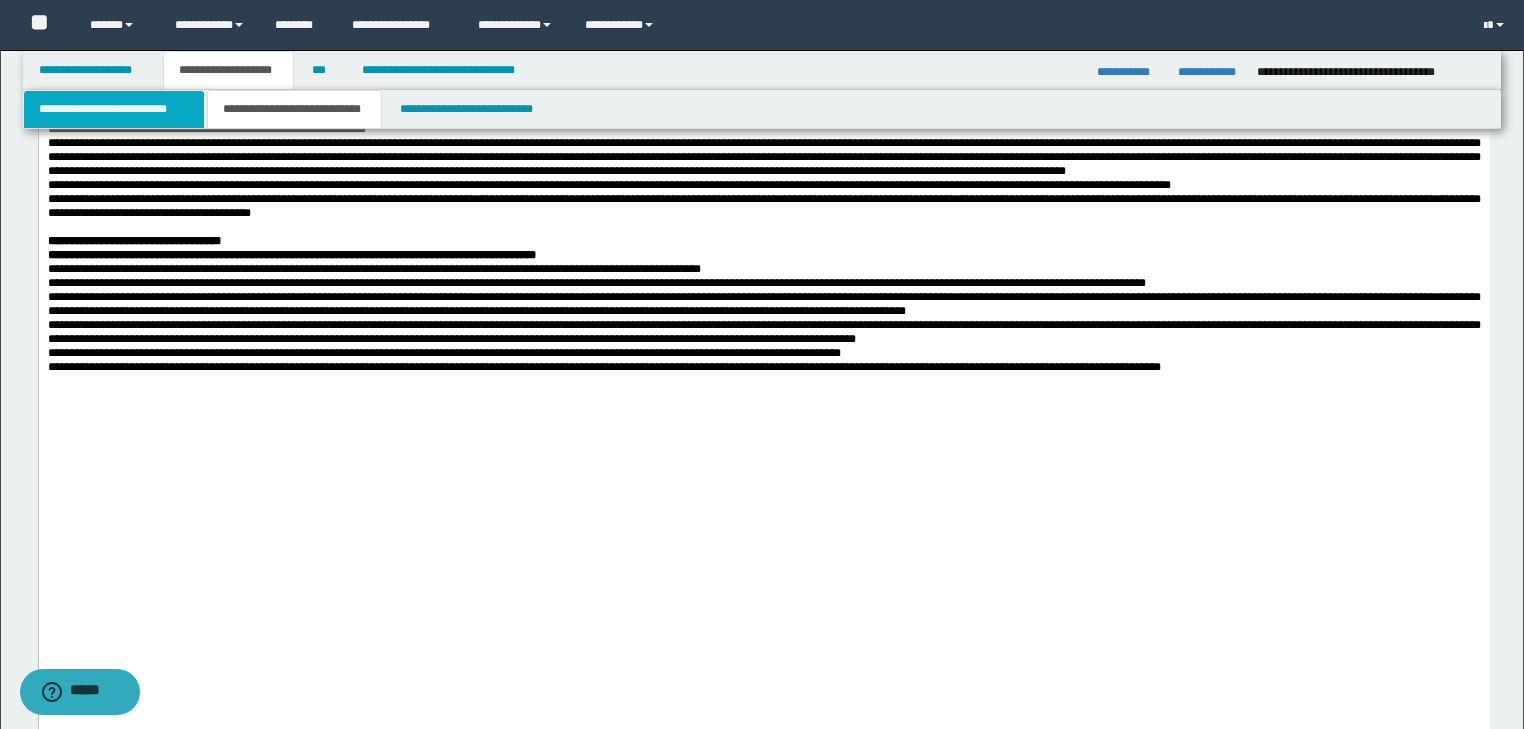 click on "**********" at bounding box center [114, 109] 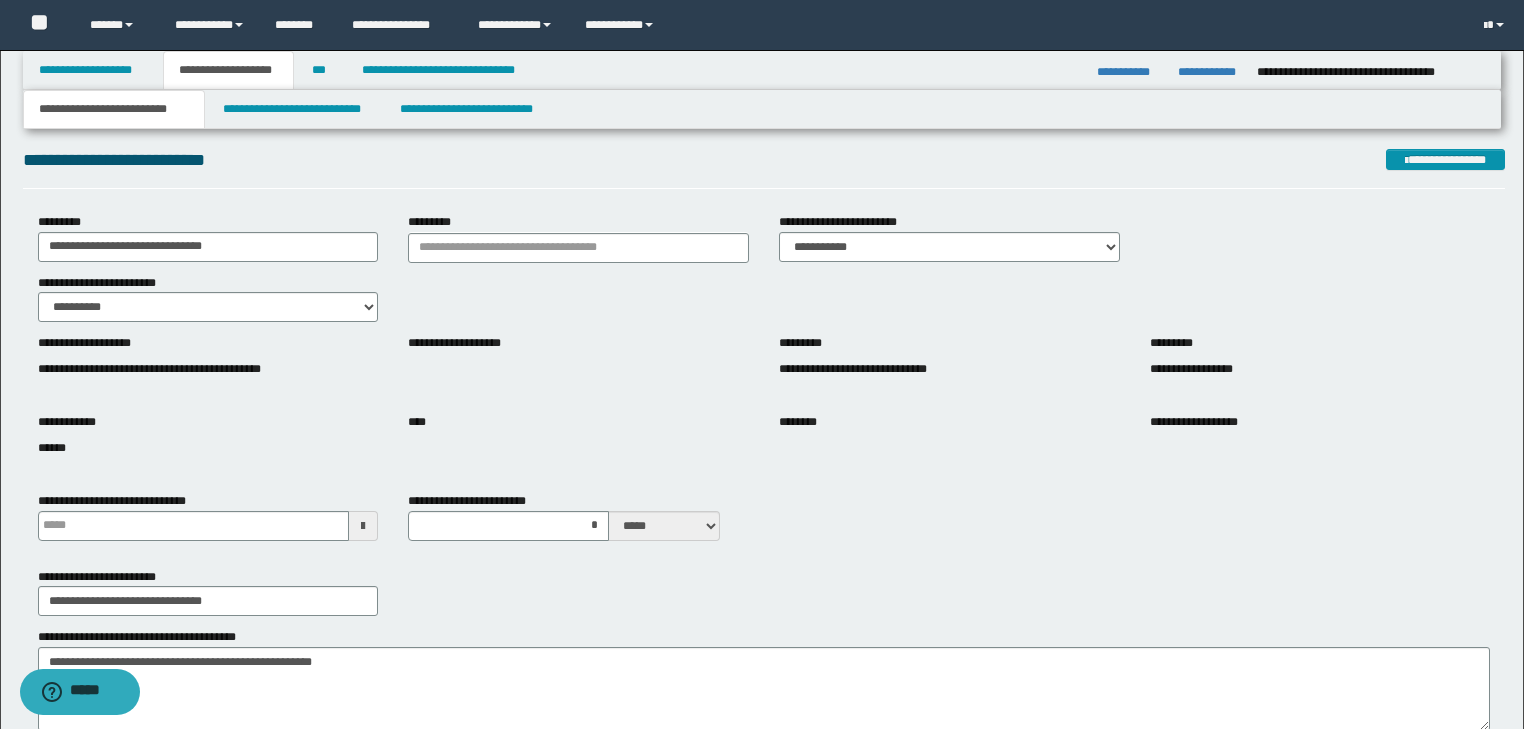 scroll, scrollTop: 0, scrollLeft: 0, axis: both 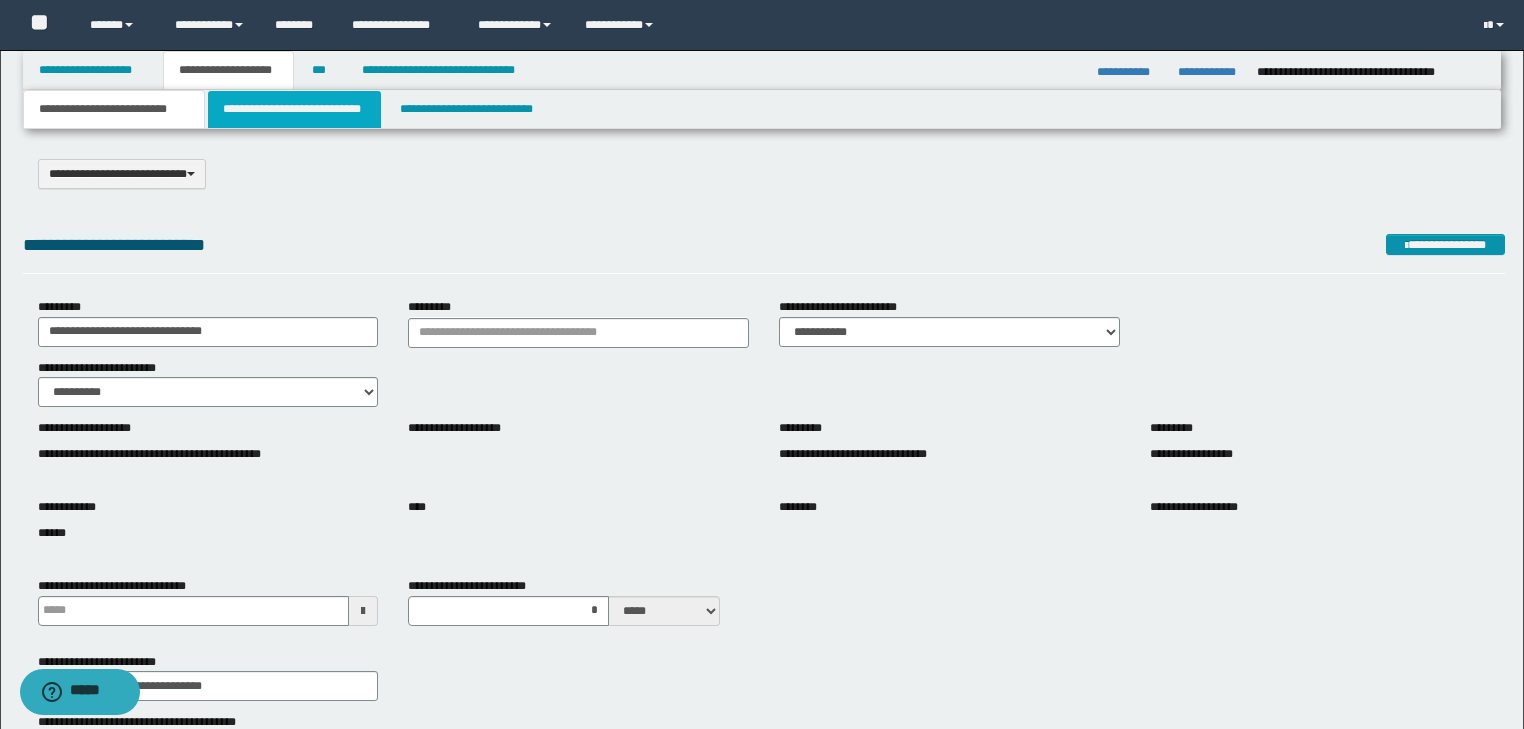 click on "**********" at bounding box center [294, 109] 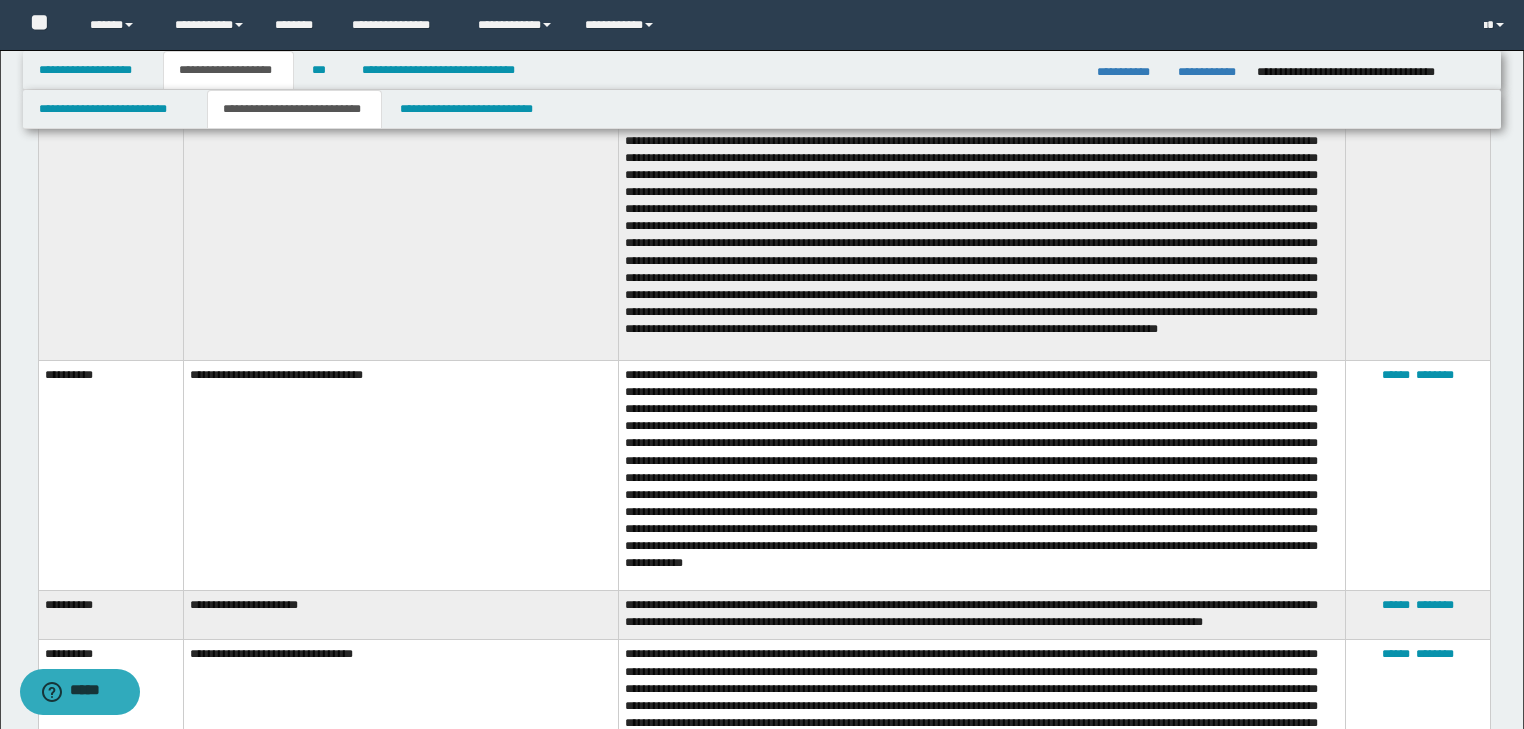 scroll, scrollTop: 4640, scrollLeft: 0, axis: vertical 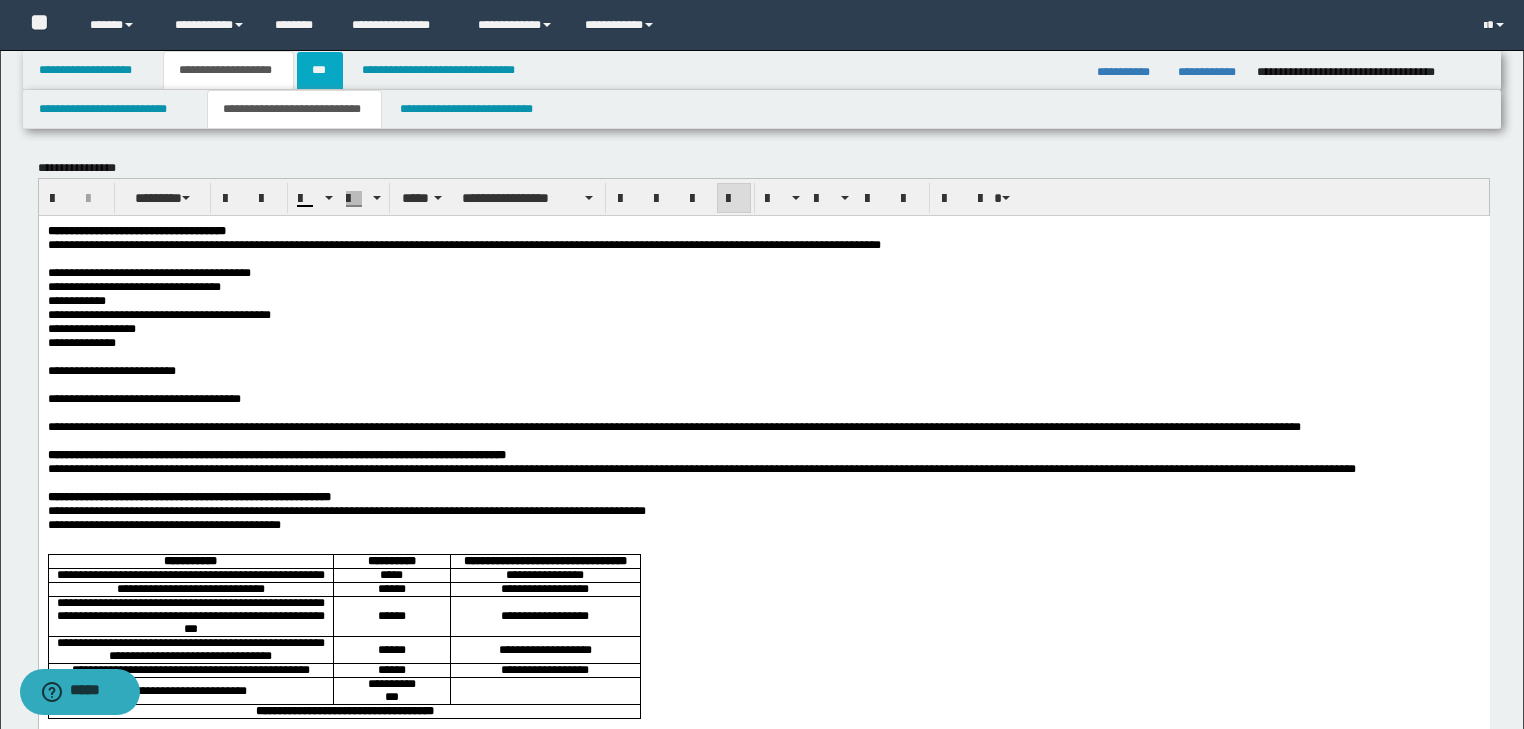 click on "***" at bounding box center [320, 70] 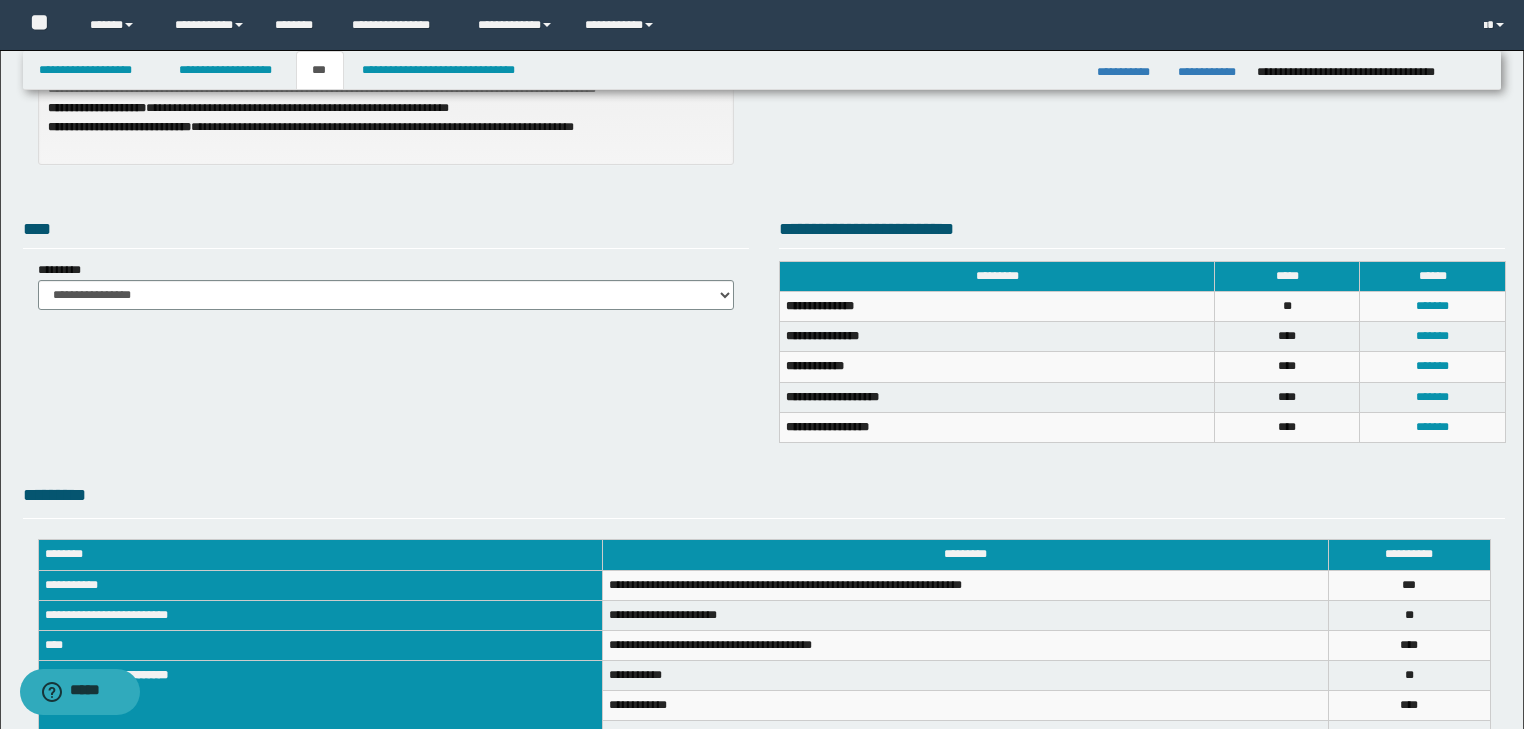 scroll, scrollTop: 314, scrollLeft: 0, axis: vertical 